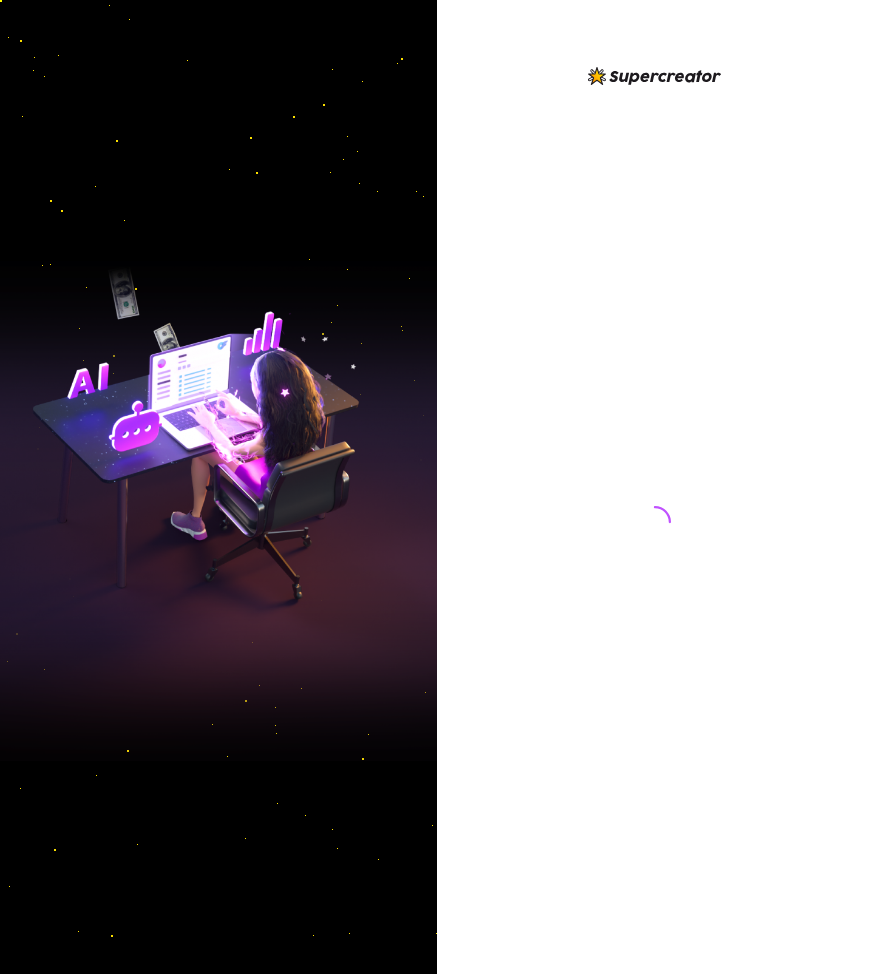 scroll, scrollTop: 0, scrollLeft: 0, axis: both 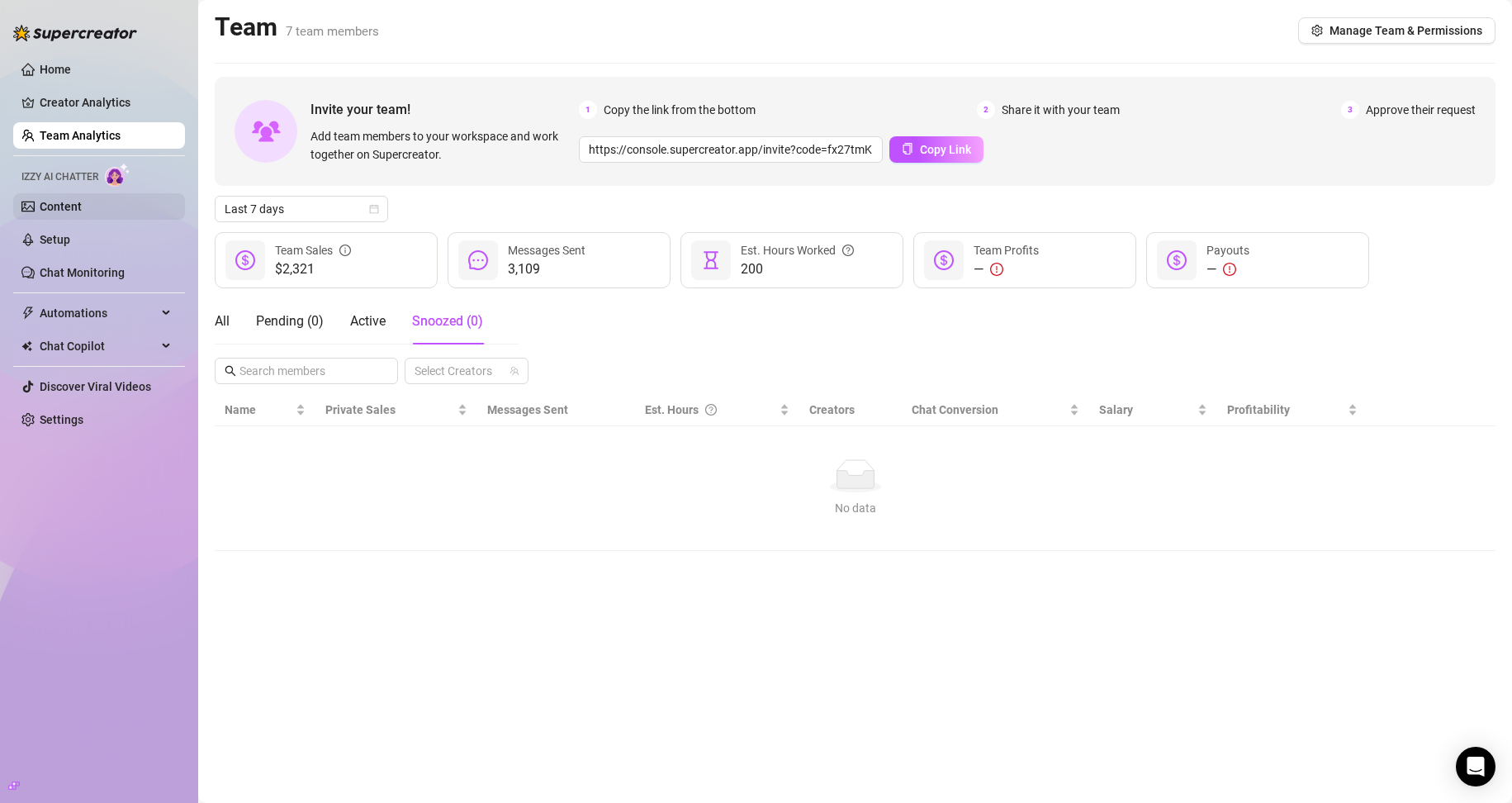 click on "Content" at bounding box center (60, 207) 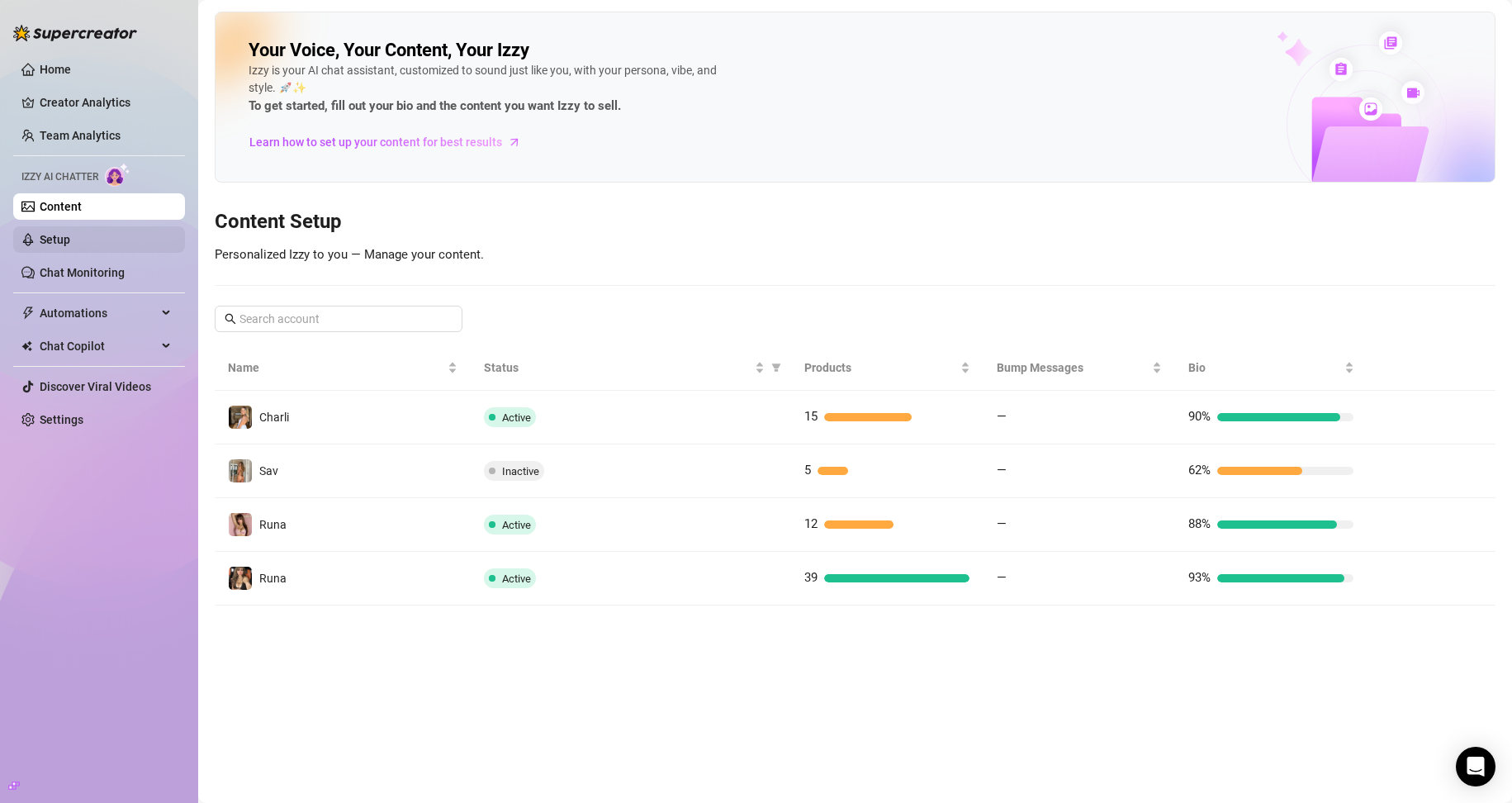 click on "Setup" at bounding box center (55, 240) 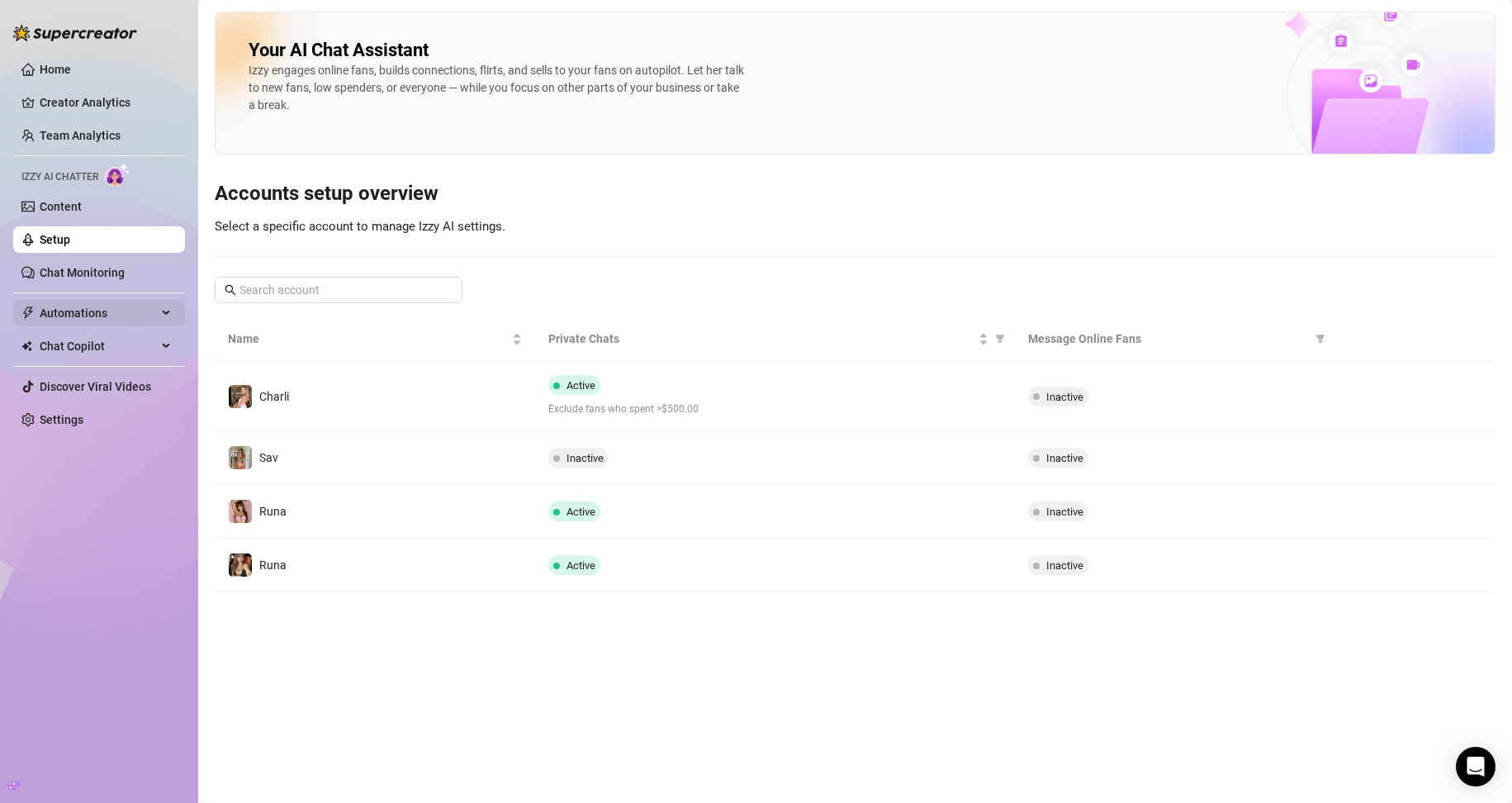 click on "Automations" at bounding box center (98, 313) 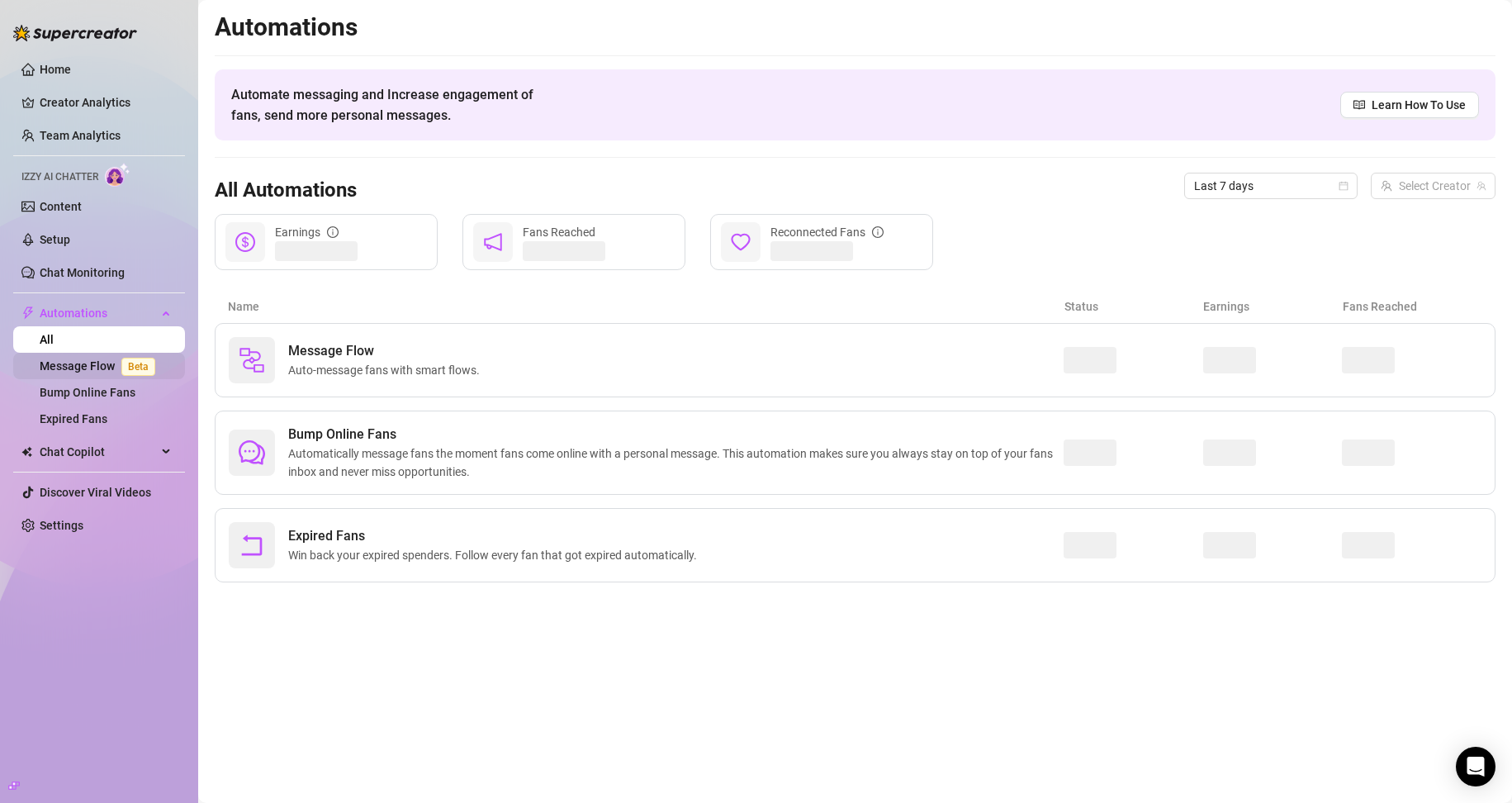 click on "Message Flow Beta" at bounding box center [101, 366] 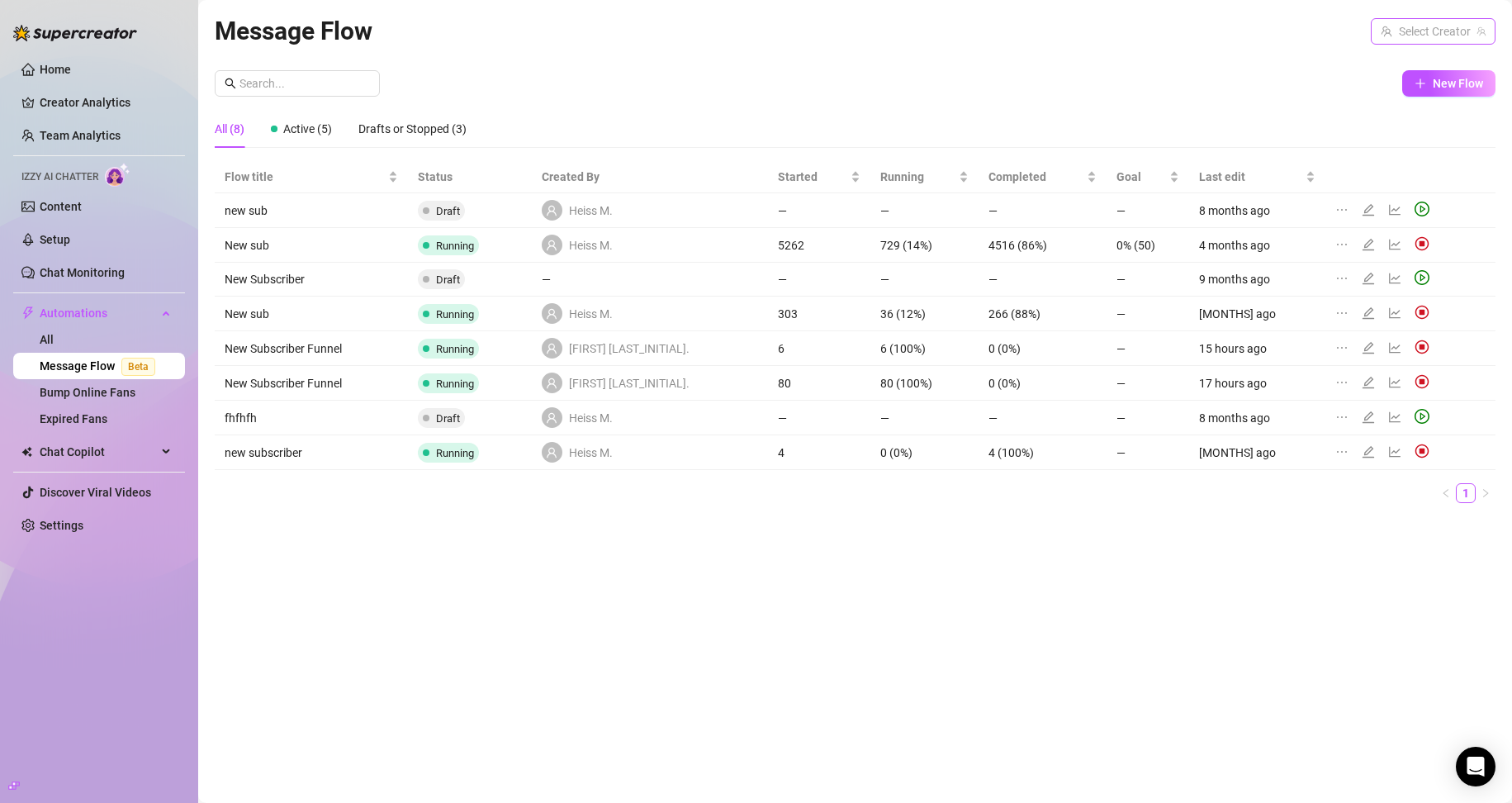 click at bounding box center (1425, 31) 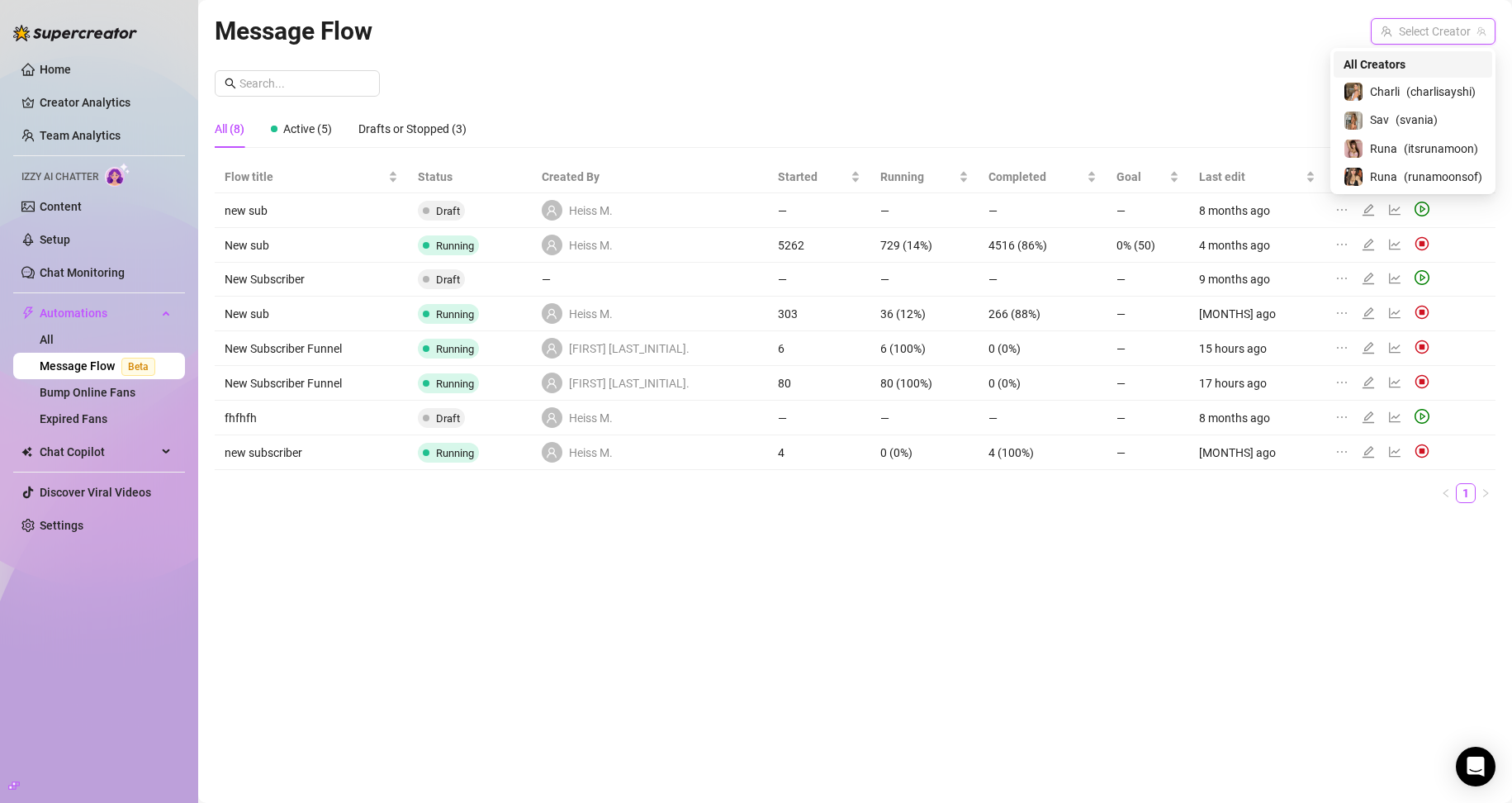 click at bounding box center (1425, 31) 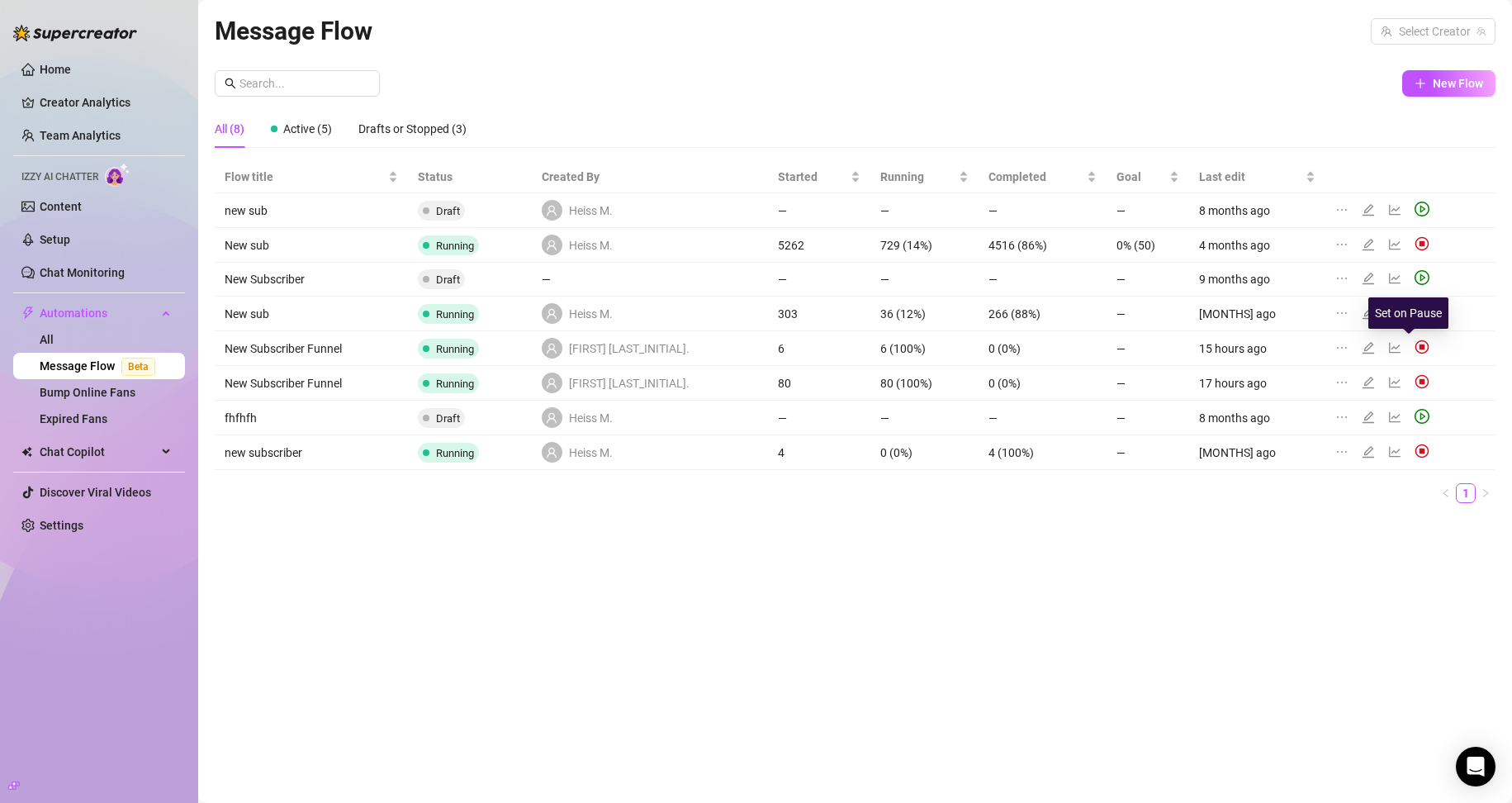 click at bounding box center (1422, 347) 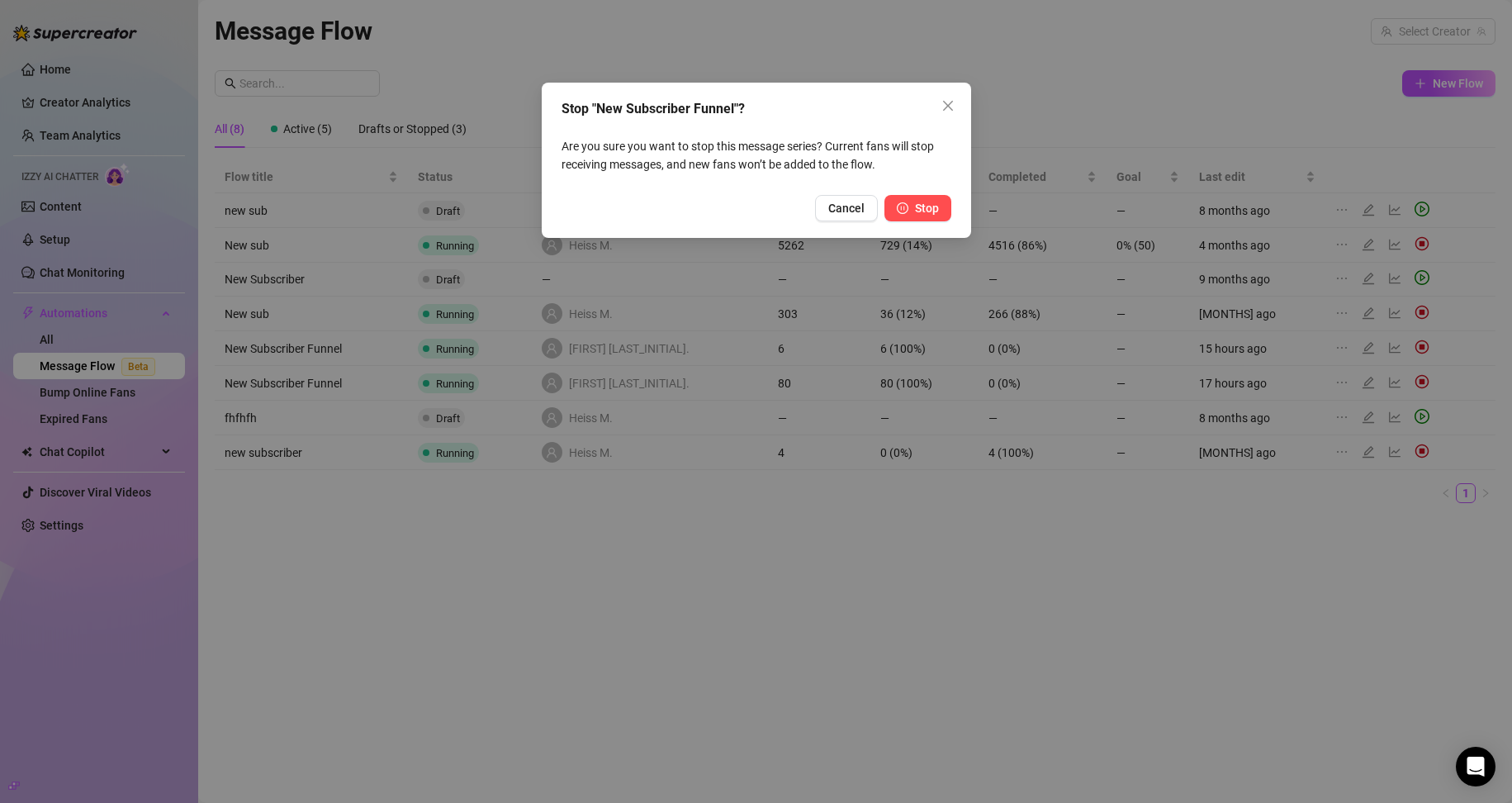click on "Stop" at bounding box center (927, 208) 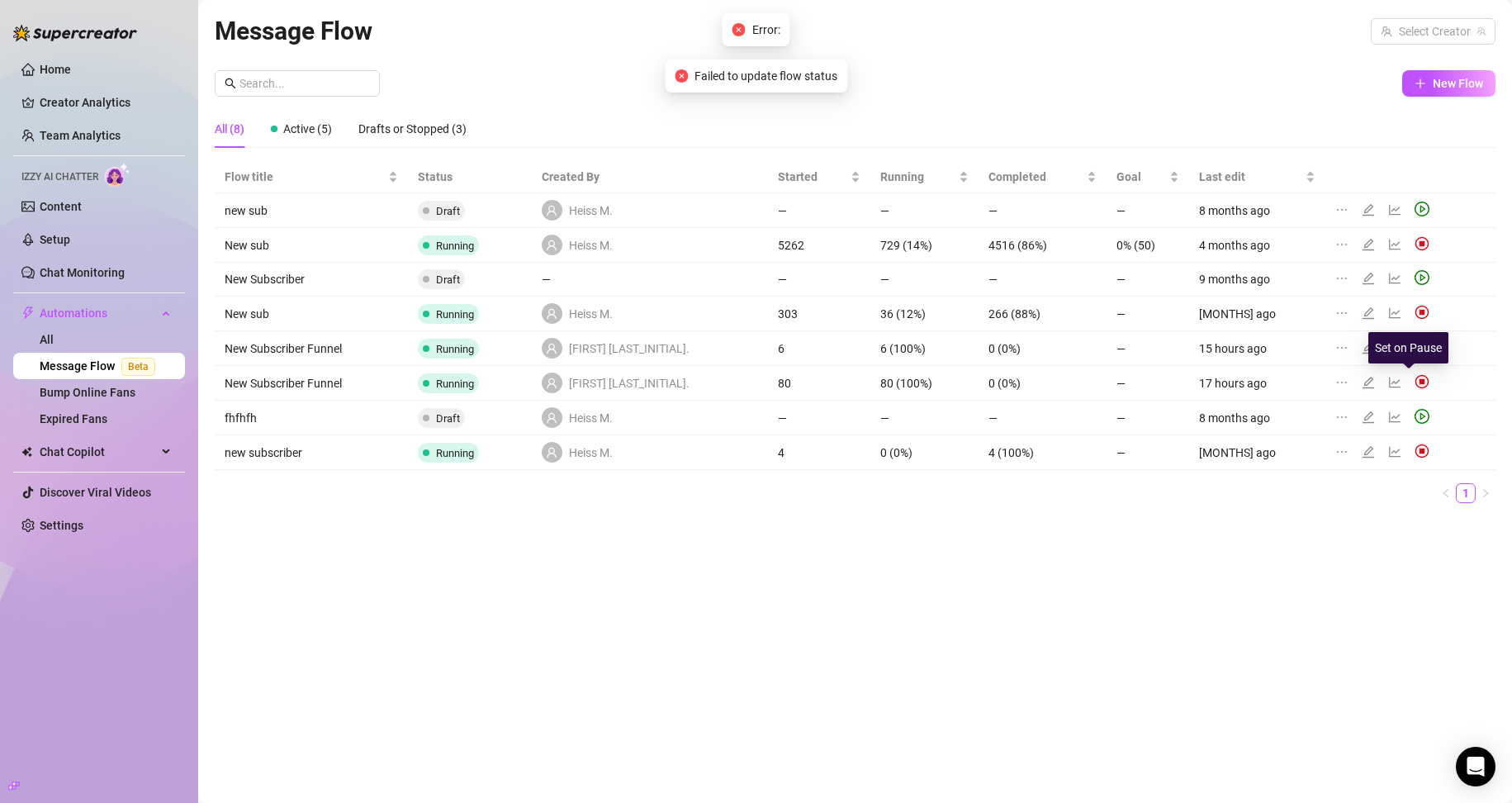 click at bounding box center [1422, 382] 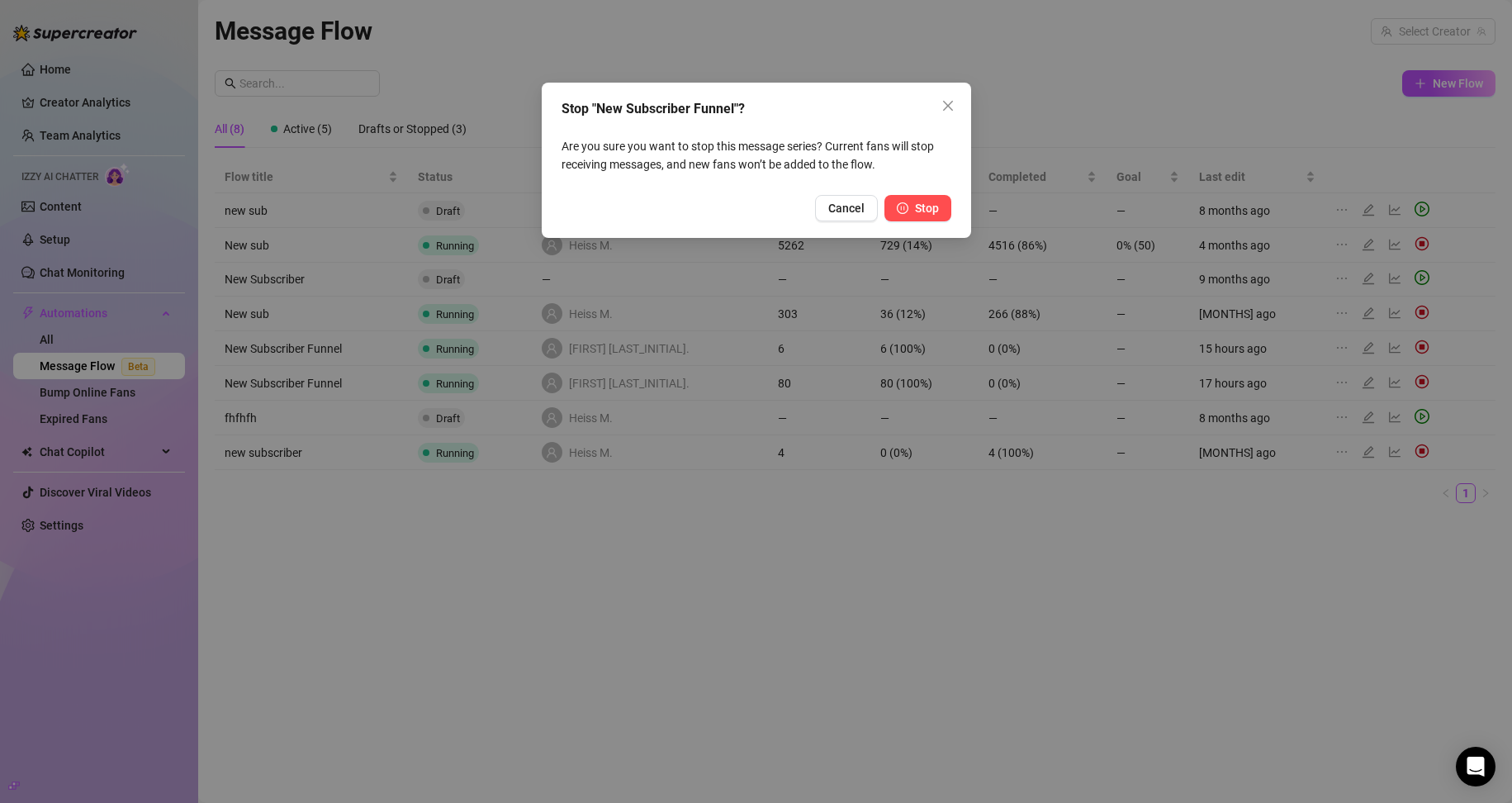 click 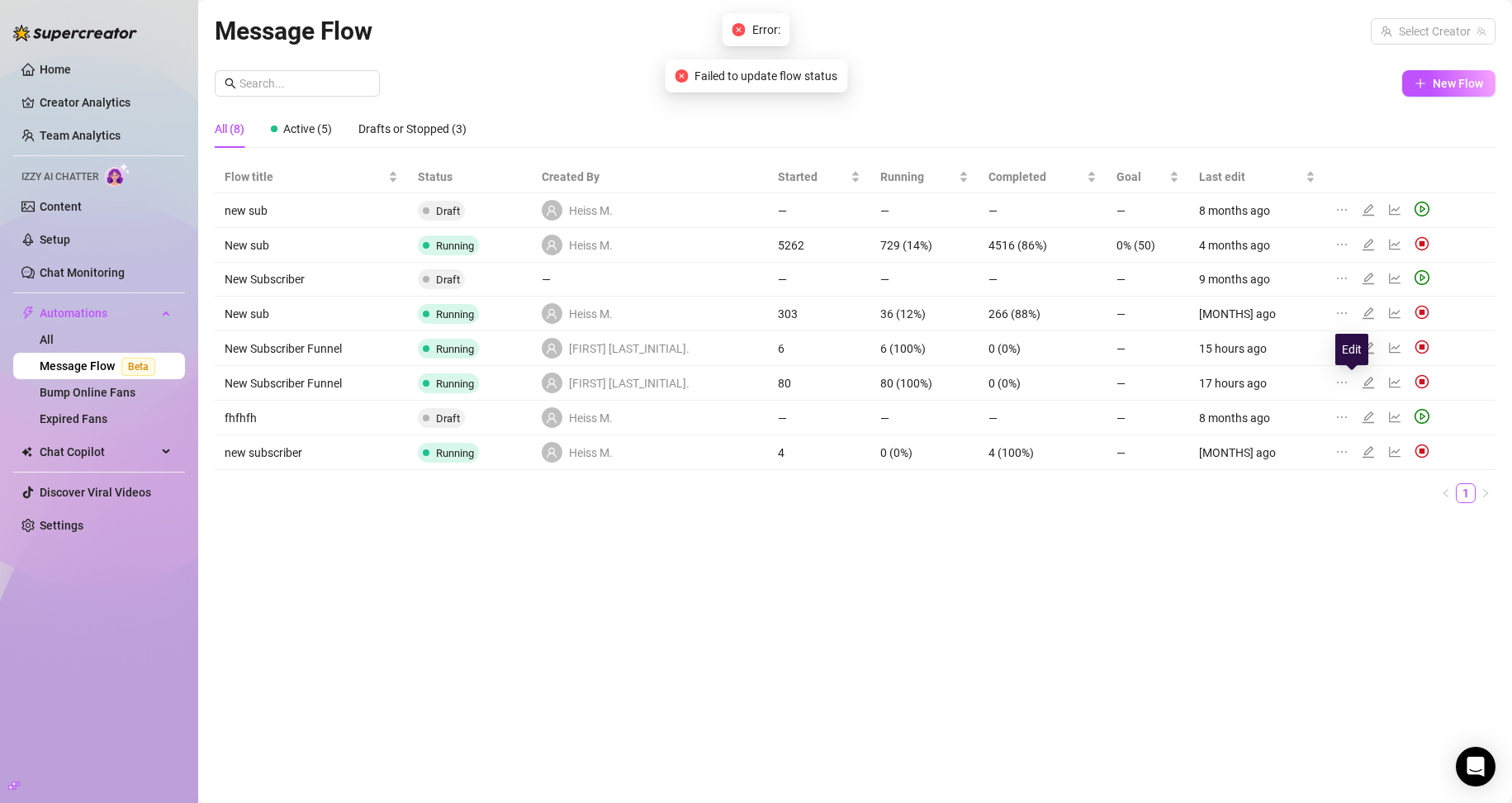click 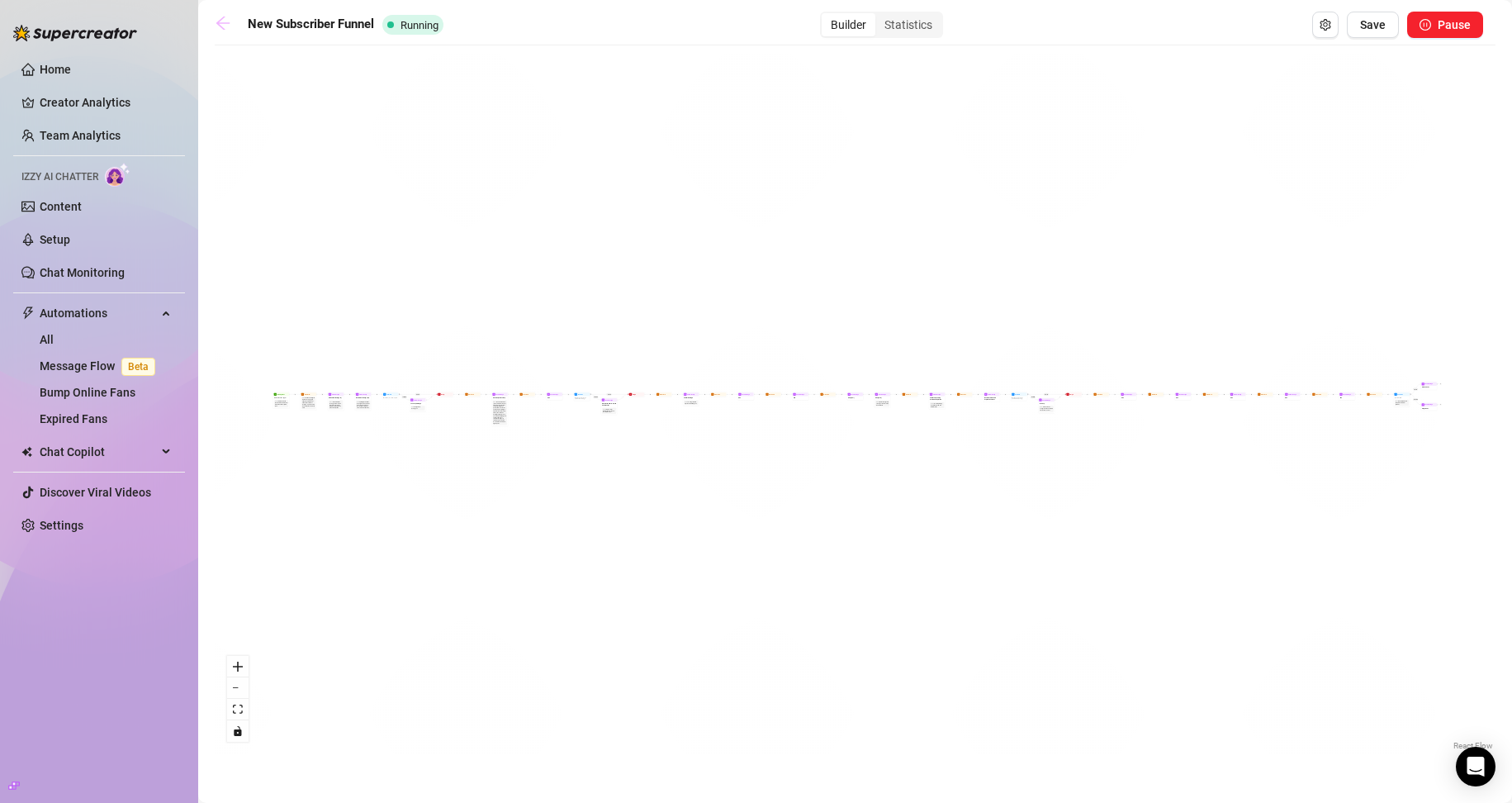 click 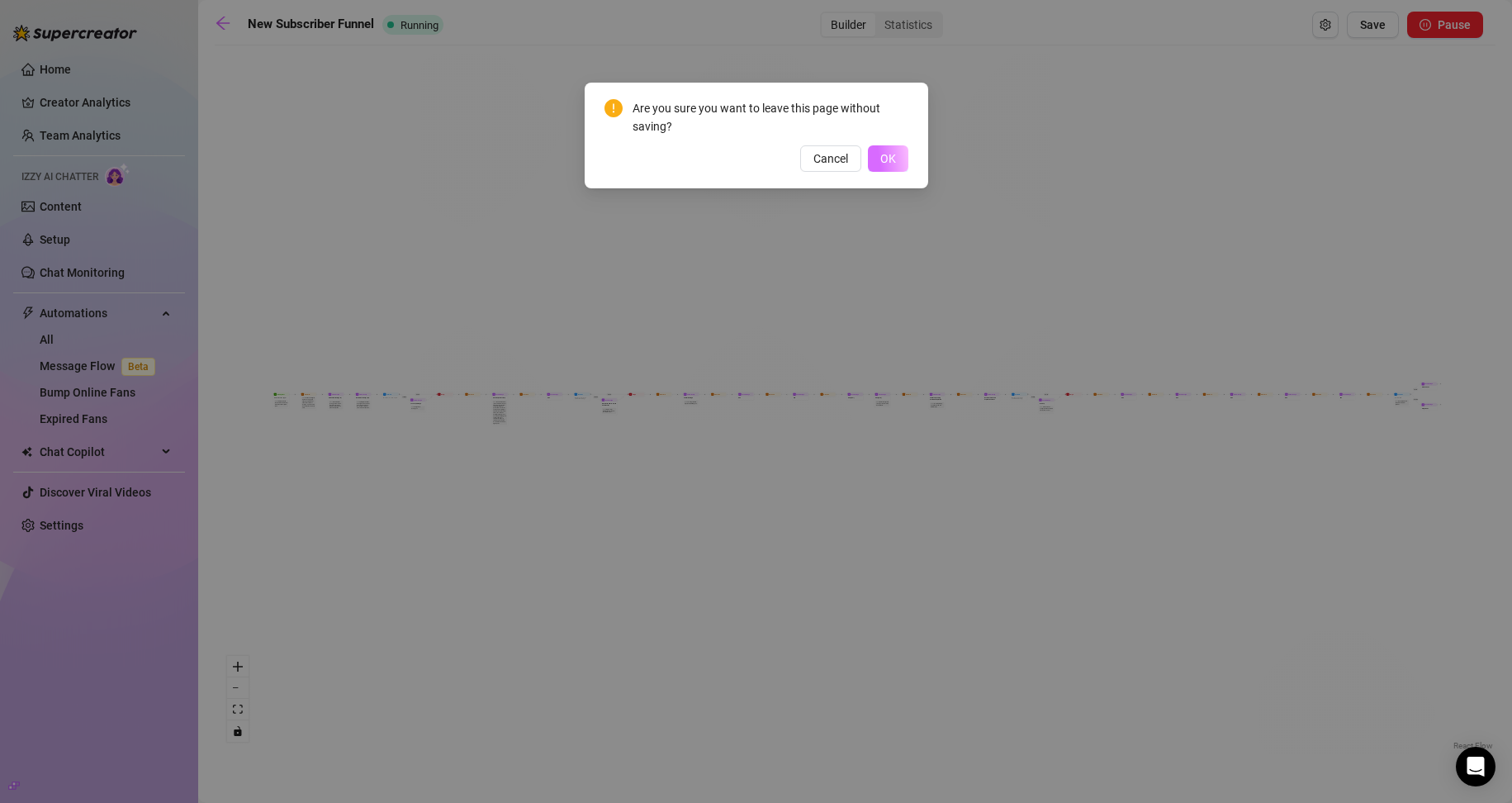 click on "OK" at bounding box center [888, 159] 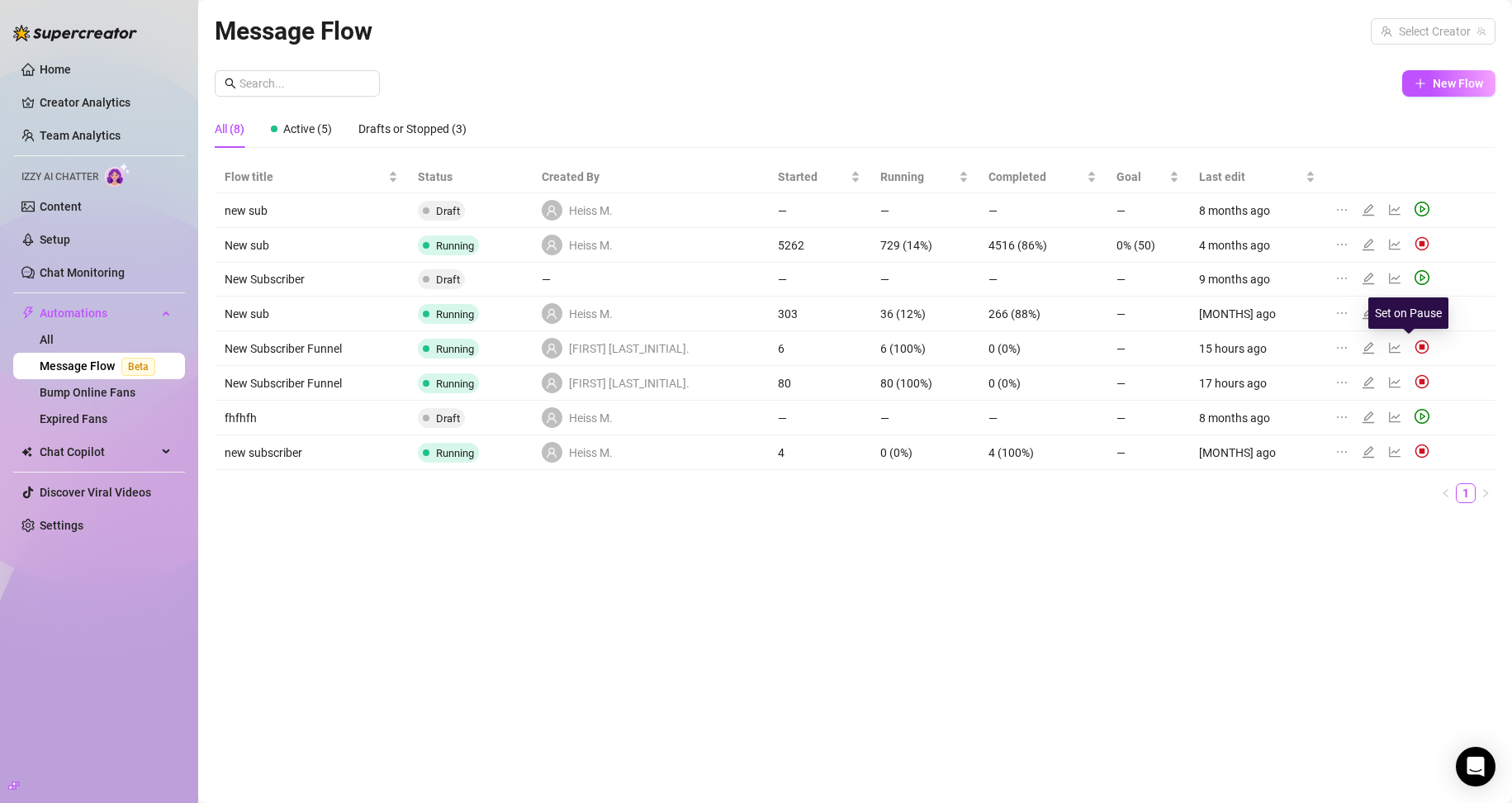 click at bounding box center [1422, 347] 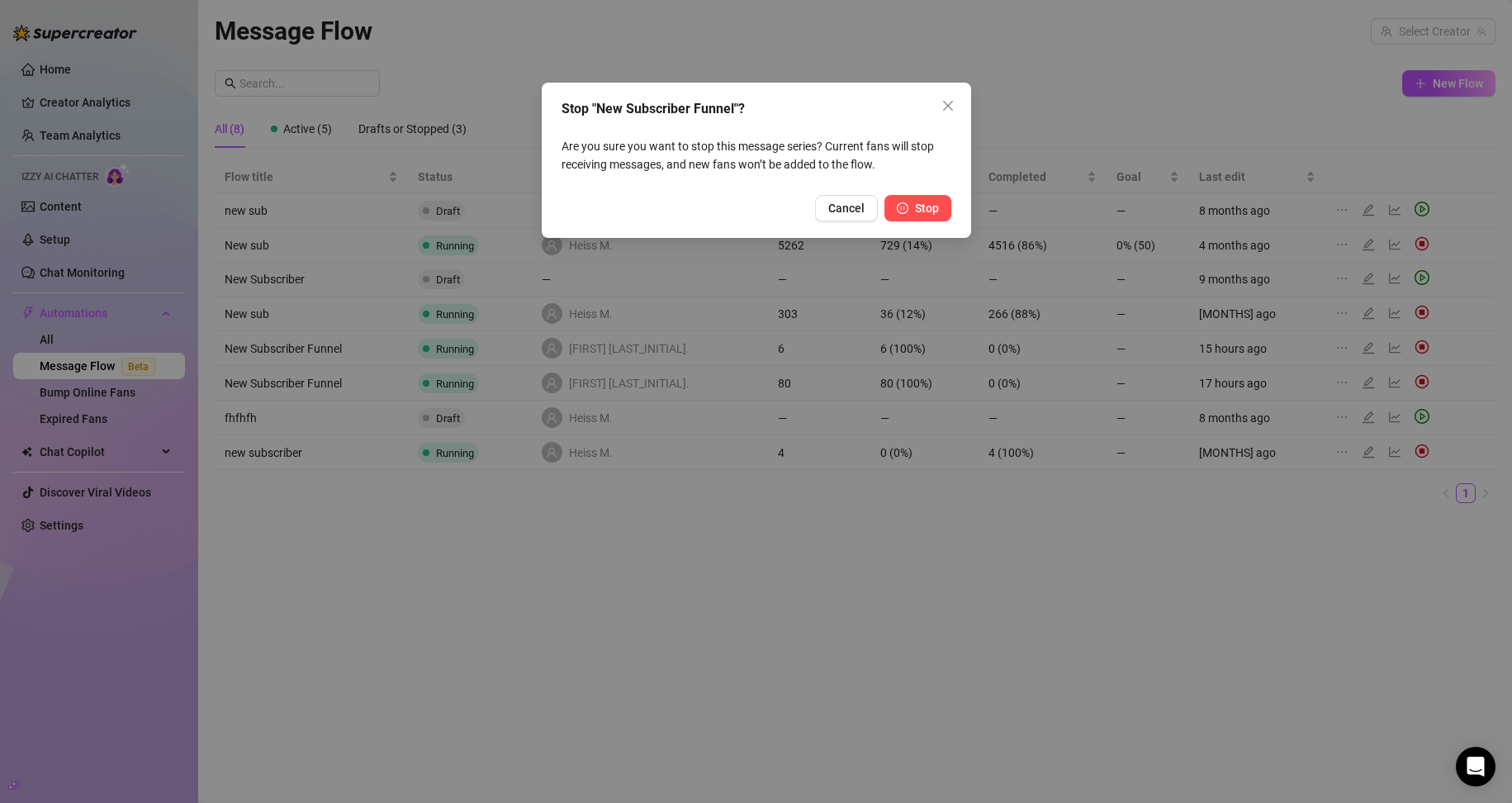 click on "Stop" at bounding box center (927, 208) 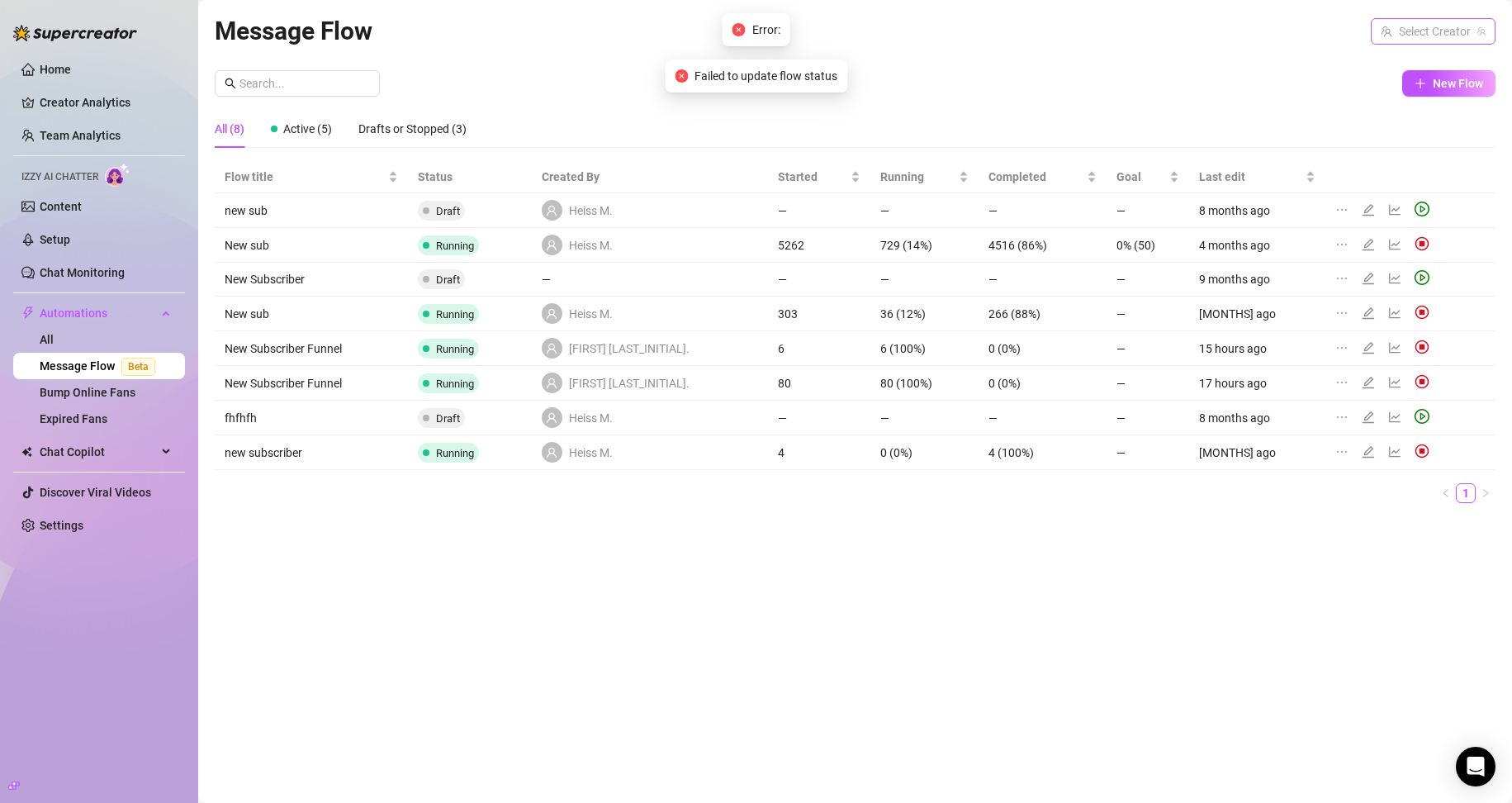 click at bounding box center (1425, 31) 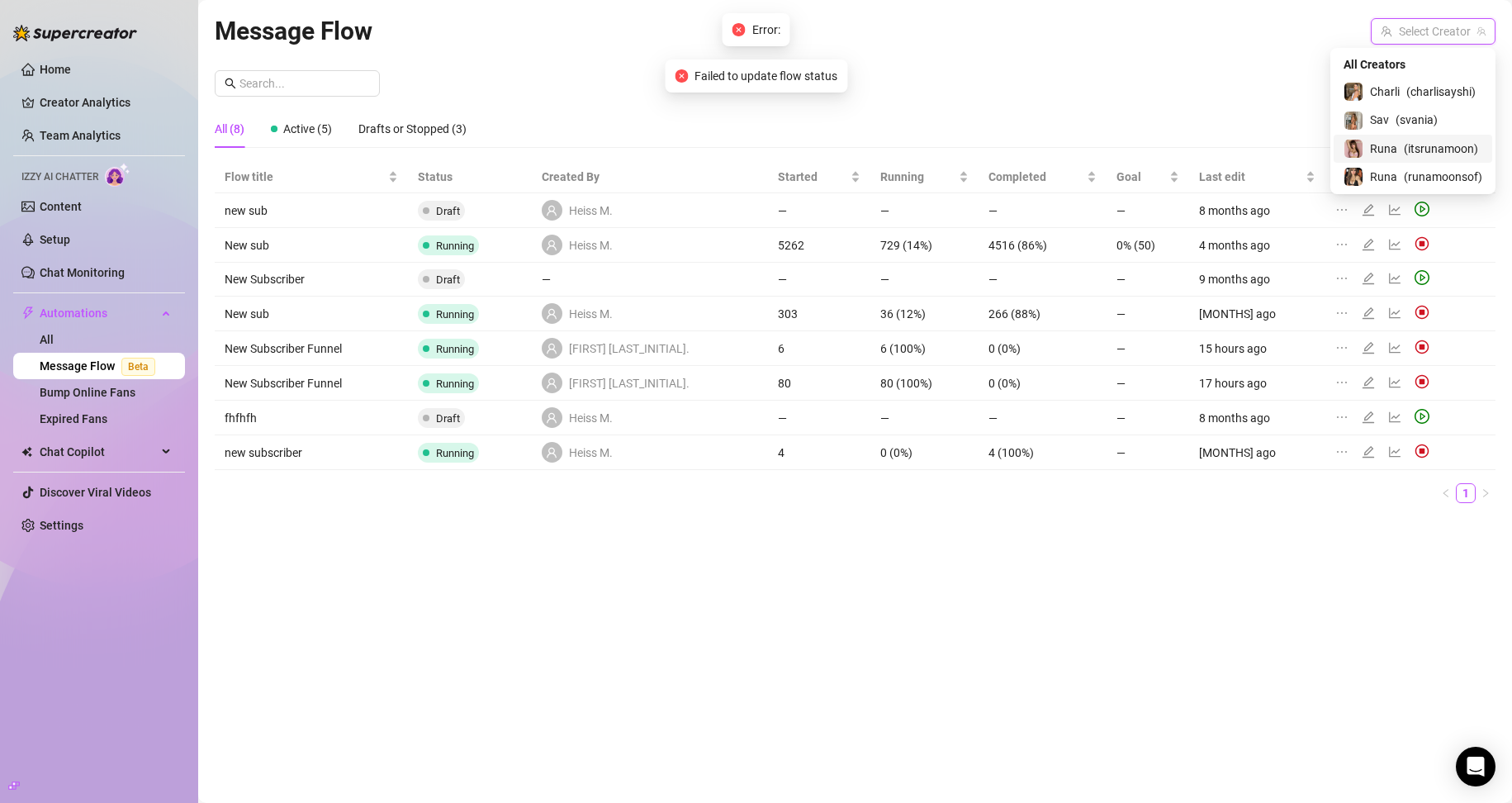 click on "( itsrunamoon )" at bounding box center (1441, 149) 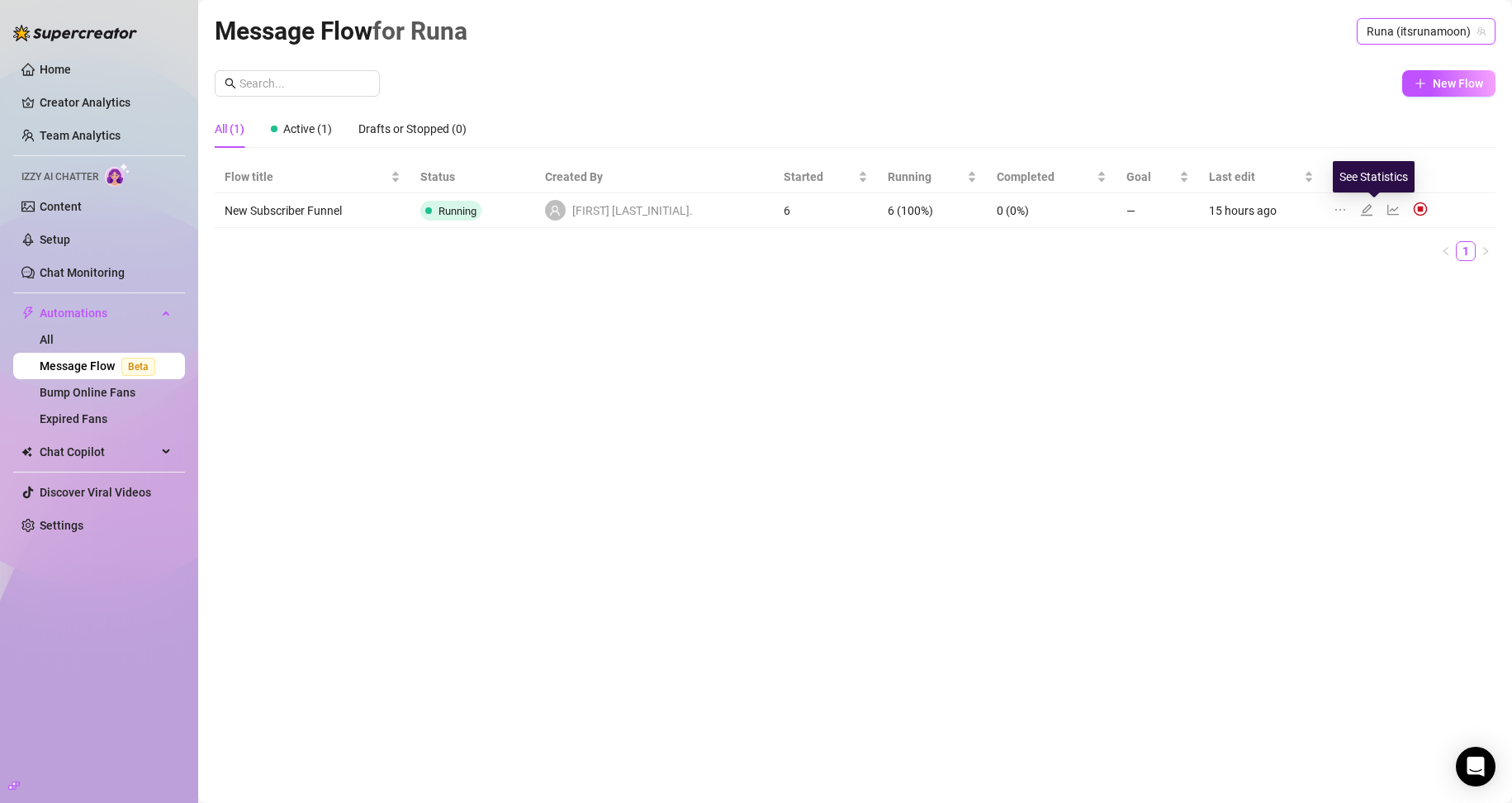 click 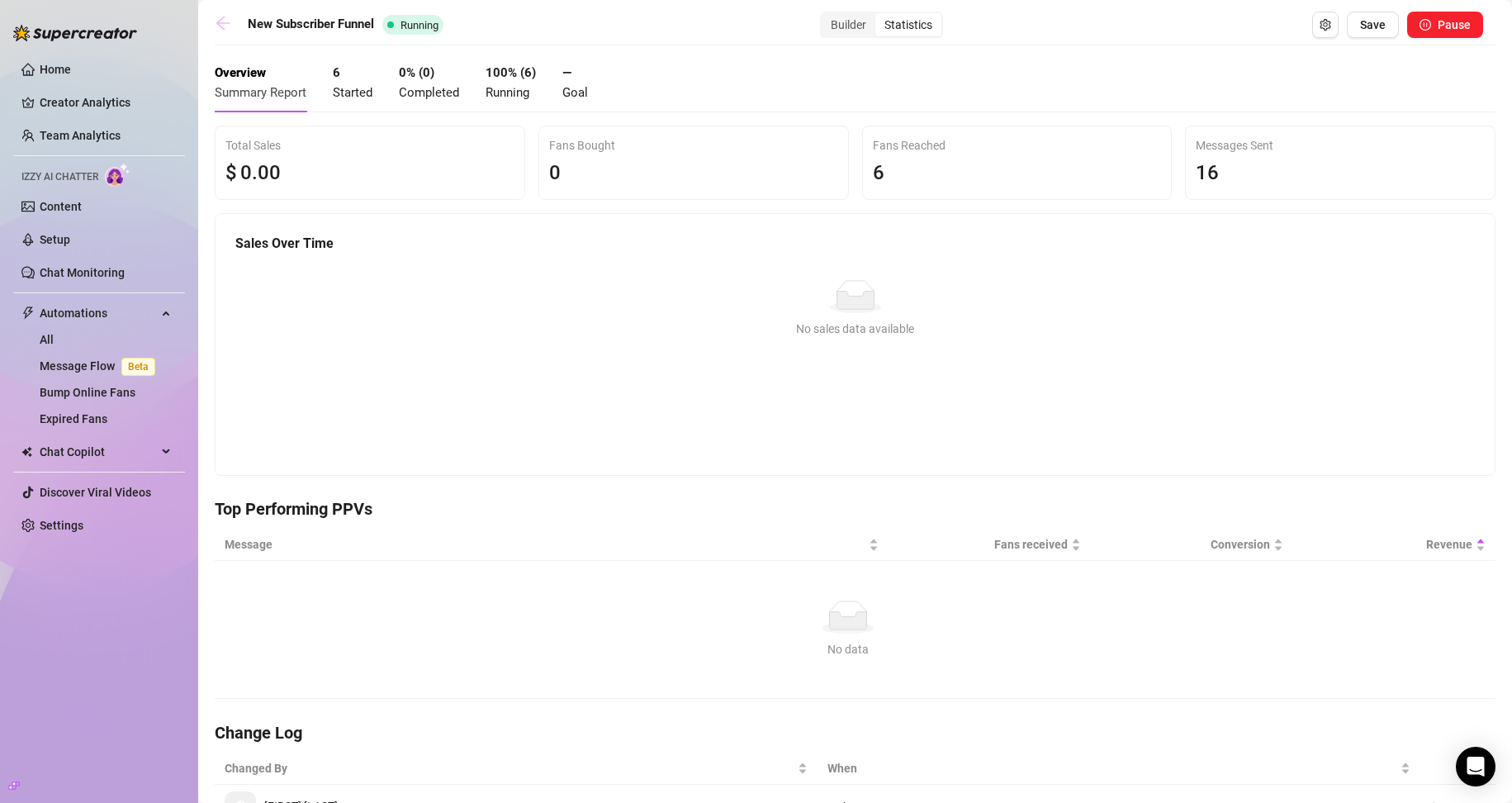 click 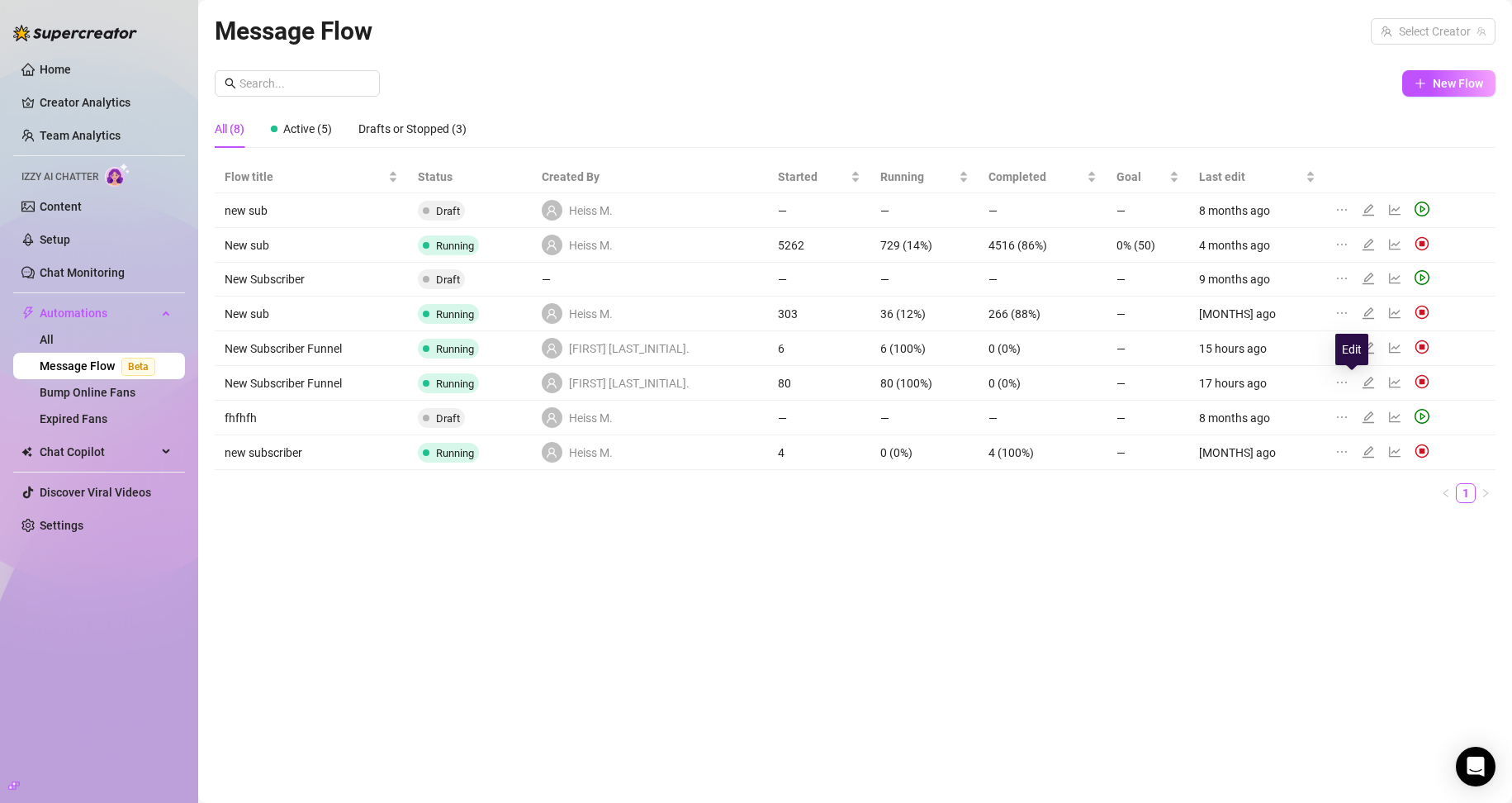 click on "Edit" at bounding box center [1352, 349] 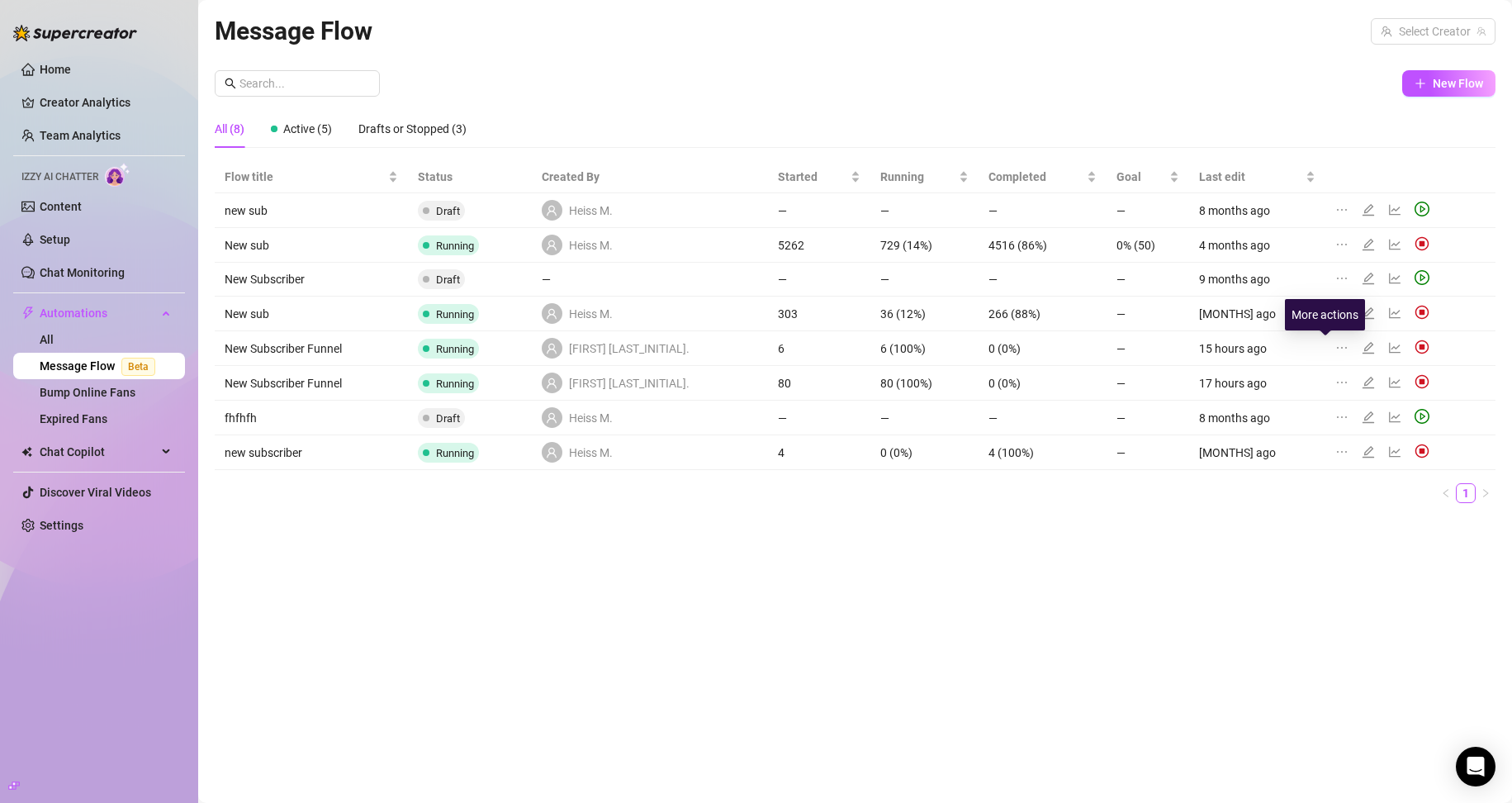 click 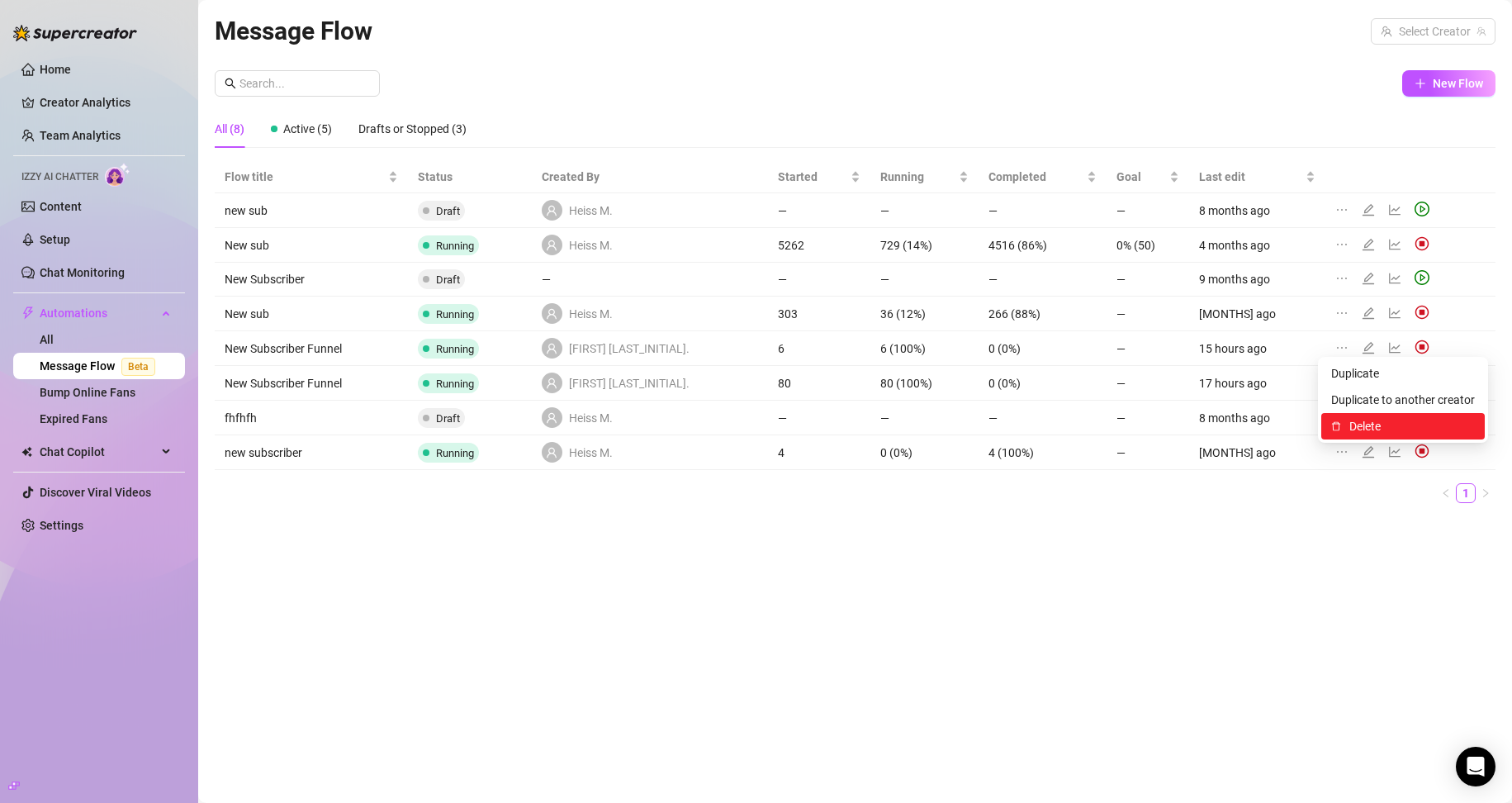 click on "Delete" at bounding box center (1412, 426) 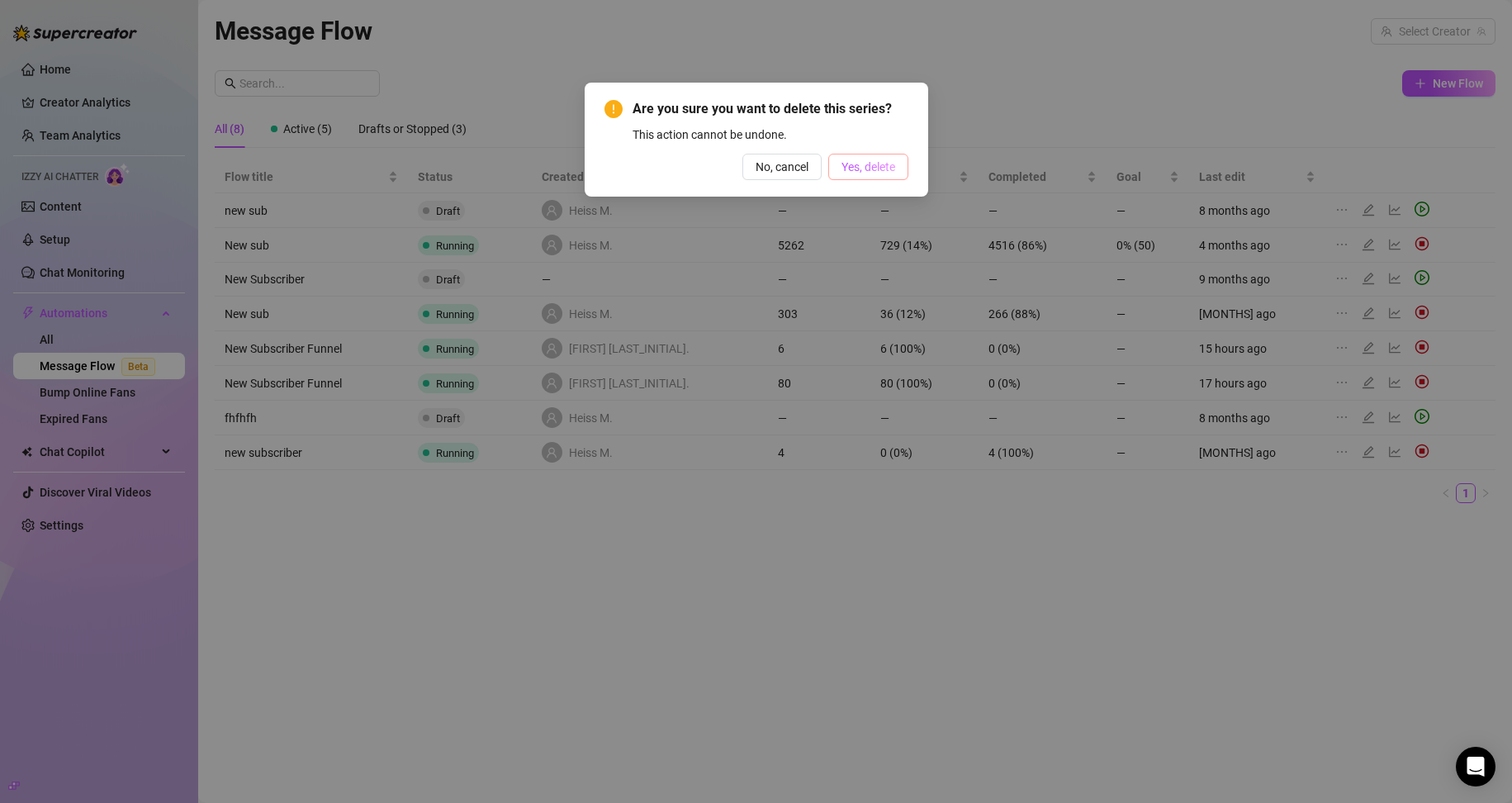 click on "Yes, delete" at bounding box center (868, 167) 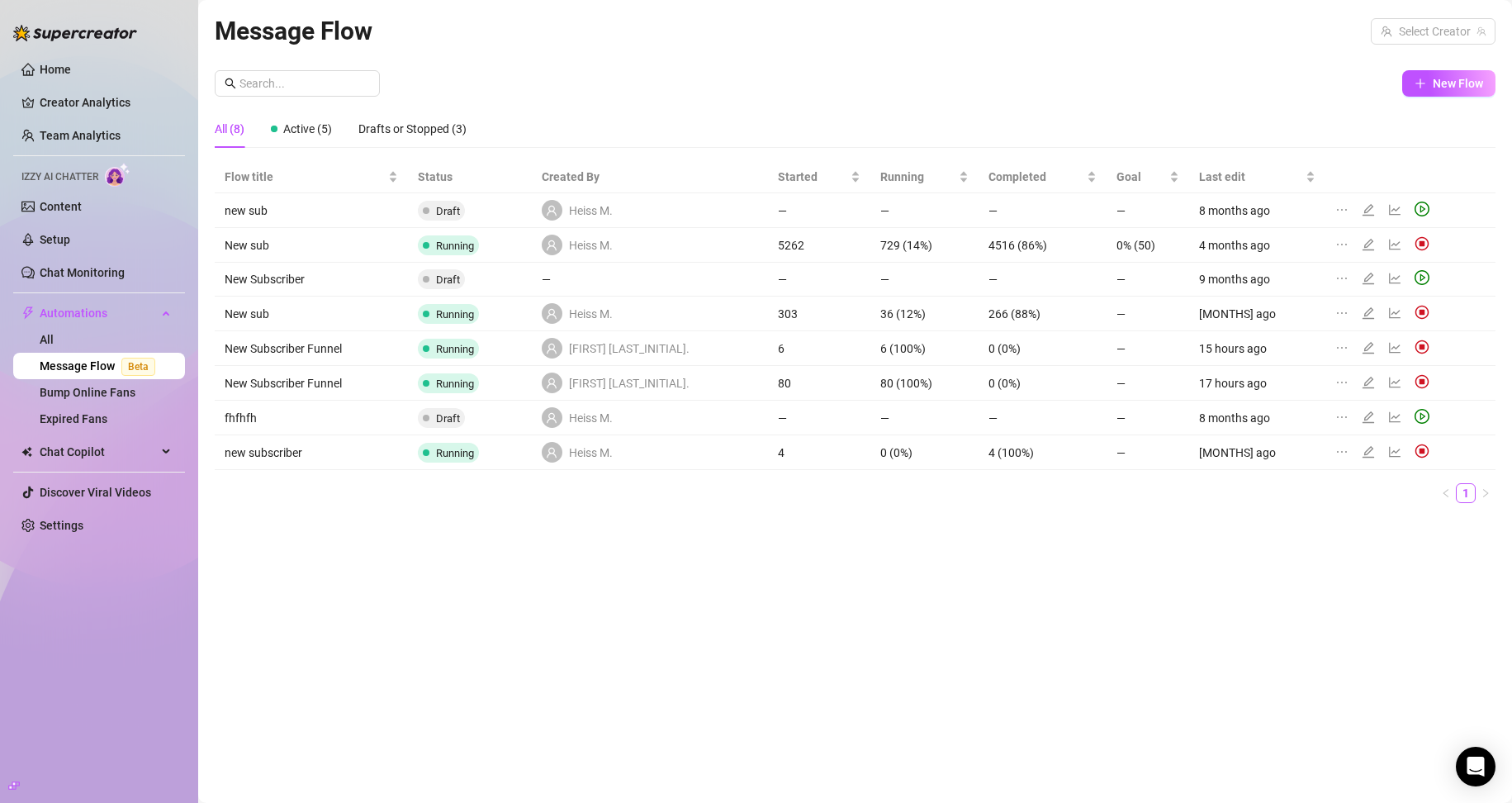 click 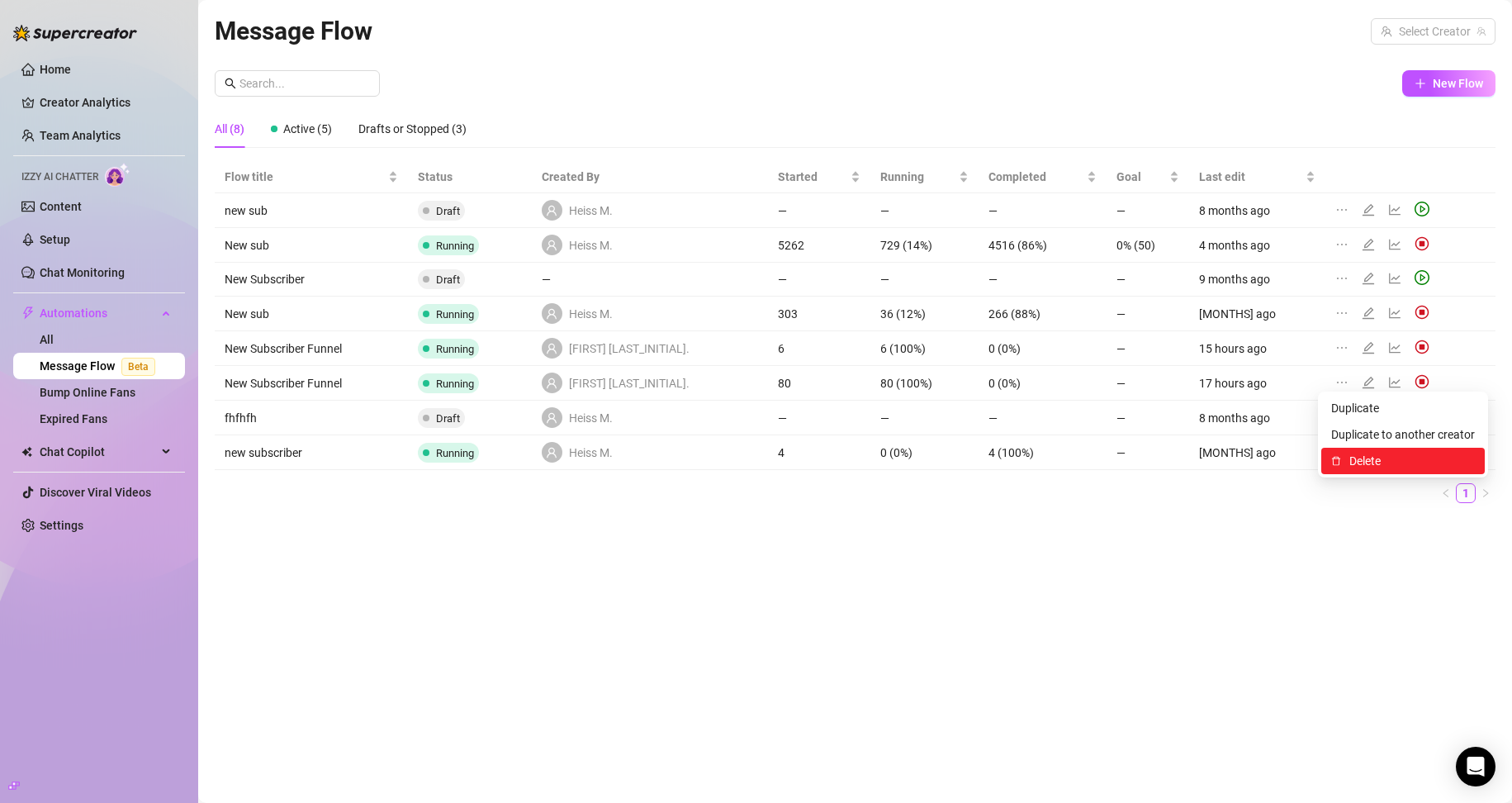 click on "Delete" at bounding box center (1412, 461) 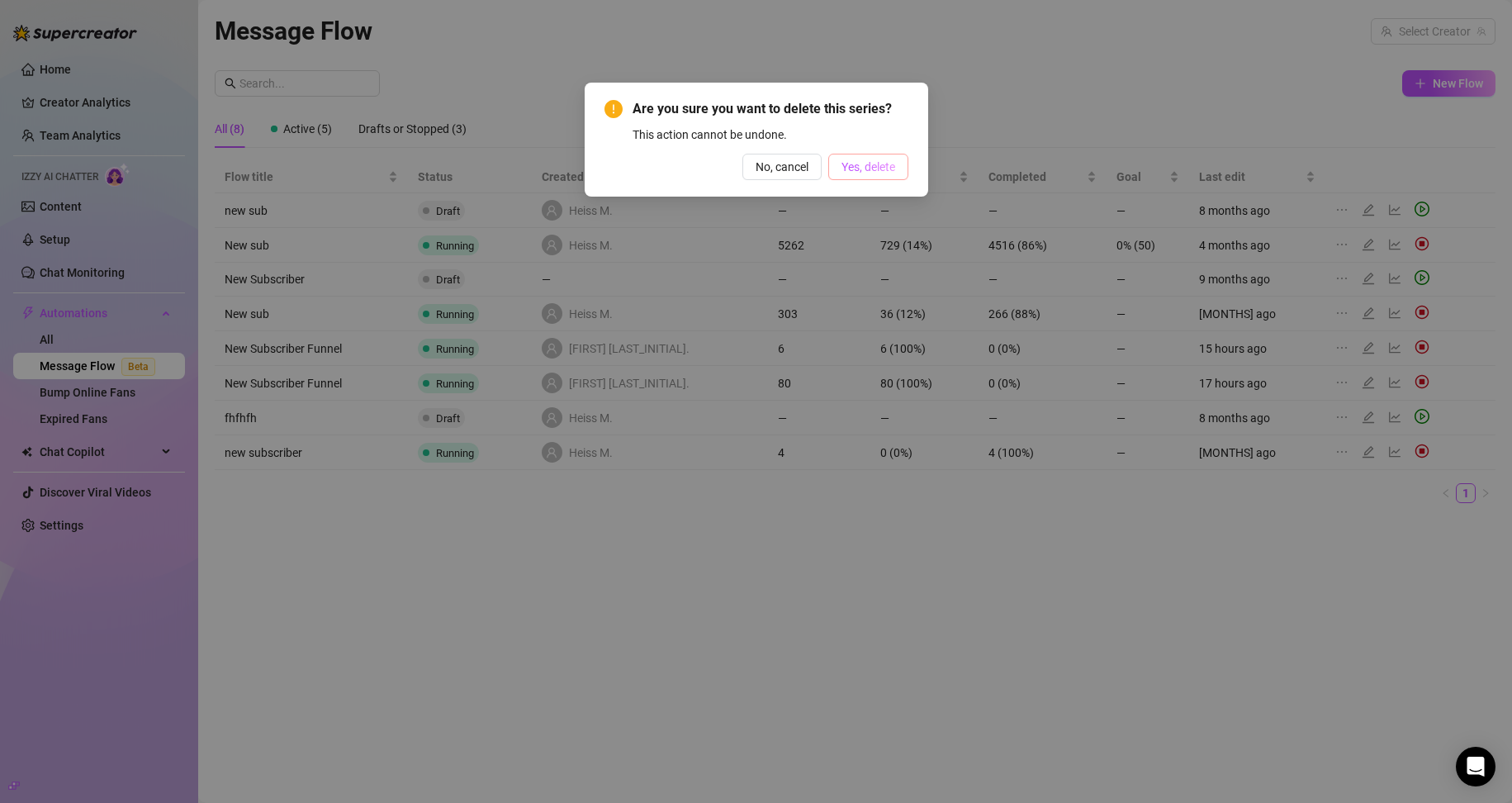 click on "Yes, delete" at bounding box center [868, 167] 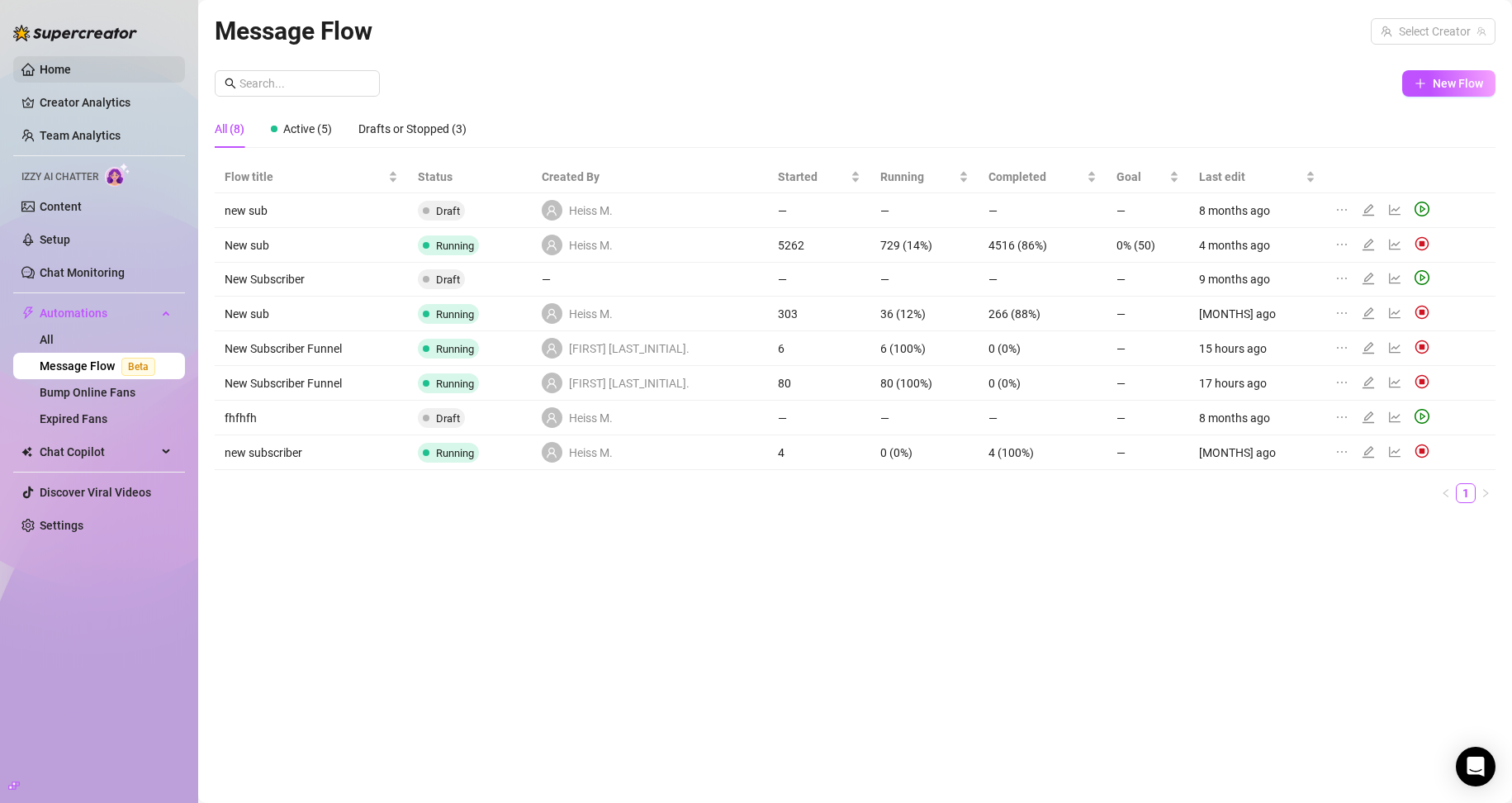 click on "Home" at bounding box center [55, 69] 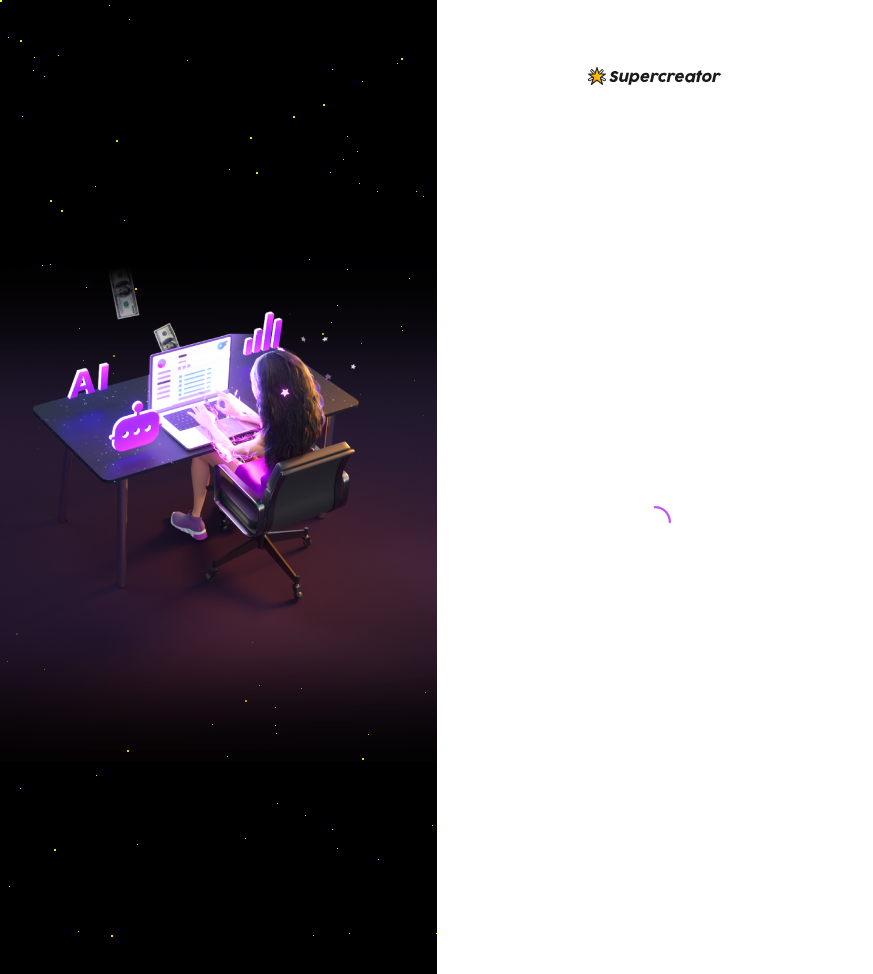 scroll, scrollTop: 0, scrollLeft: 0, axis: both 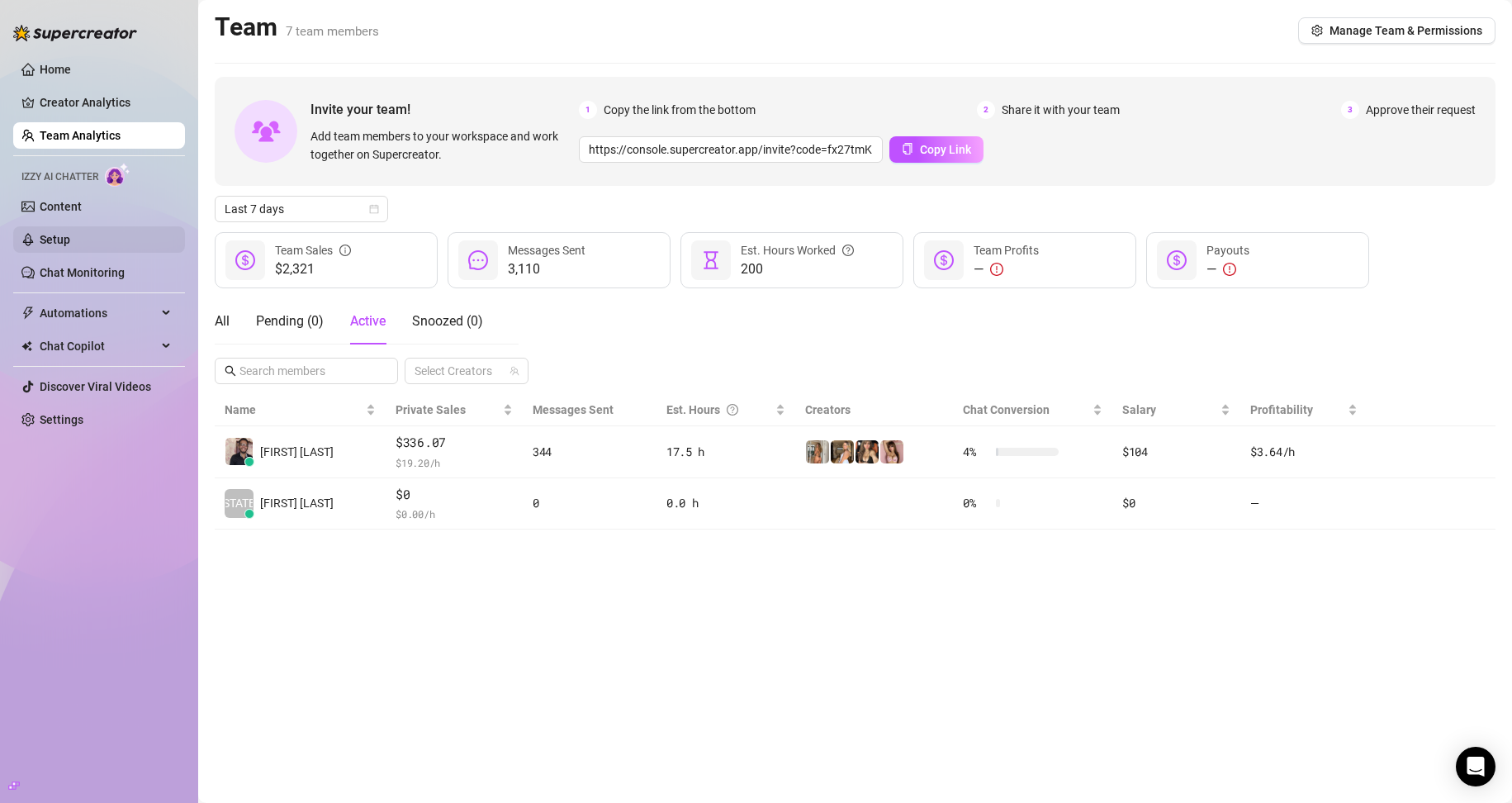 click on "Setup" at bounding box center [55, 240] 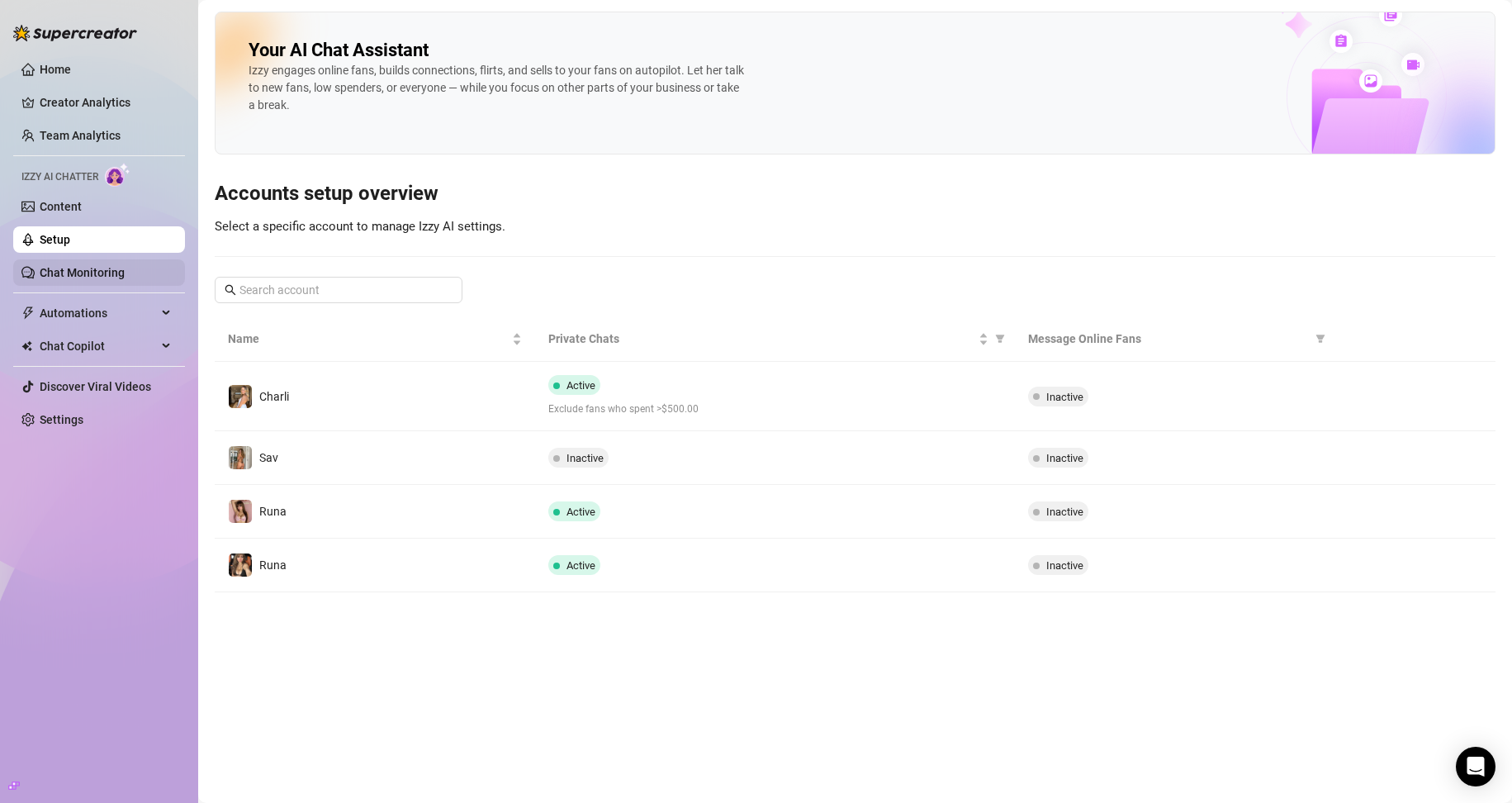 click on "Chat Monitoring" at bounding box center [82, 273] 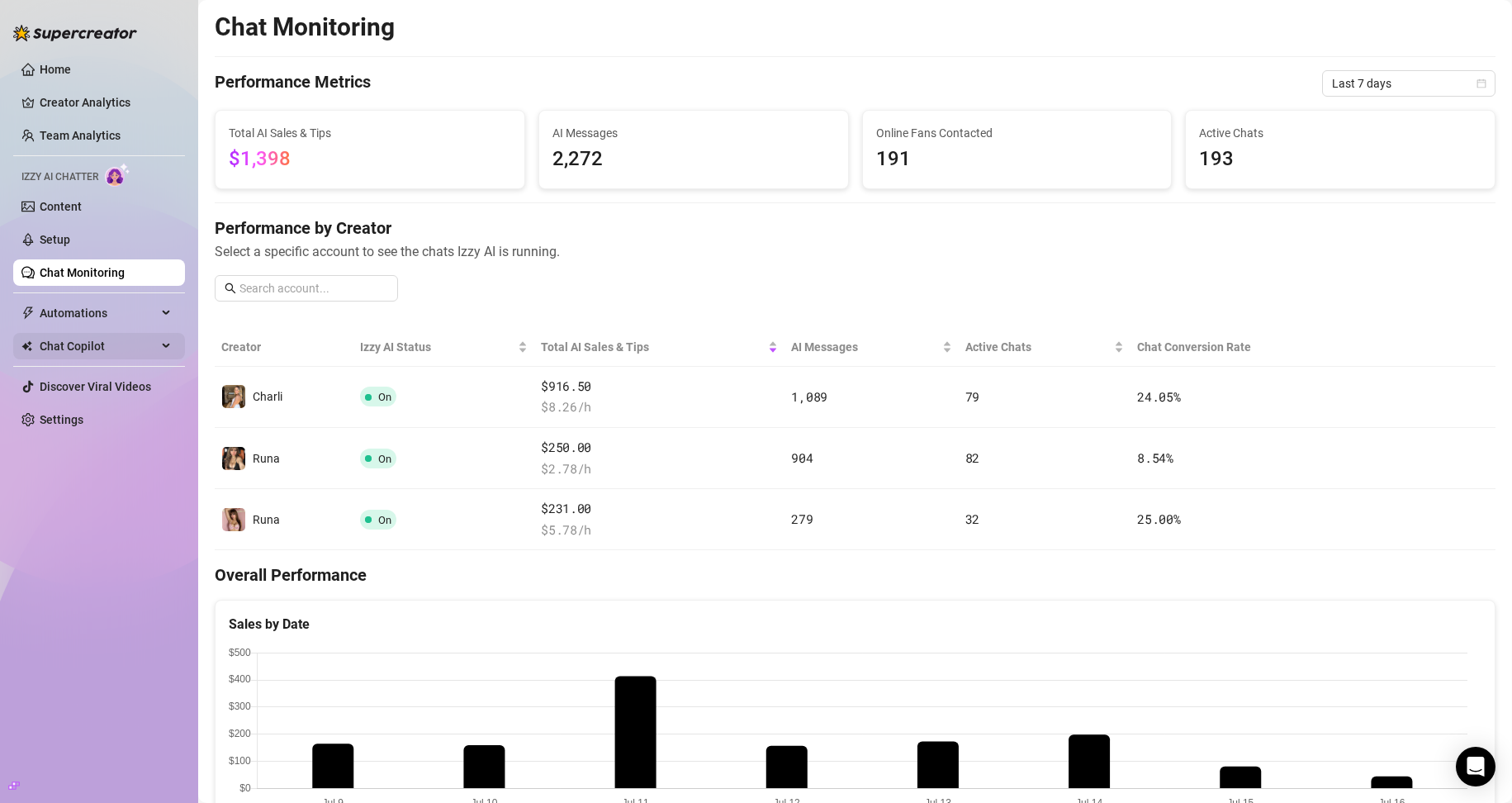 drag, startPoint x: 64, startPoint y: 302, endPoint x: 78, endPoint y: 339, distance: 39.560081 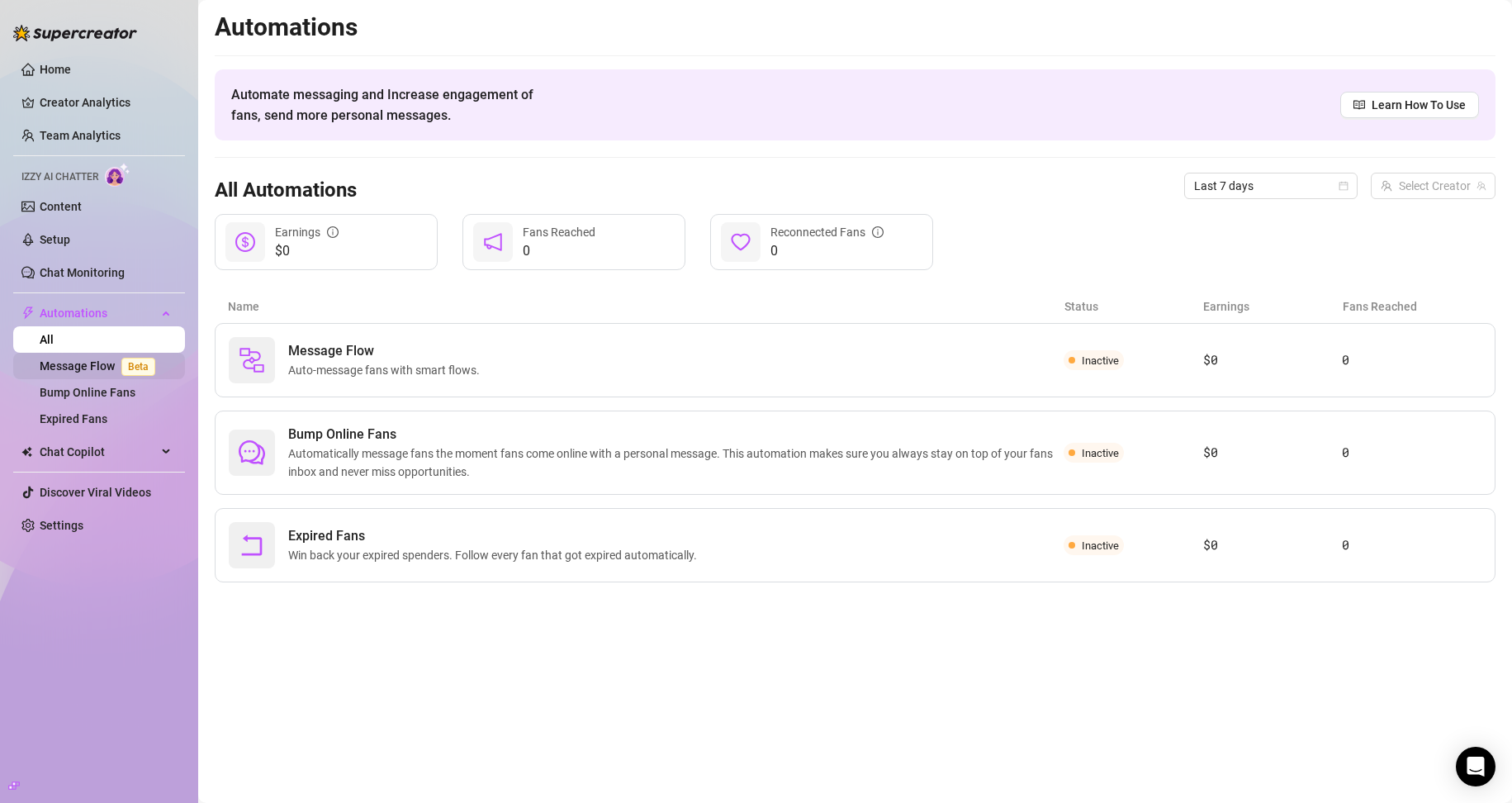 click on "Beta" at bounding box center [138, 367] 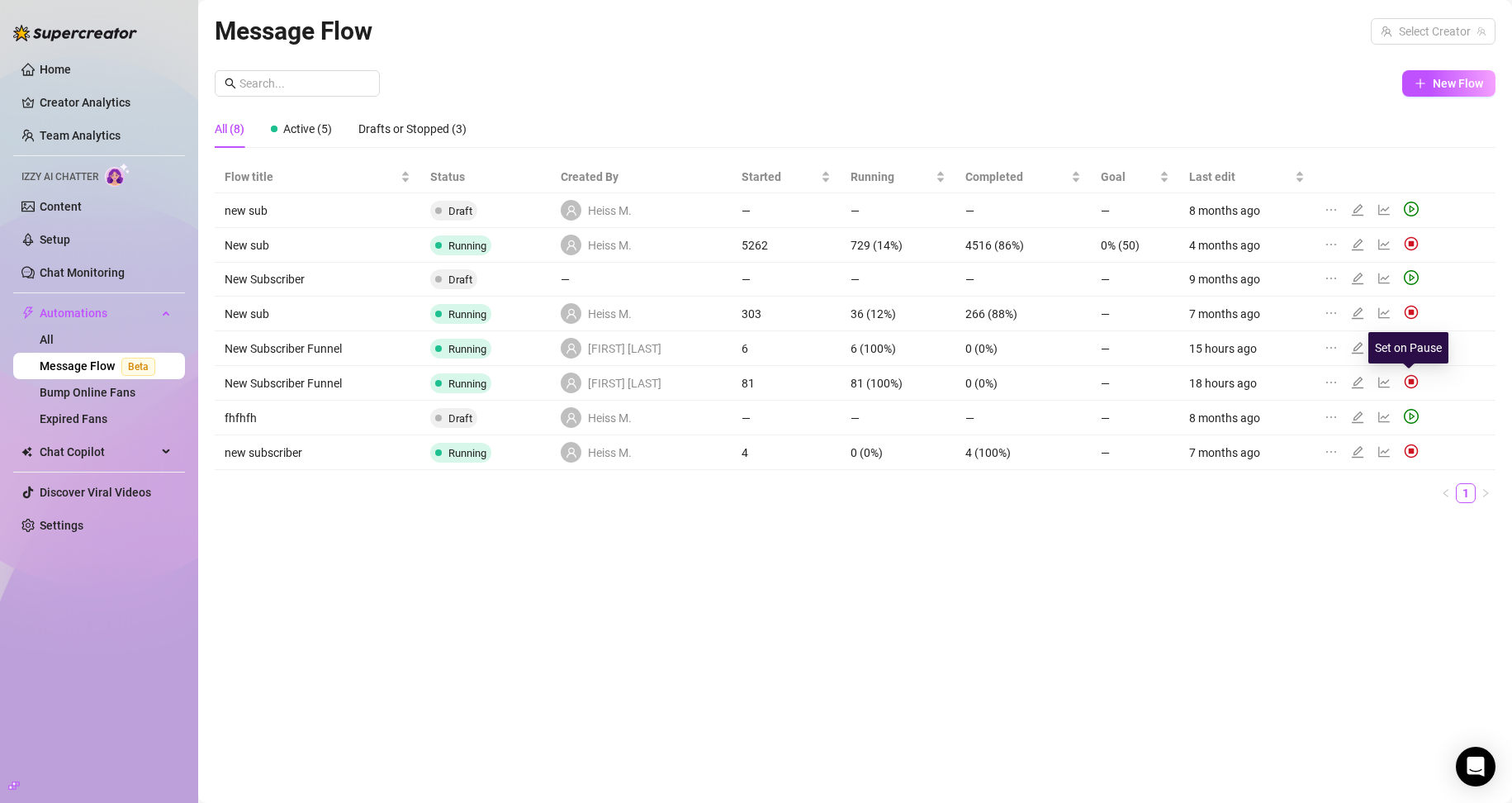 click at bounding box center [1411, 382] 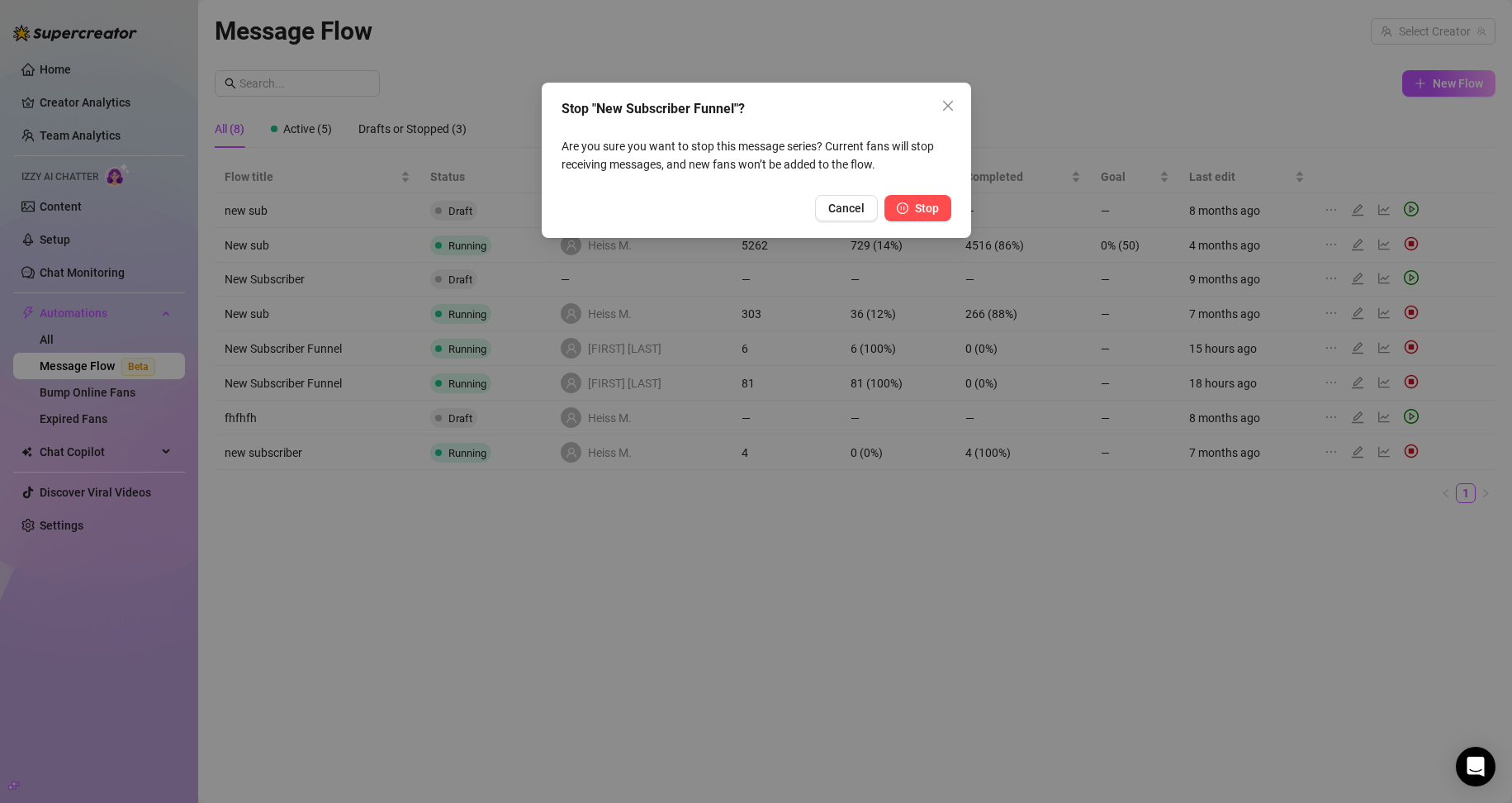 click on "Stop" at bounding box center [927, 208] 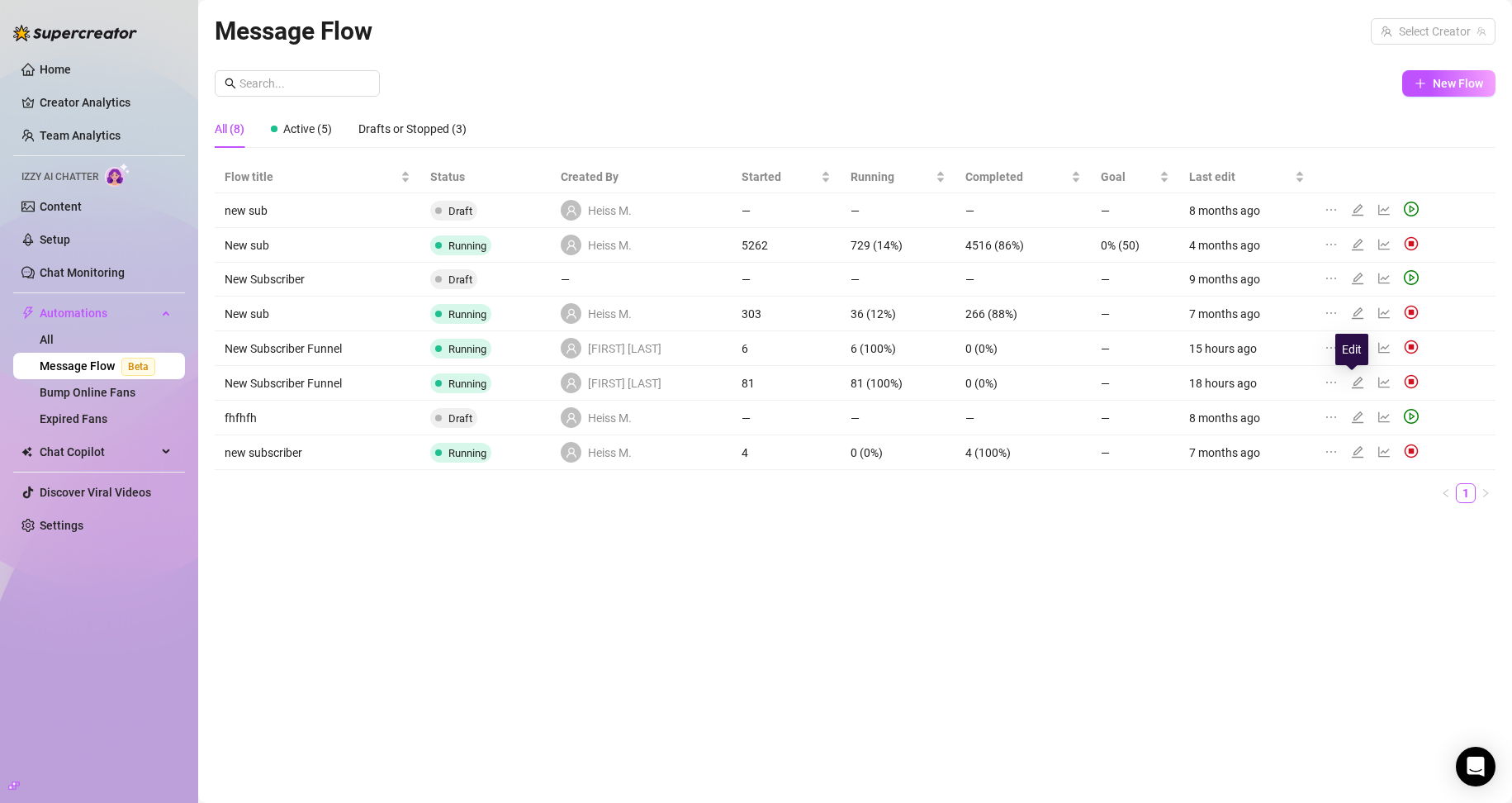 click 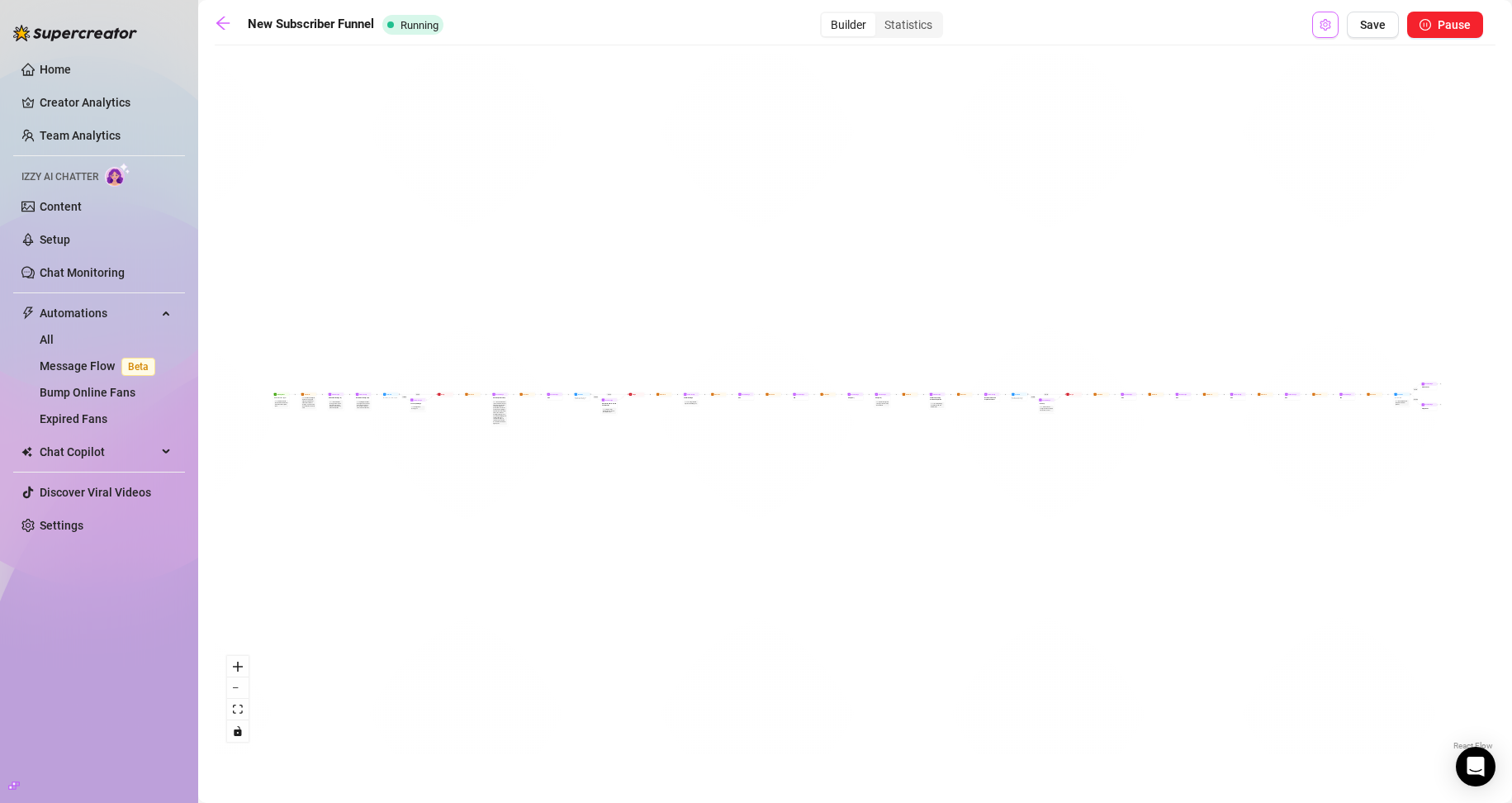 click 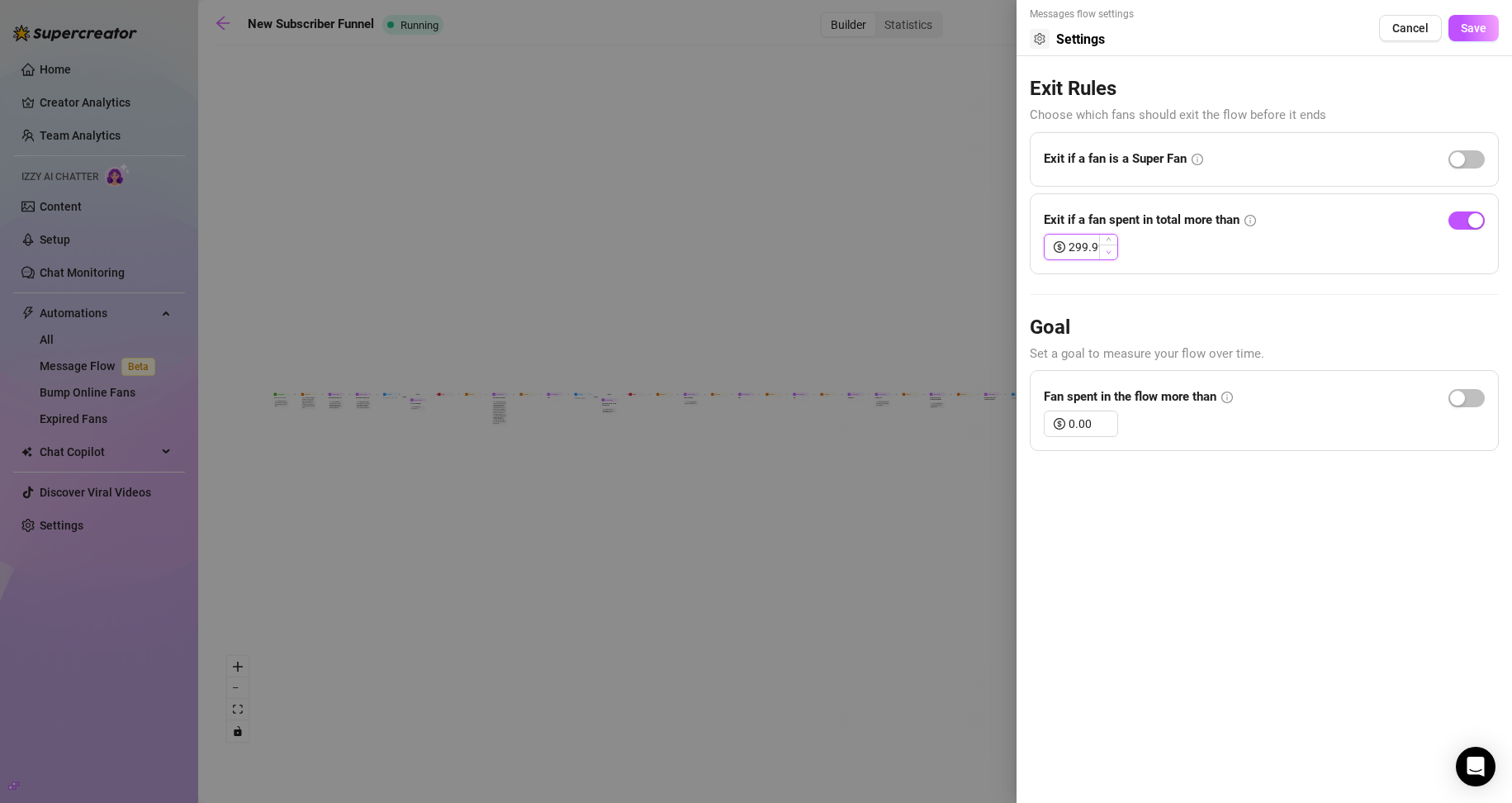 click at bounding box center (1108, 252) 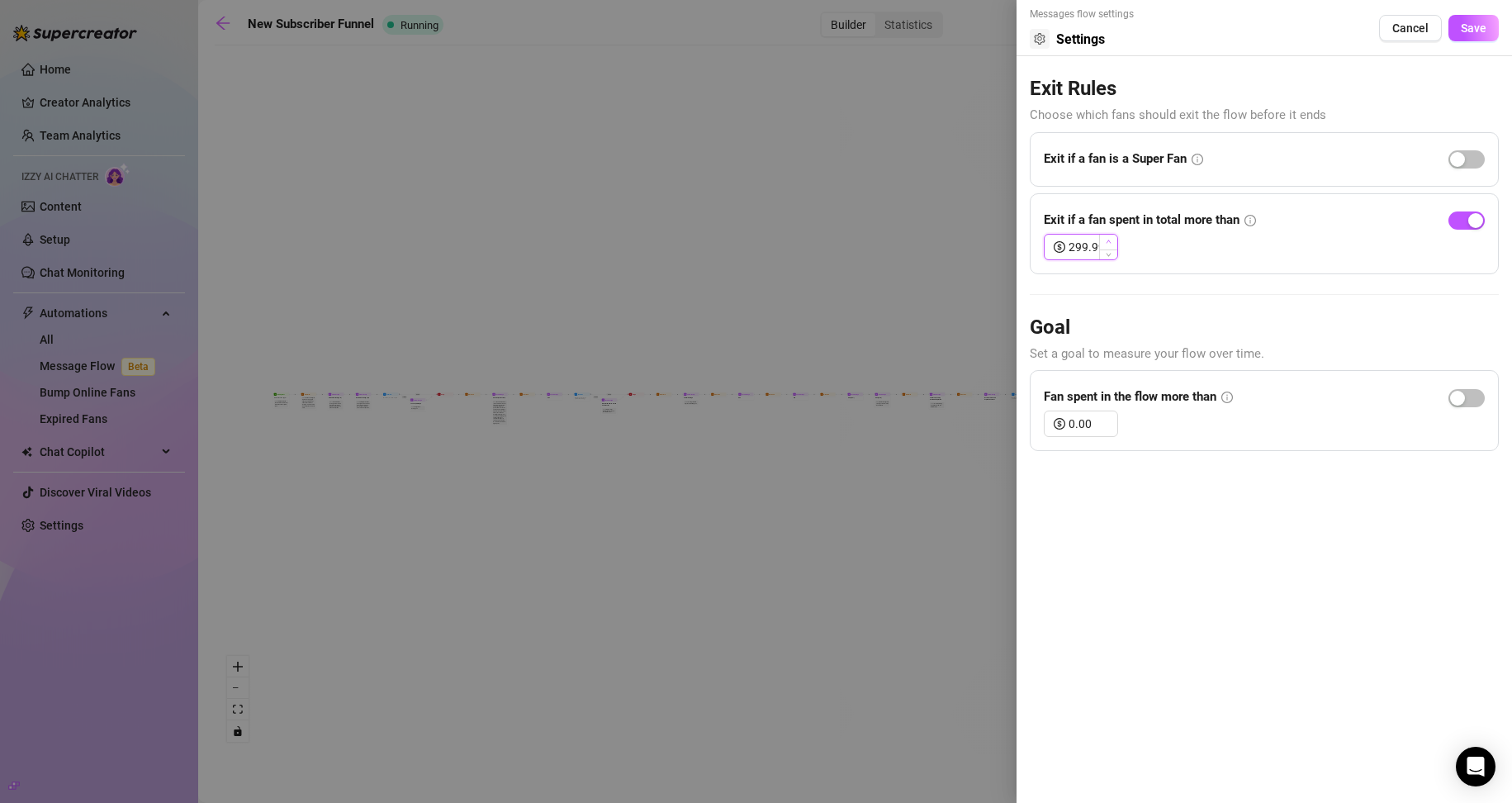 type on "300.00" 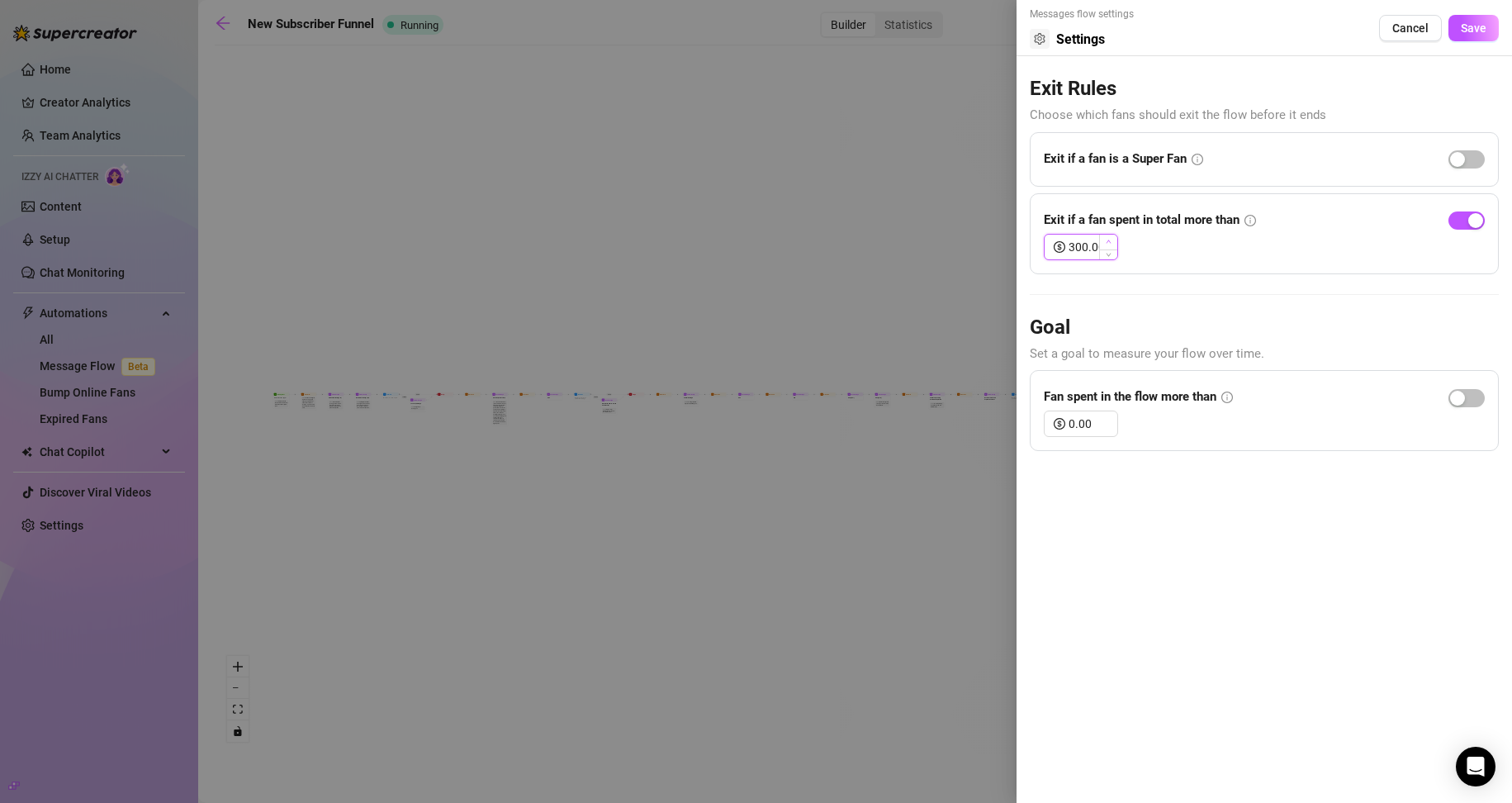 click at bounding box center [1108, 242] 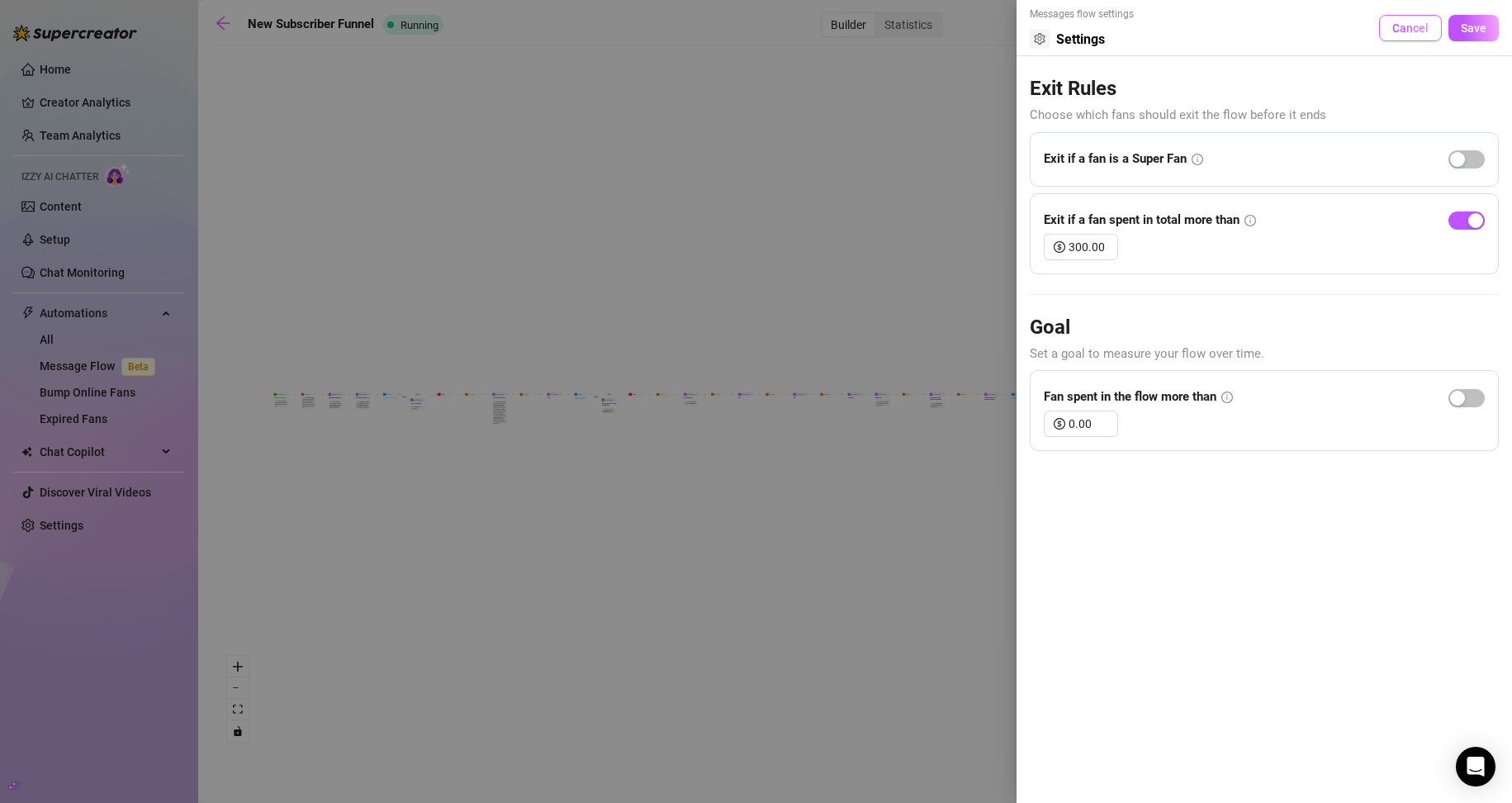 click on "Cancel" at bounding box center (1410, 28) 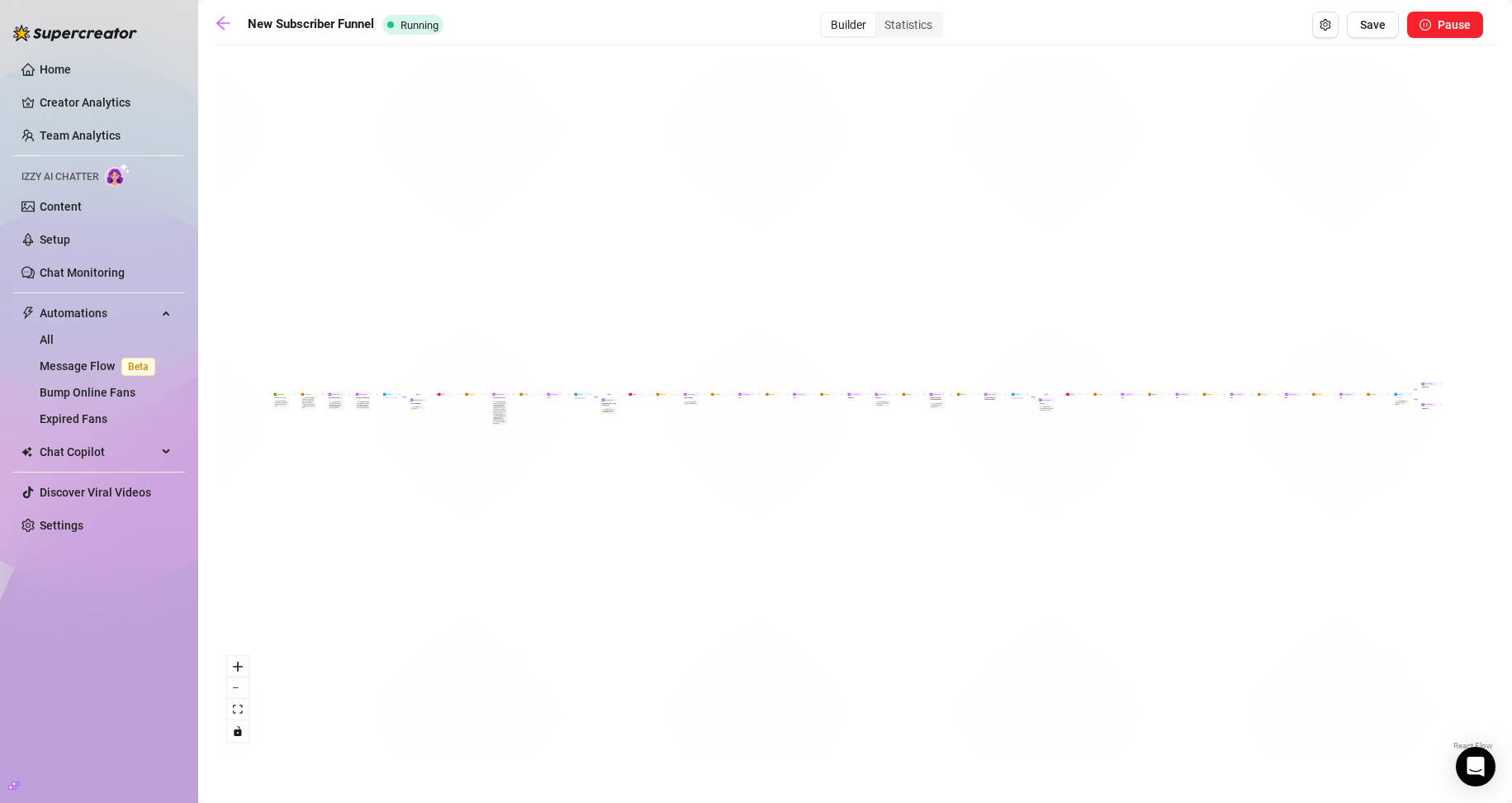 click on "Sell content to new fans - from the moment they subscribe until they spend $300" at bounding box center (282, 404) 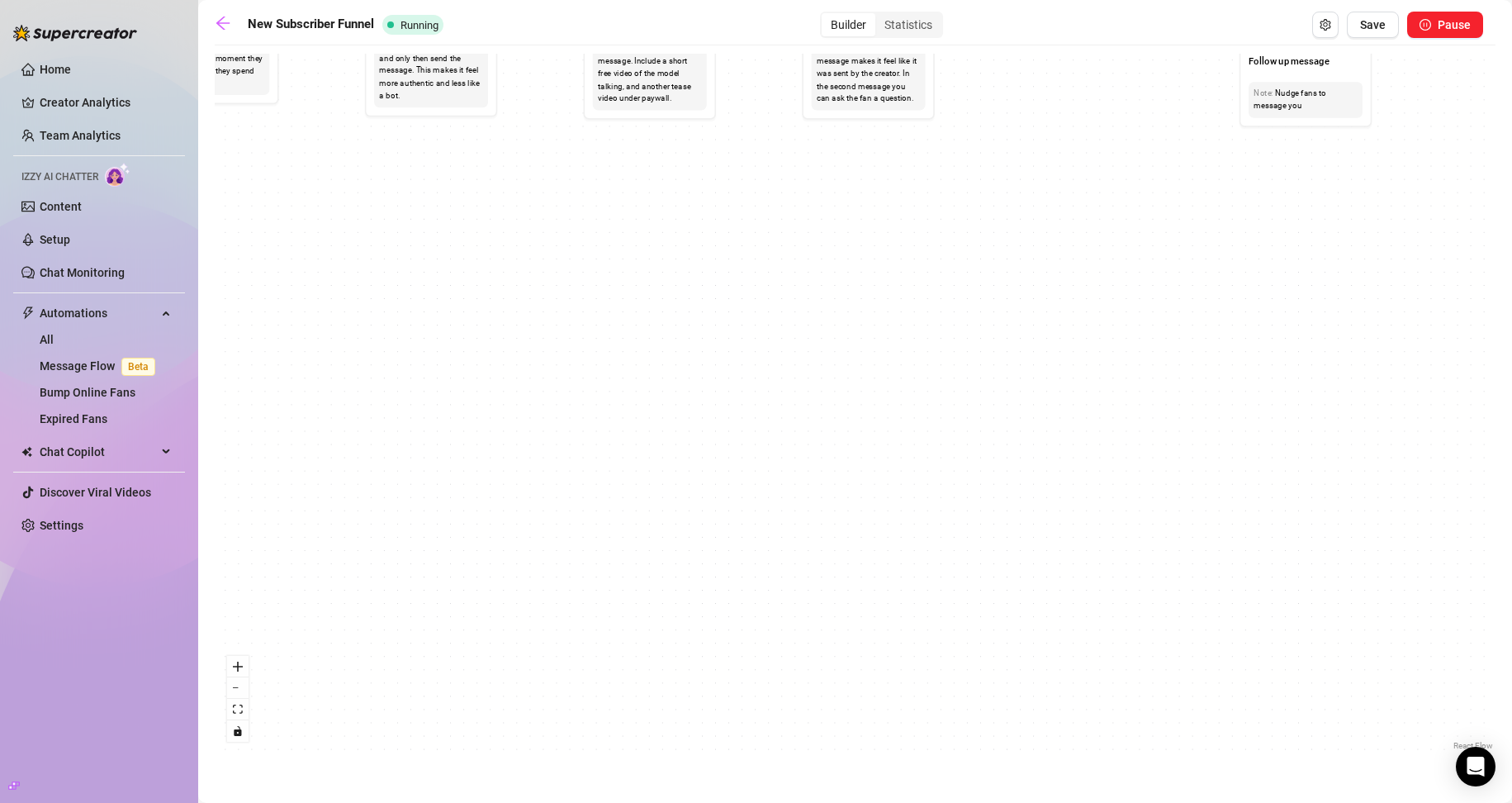 drag, startPoint x: 353, startPoint y: 454, endPoint x: 843, endPoint y: 699, distance: 547.8367 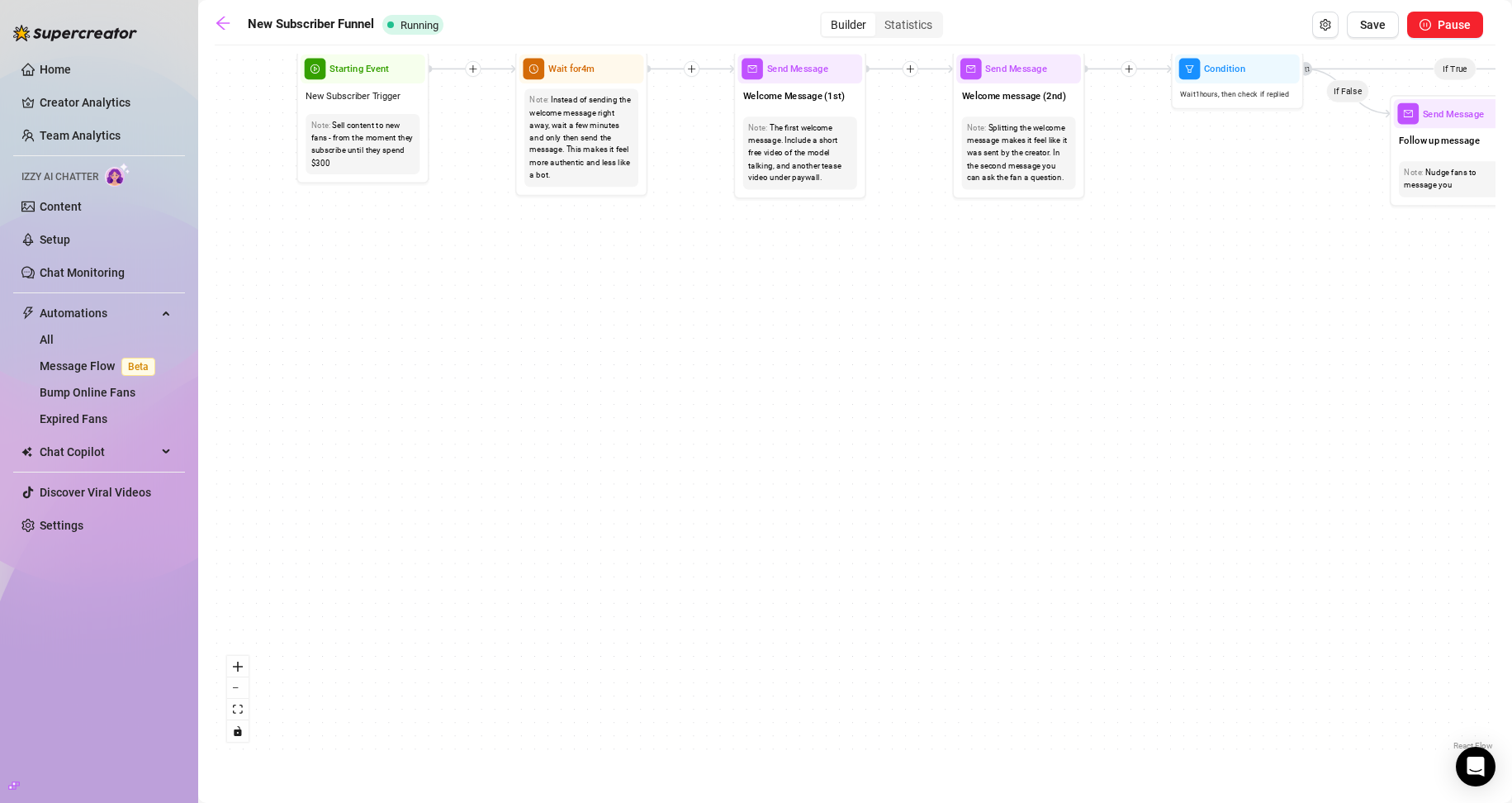 drag, startPoint x: 595, startPoint y: 491, endPoint x: 805, endPoint y: 735, distance: 321.92546 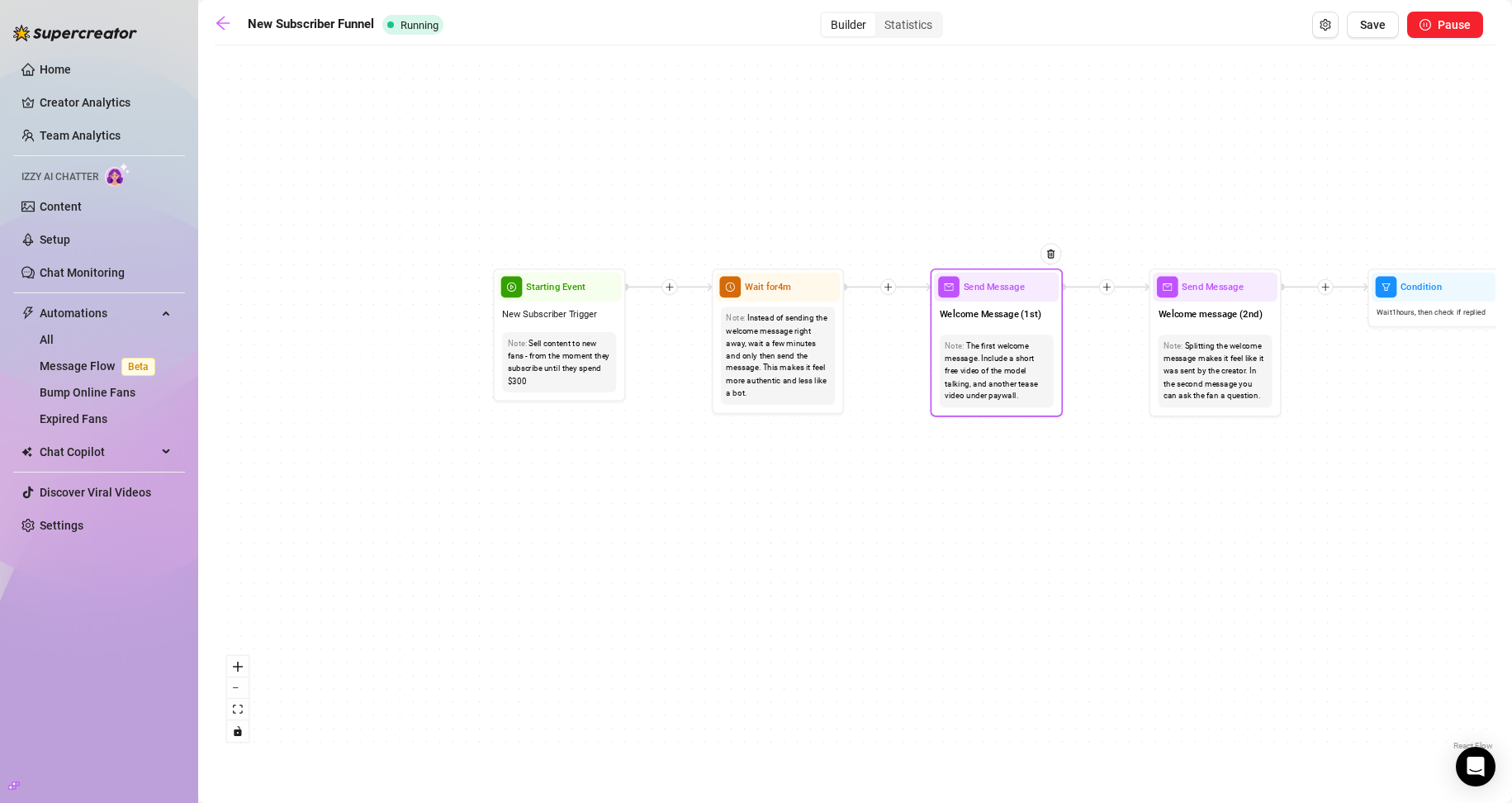 click on "Welcome Message (1st)" at bounding box center [990, 314] 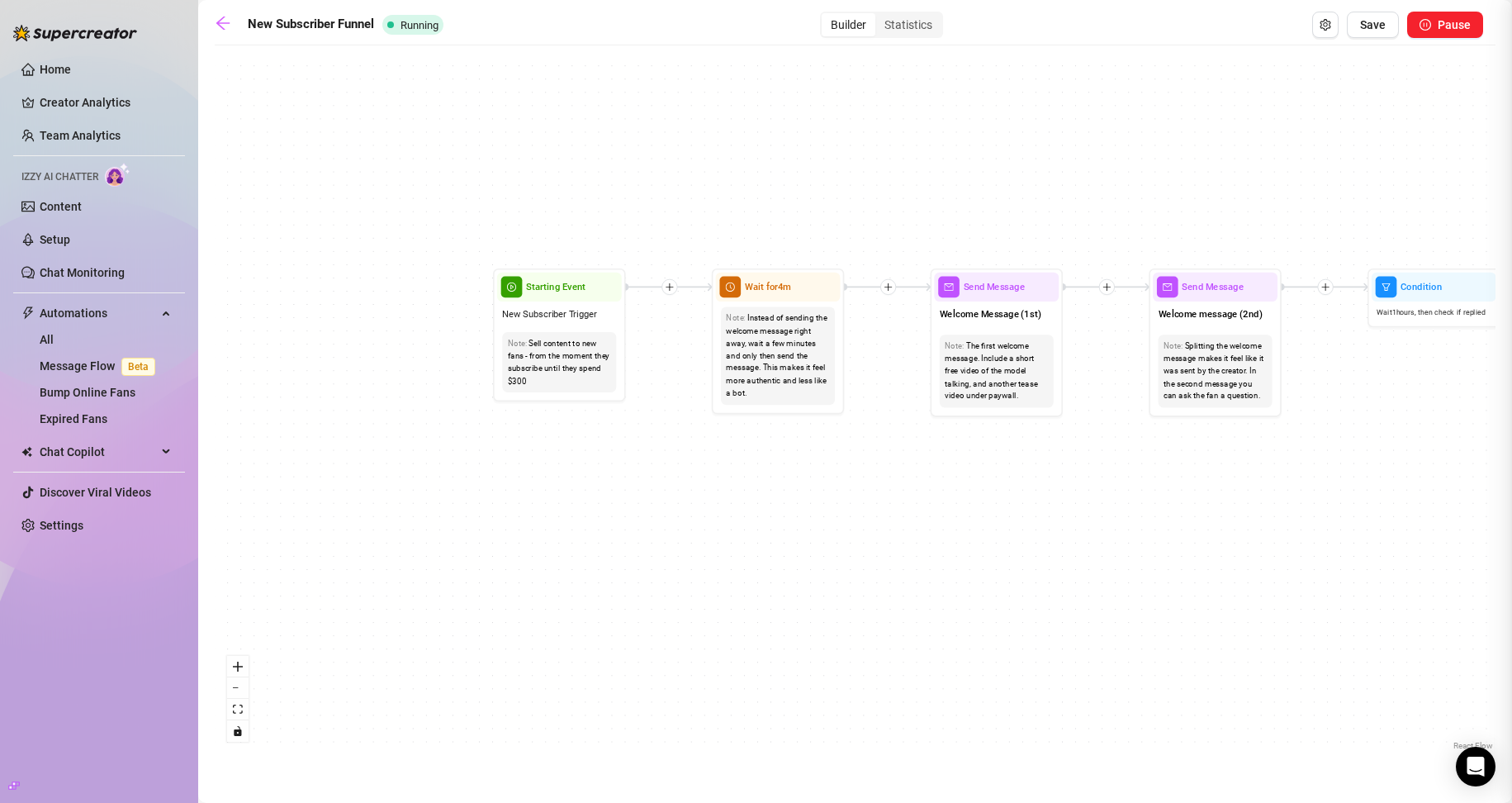 type on "First part of the welcome message" 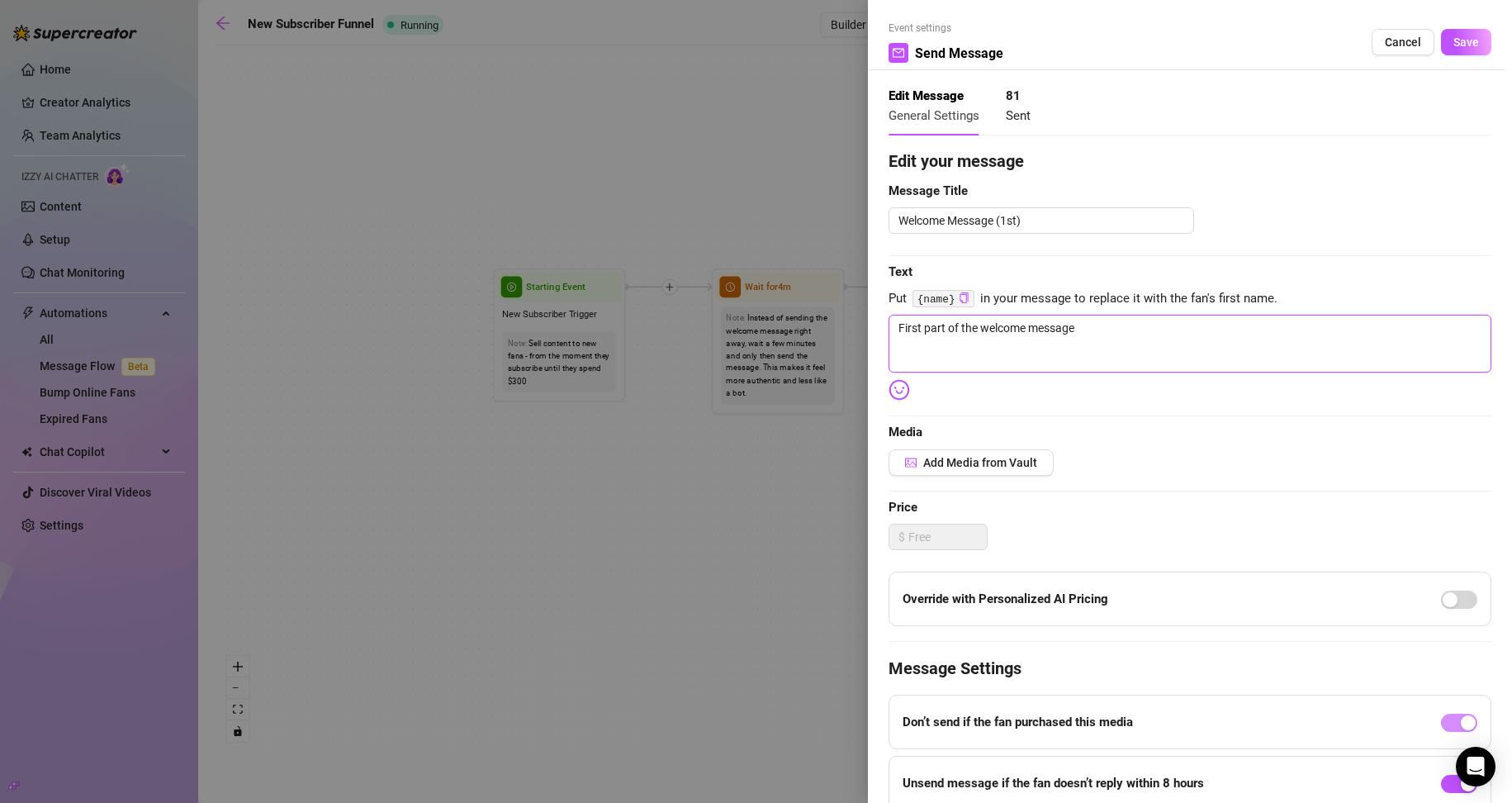 drag, startPoint x: 1084, startPoint y: 327, endPoint x: 880, endPoint y: 342, distance: 204.551 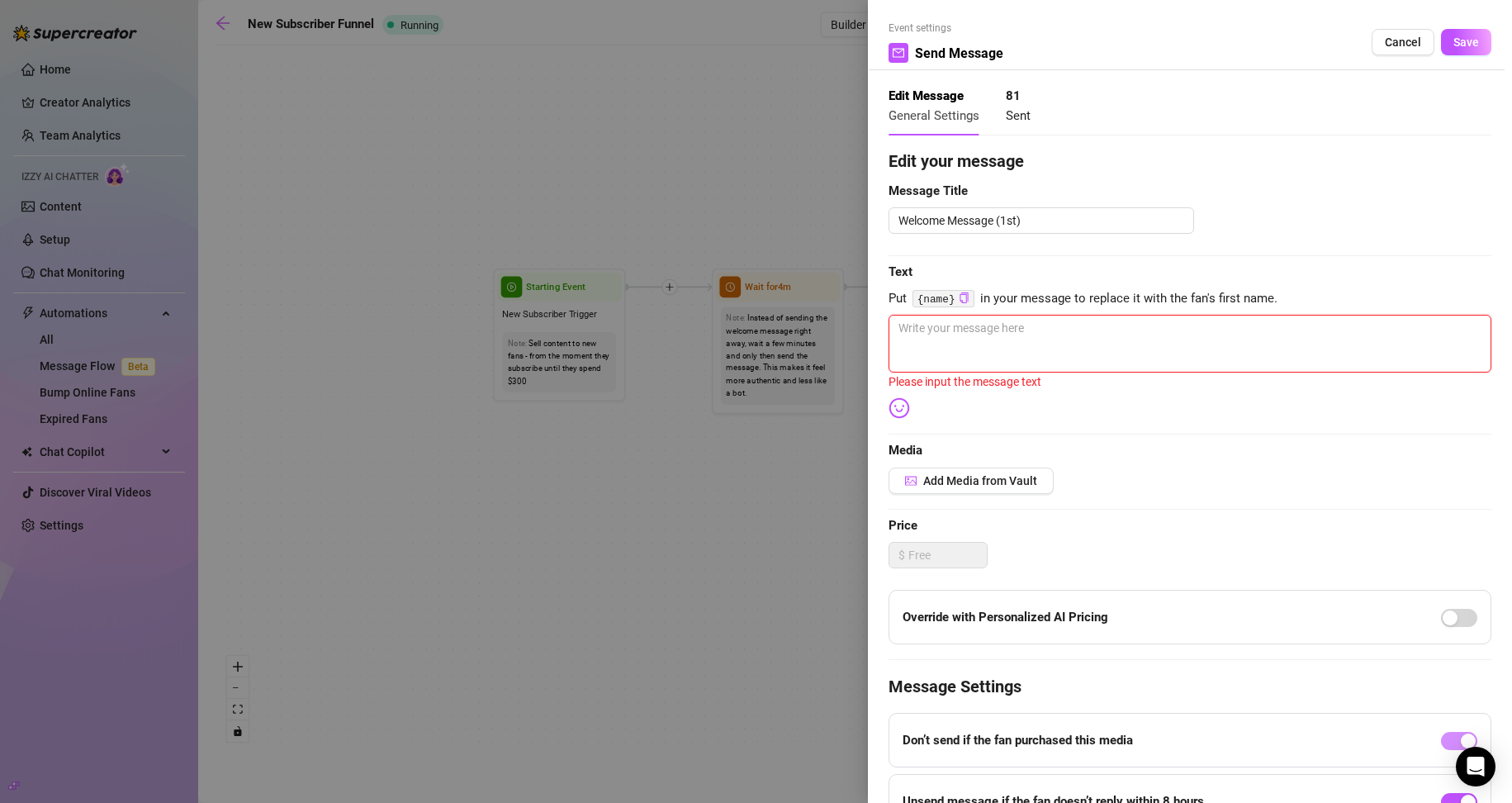 type on "h" 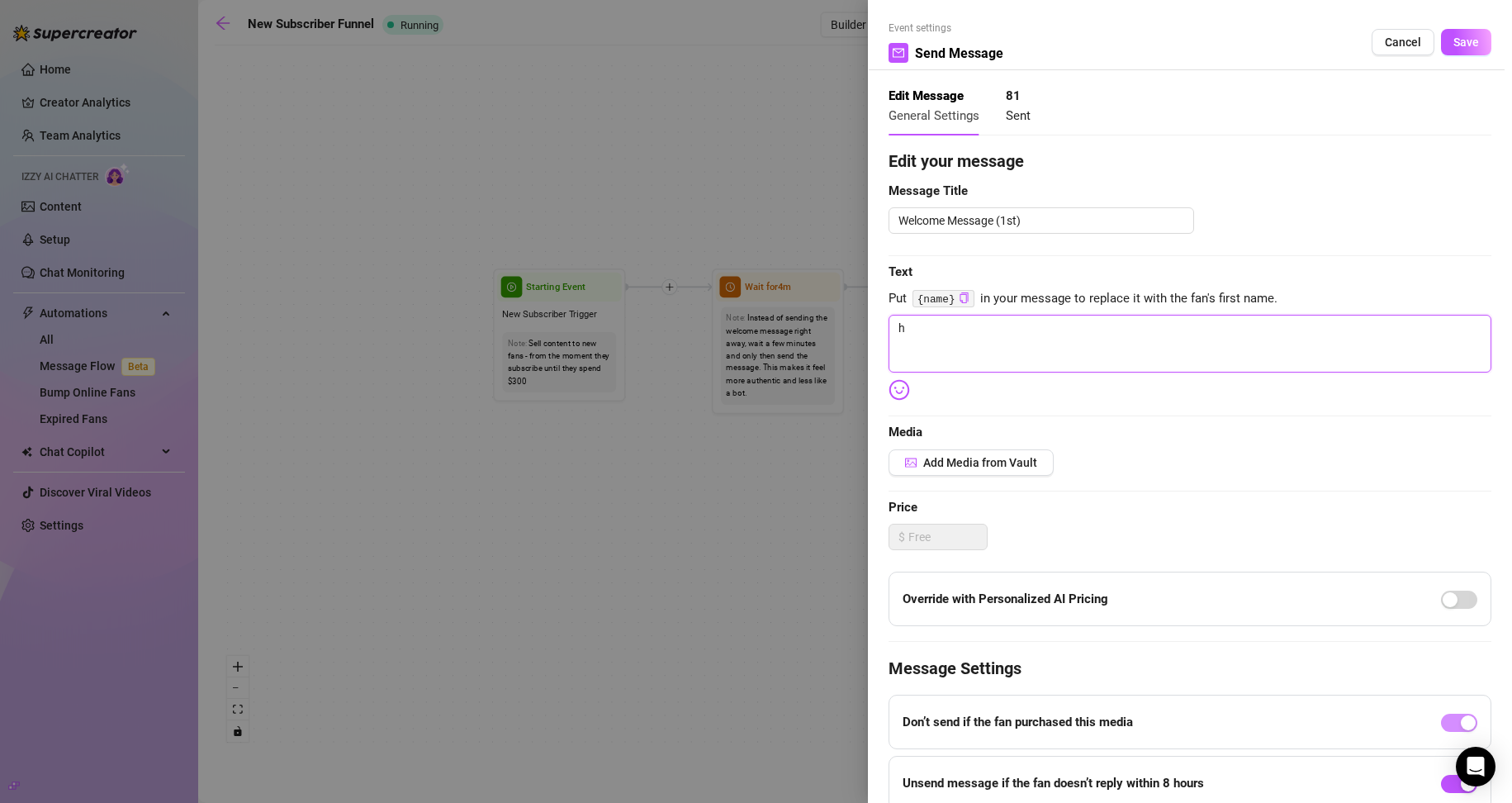 type on "hi" 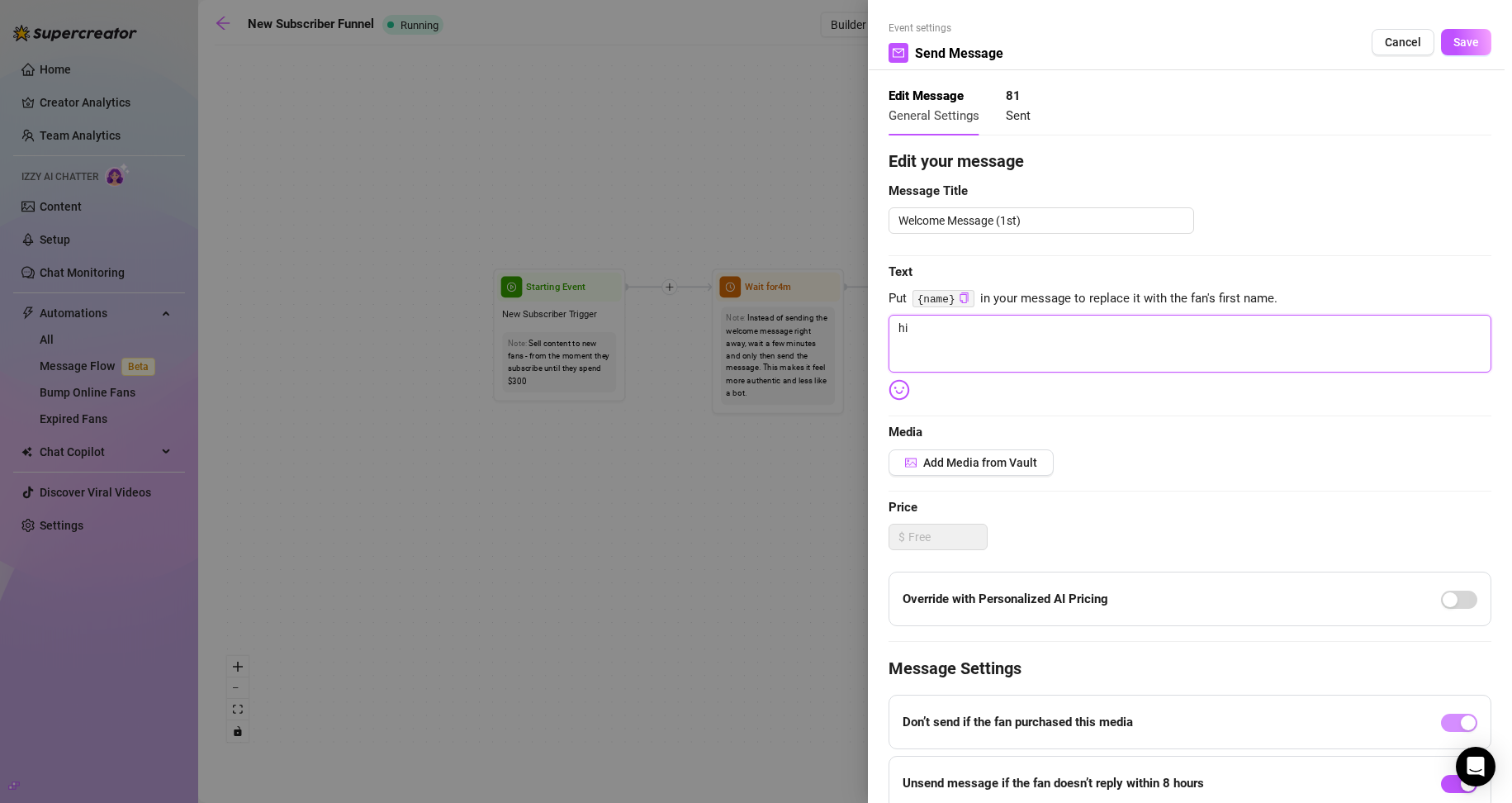type on "hi" 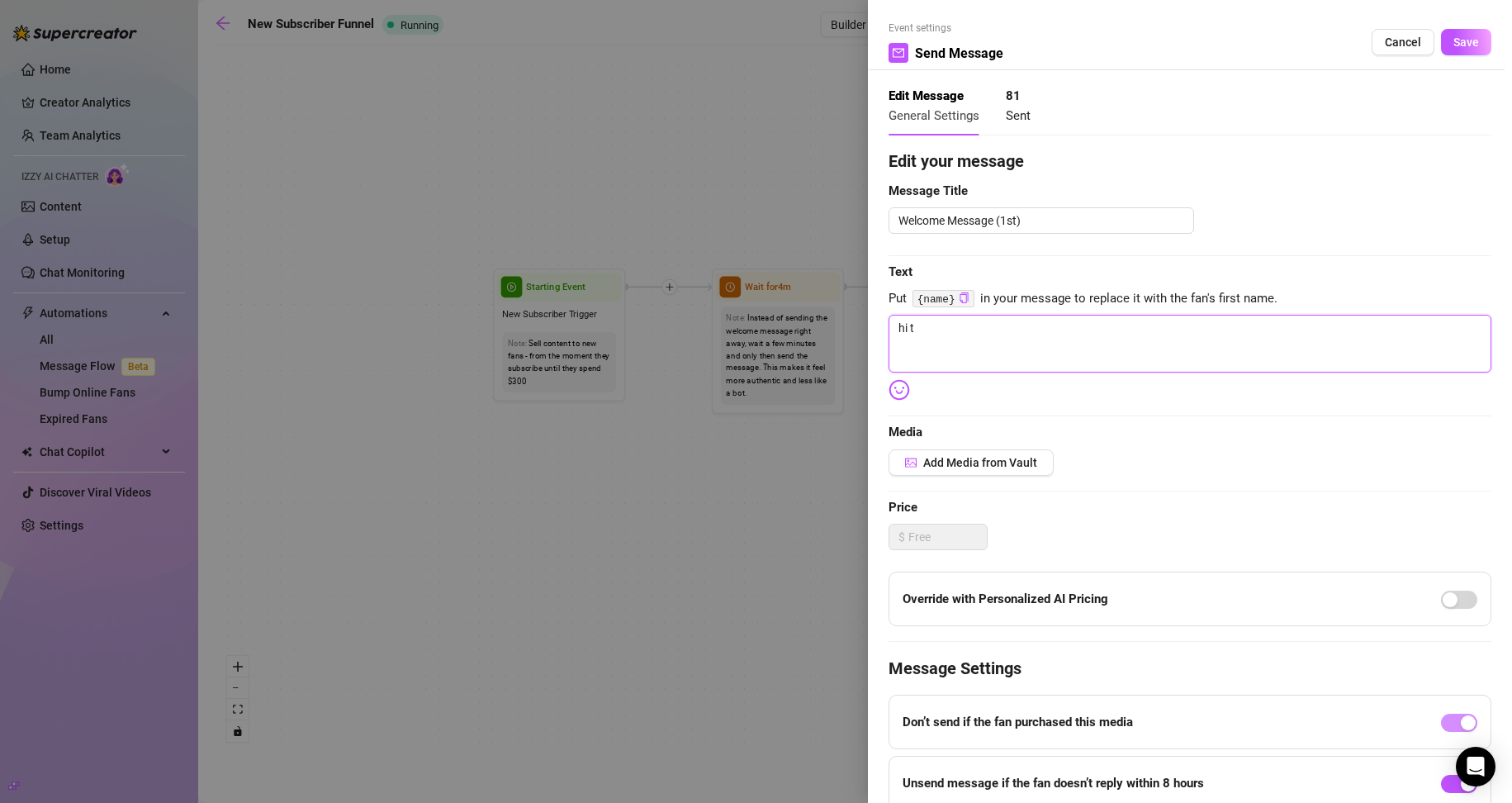 type on "hi th" 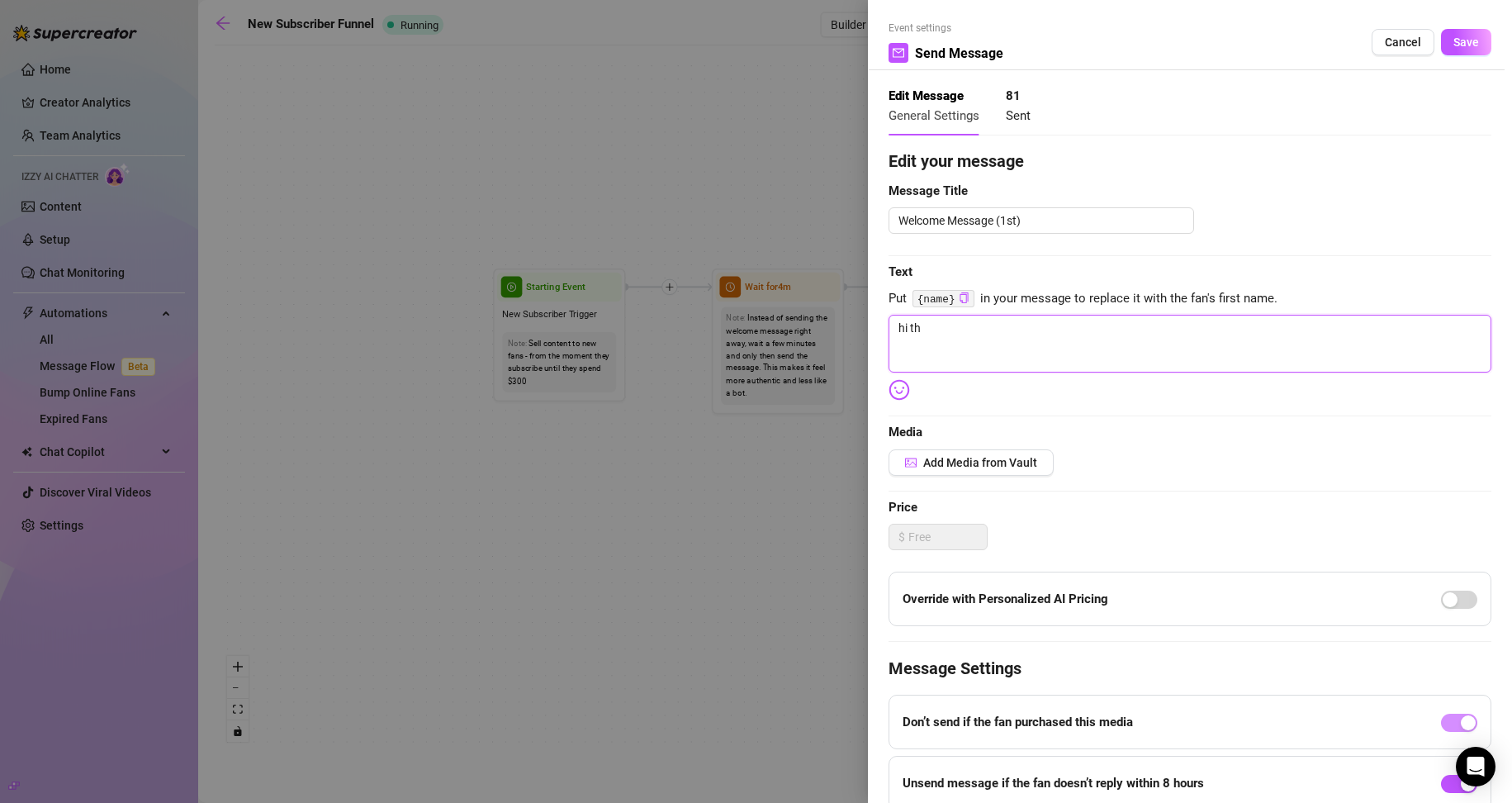 type on "hi the" 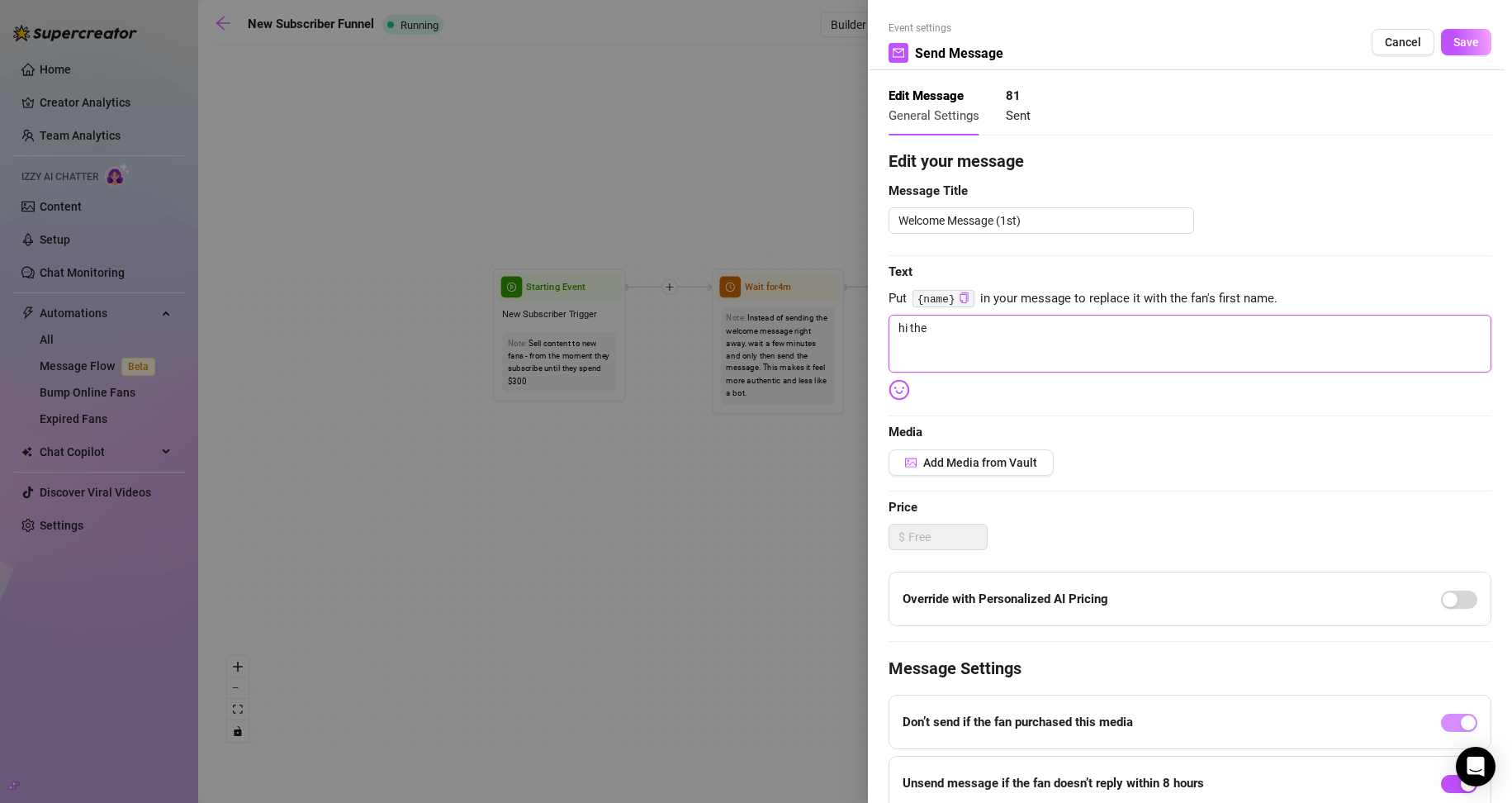 type on "hi ther" 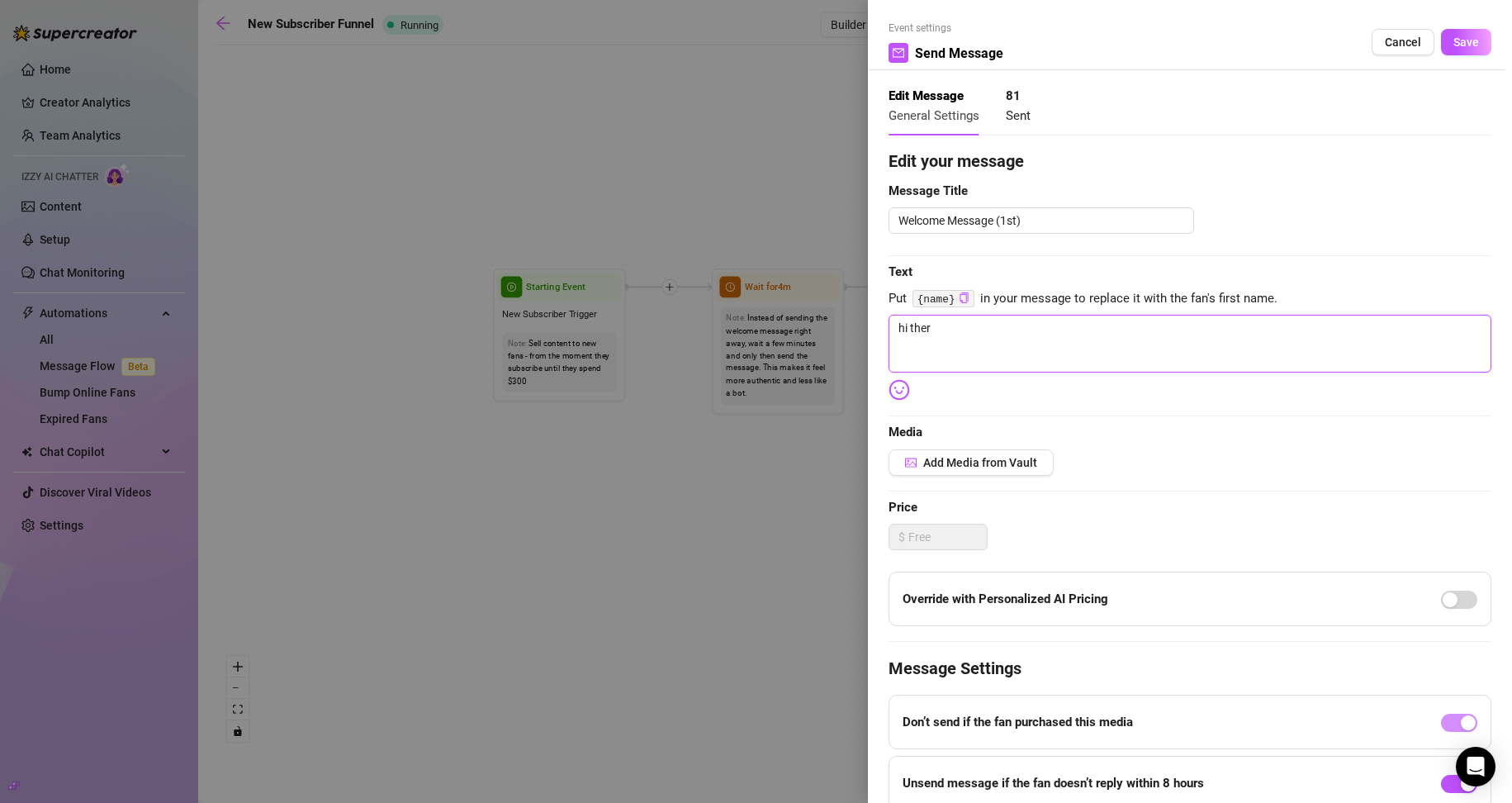 type on "hi there" 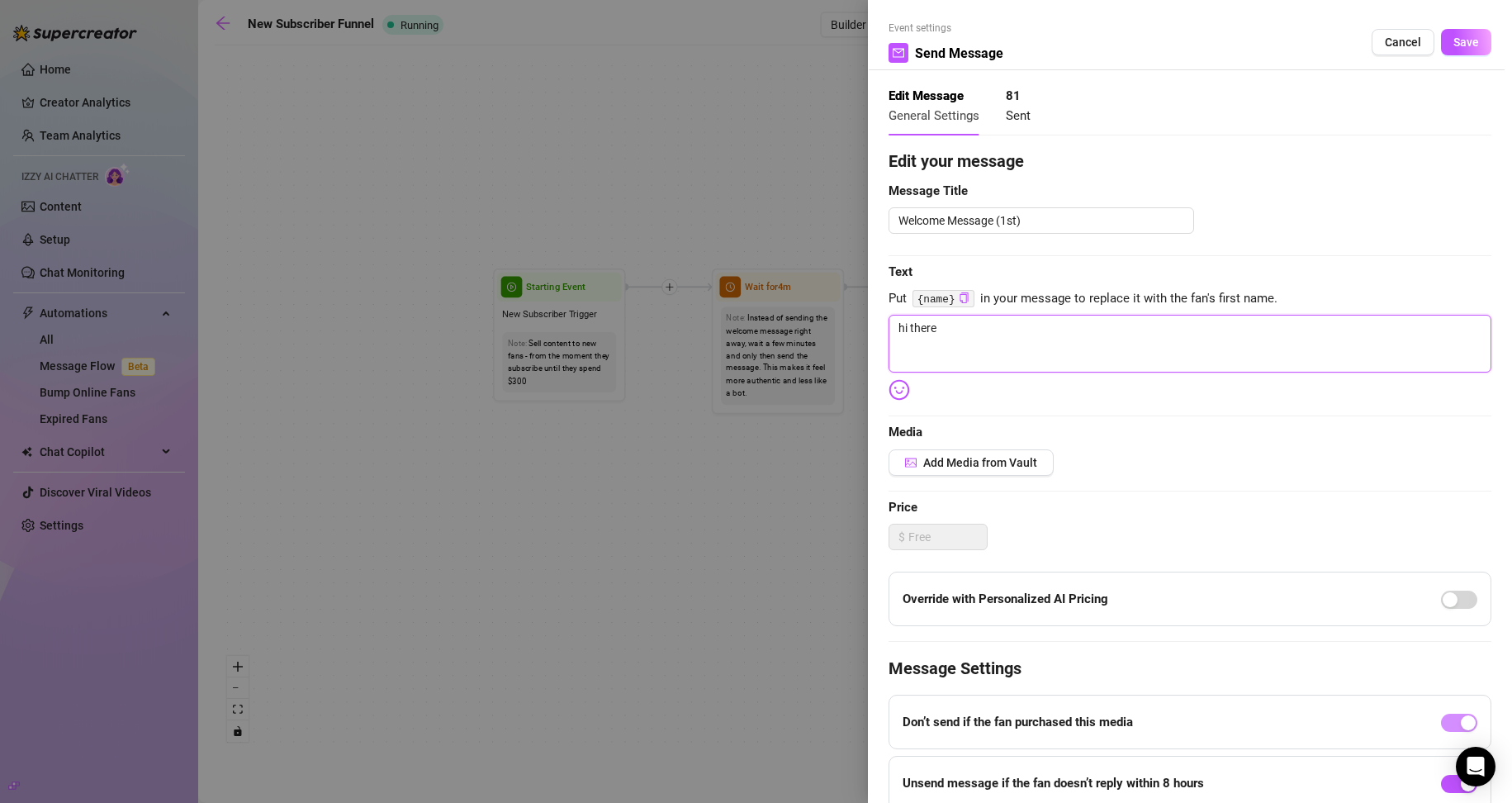 type on "hi there" 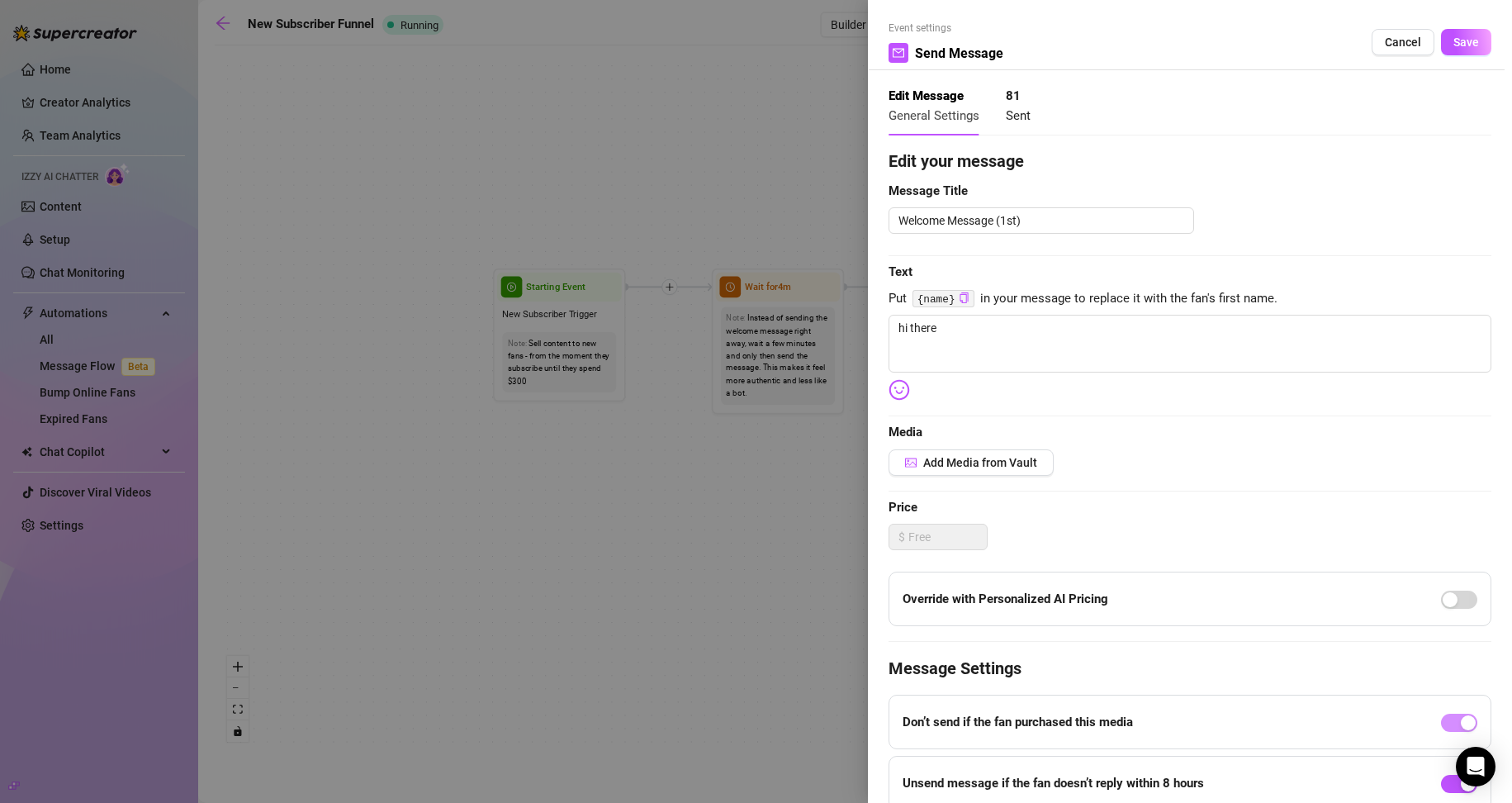 click on "{name}" at bounding box center (943, 298) 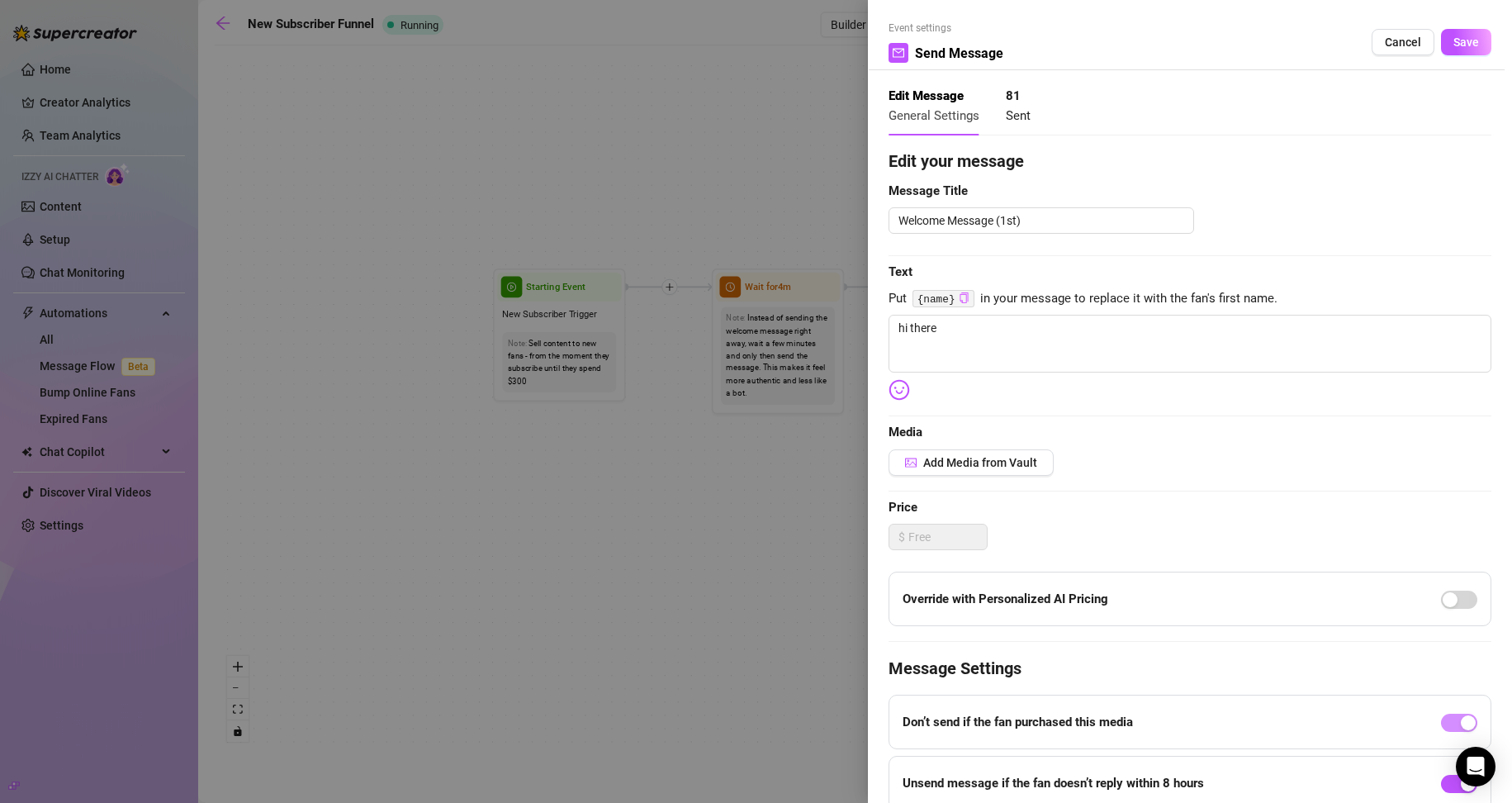 click 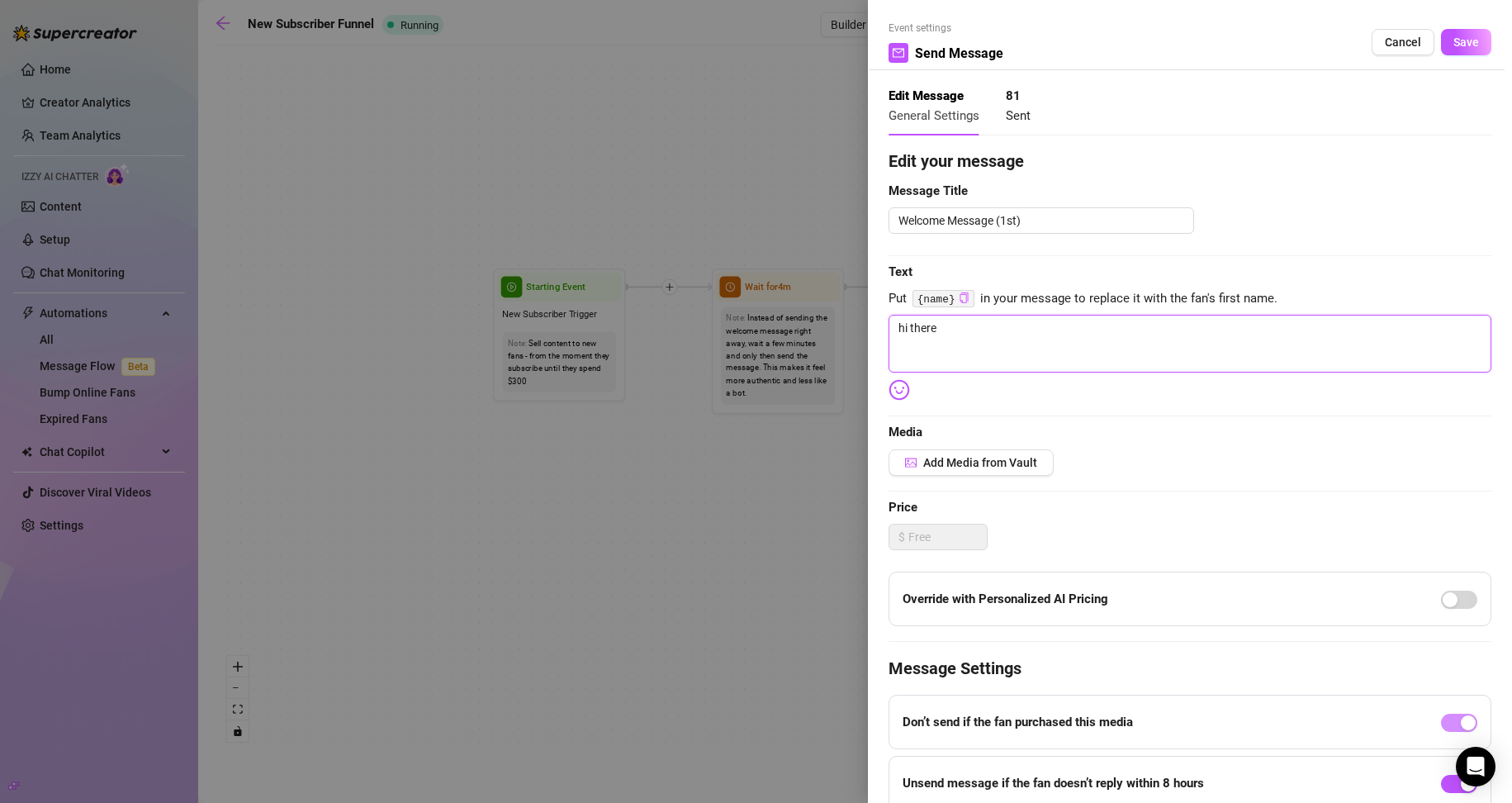 click on "hi there" at bounding box center [1190, 344] 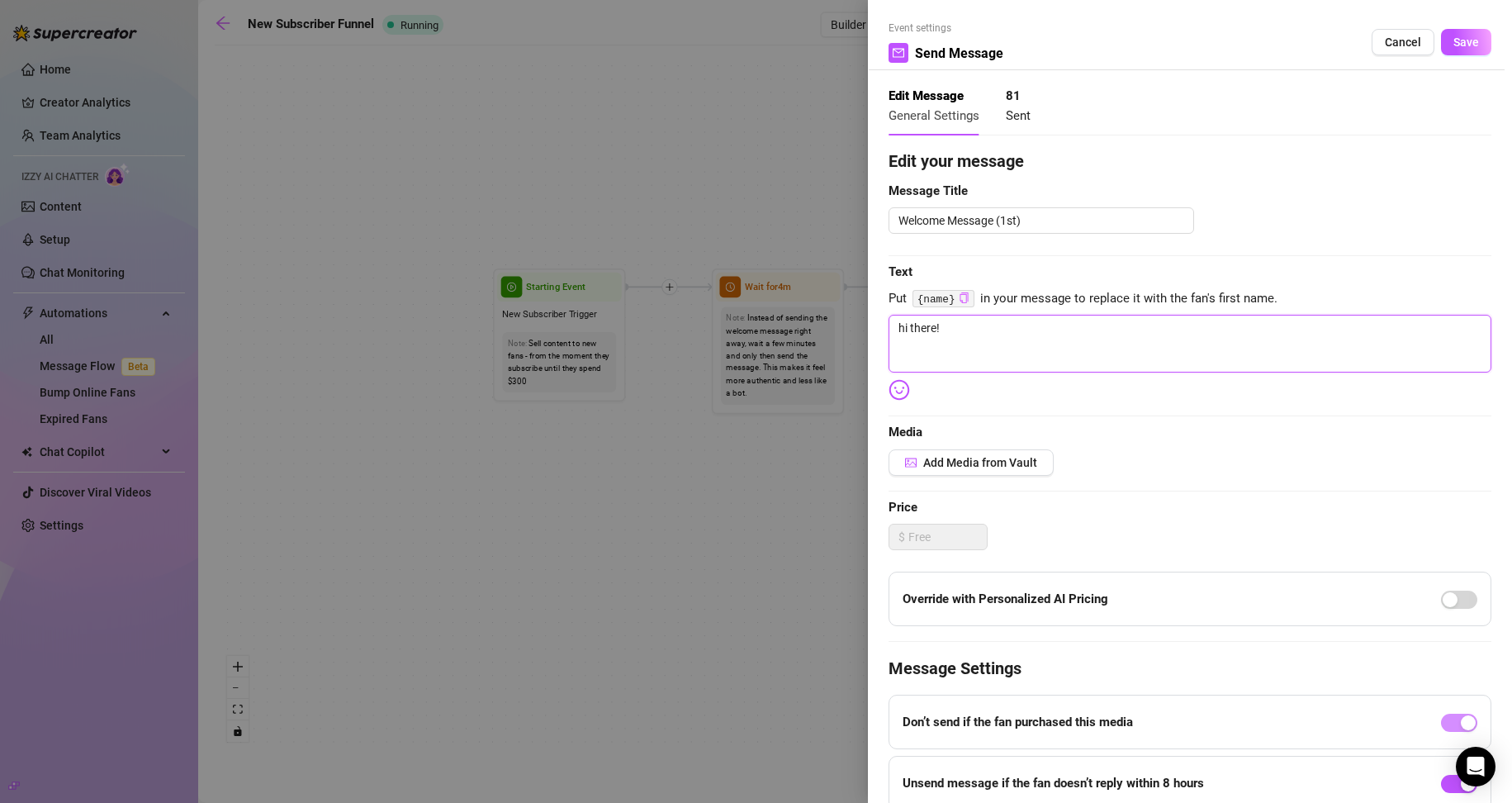 type on "hi there!!" 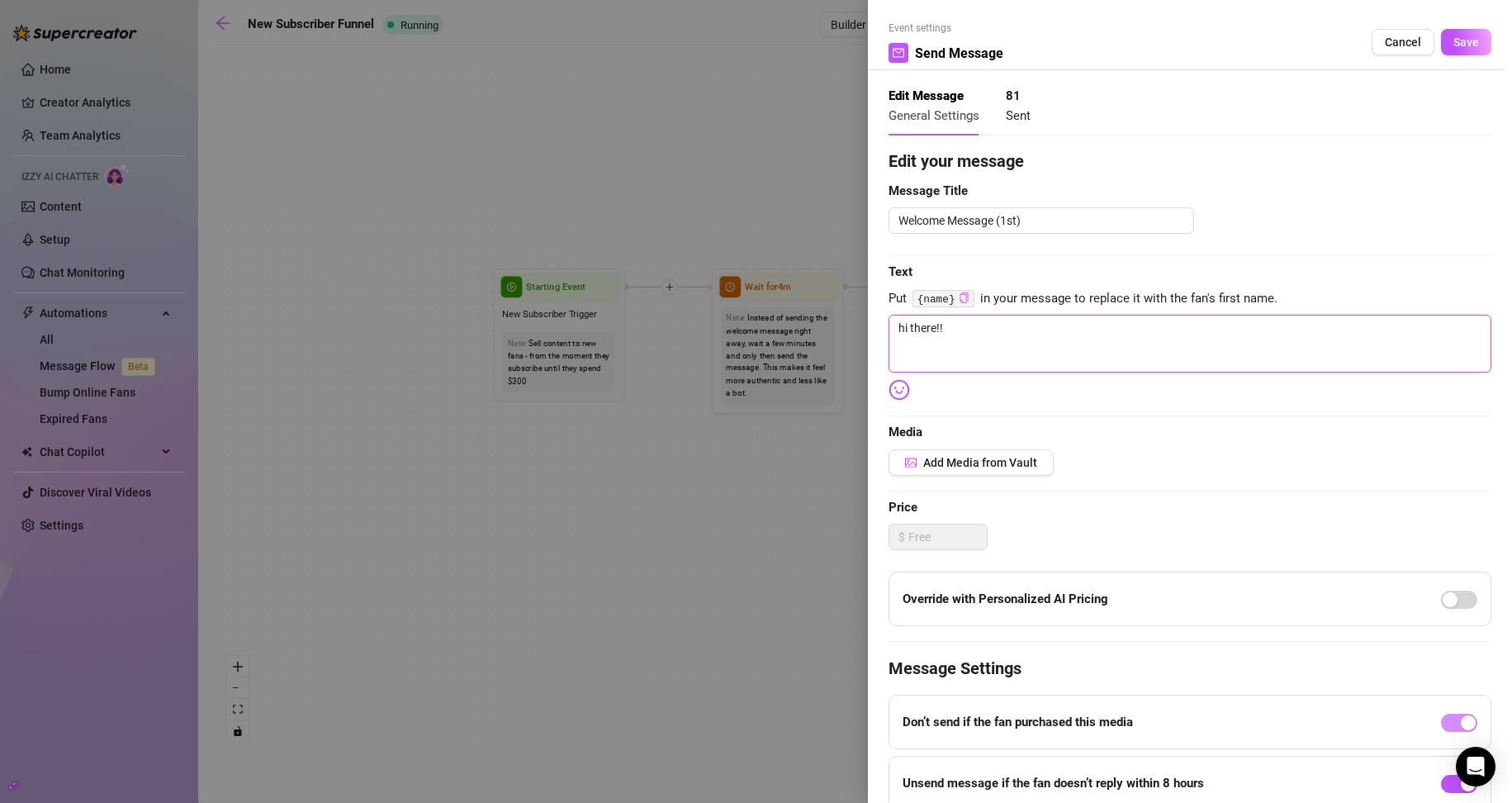 type on "hi there!!" 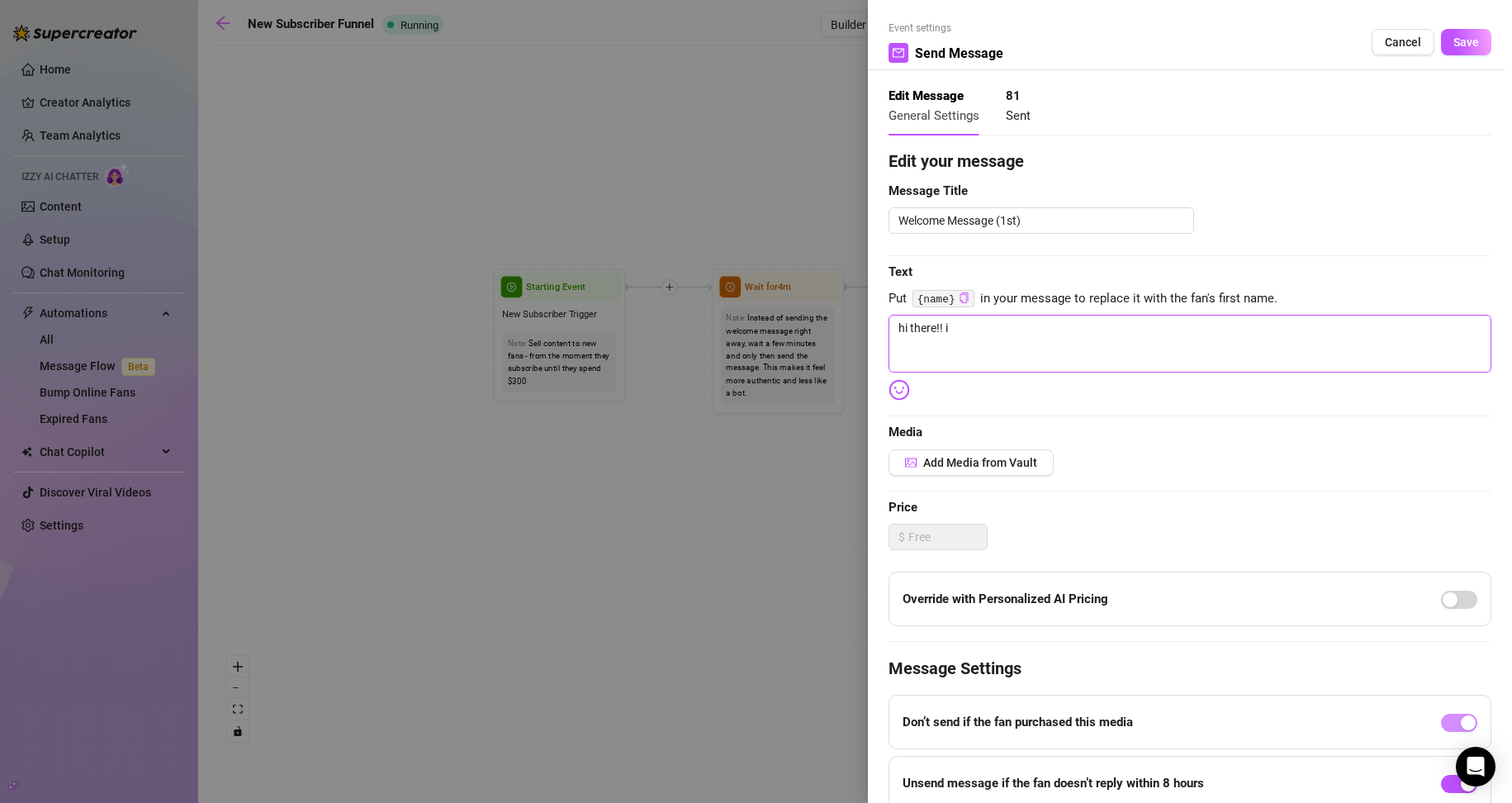 type on "hi there!! i'" 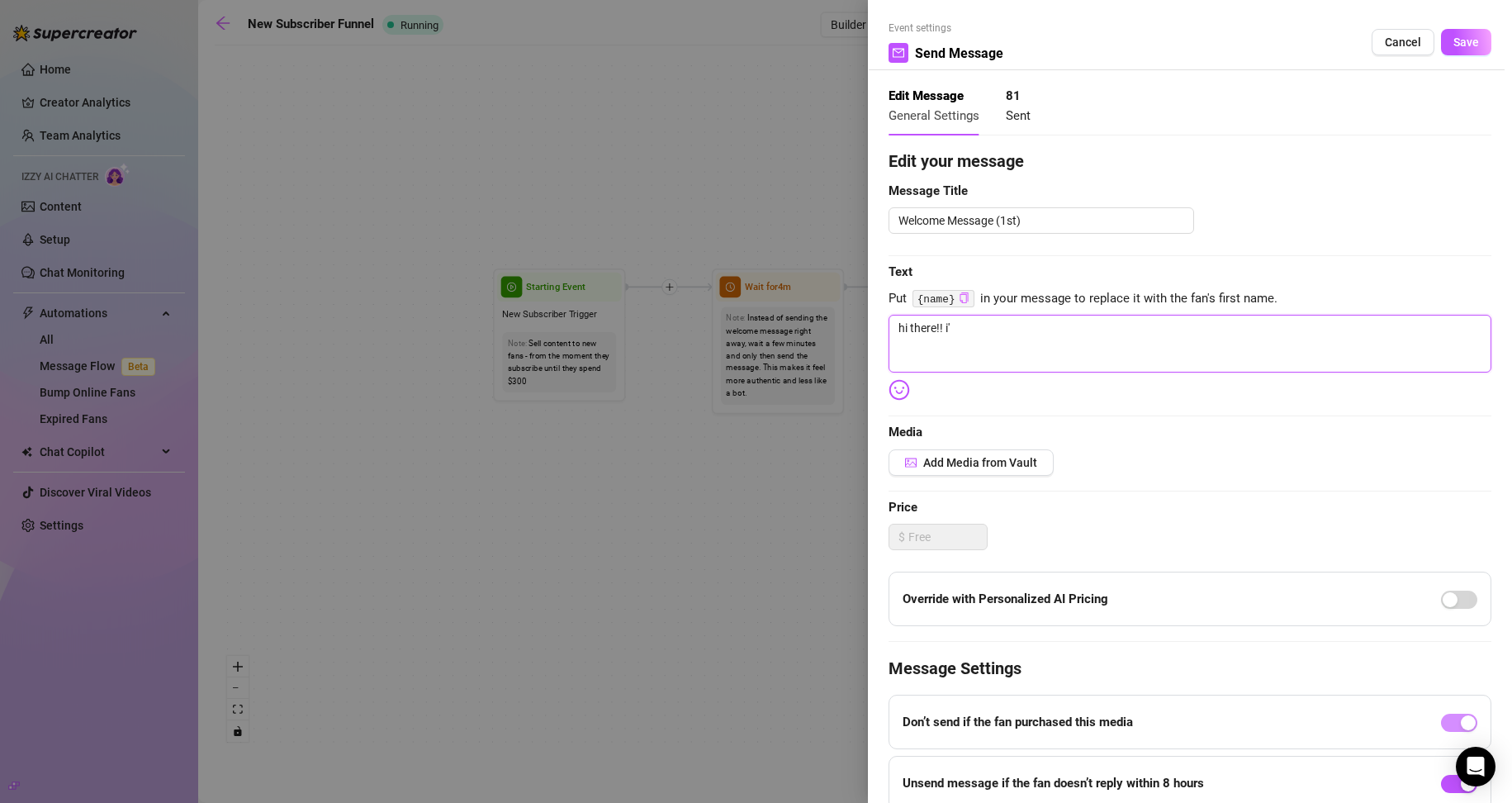 type on "hi there!! i'm" 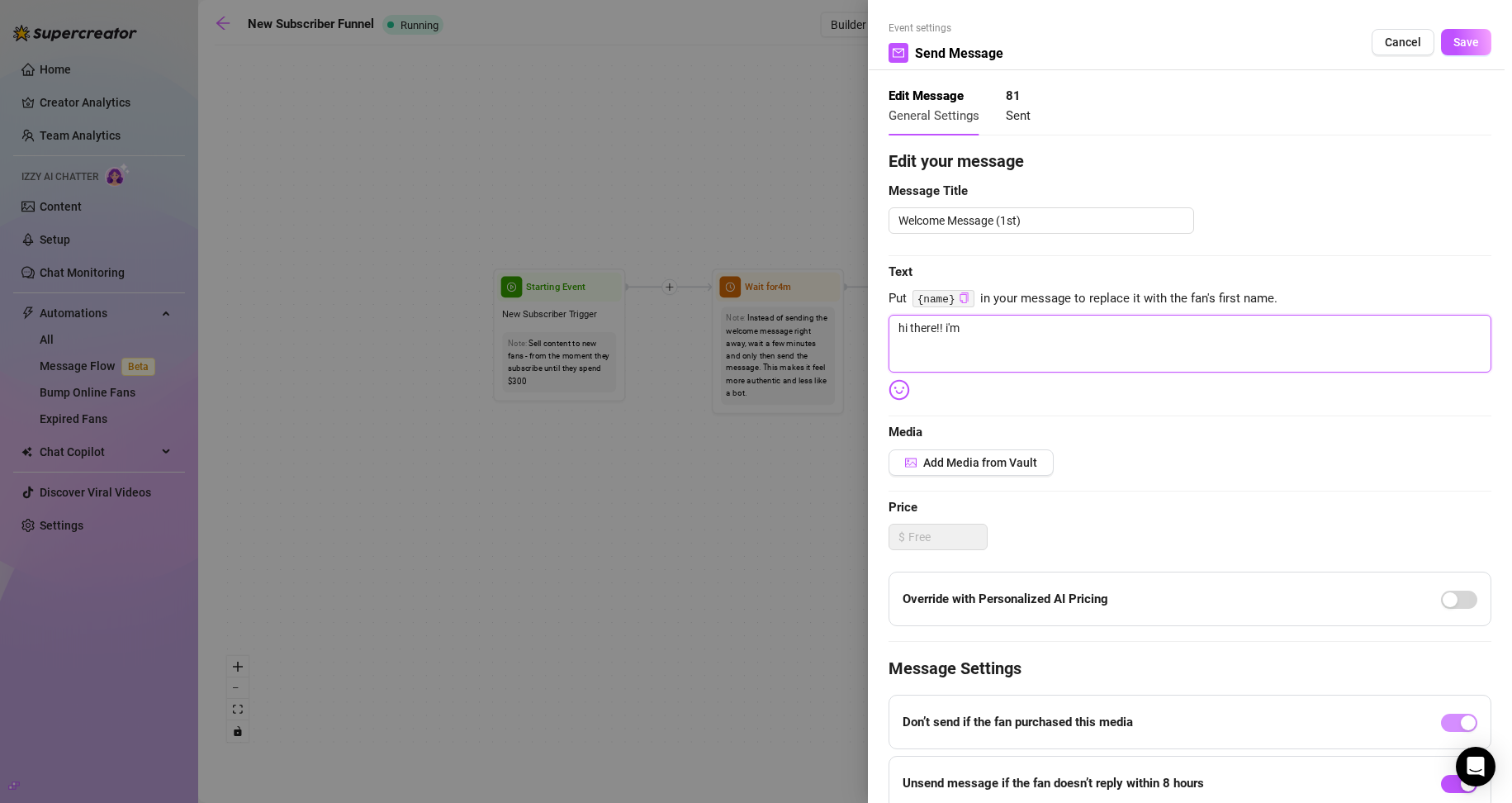 type on "hi there!! i'm" 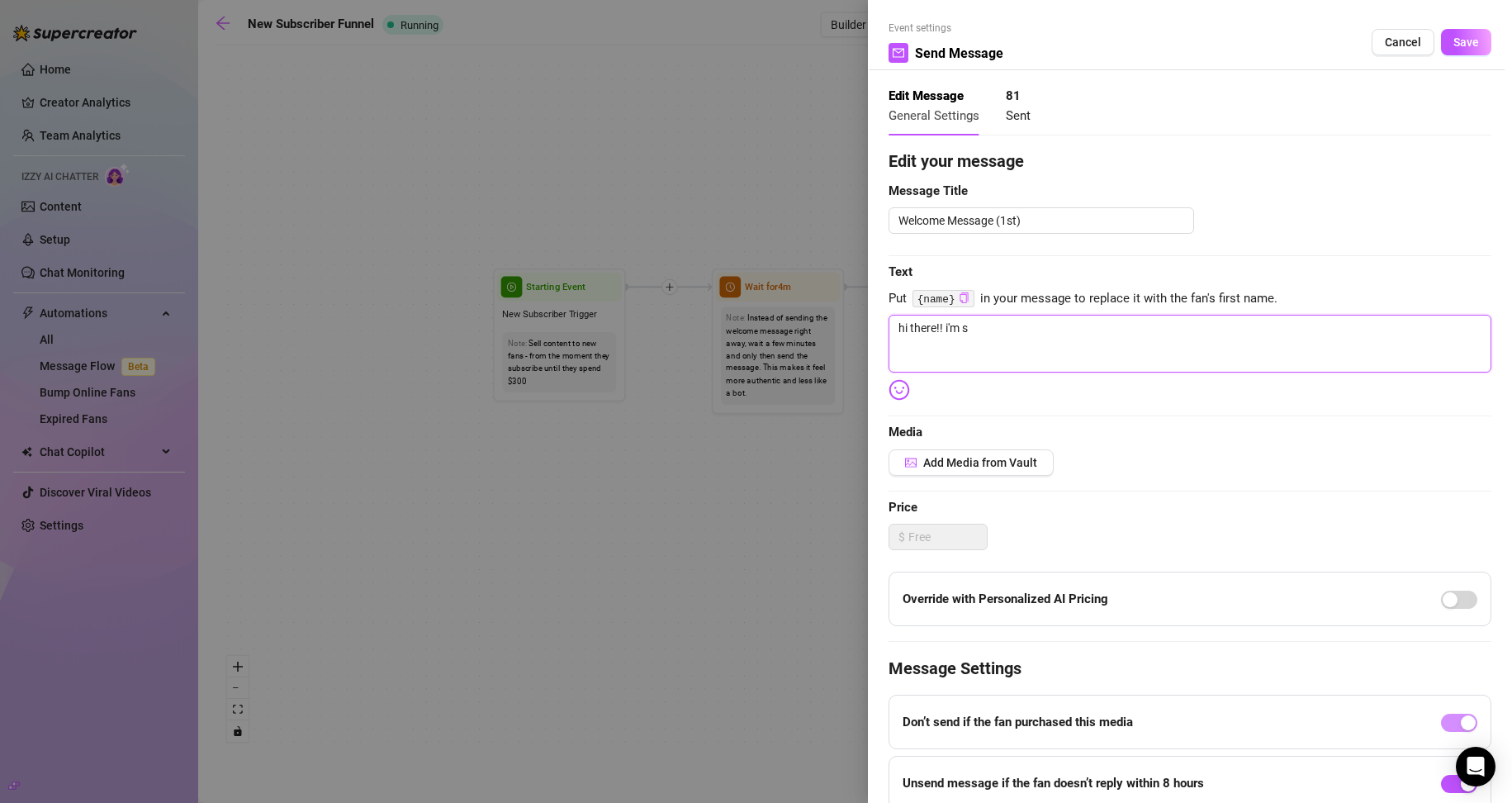 type on "hi there!! i'm s" 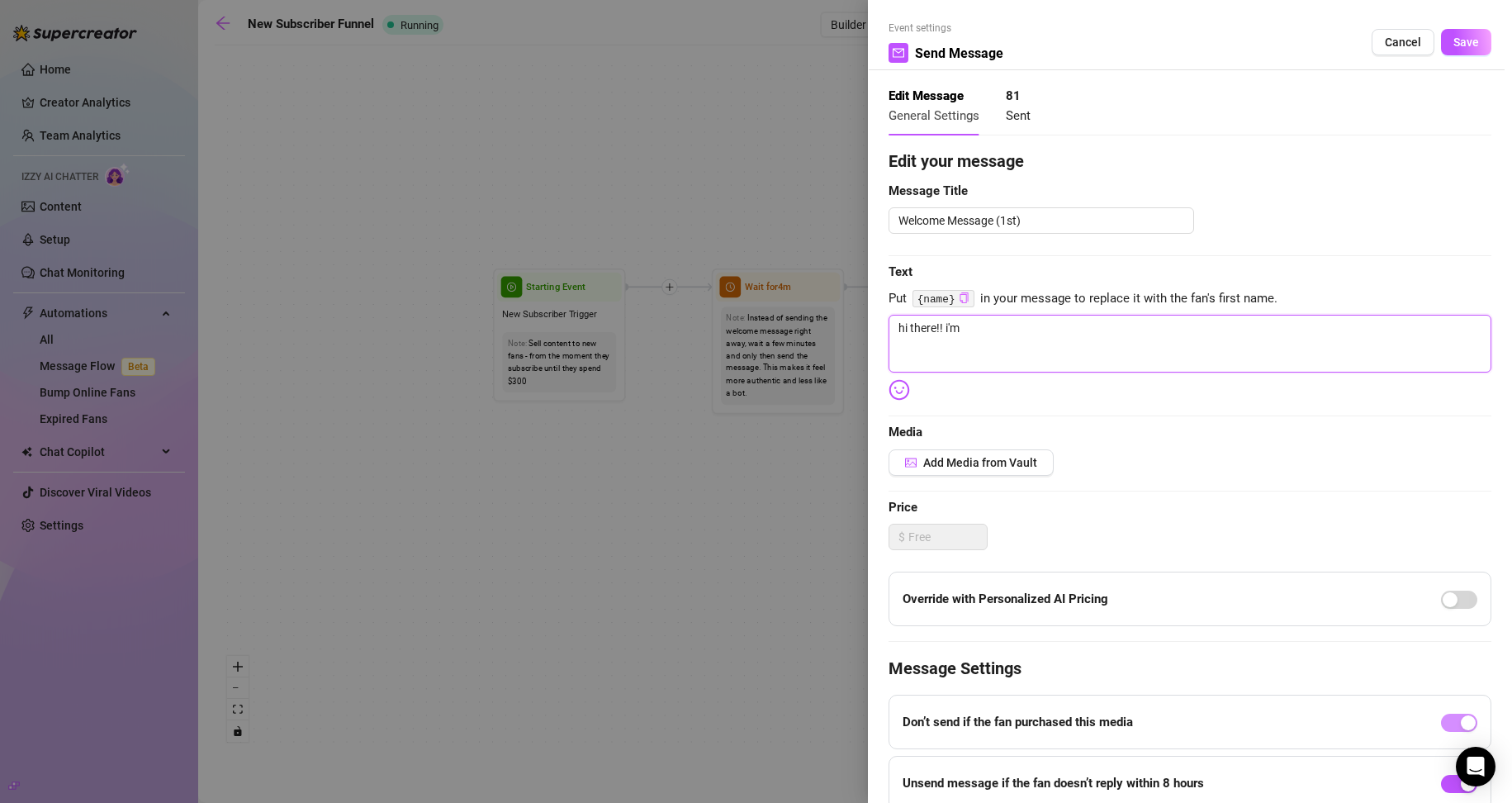 type on "hi there!! i'm" 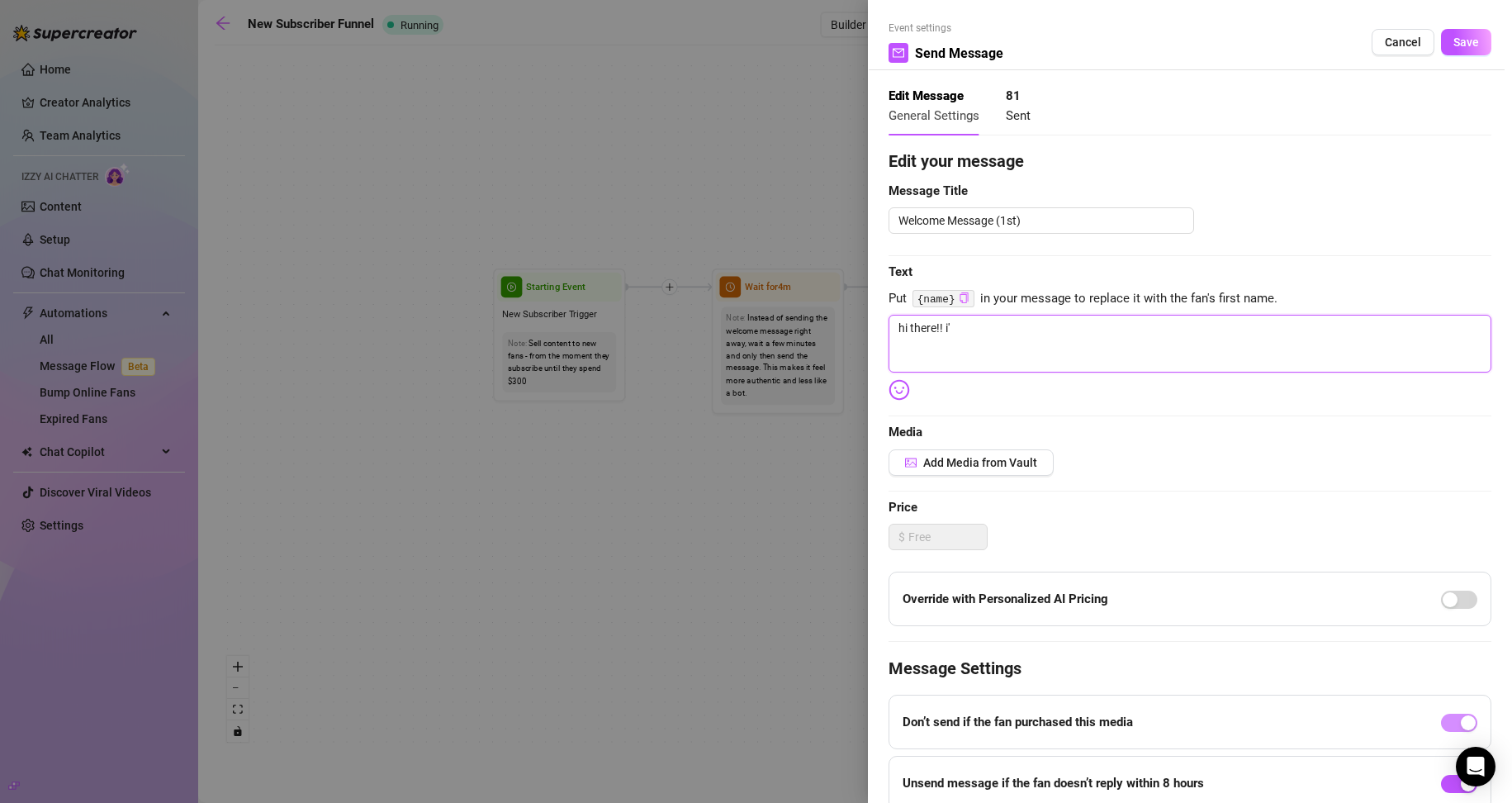 type on "hi there!! i" 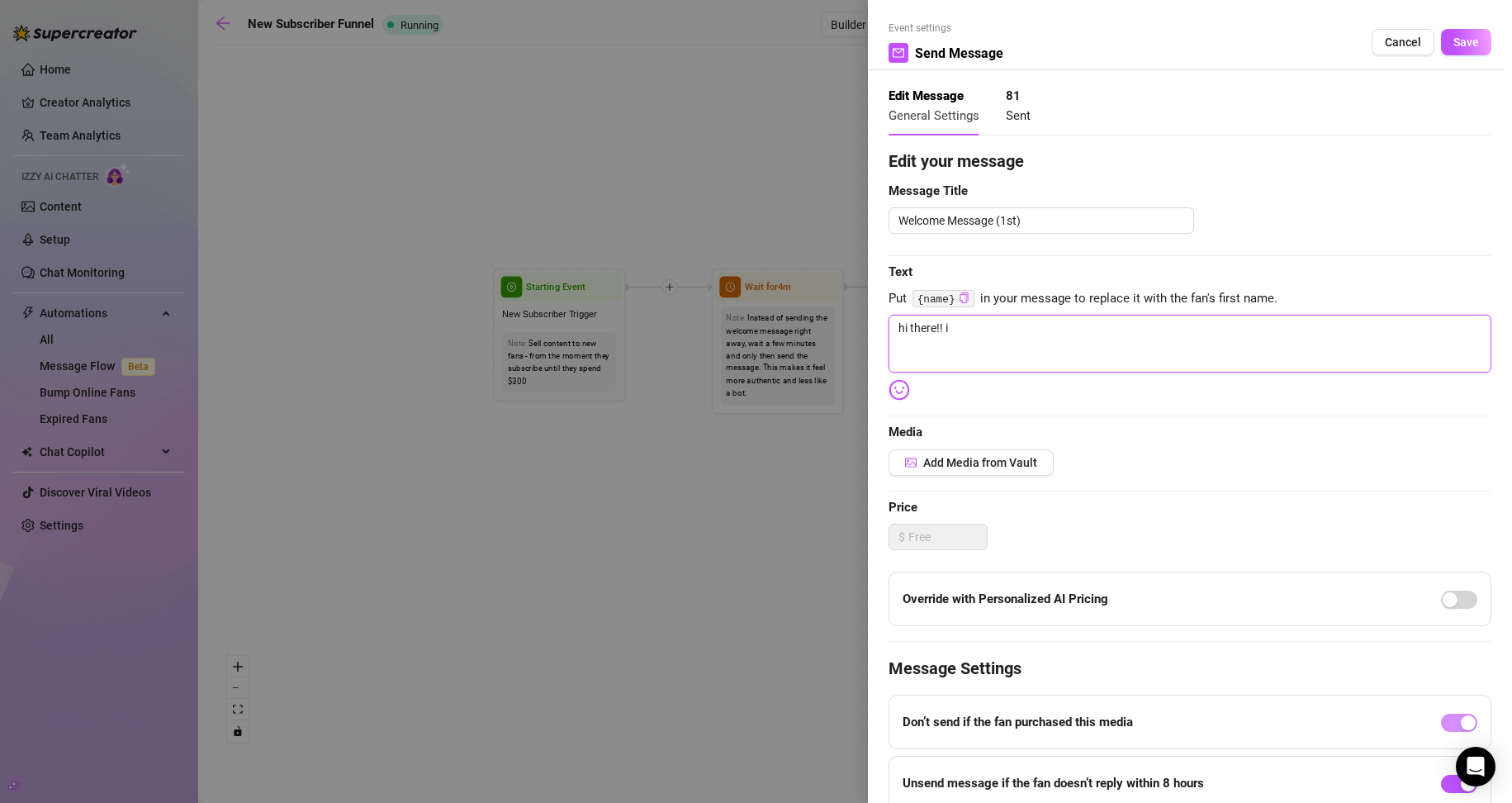 type on "hi there!!" 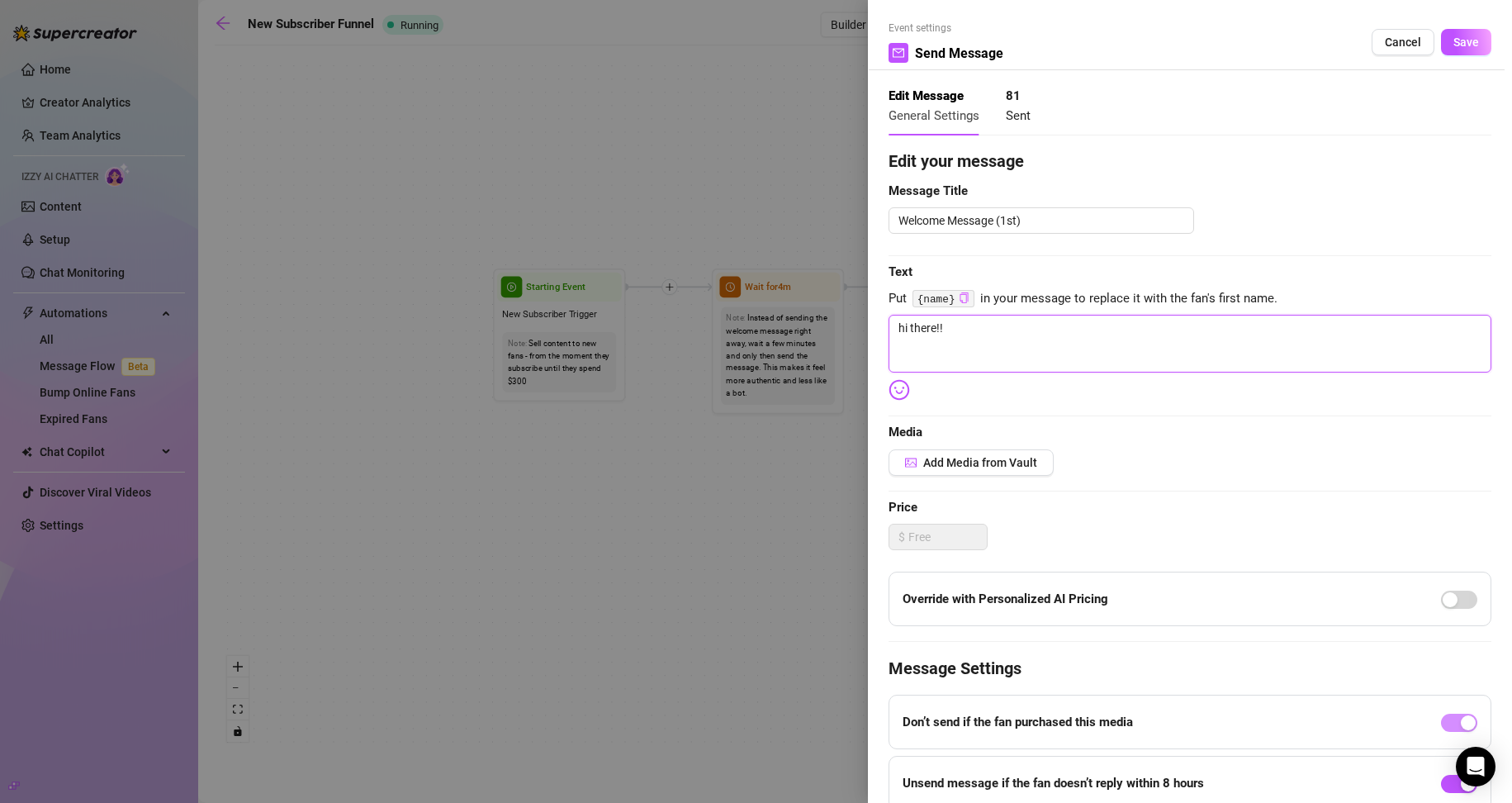 type on "hi there!!" 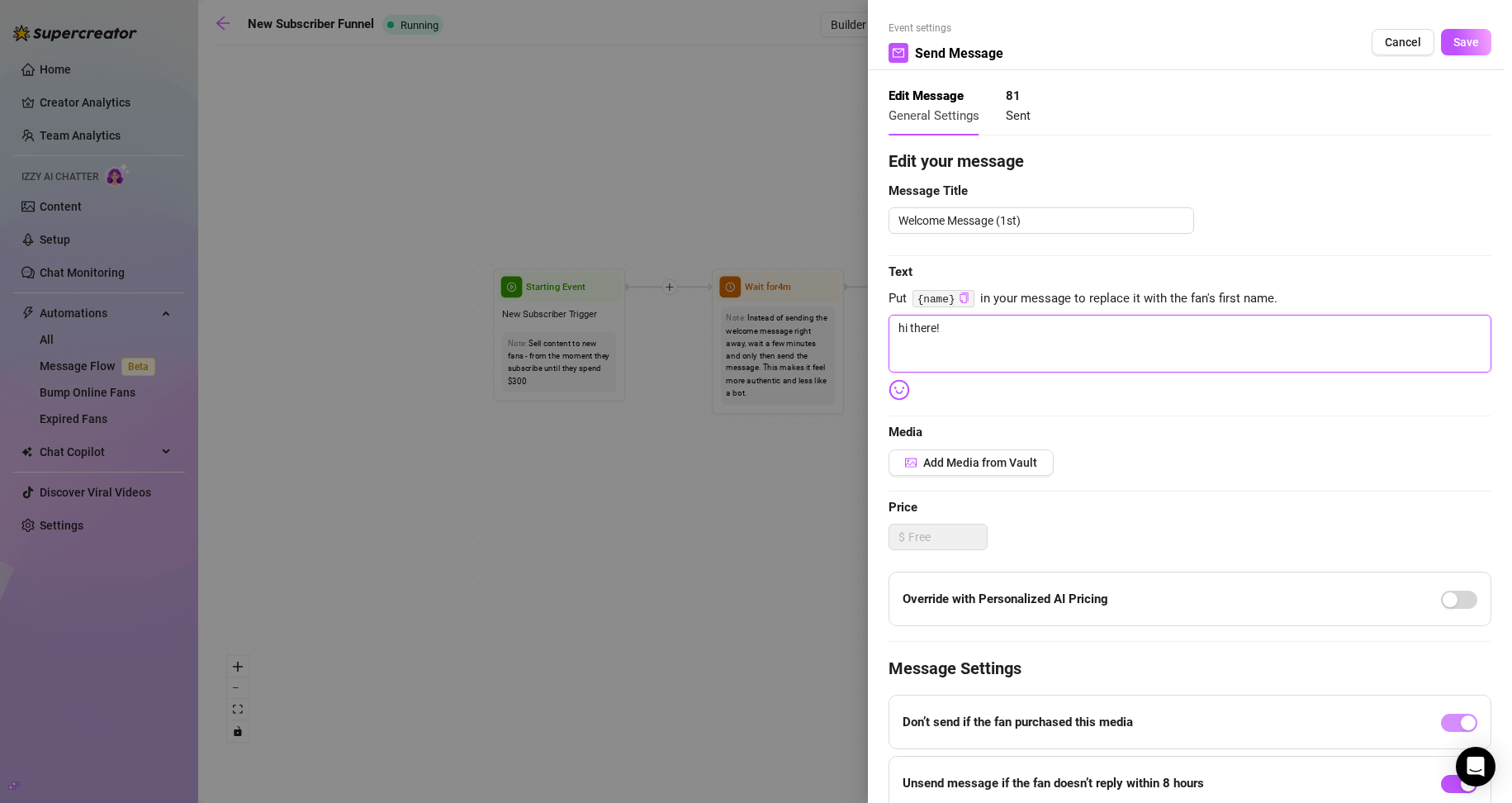 type on "hi there" 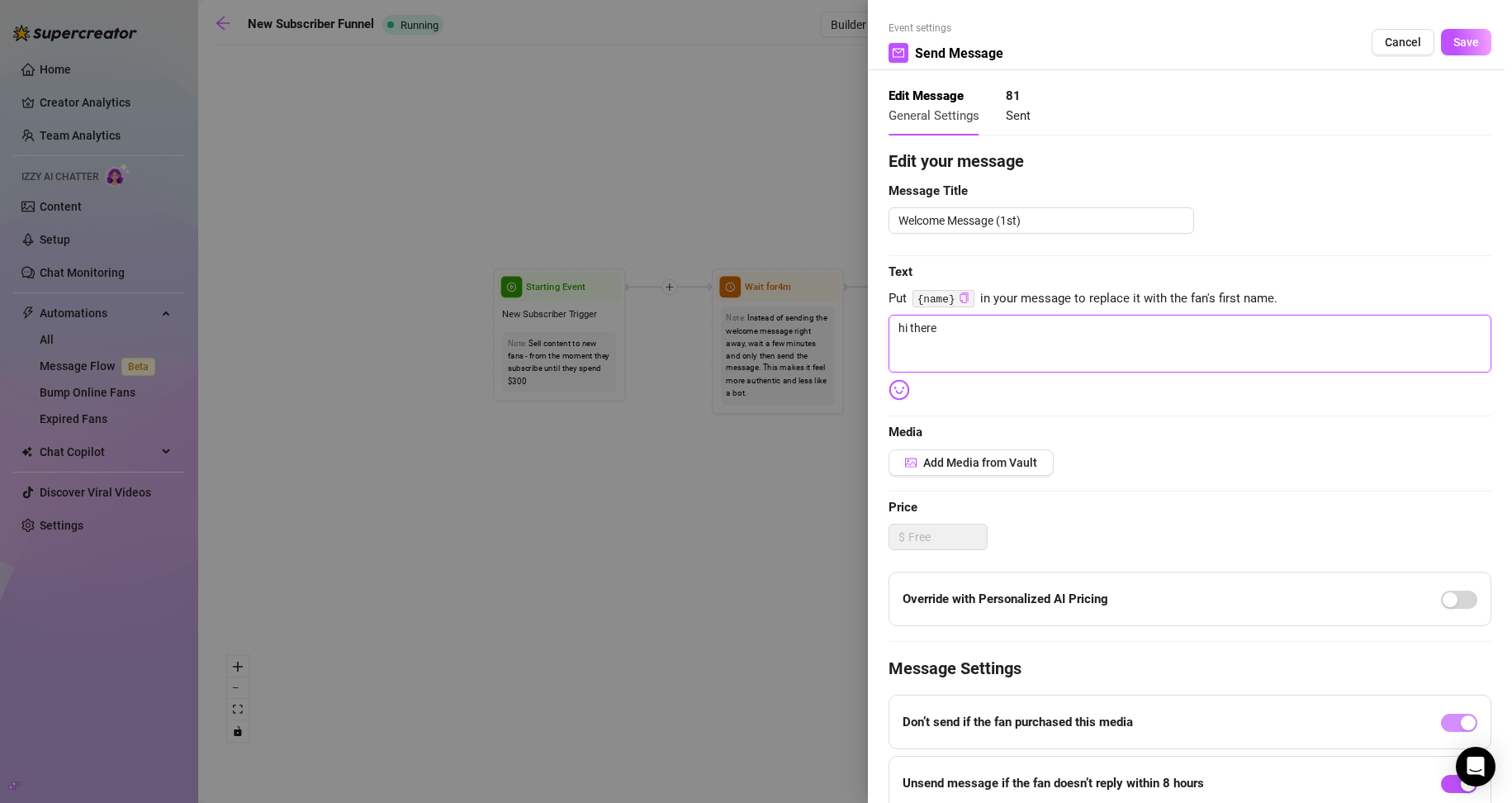 type on "hi there" 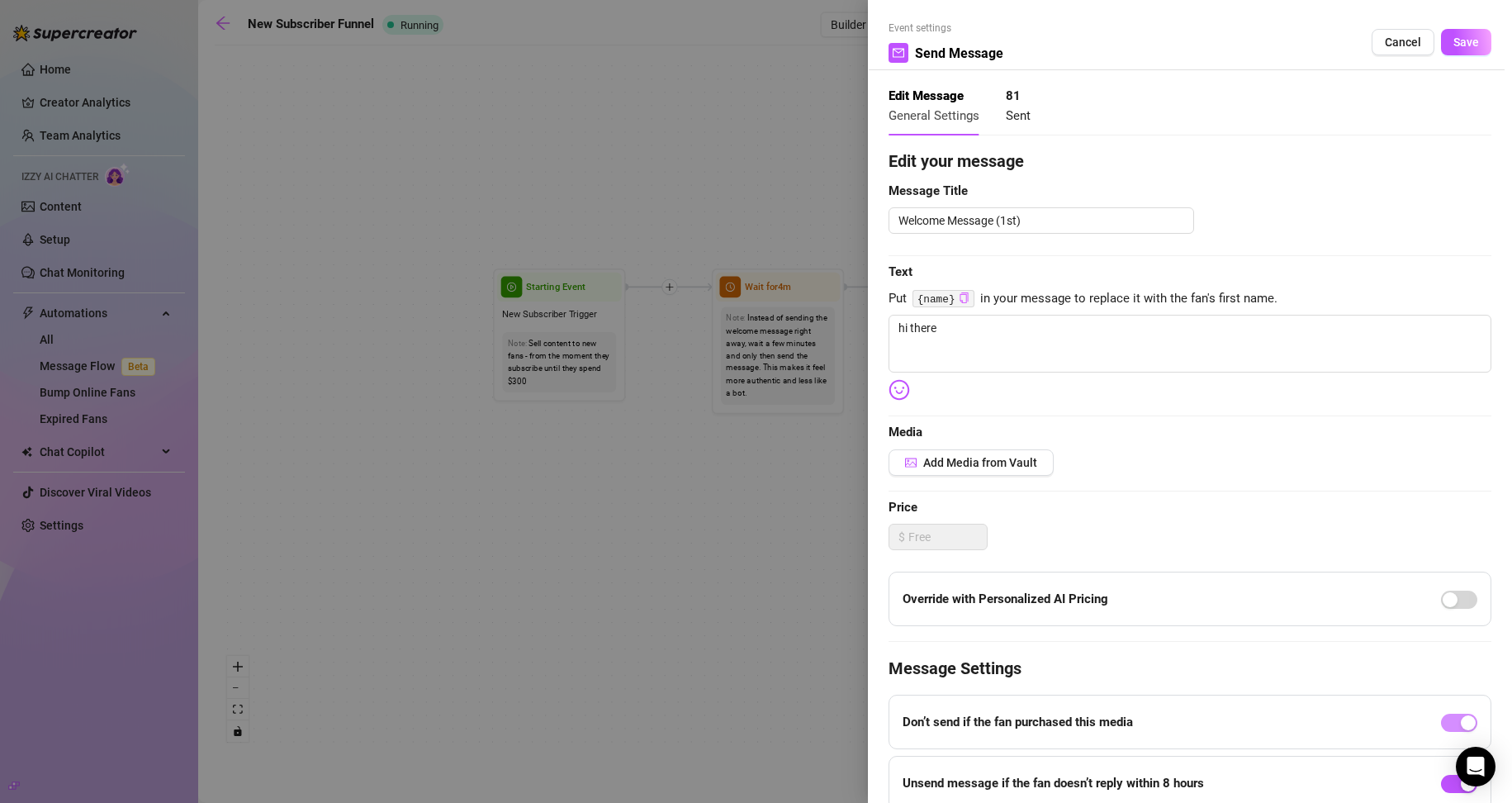 click 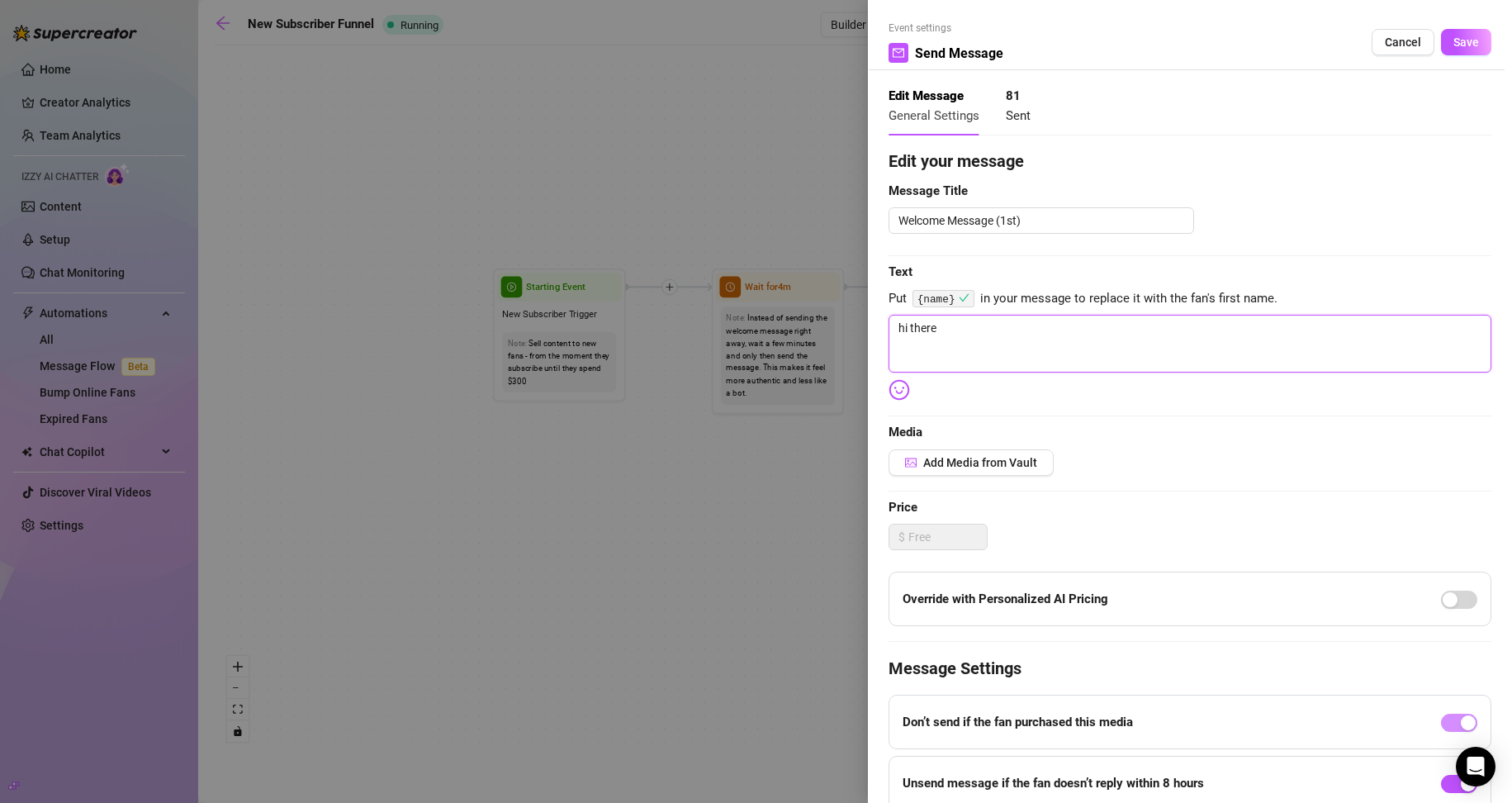 click on "hi there" at bounding box center [1190, 344] 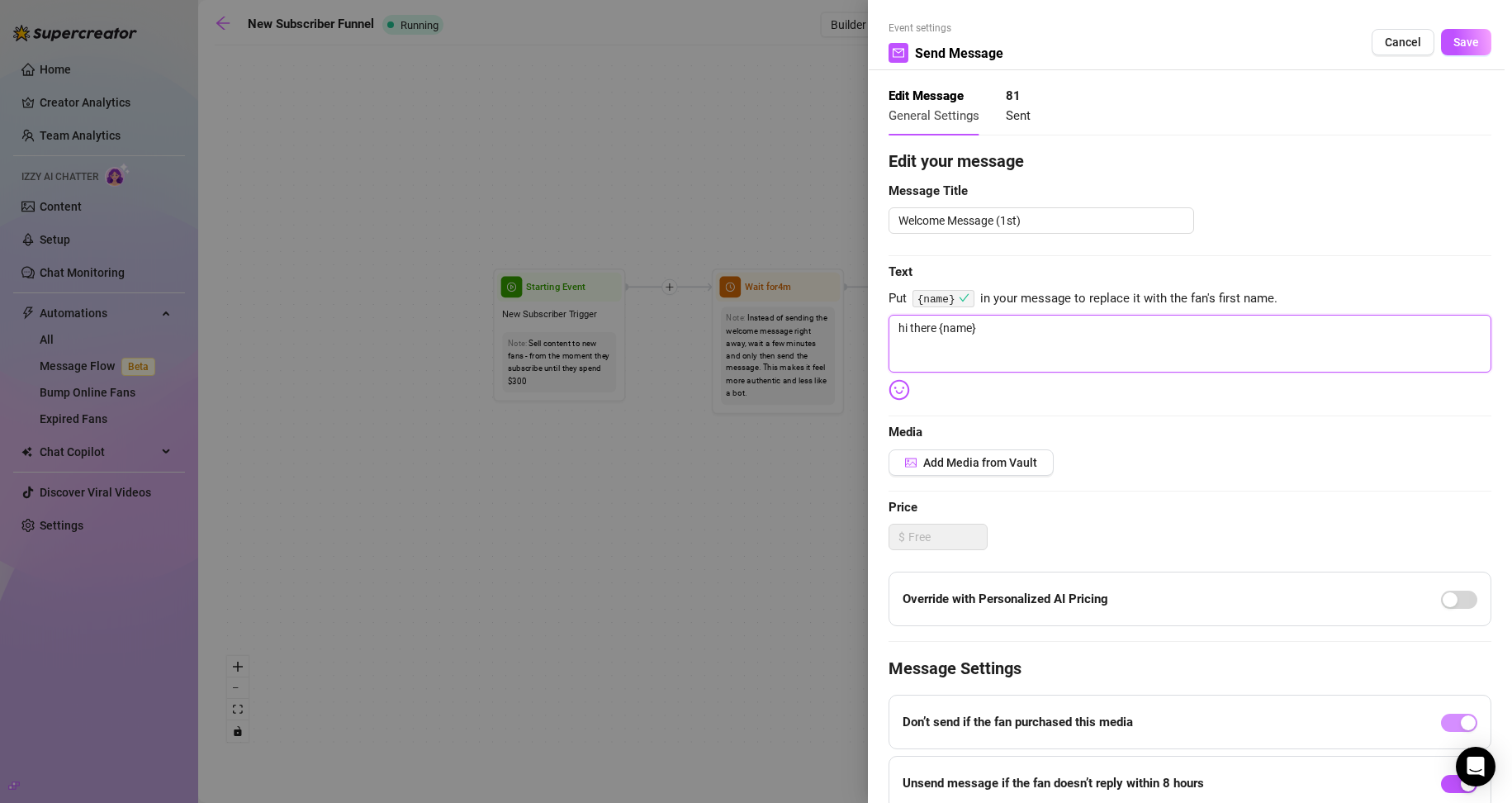 type on "hi there {name}" 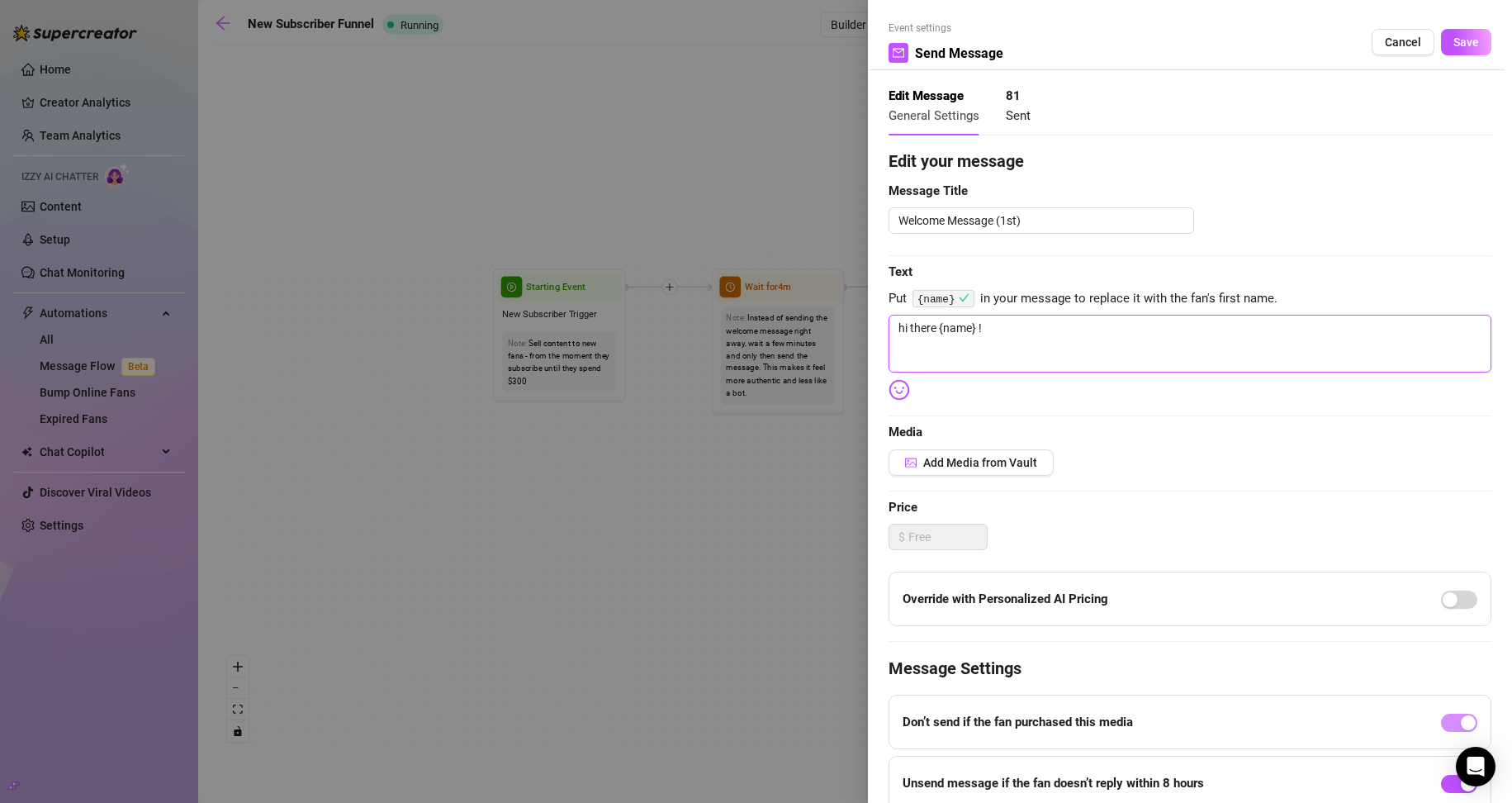 type on "hi there {name} !!" 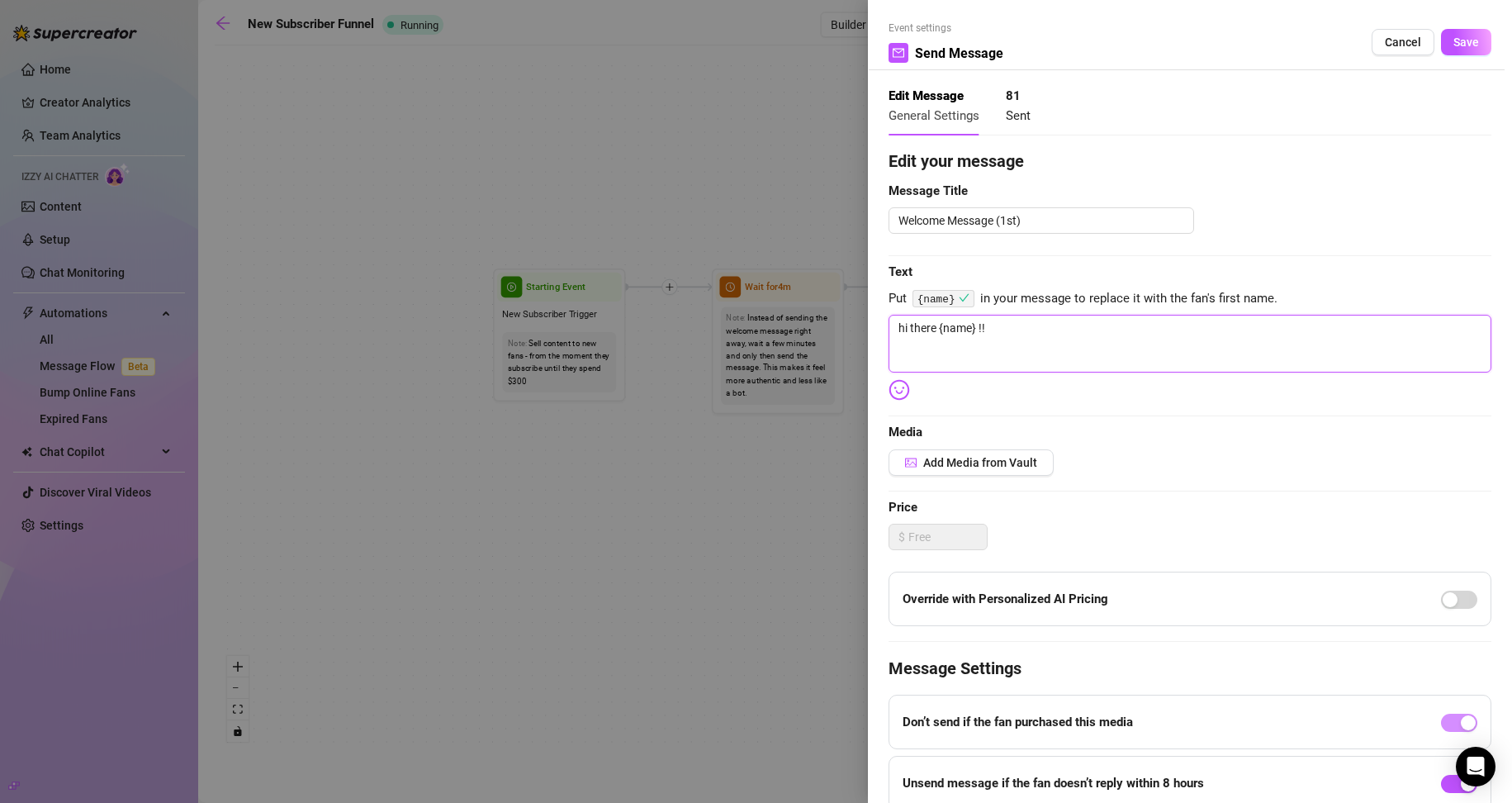 type on "hi there {name} !!" 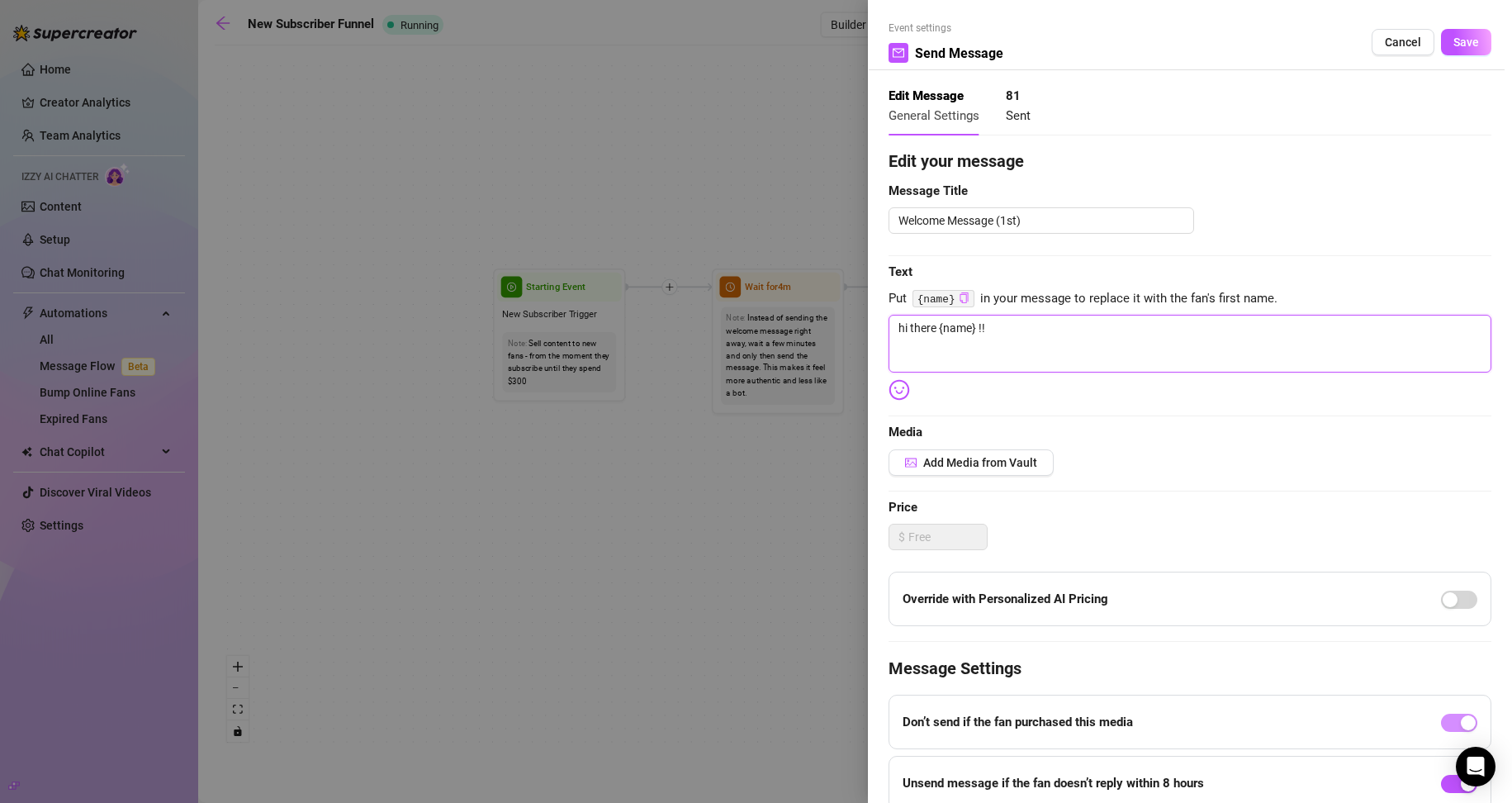 type on "hi there {name} !! i" 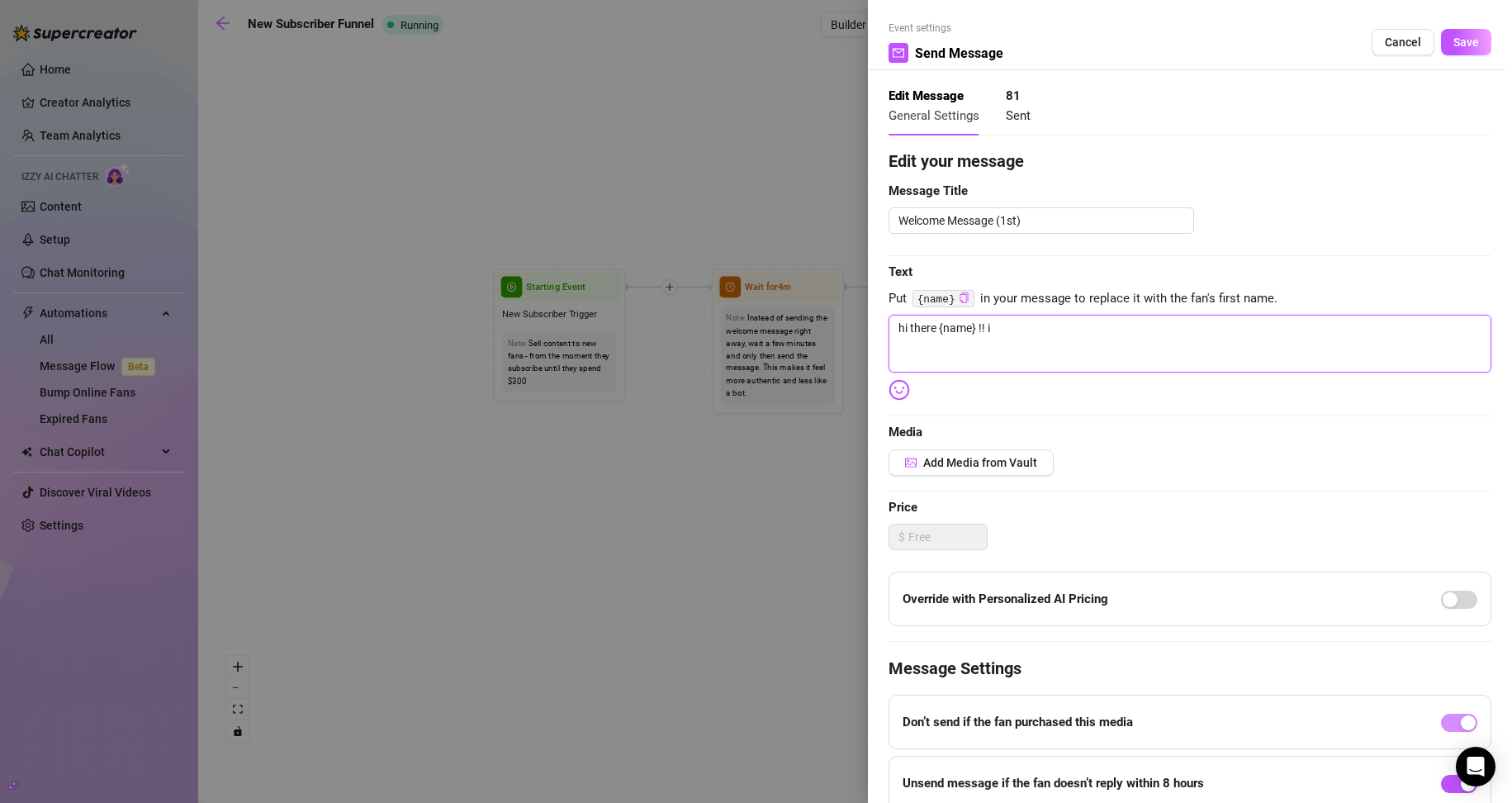 type on "hi there {name} !! i'" 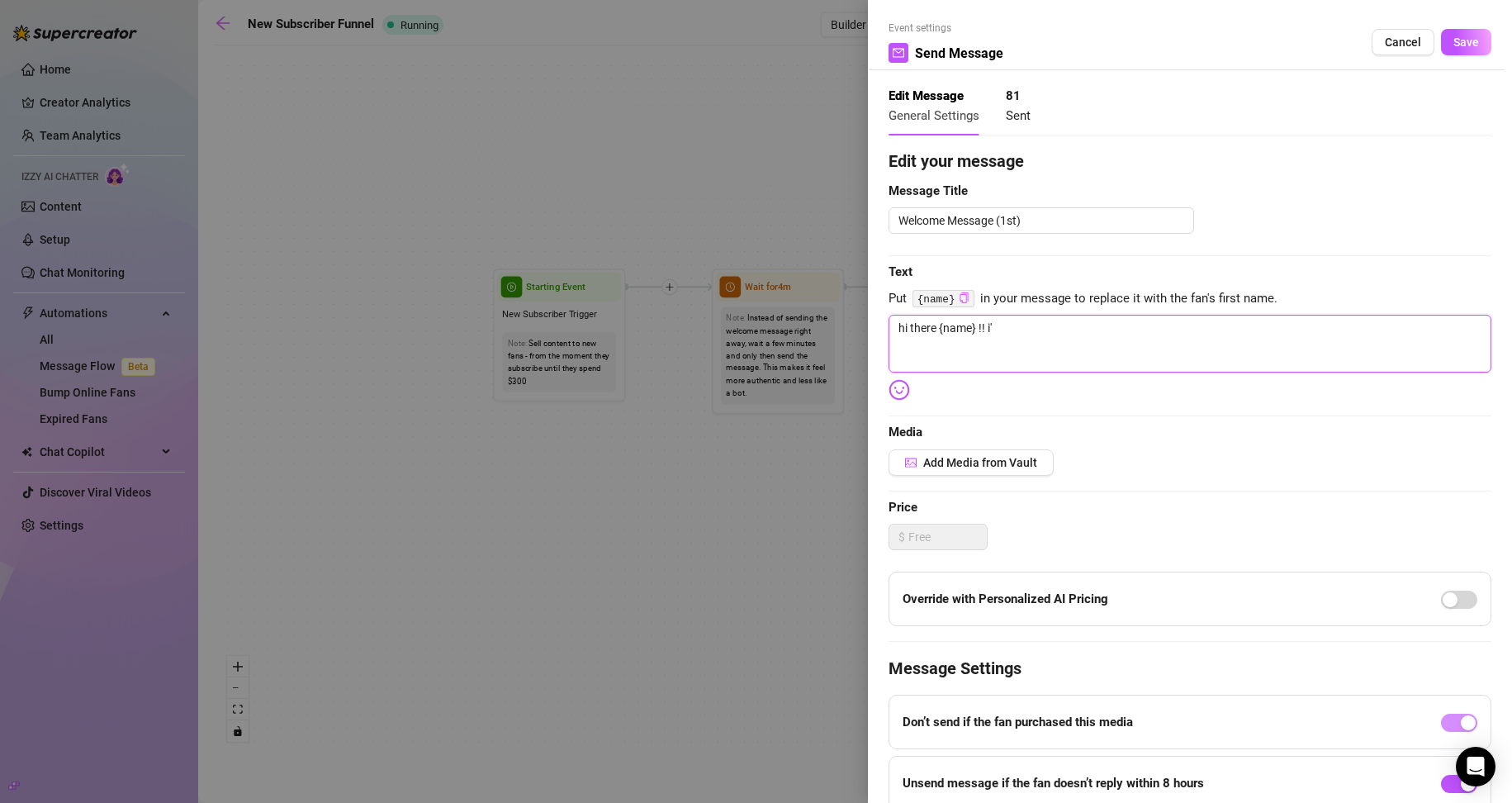 type on "hi there {name} !! i'm" 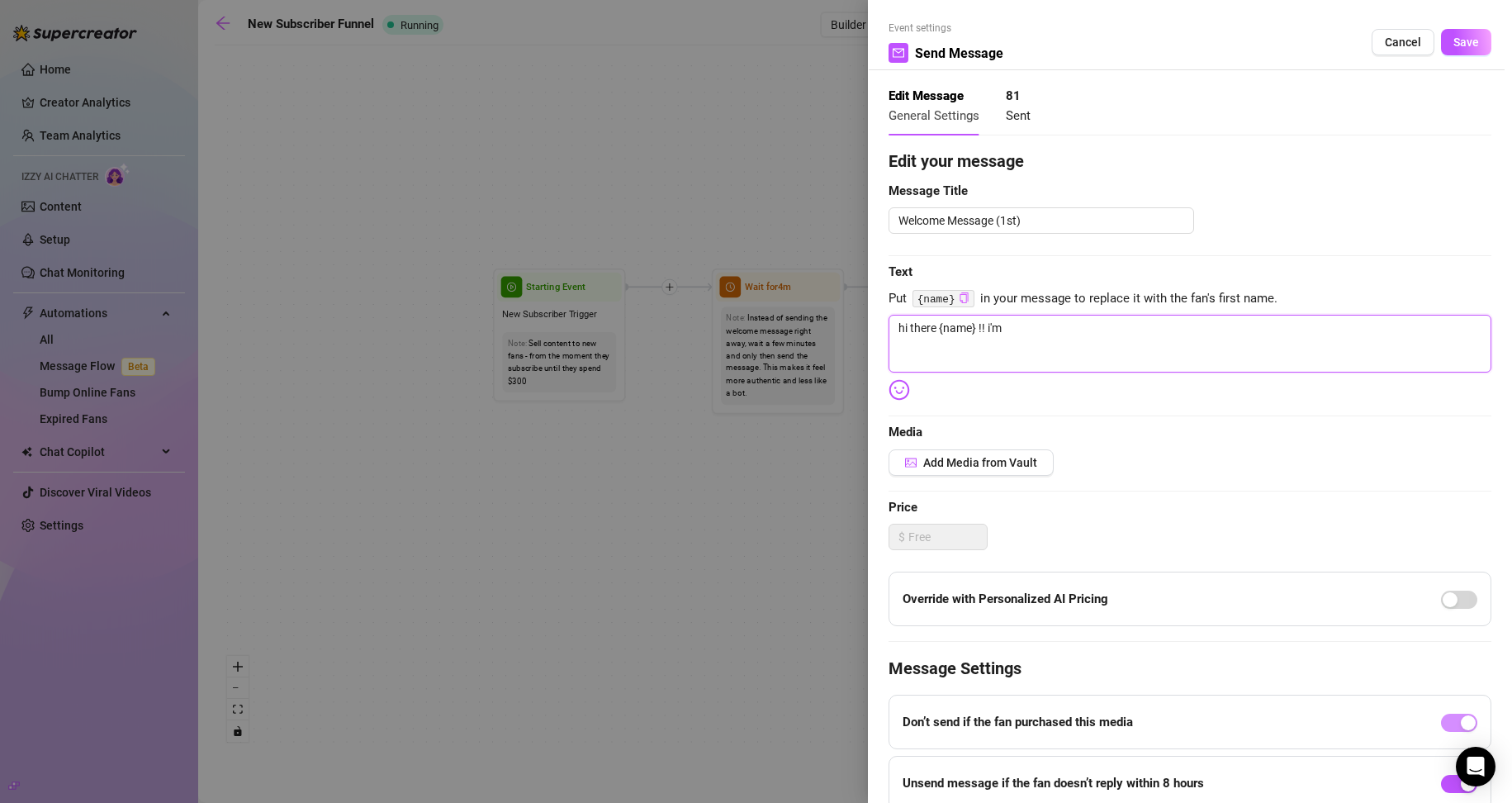 type on "hi there {name} !! i'm" 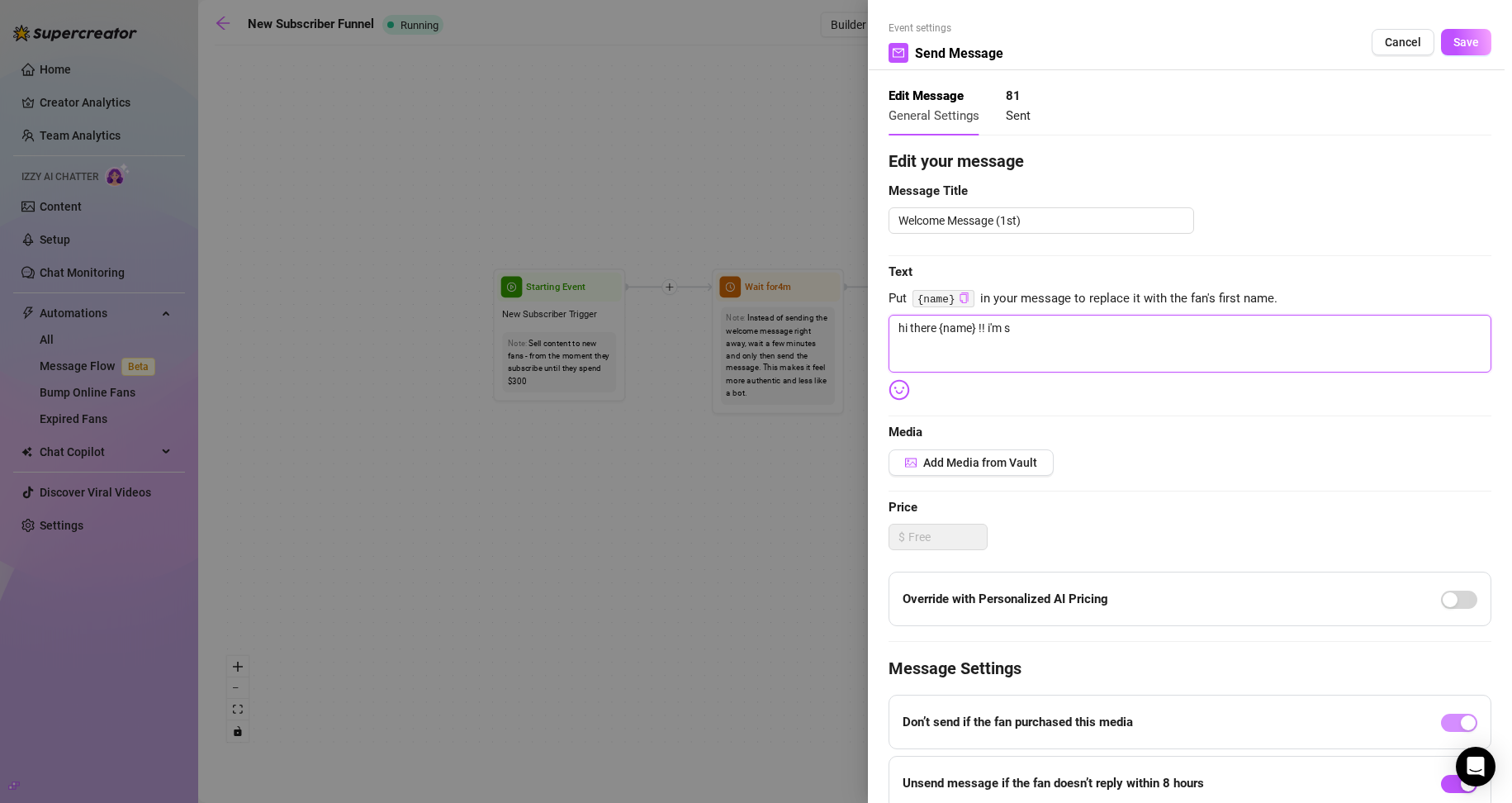 type on "hi there {name} !! i'm s" 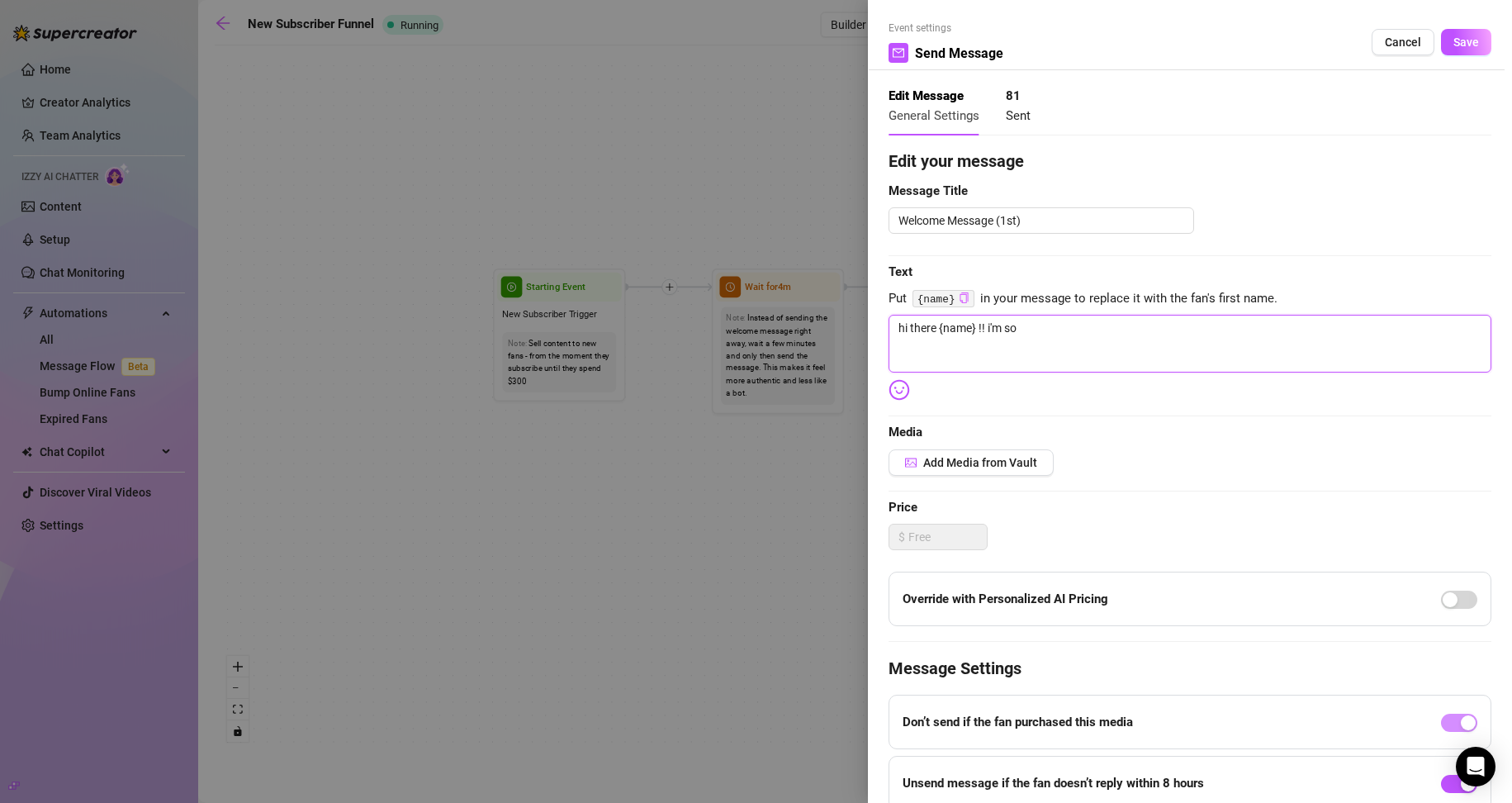 type on "hi there {name} !! i'm so" 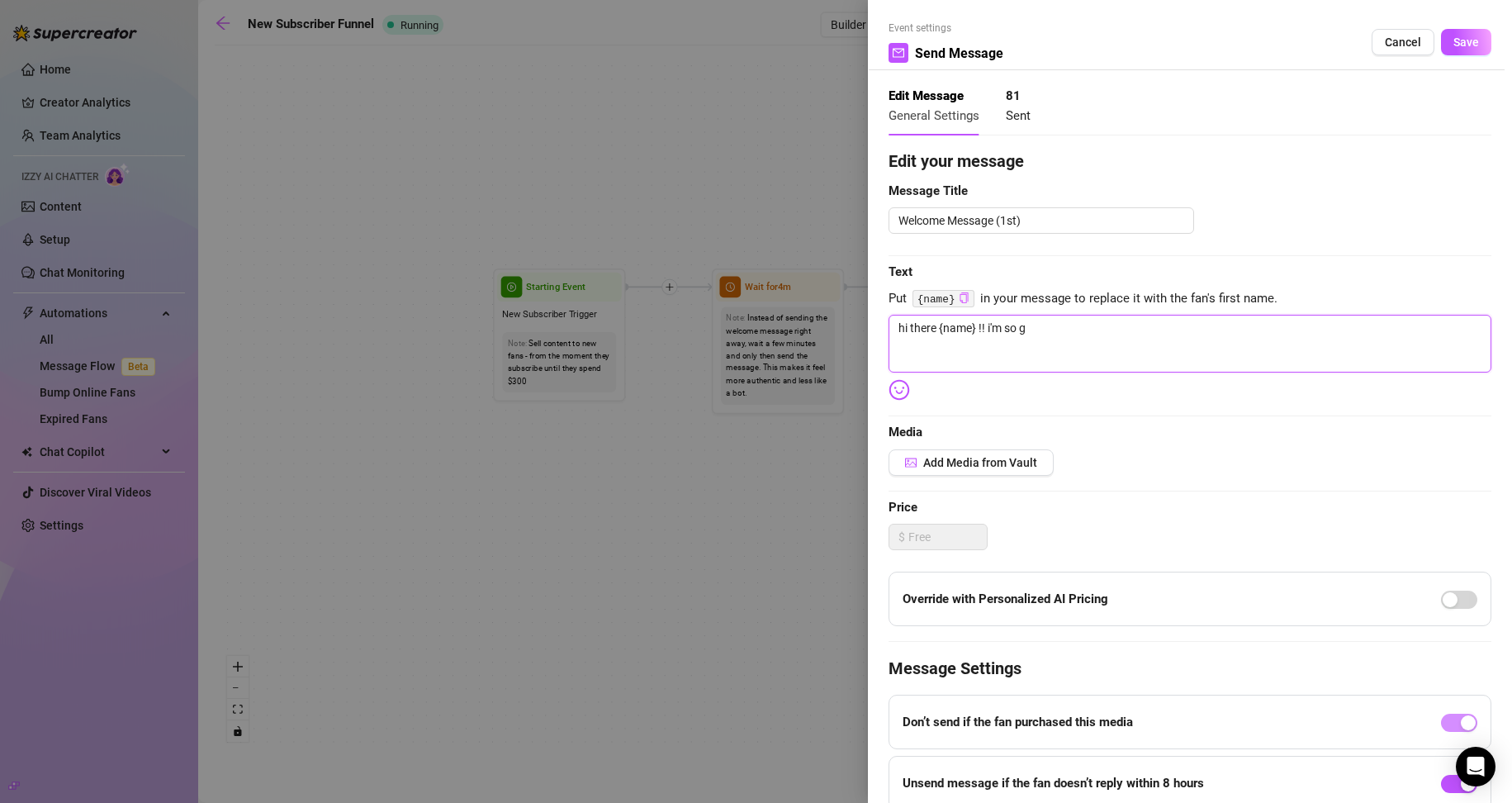 type on "hi there {name} !! i'm so gl" 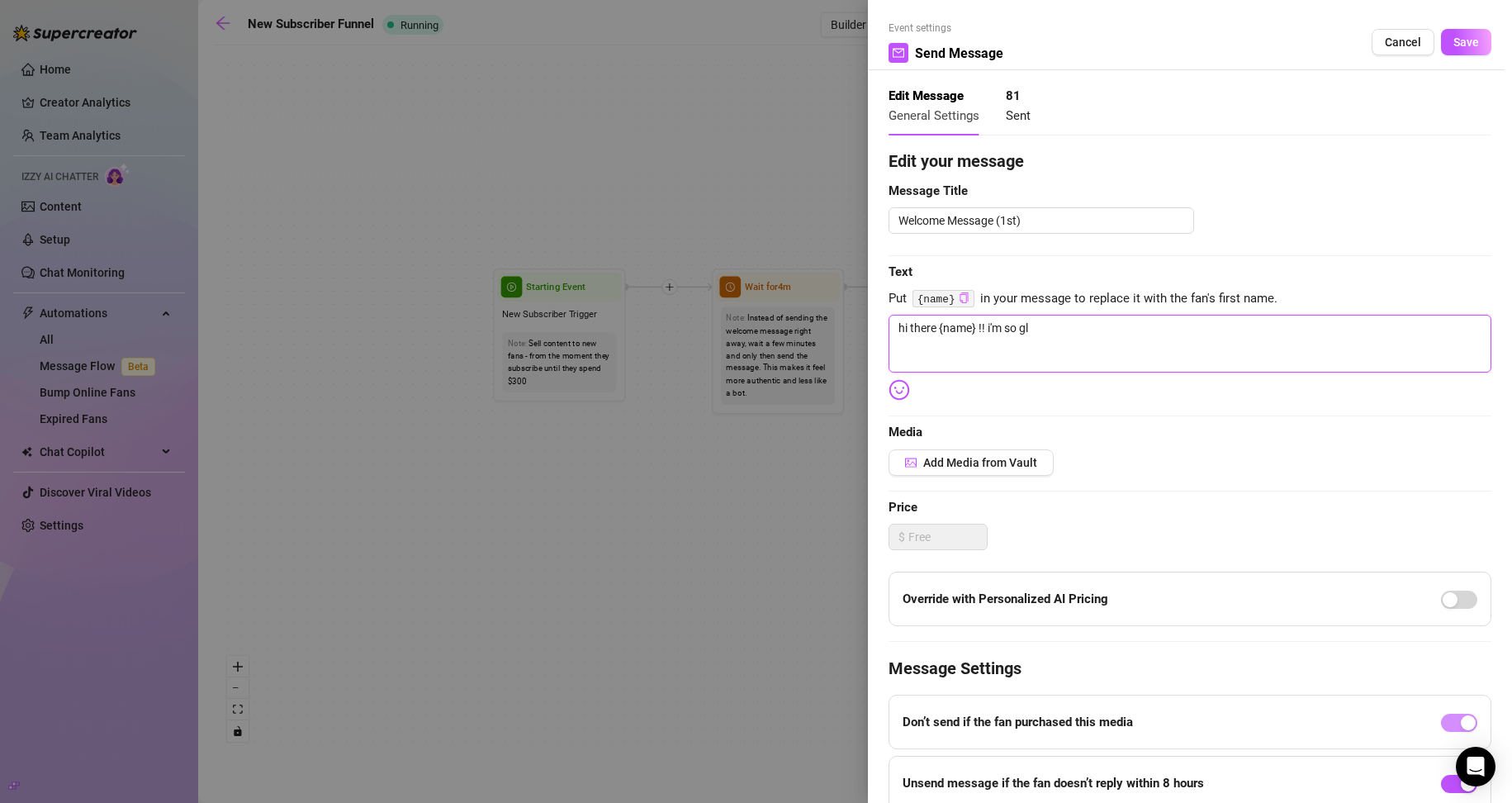 type on "hi there {name} !! i'm so gla" 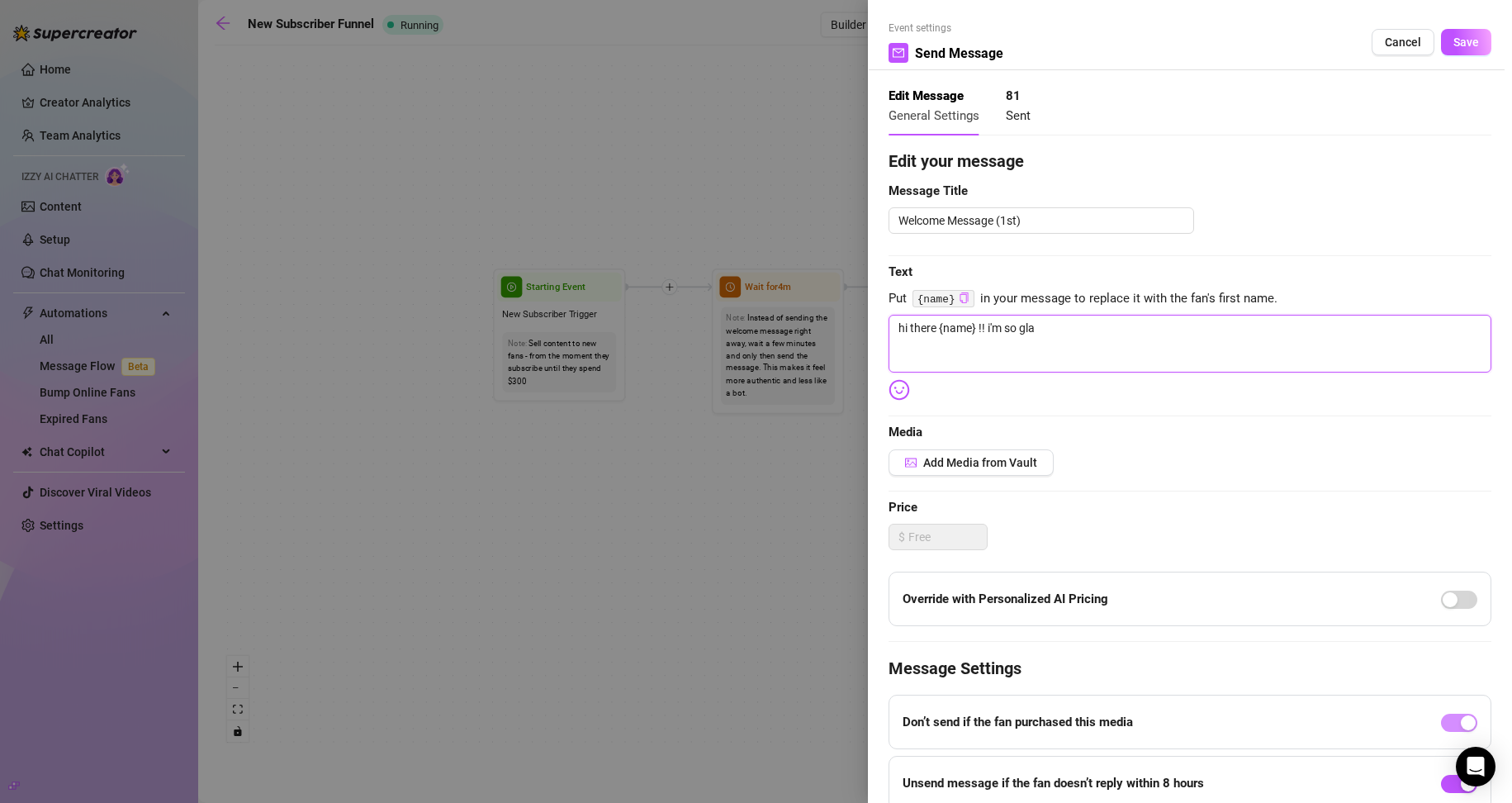 type on "hi there {name} !! i'm so glad" 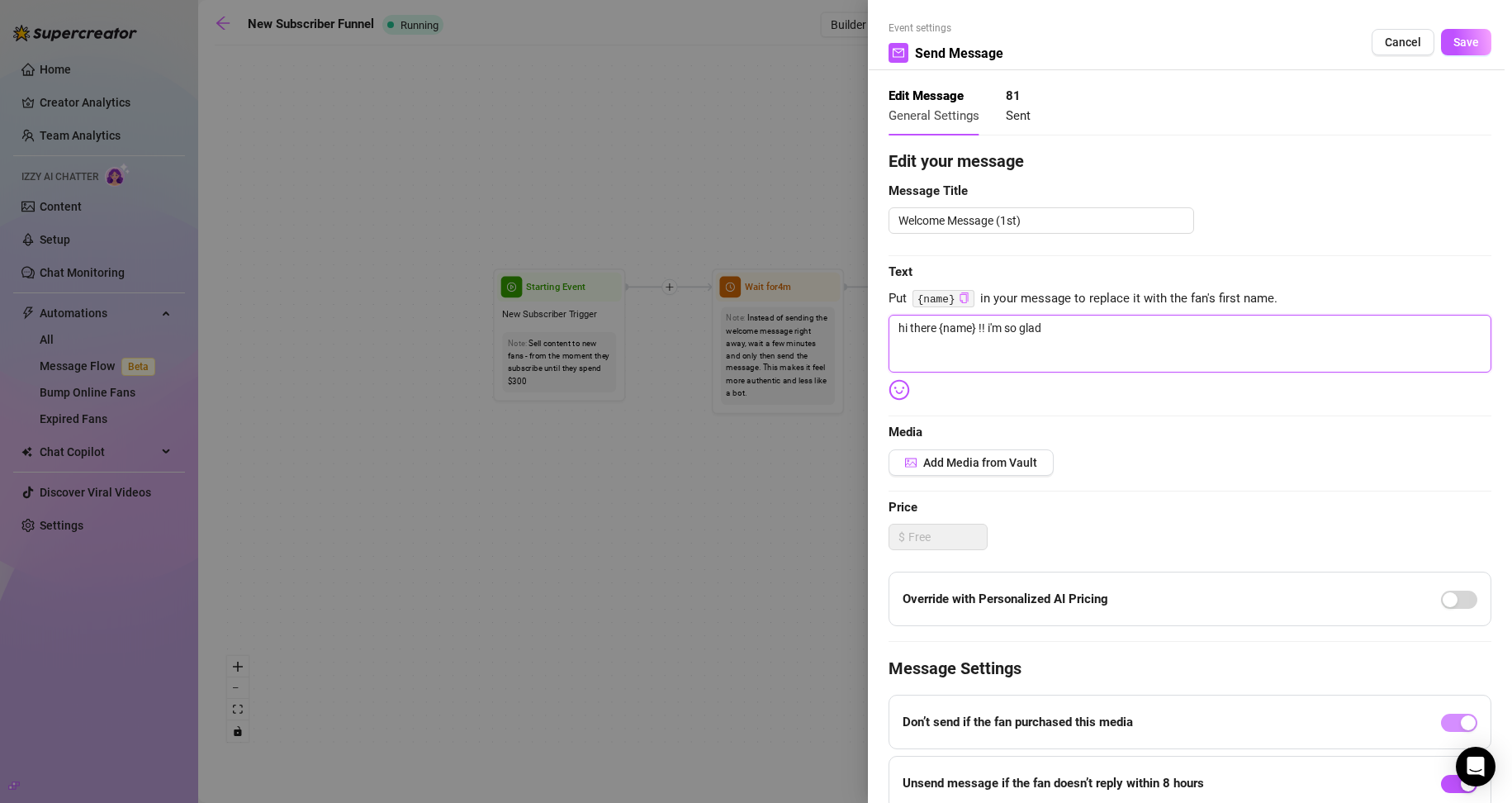 type on "hi there {name} !! i'm so glad" 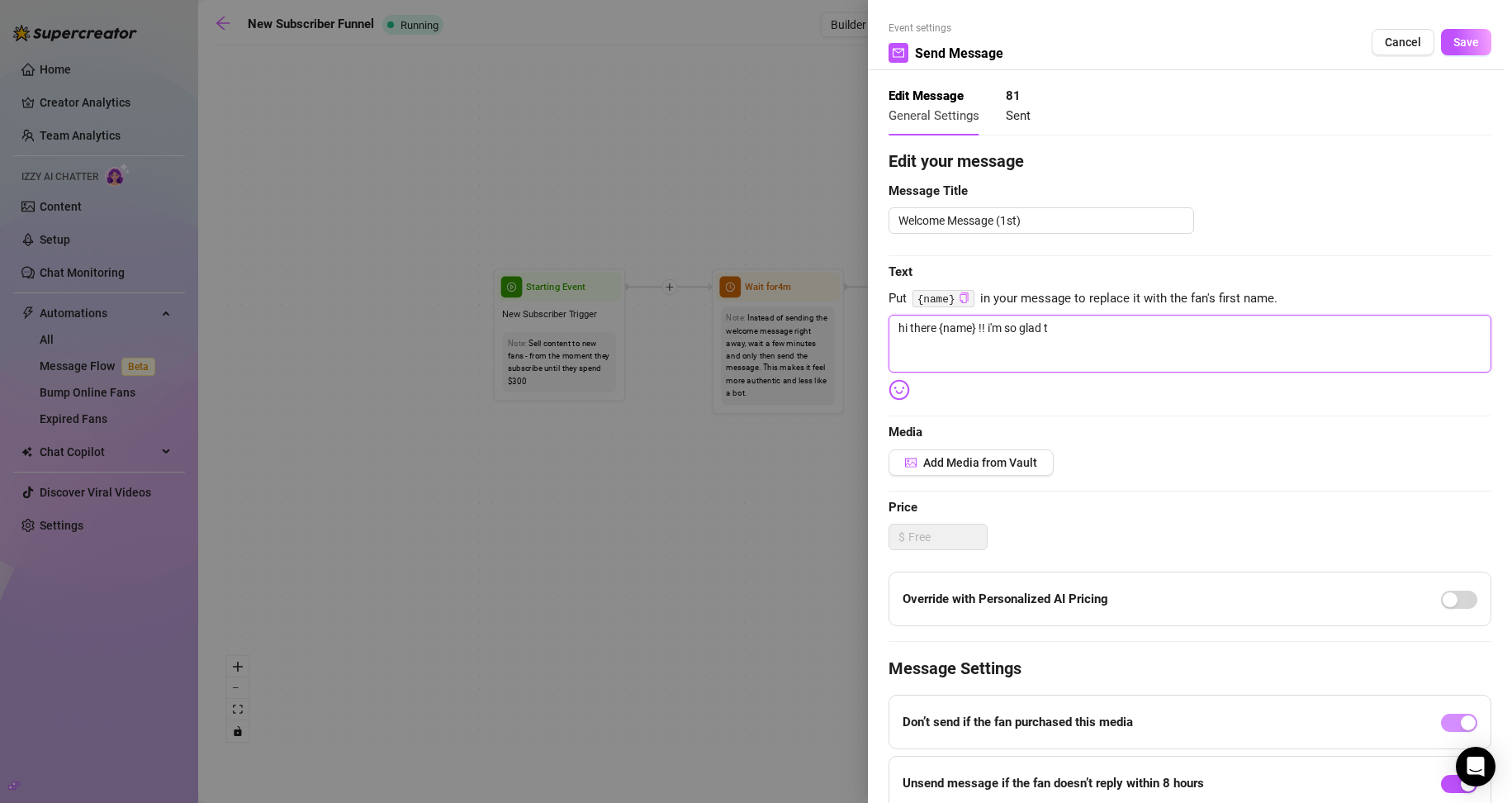 type on "hi there {name} !! i'm so glad to" 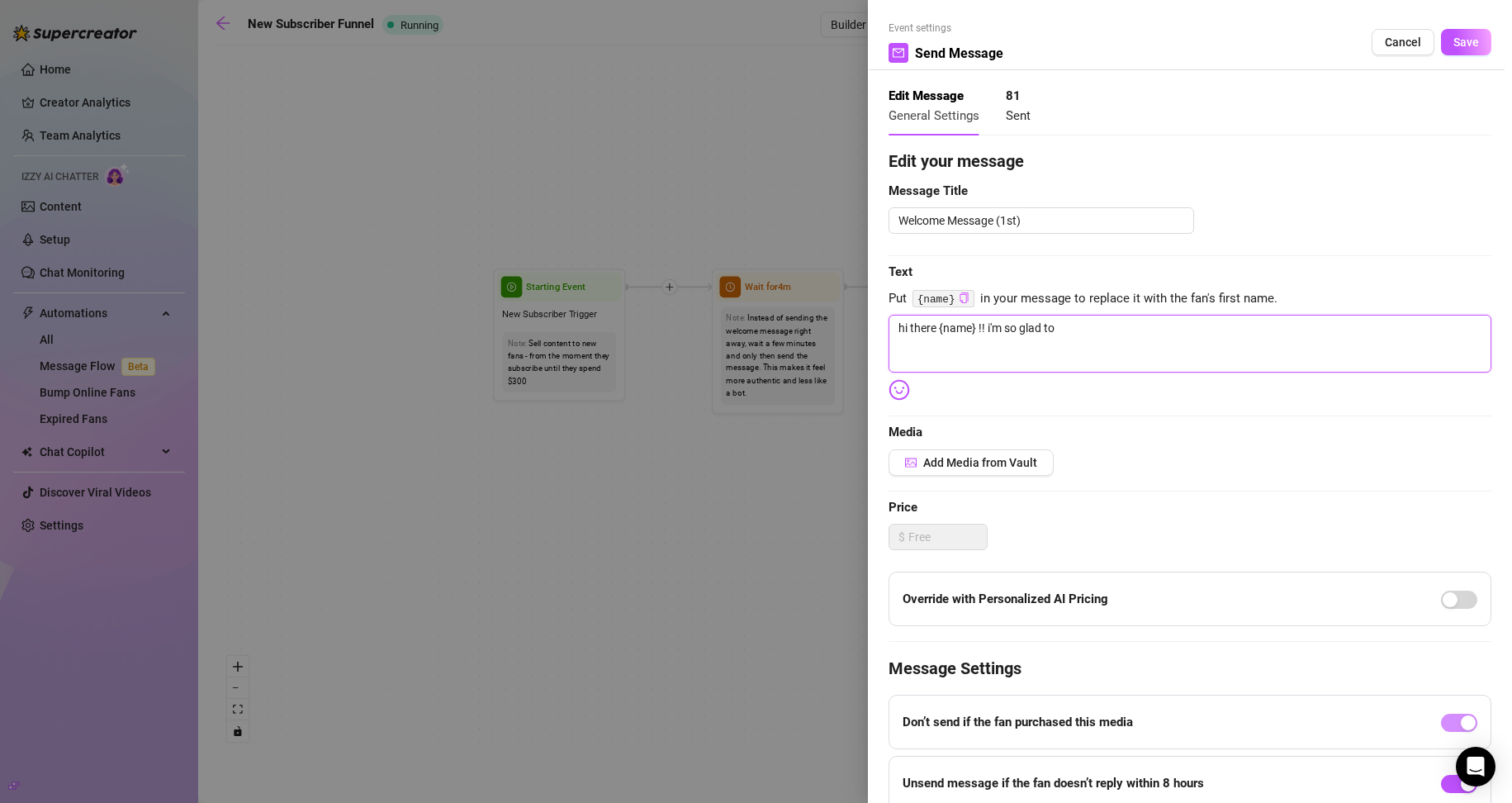 type on "hi there {name} !! i'm so glad to" 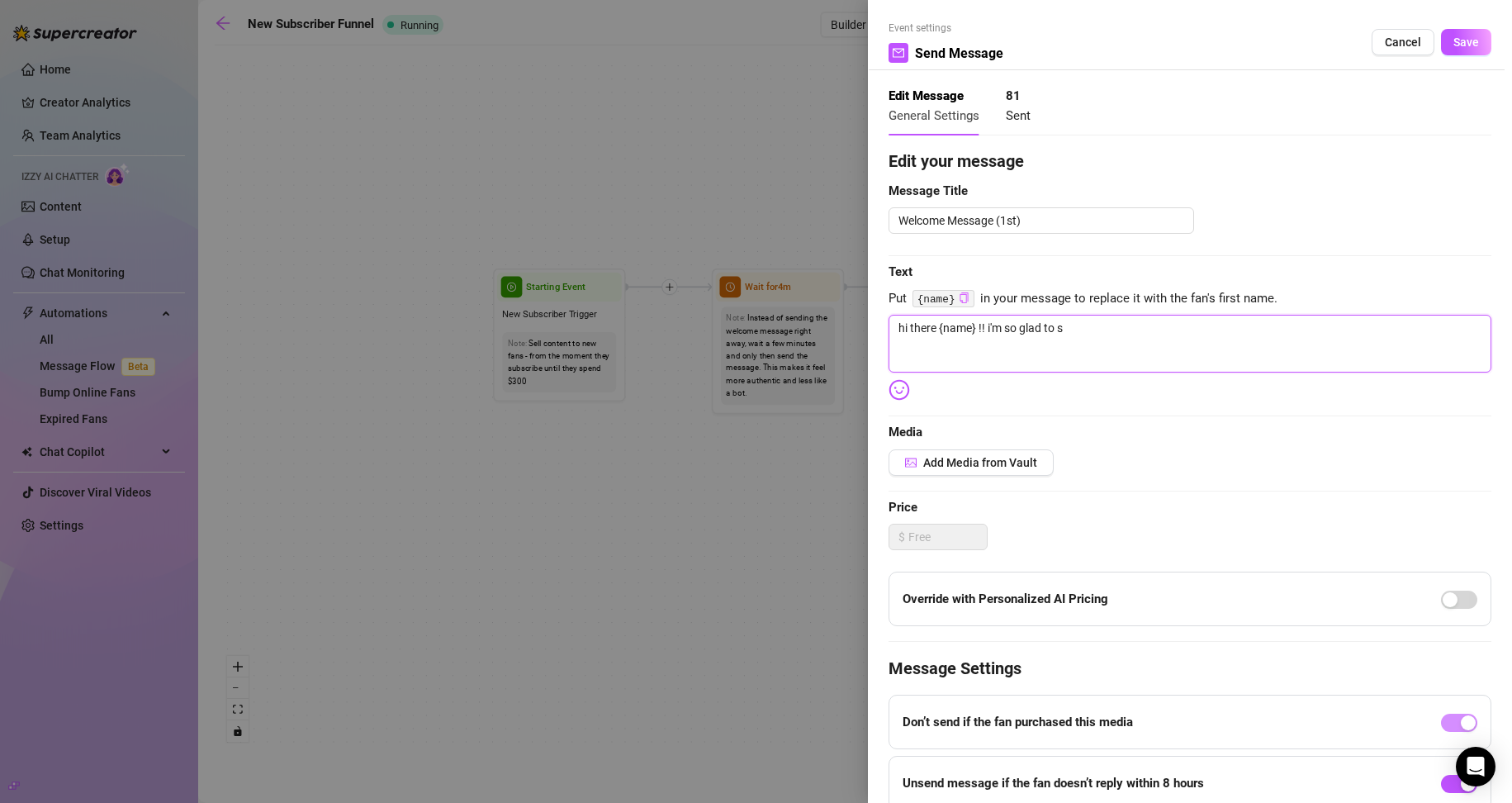 type on "hi there {name} !! i'm so glad to se" 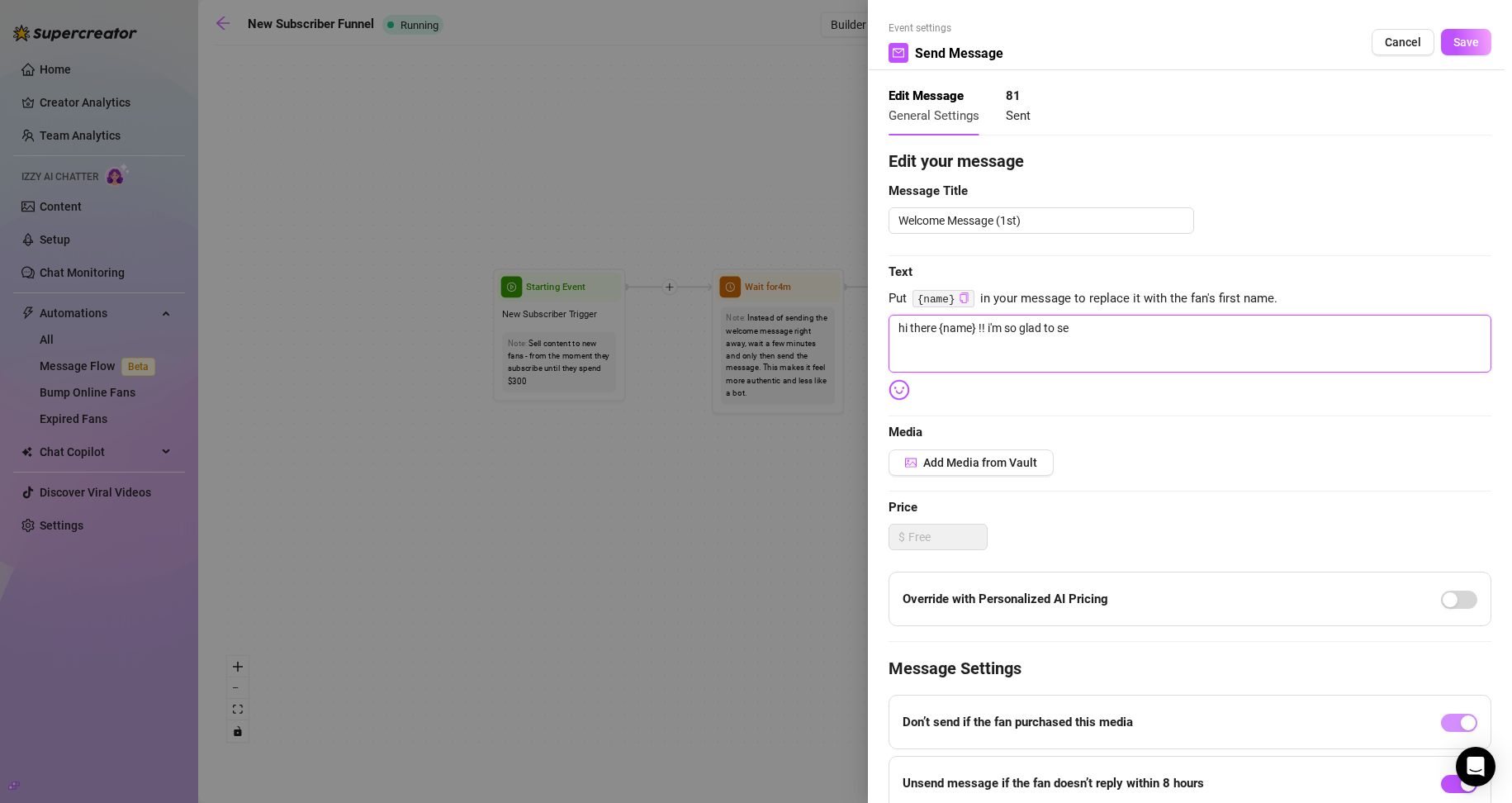 type on "hi there {name} !! i'm so glad to see" 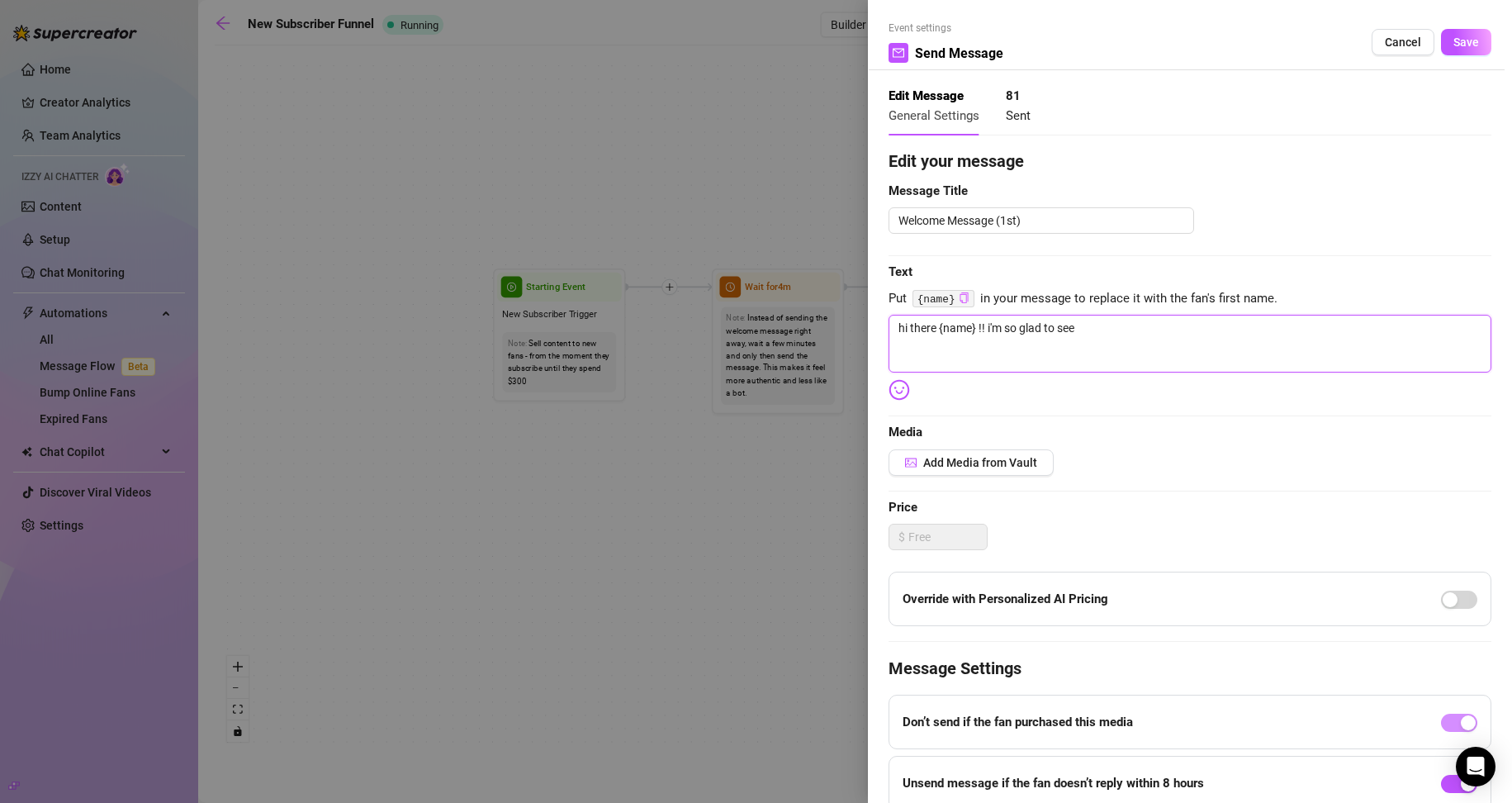 type on "hi there {name} !! i'm so glad to see" 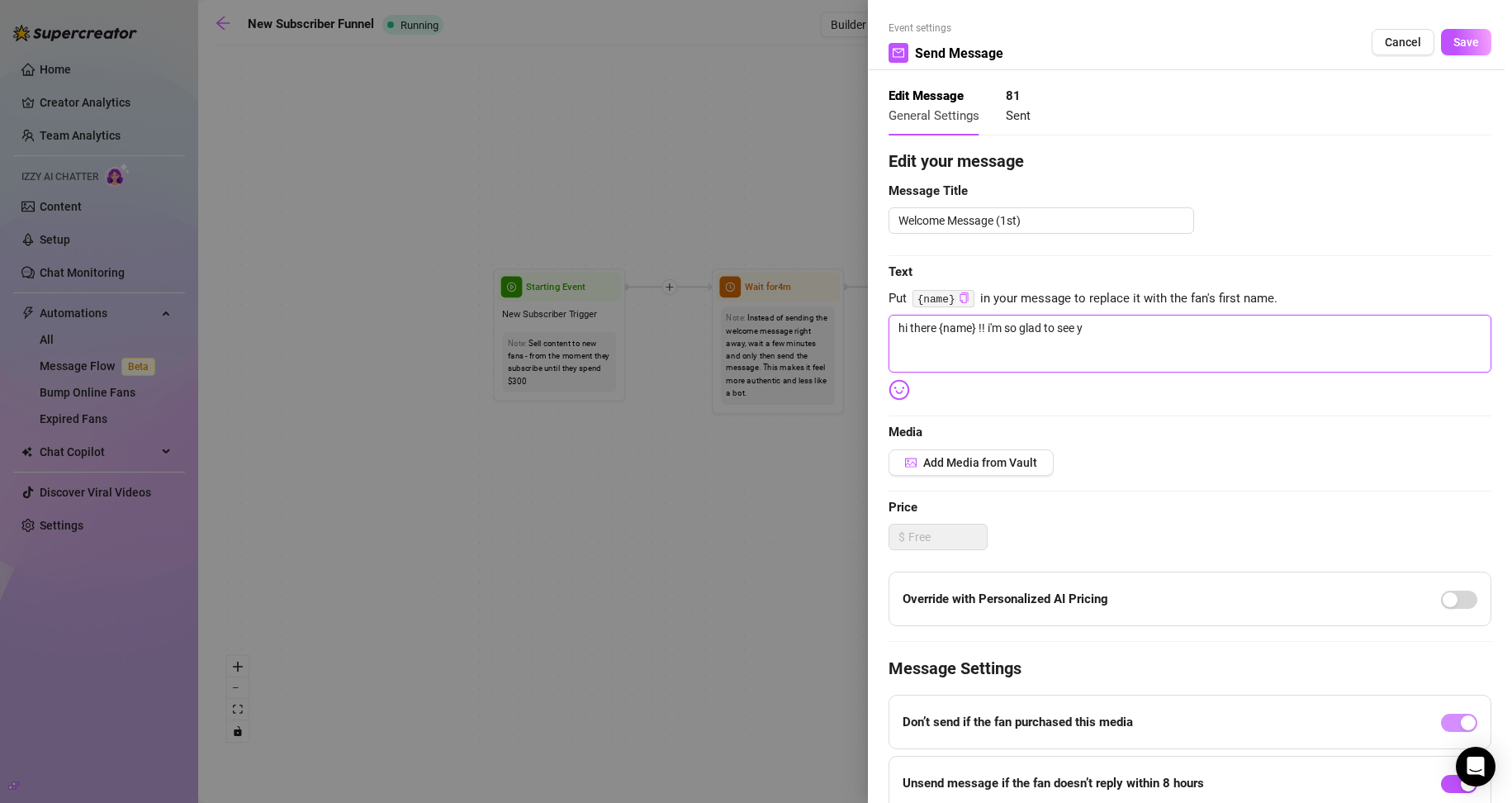 type on "hi there {name} !! i'm so glad to see yo" 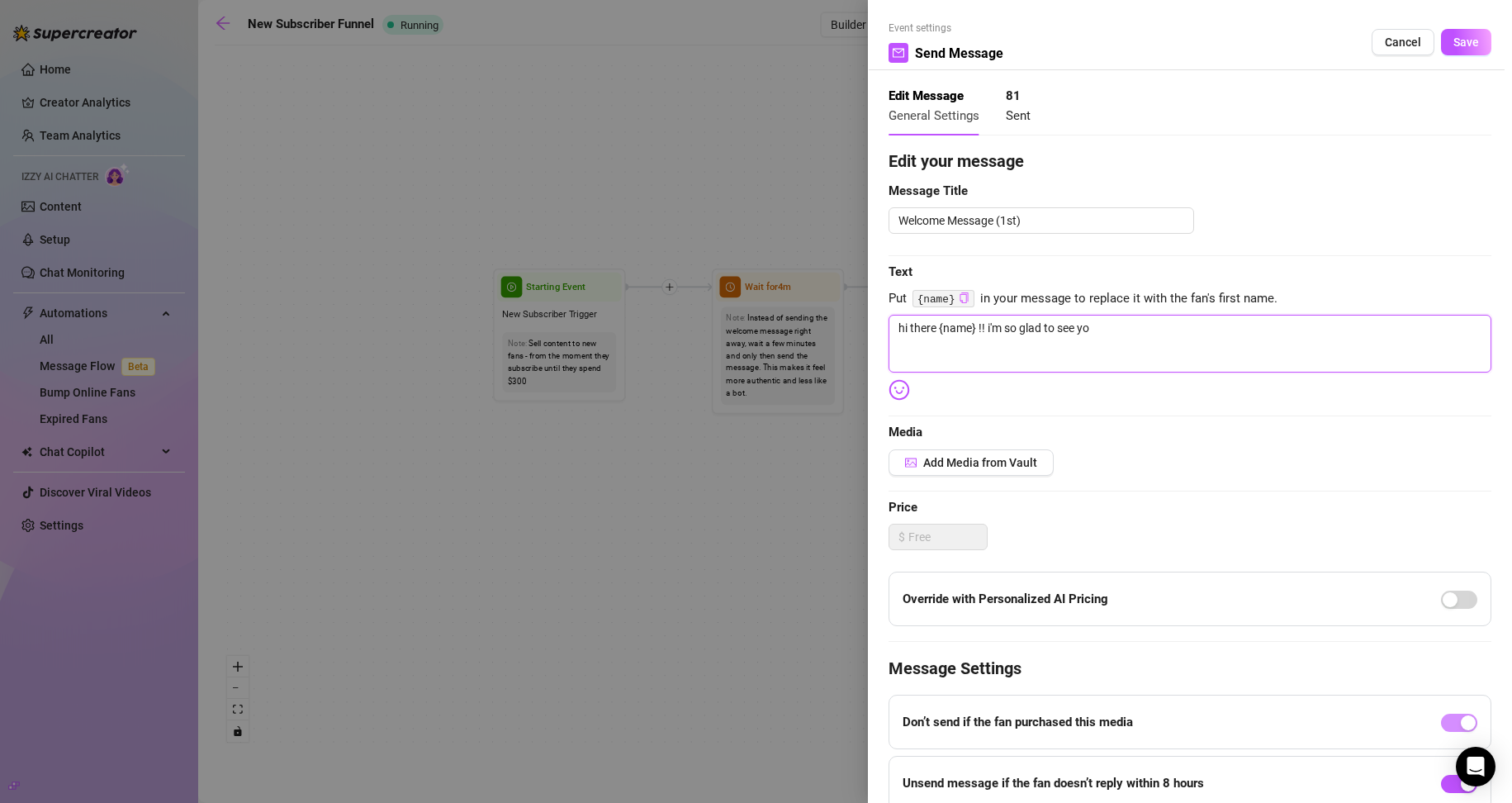 type on "hi there {name} !! i'm so glad to see you" 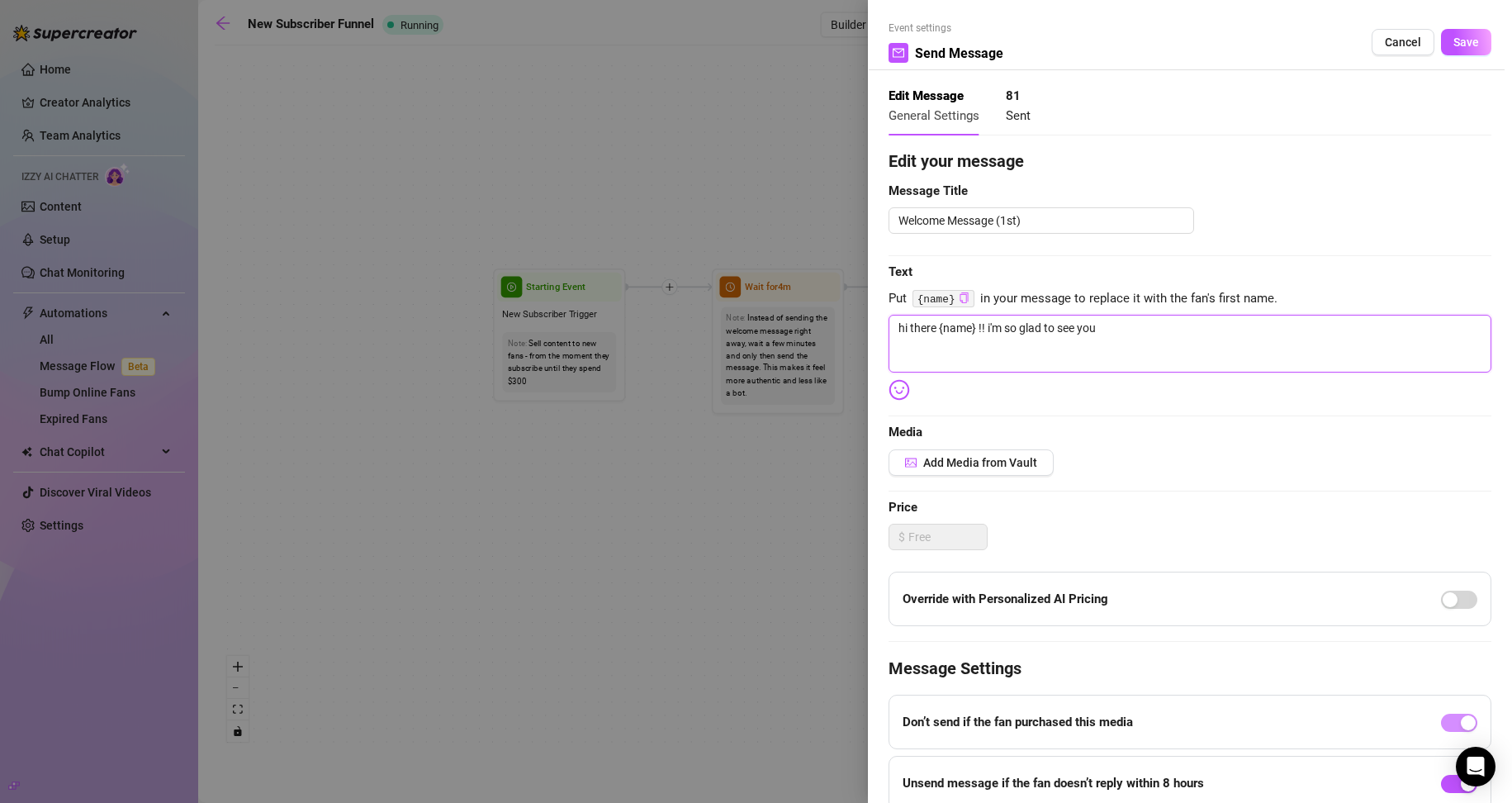 type on "hi there {name} !! i'm so glad to see you" 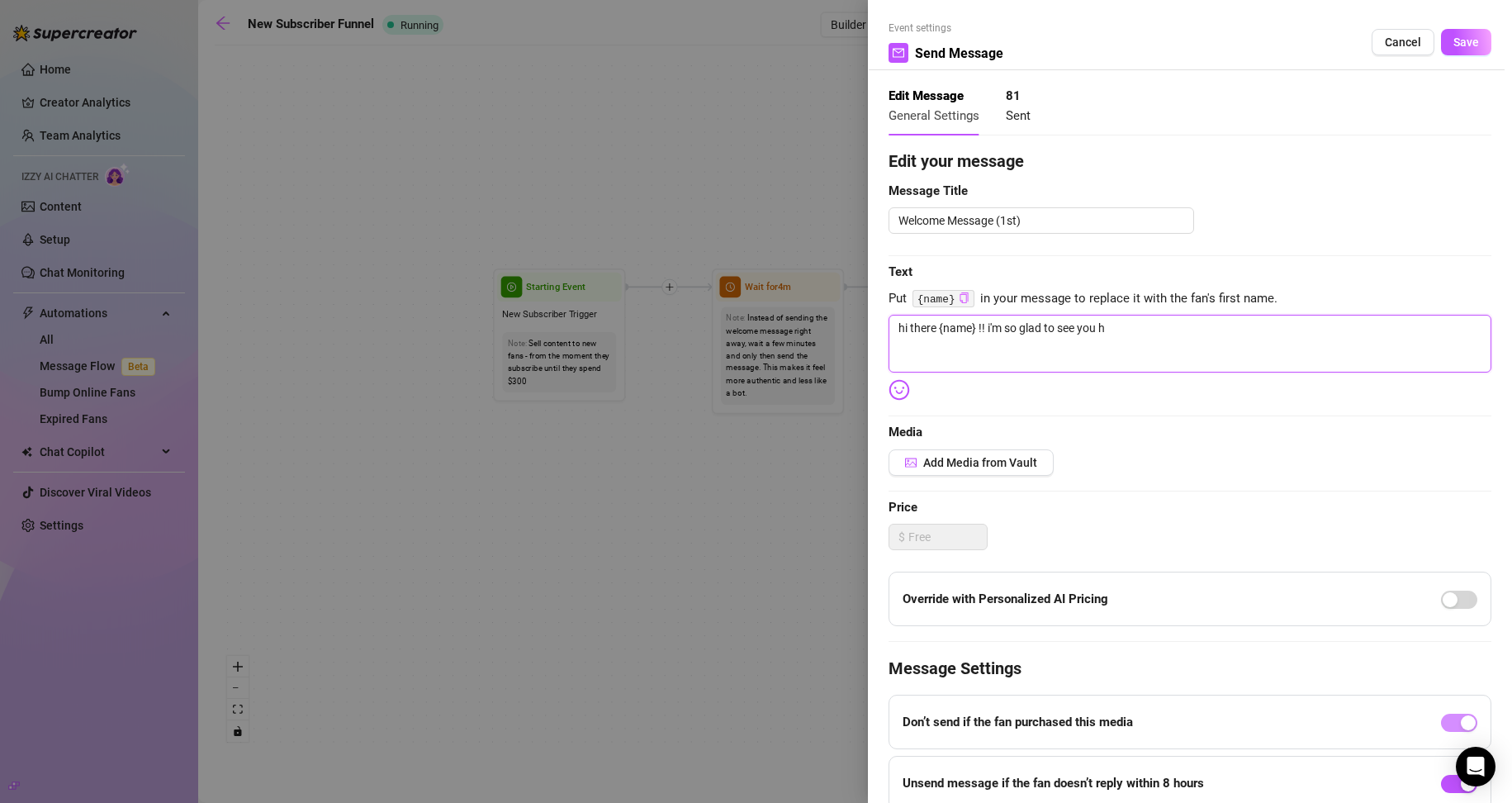 type on "hi there {name} !! i'm so glad to see you he" 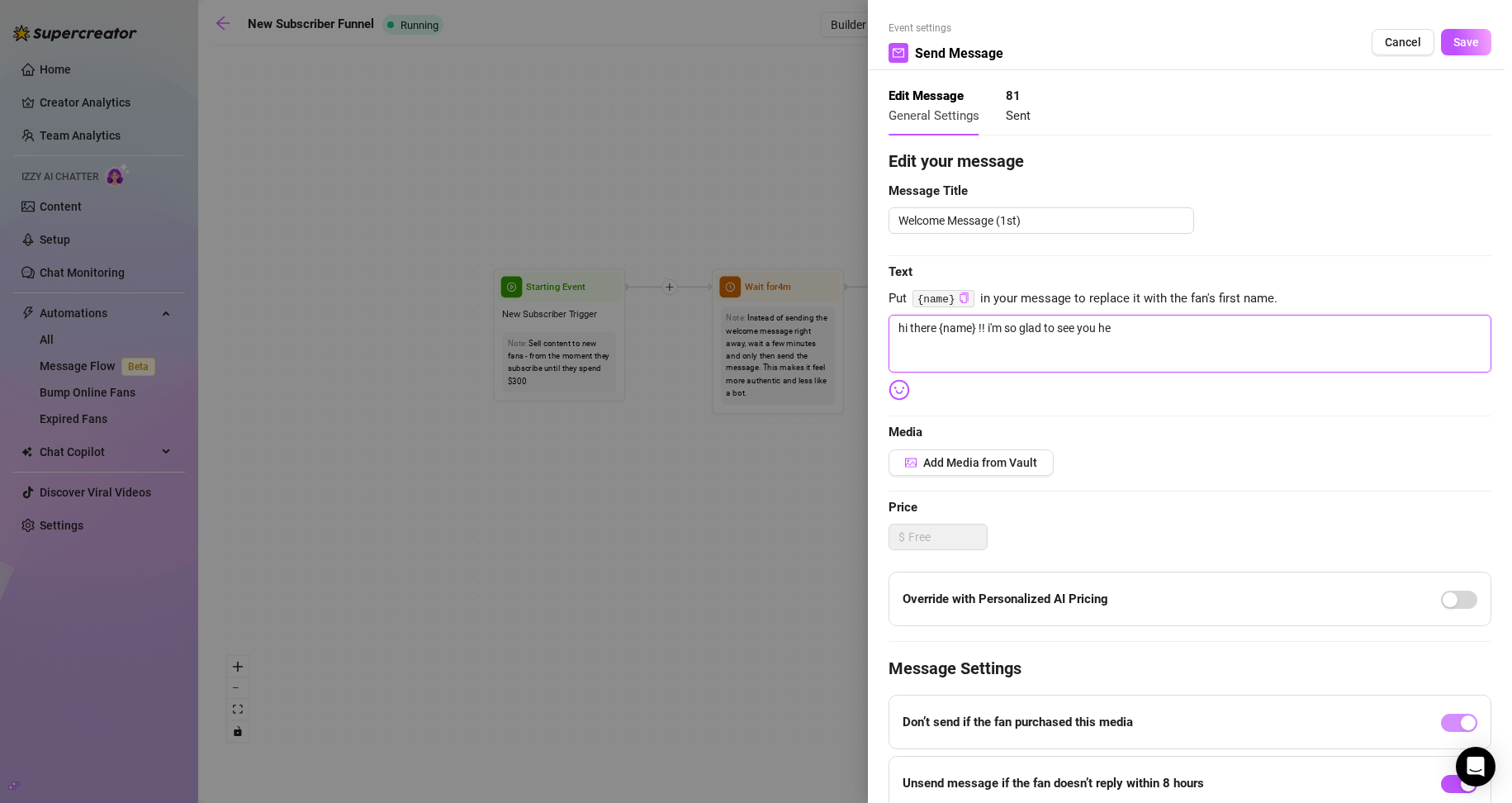 type on "hi there {name} !! i'm so glad to see you he" 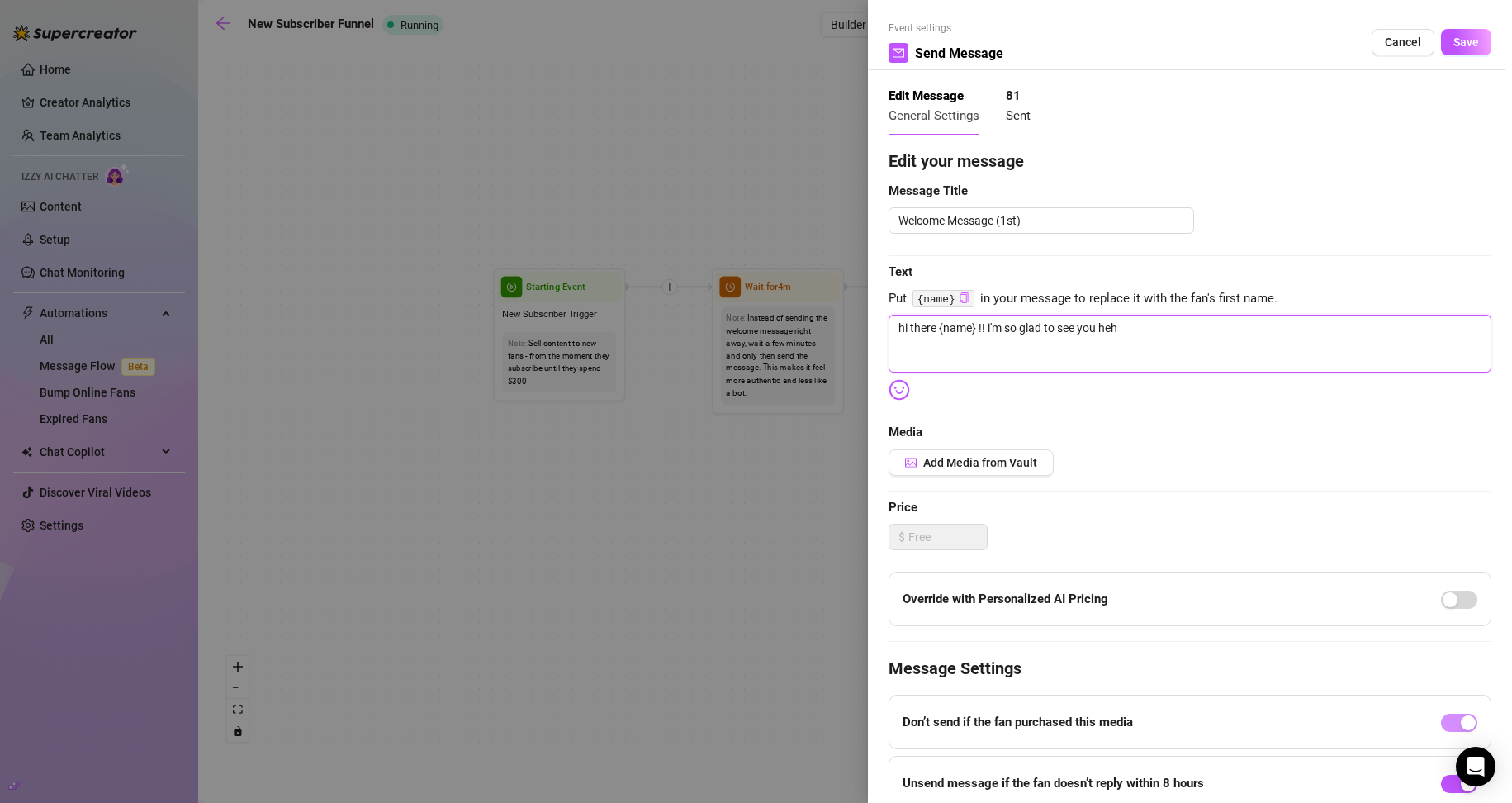 type on "hi there {name} !! i'm so glad to see you hehe" 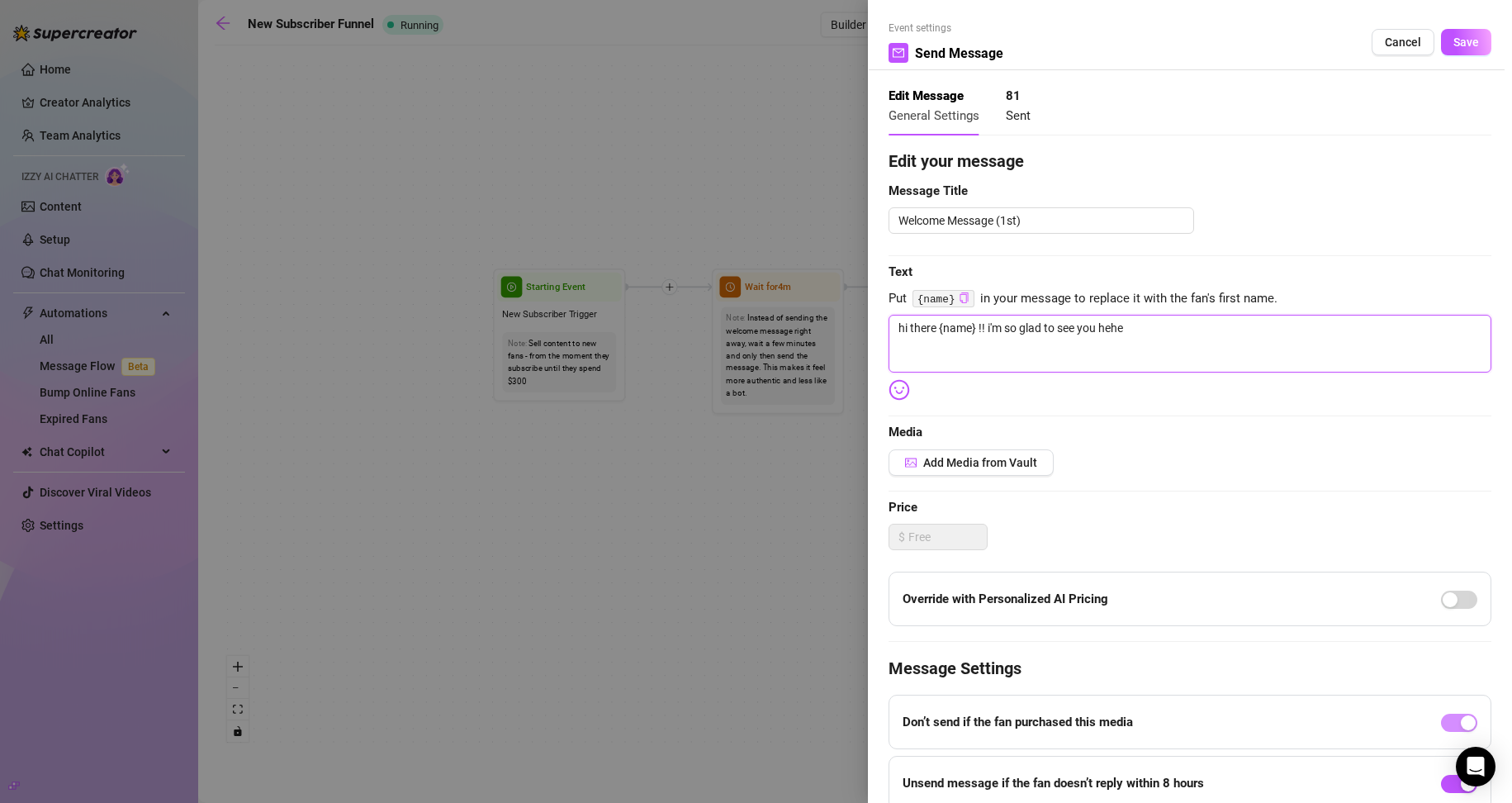 type on "hi there {name} !! i'm so glad to see you hehe" 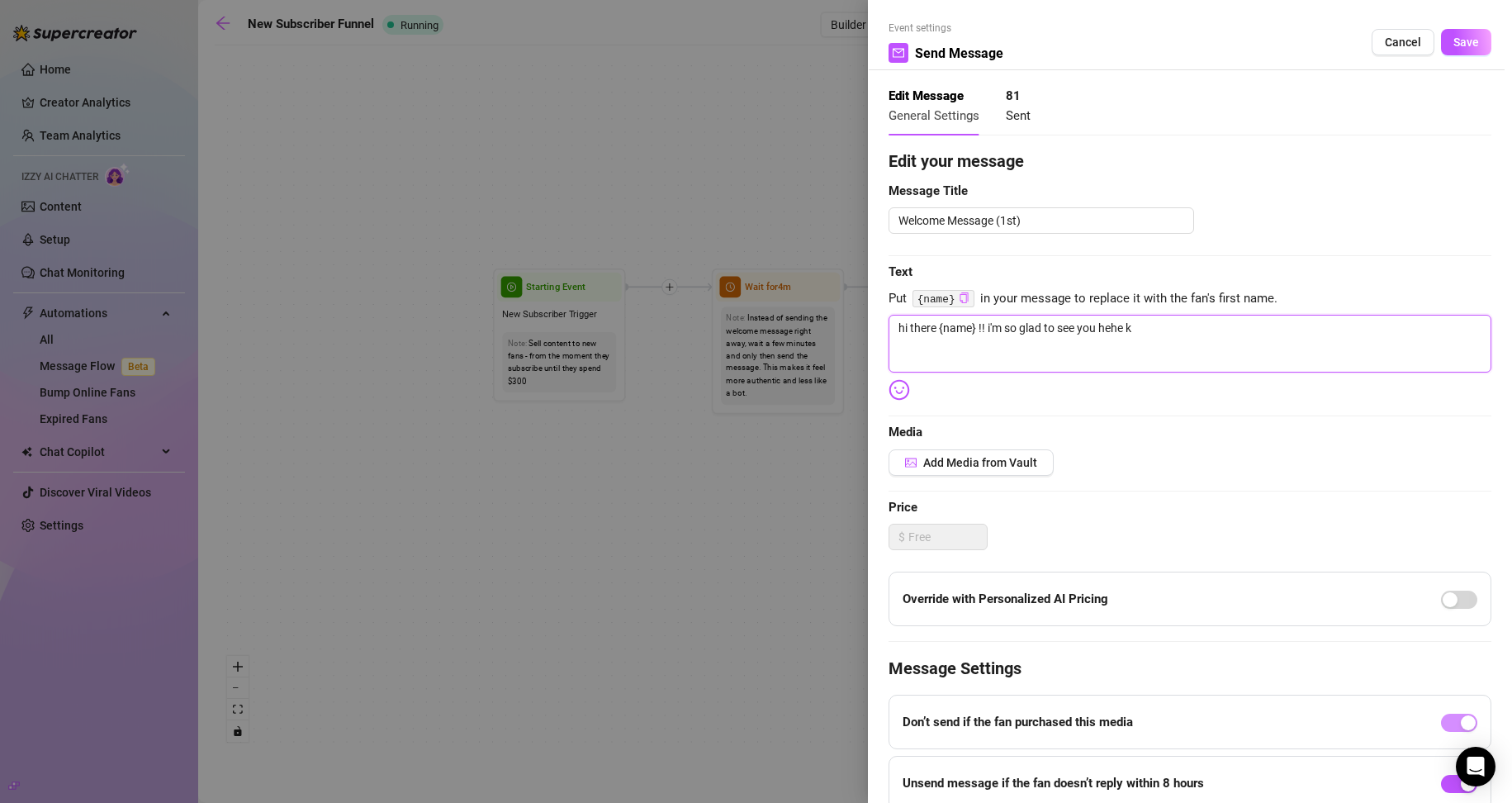type on "hi there {name} !! i'm so glad to see you hehe ki" 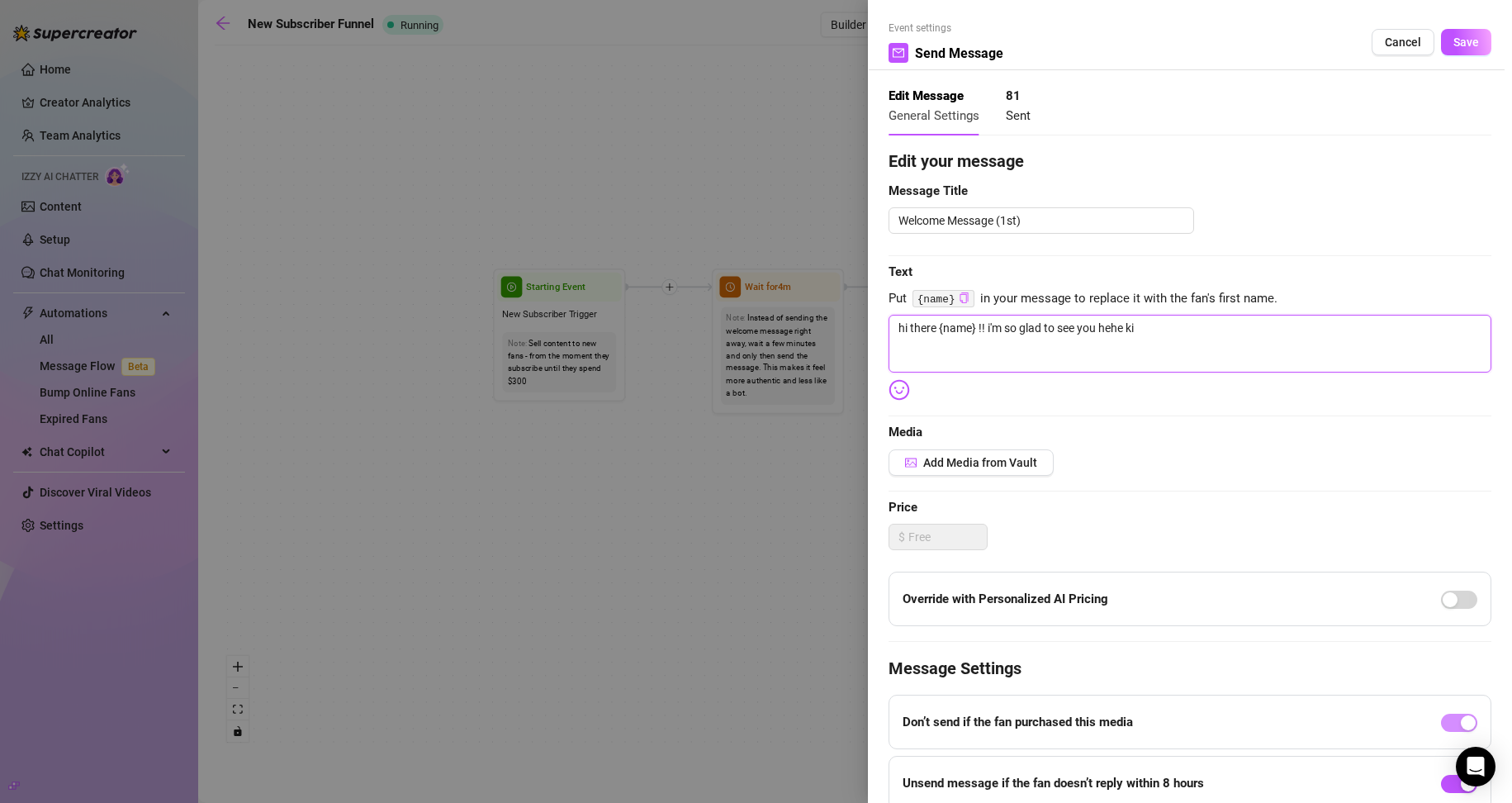type on "hi there {name} !! i'm so glad to see you hehe kis" 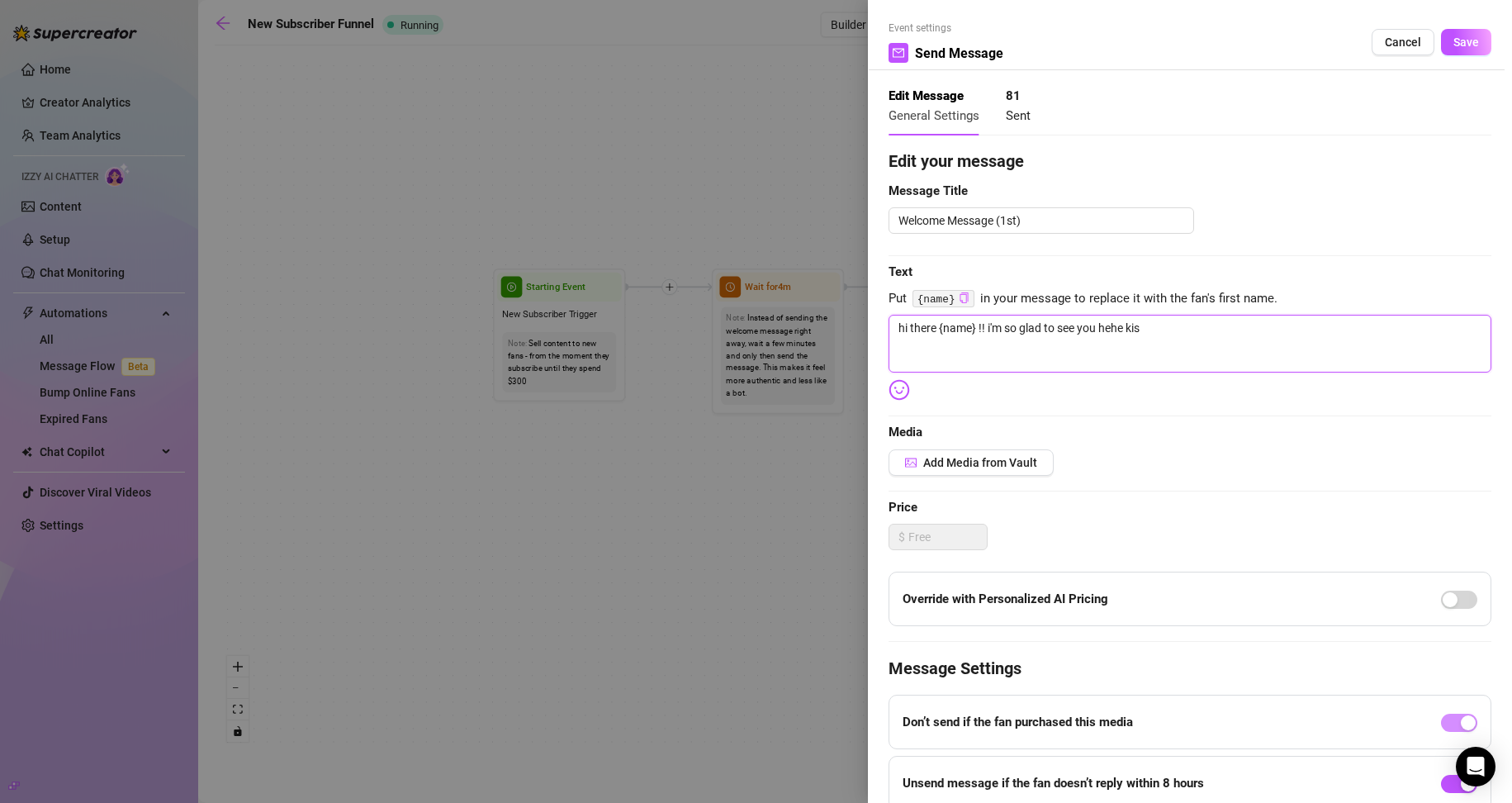 type on "hi there {name} !! i'm so glad to see you hehe kiss" 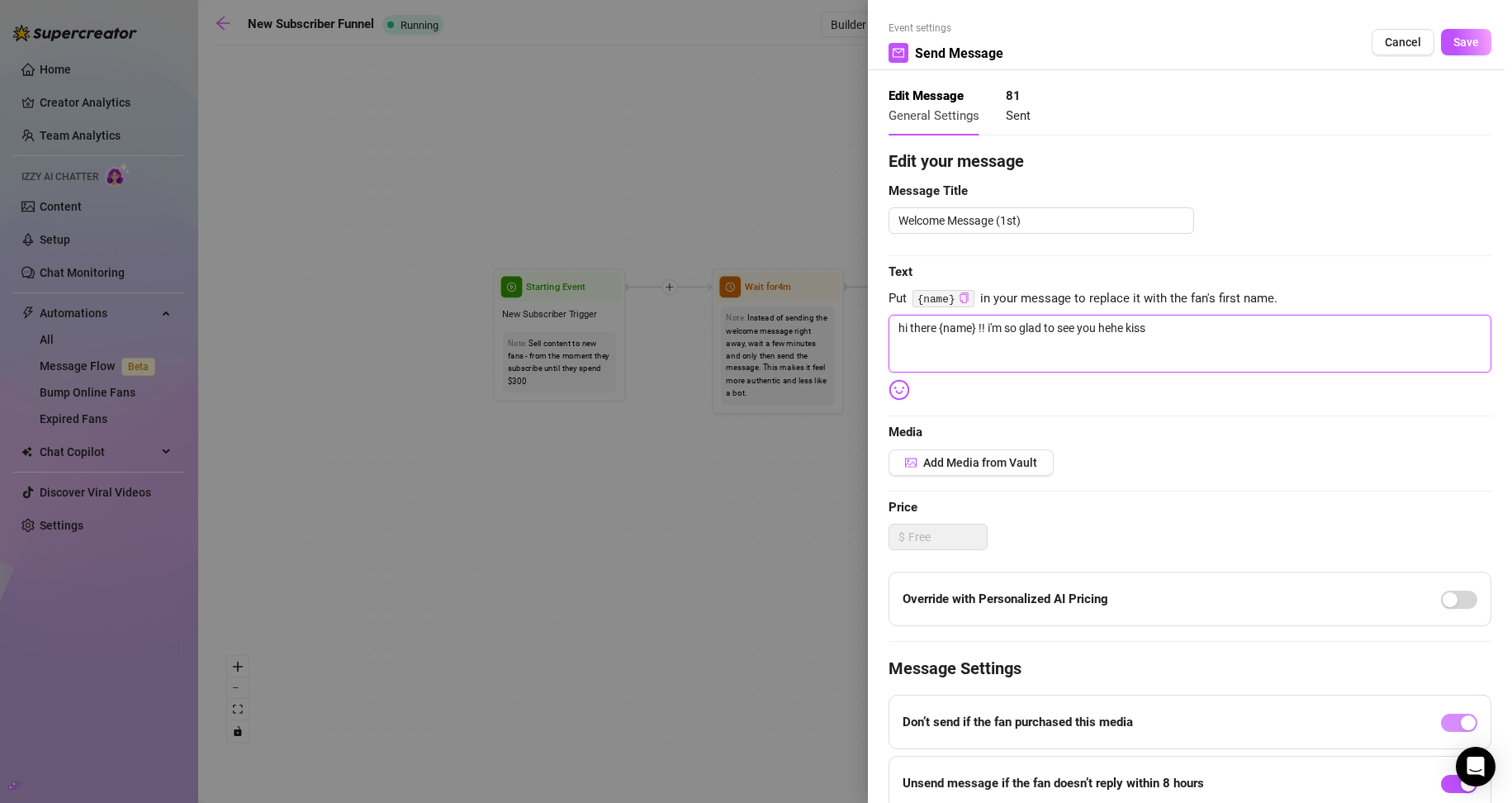 type on "hi there {name} !! i'm so glad to see you hehe kis" 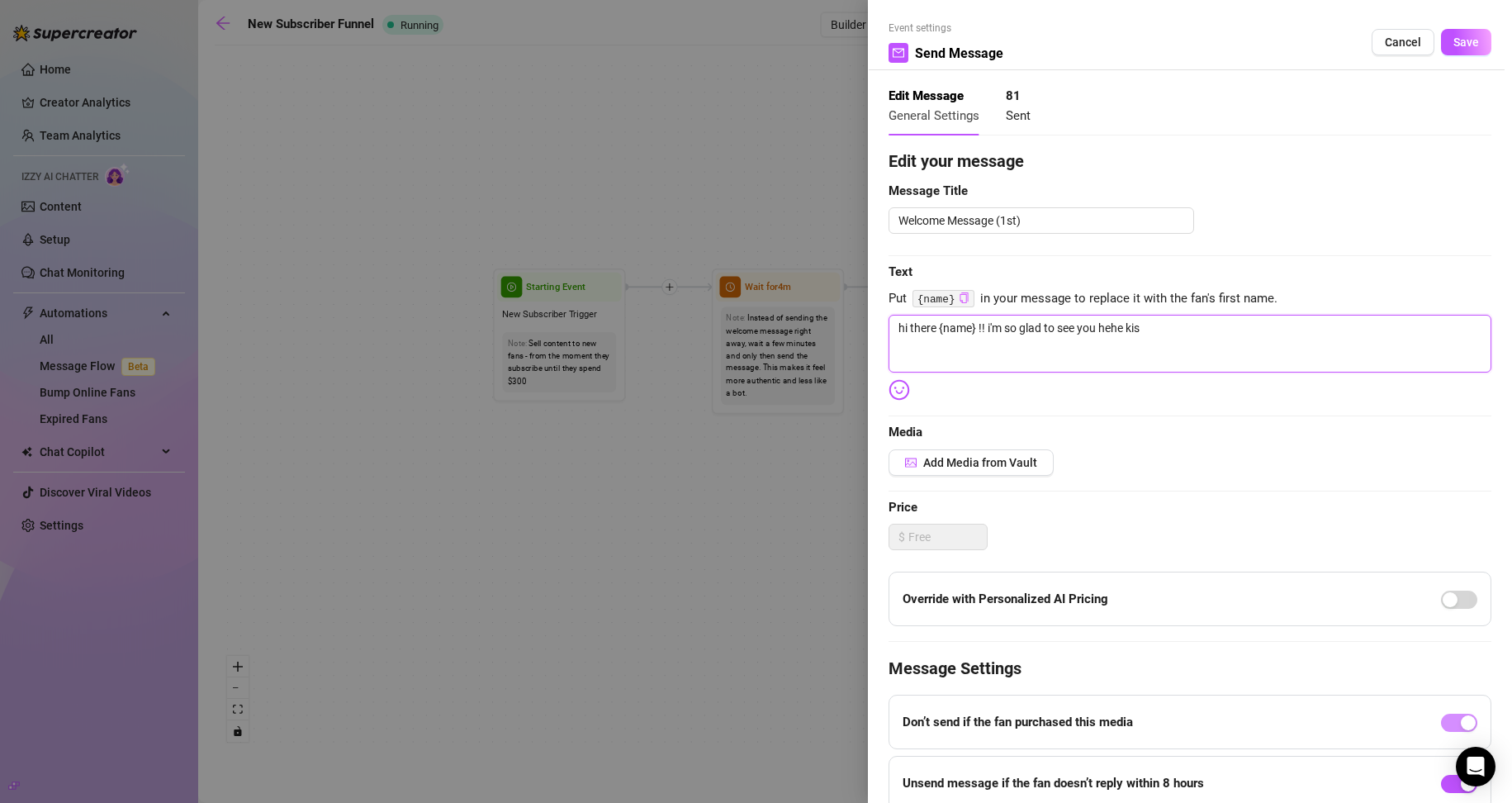 type on "hi there {name} !! i'm so glad to see you hehe ki" 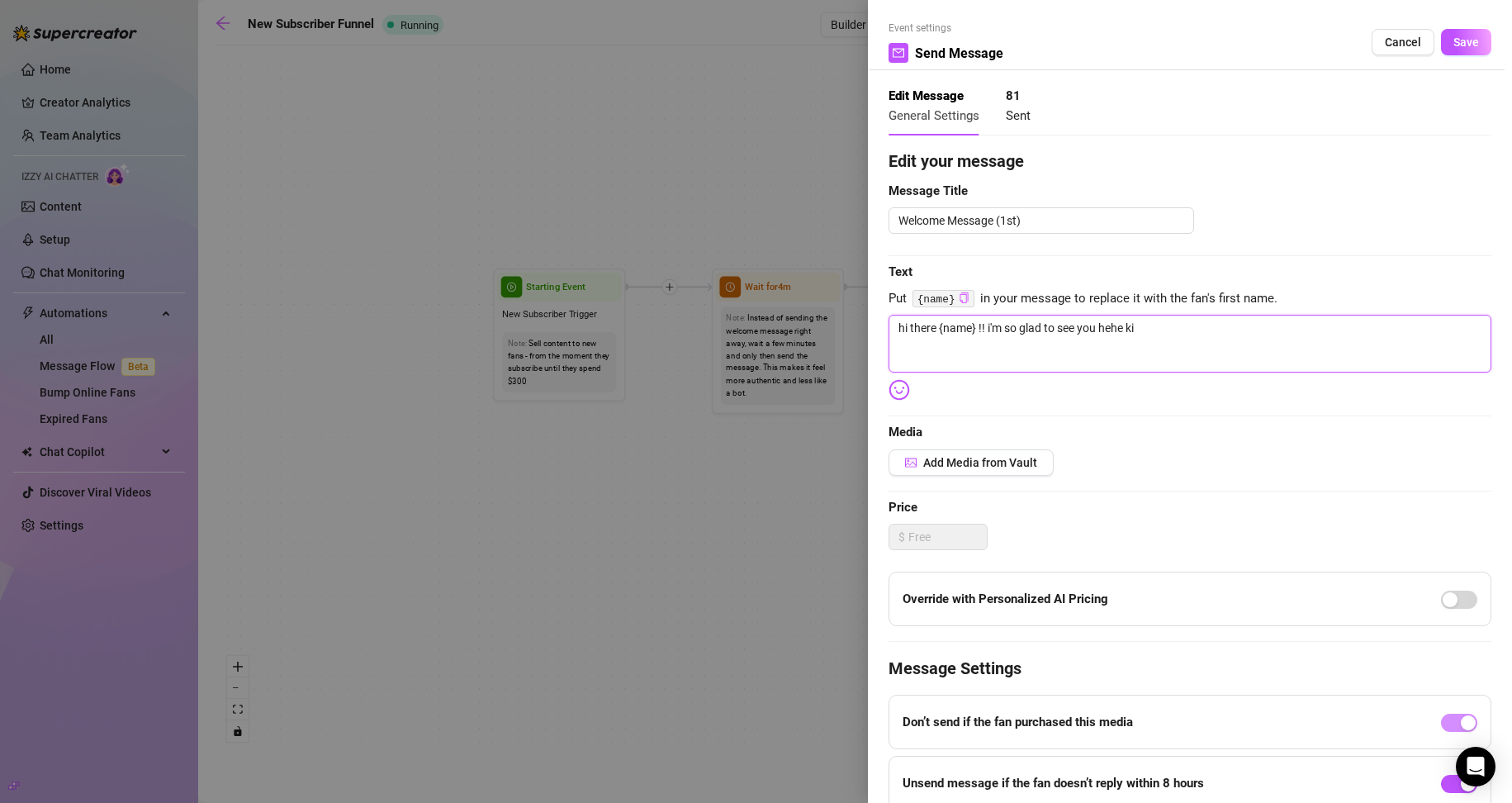 type on "hi there {name} !! i'm so glad to see you hehe k" 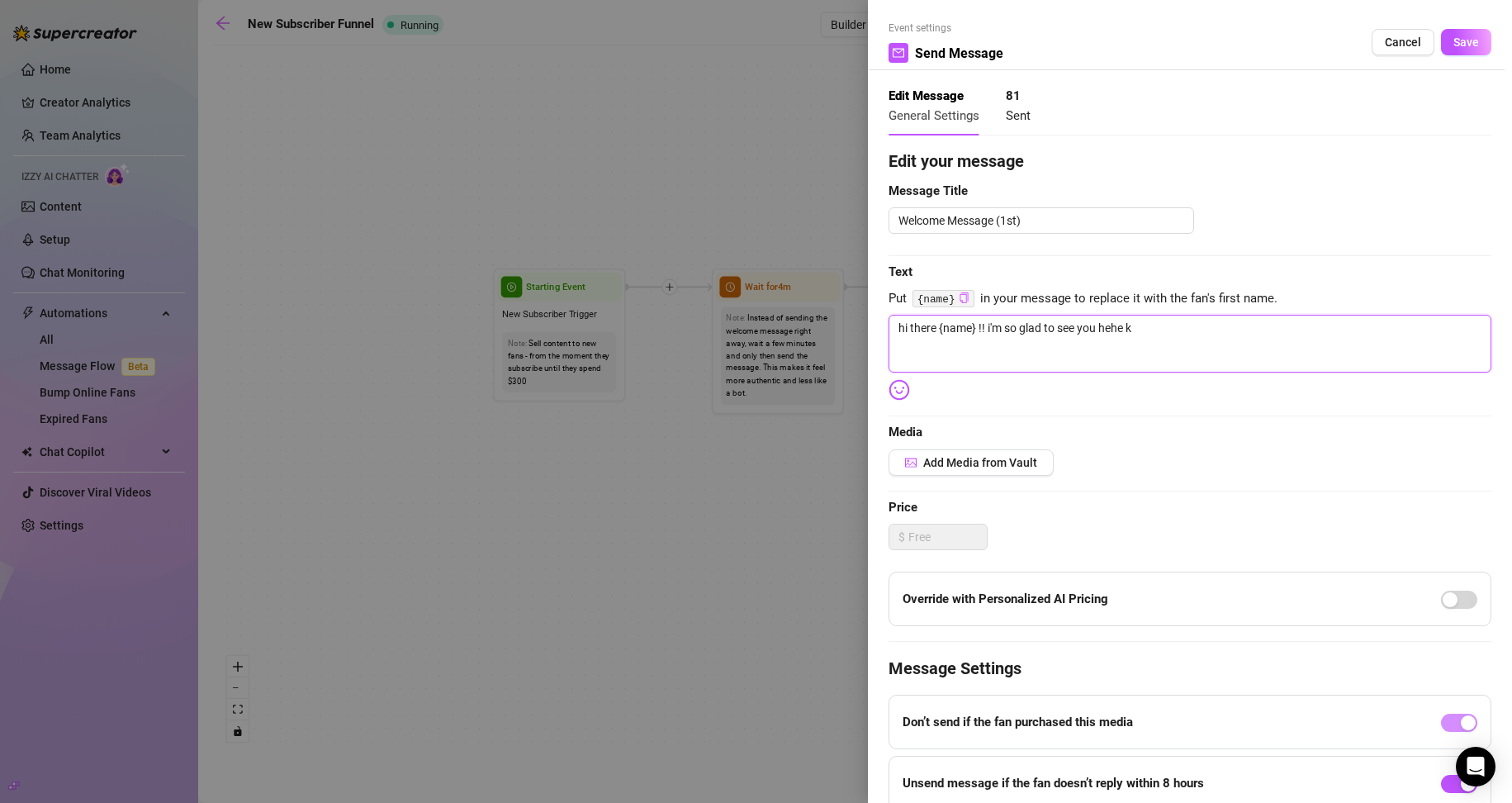 type on "hi there {name} !! i'm so glad to see you hehe" 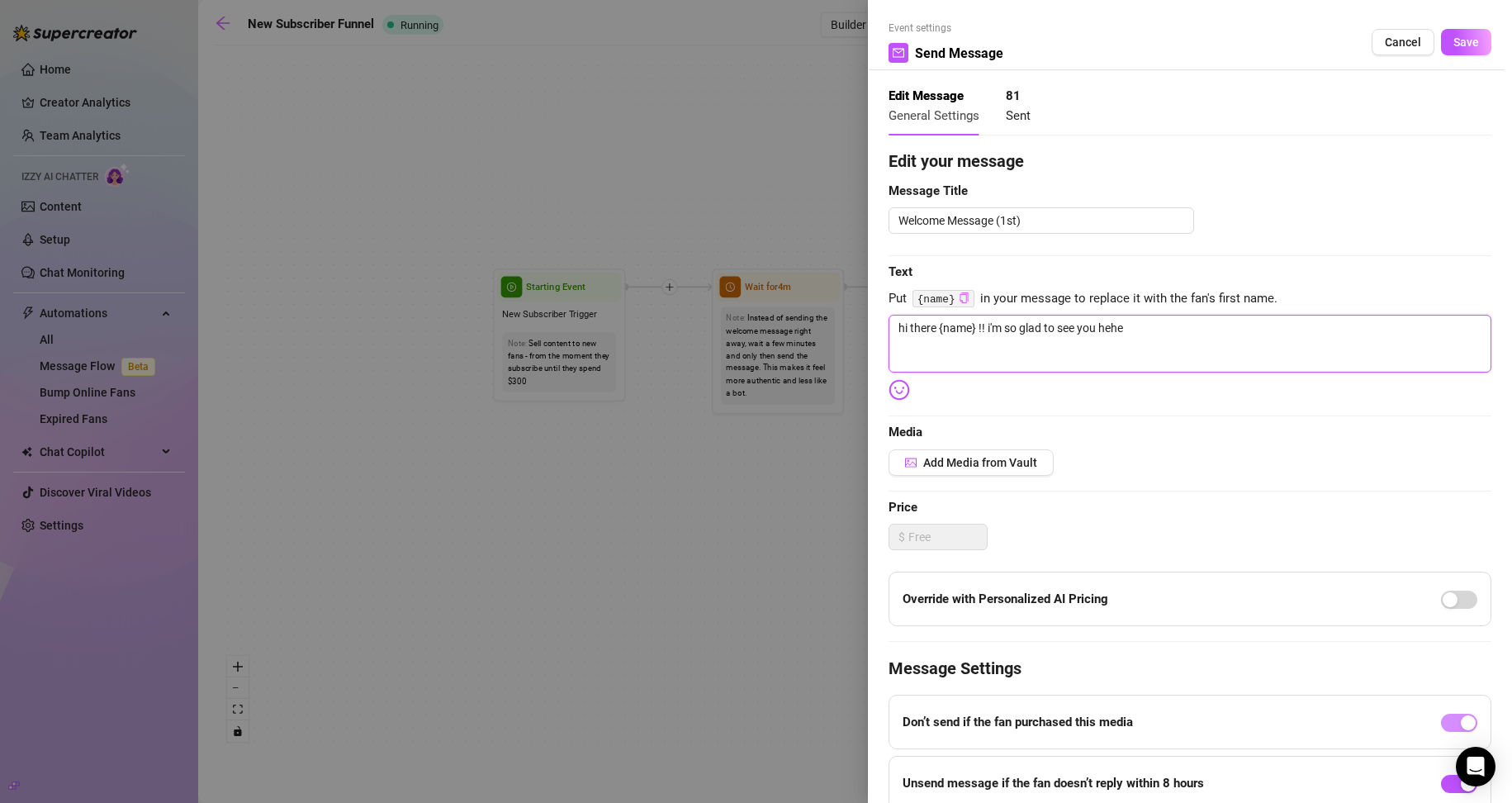 type on "hi there {name} !! i'm so glad to see you hehe 💋" 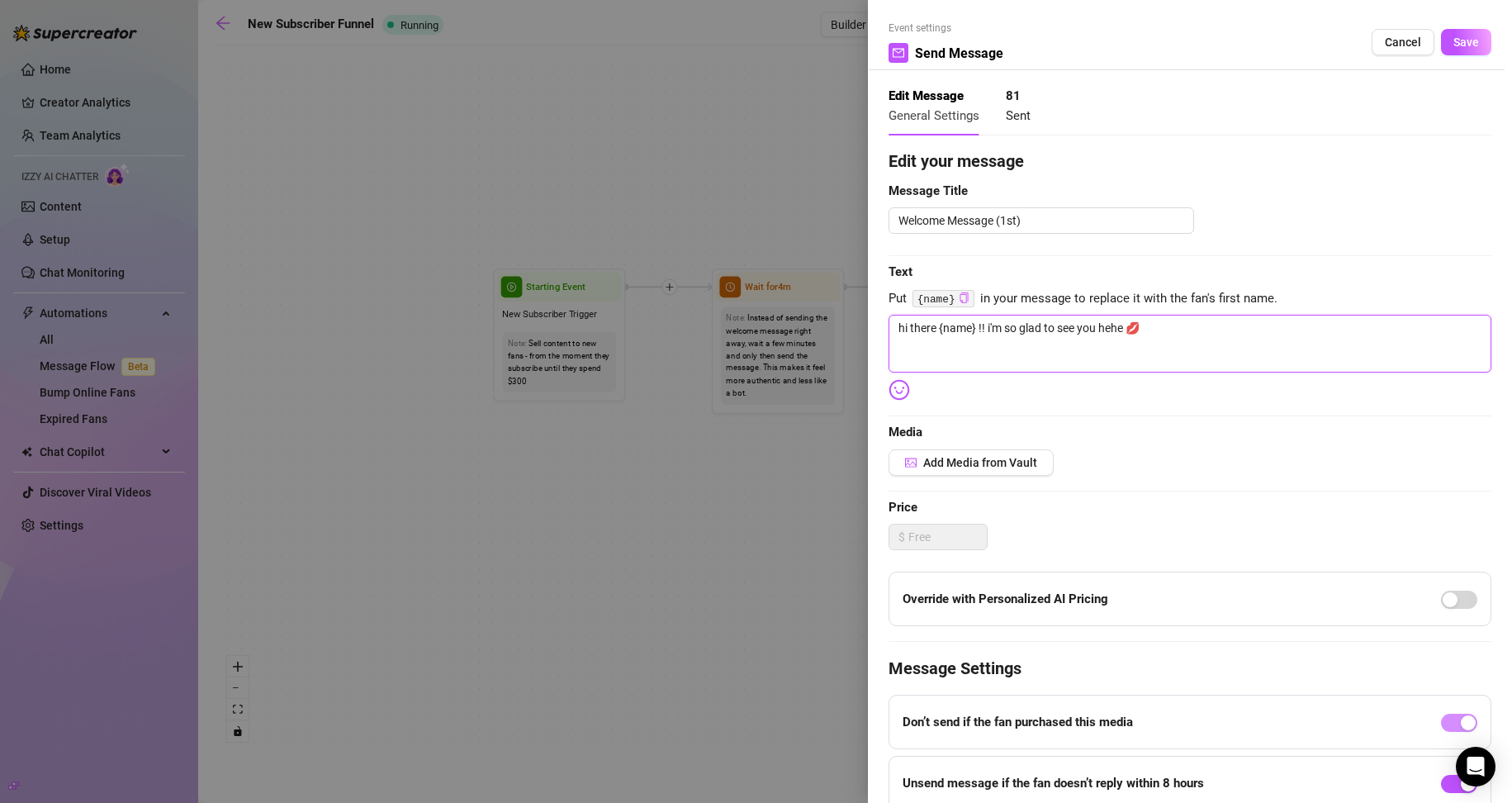click on "hi there {name} !! i'm so glad to see you hehe 💋" at bounding box center (1190, 344) 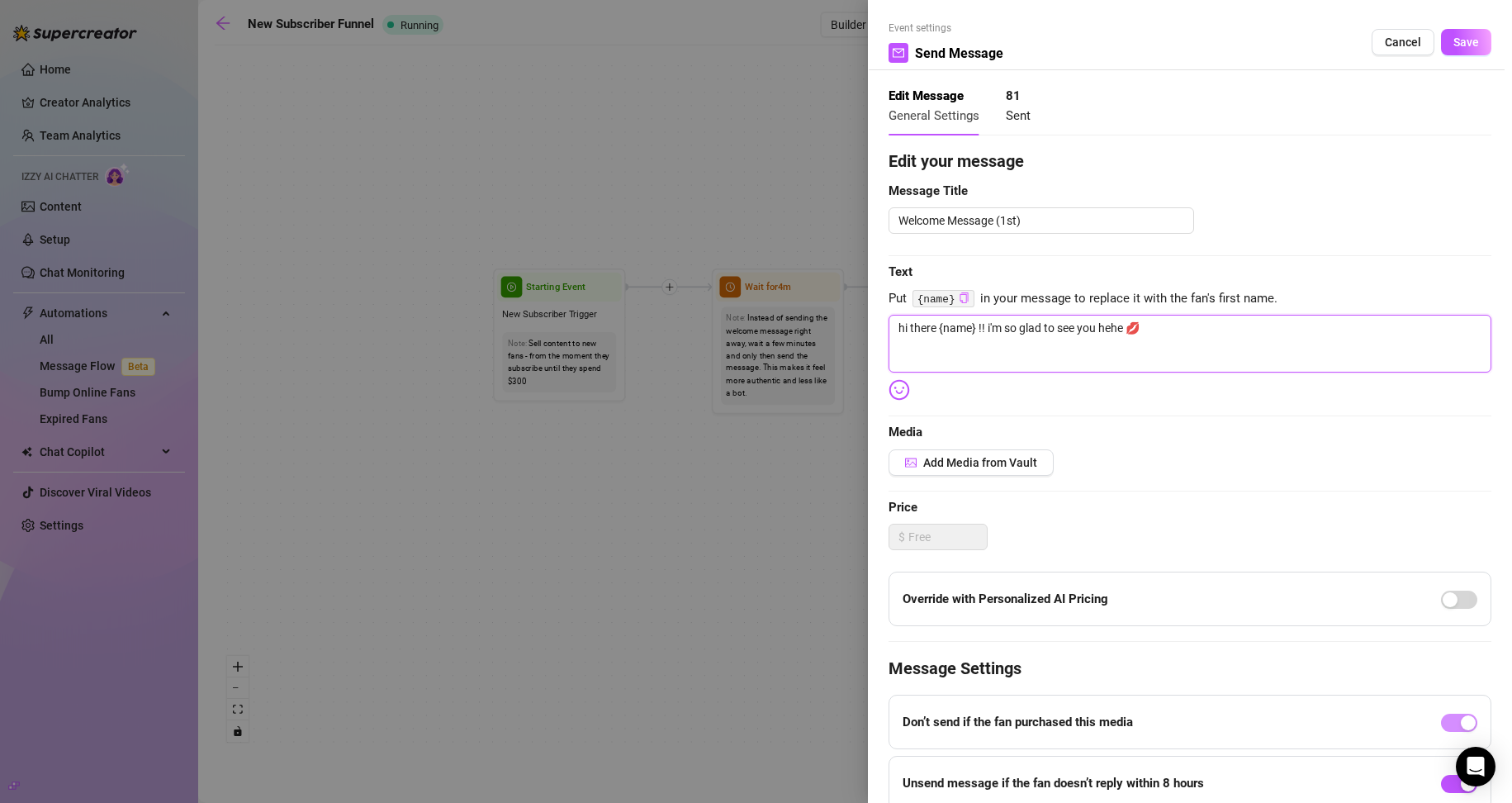 type on "hi there {name} !! i'm so glad to see you hehe 💋" 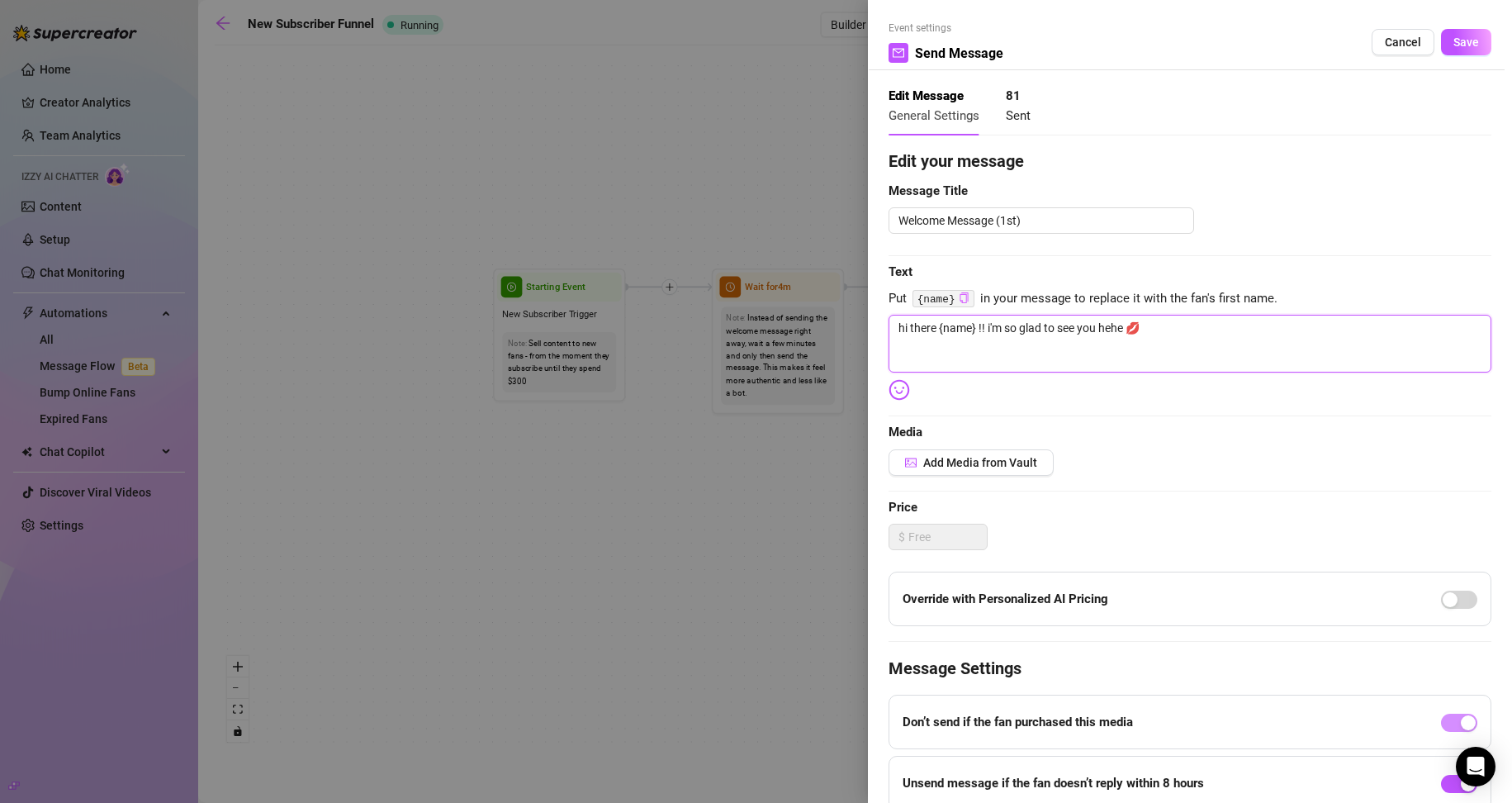 type on "hi there {name} !! i'm so glad to see you hehe 💋" 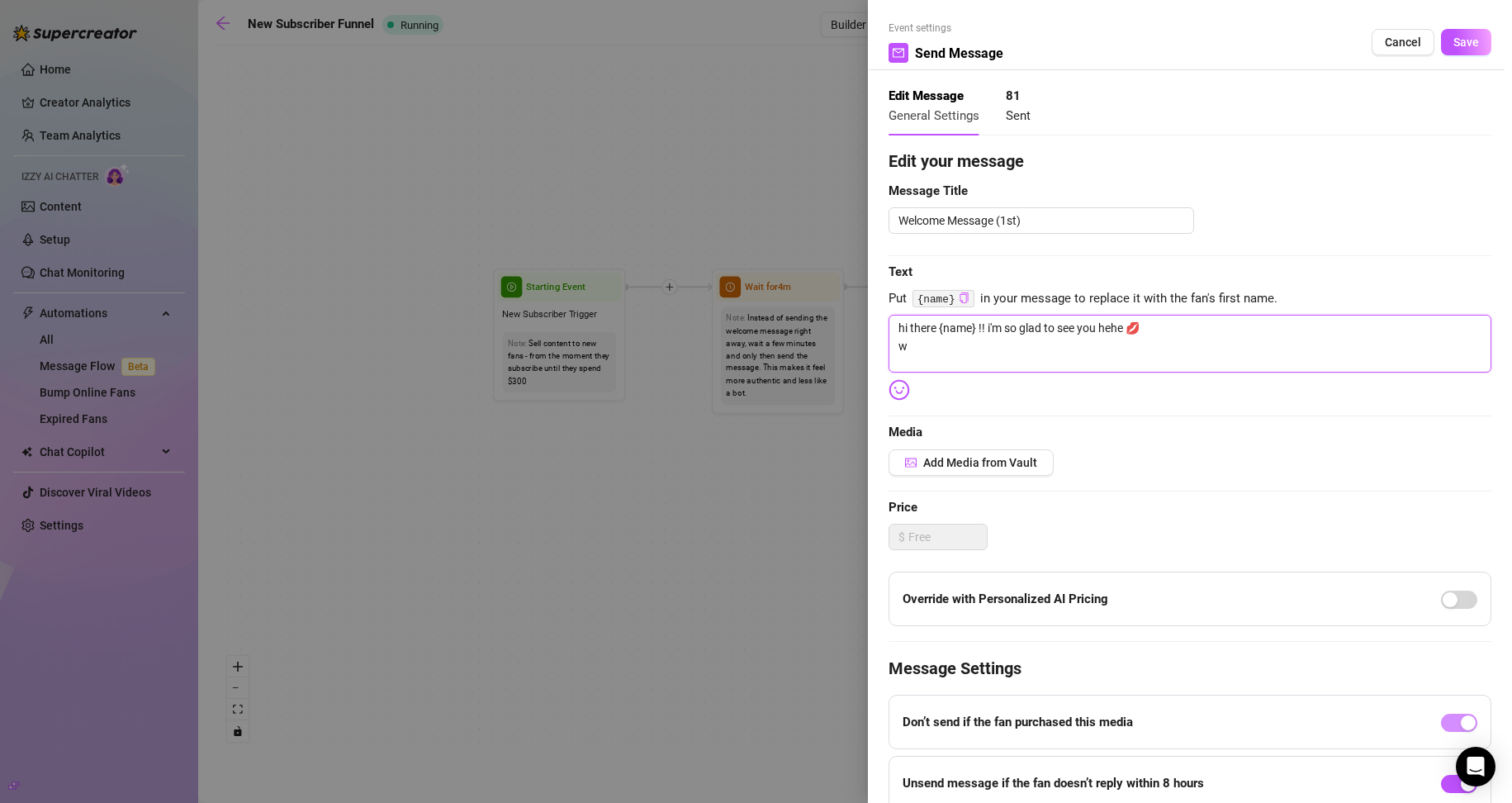 type on "hi there {name} !! i'm so glad to see you hehe 💋
wh" 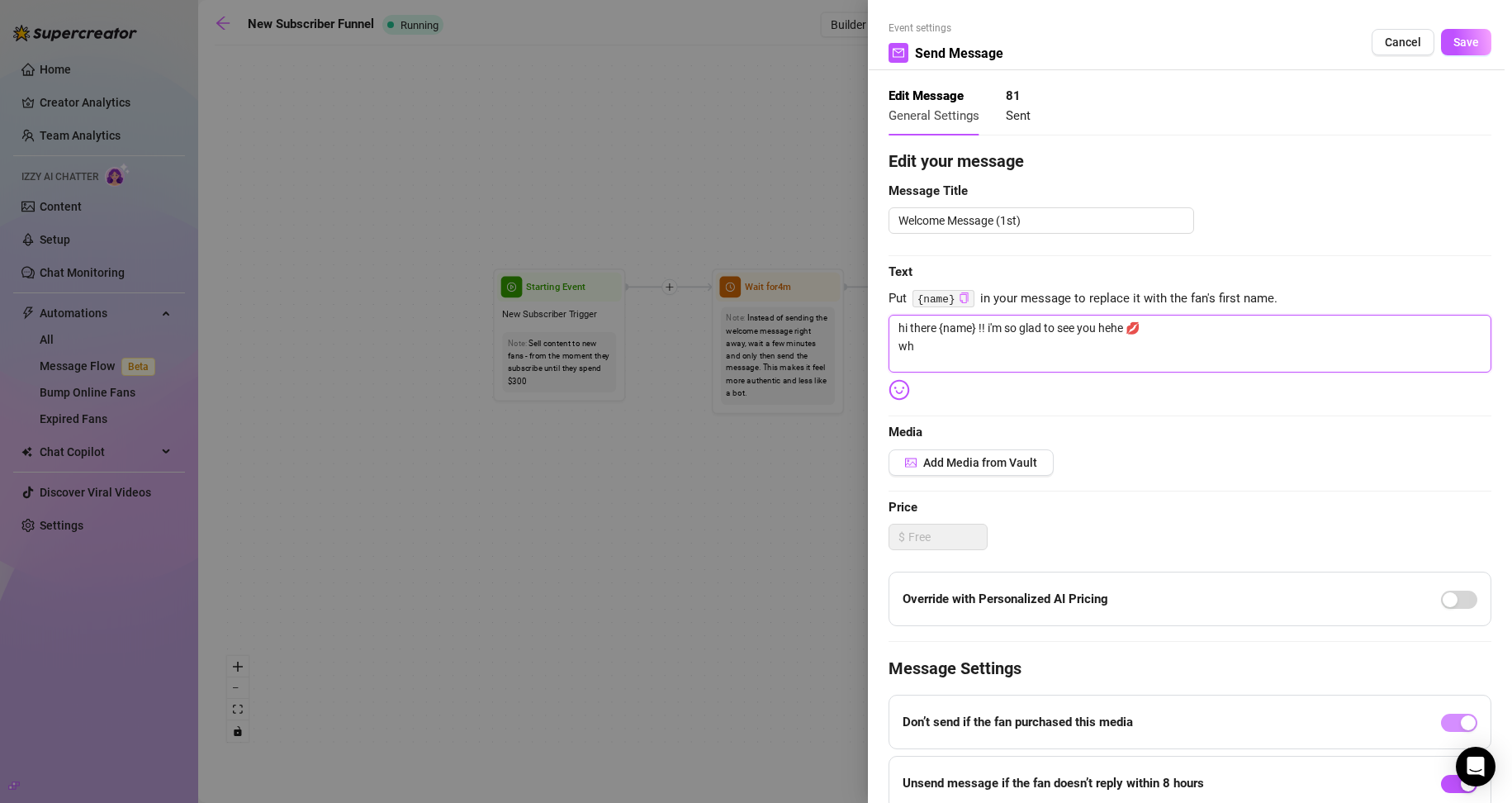 type on "hi there {name} !! i'm so glad to see you hehe 💋
whe" 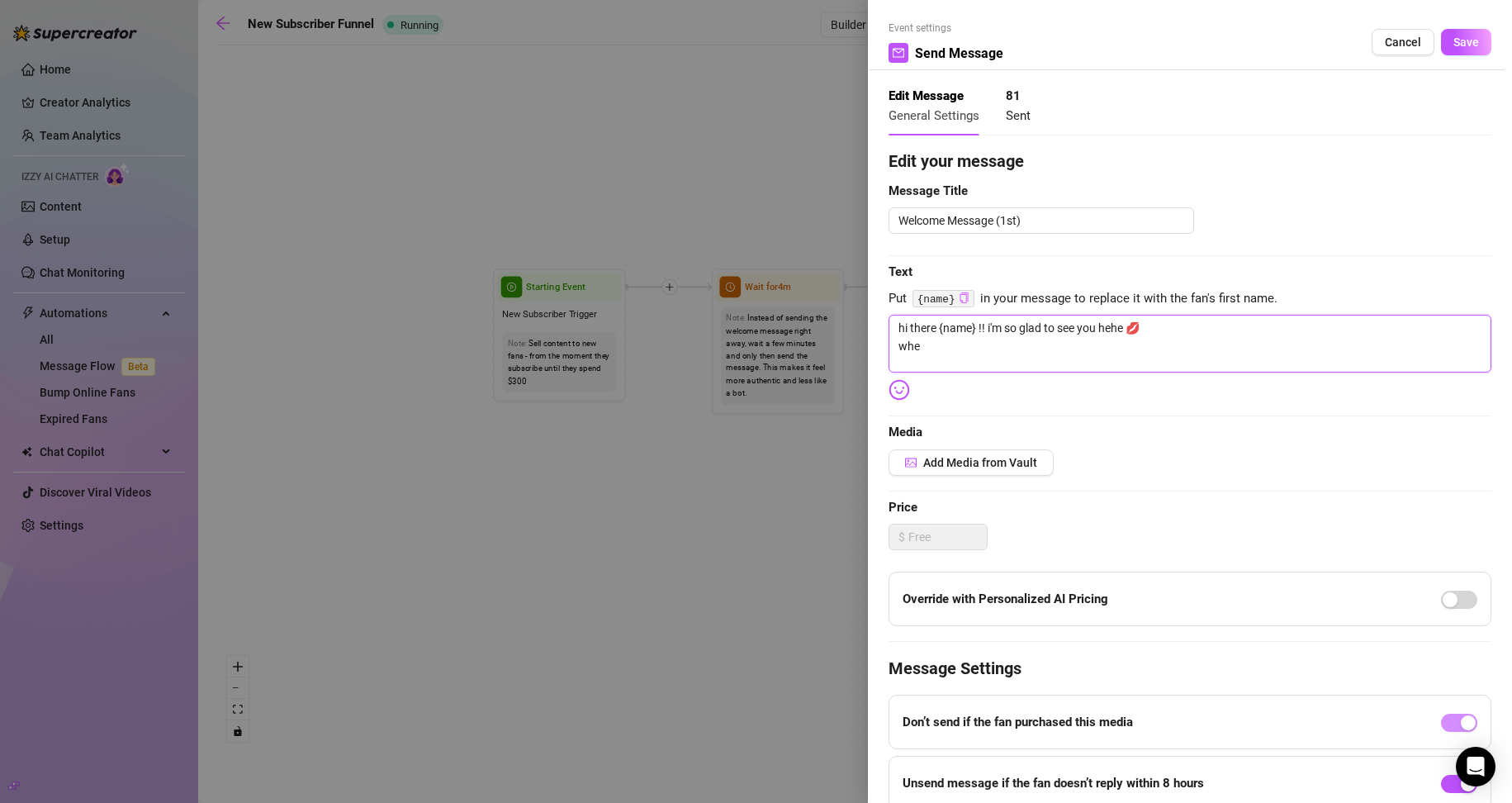 type on "hi there {name} !! i'm so glad to see you hehe 💋
wher" 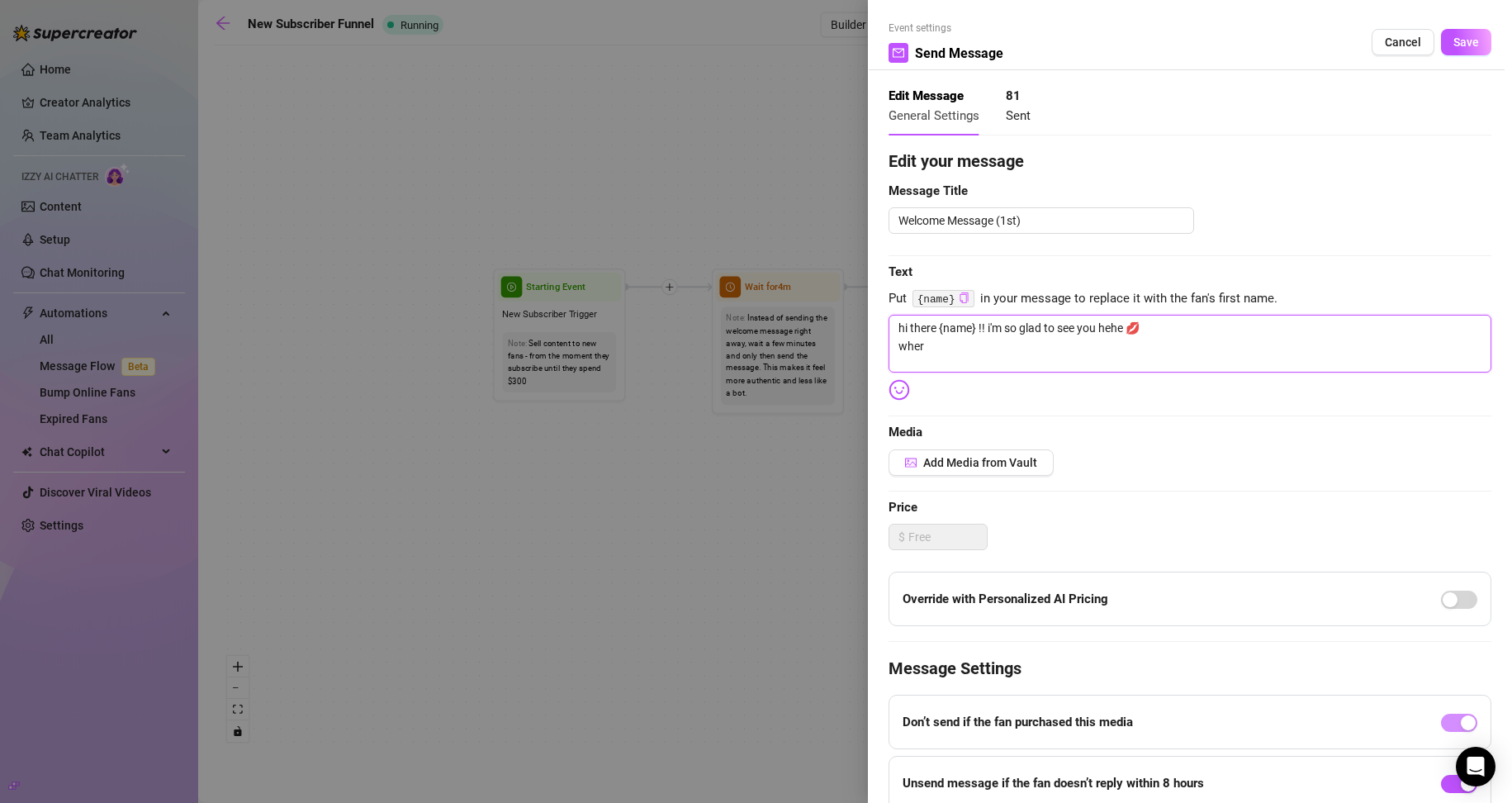type on "hi there {name} !! i'm so glad to see you hehe 💋
where" 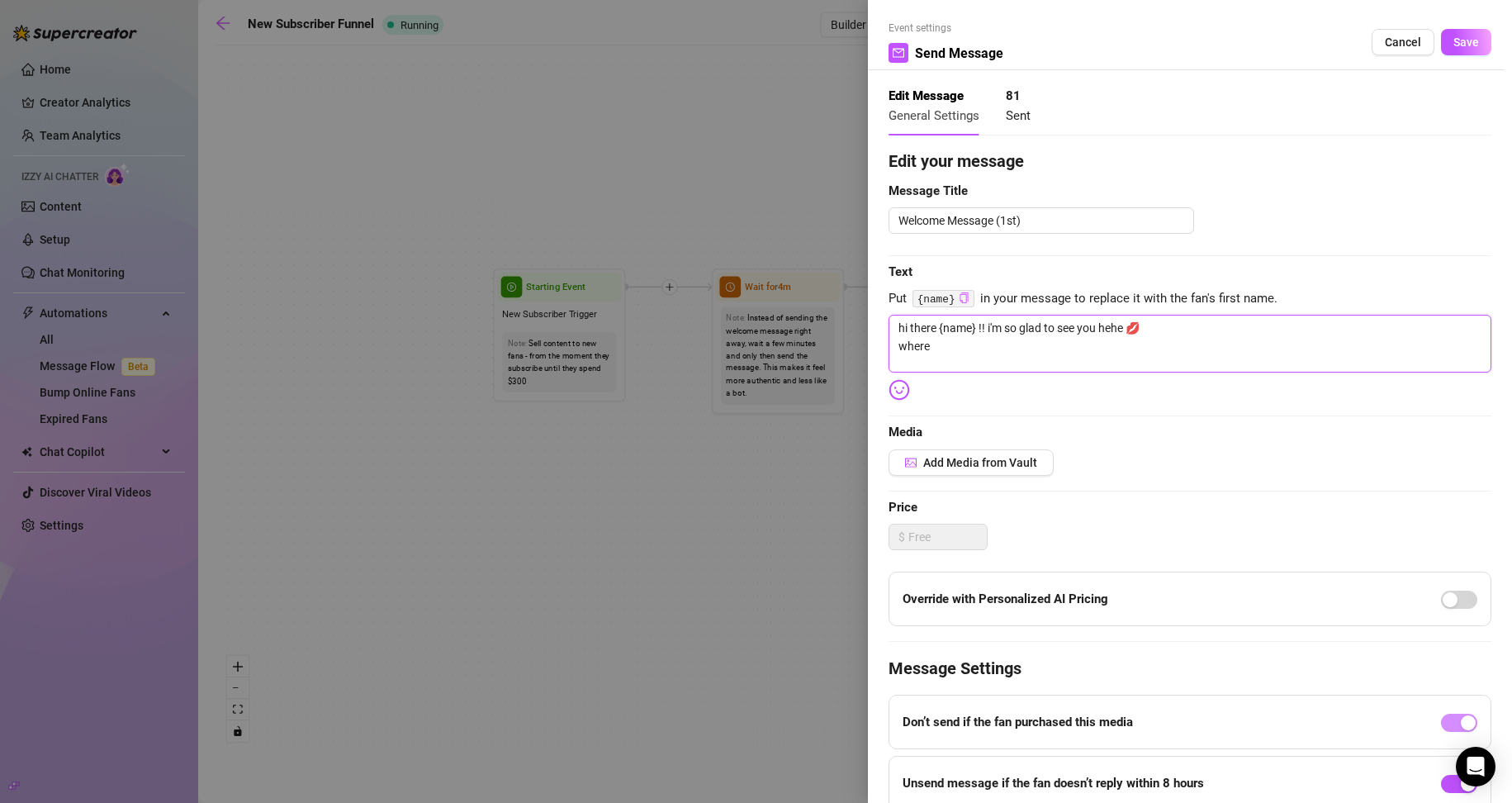 type on "hi there {name} !! i'm so glad to see you hehe 💋
where" 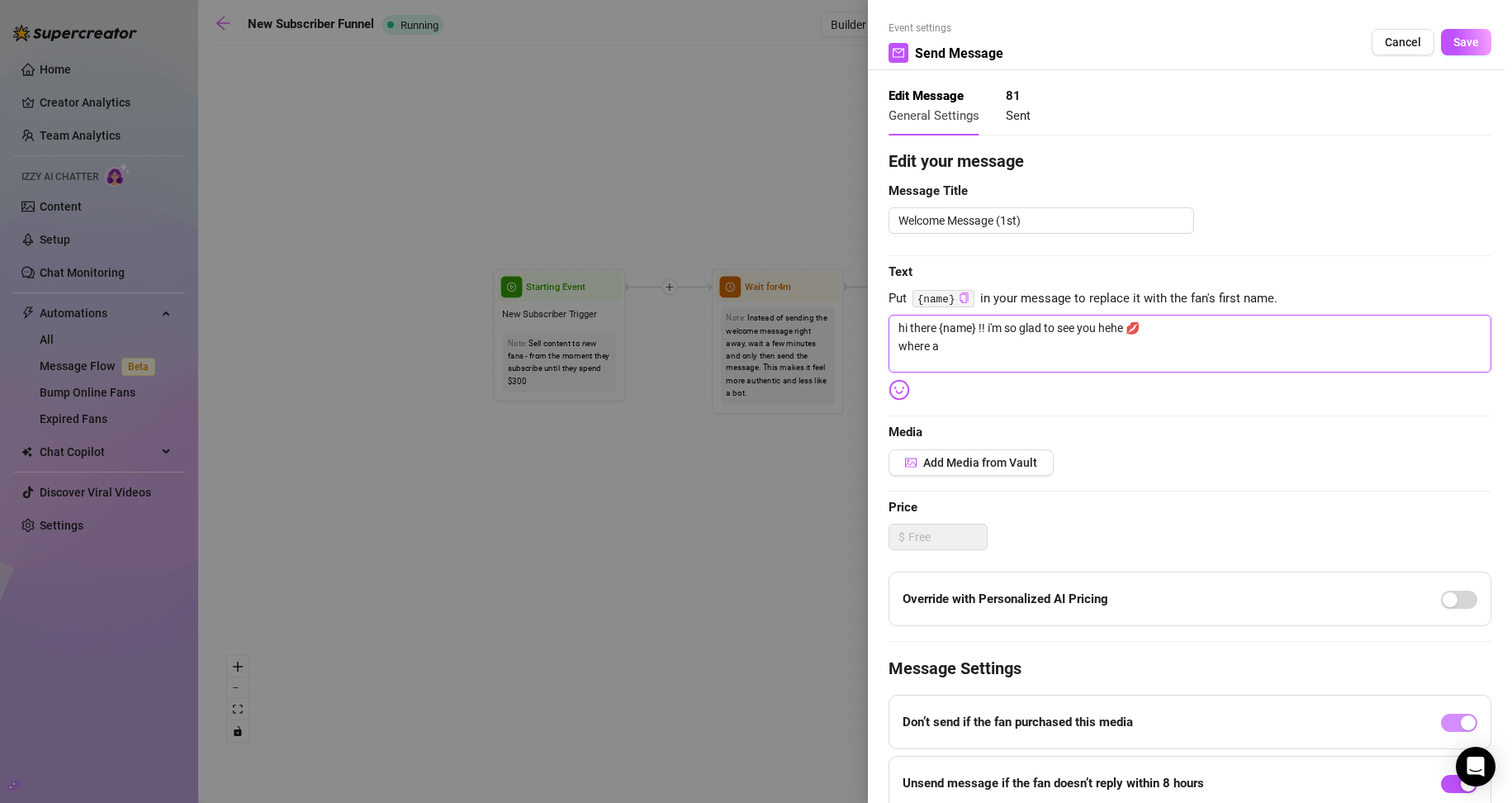 type on "hi there {name} !! i'm so glad to see you hehe 💋
where a" 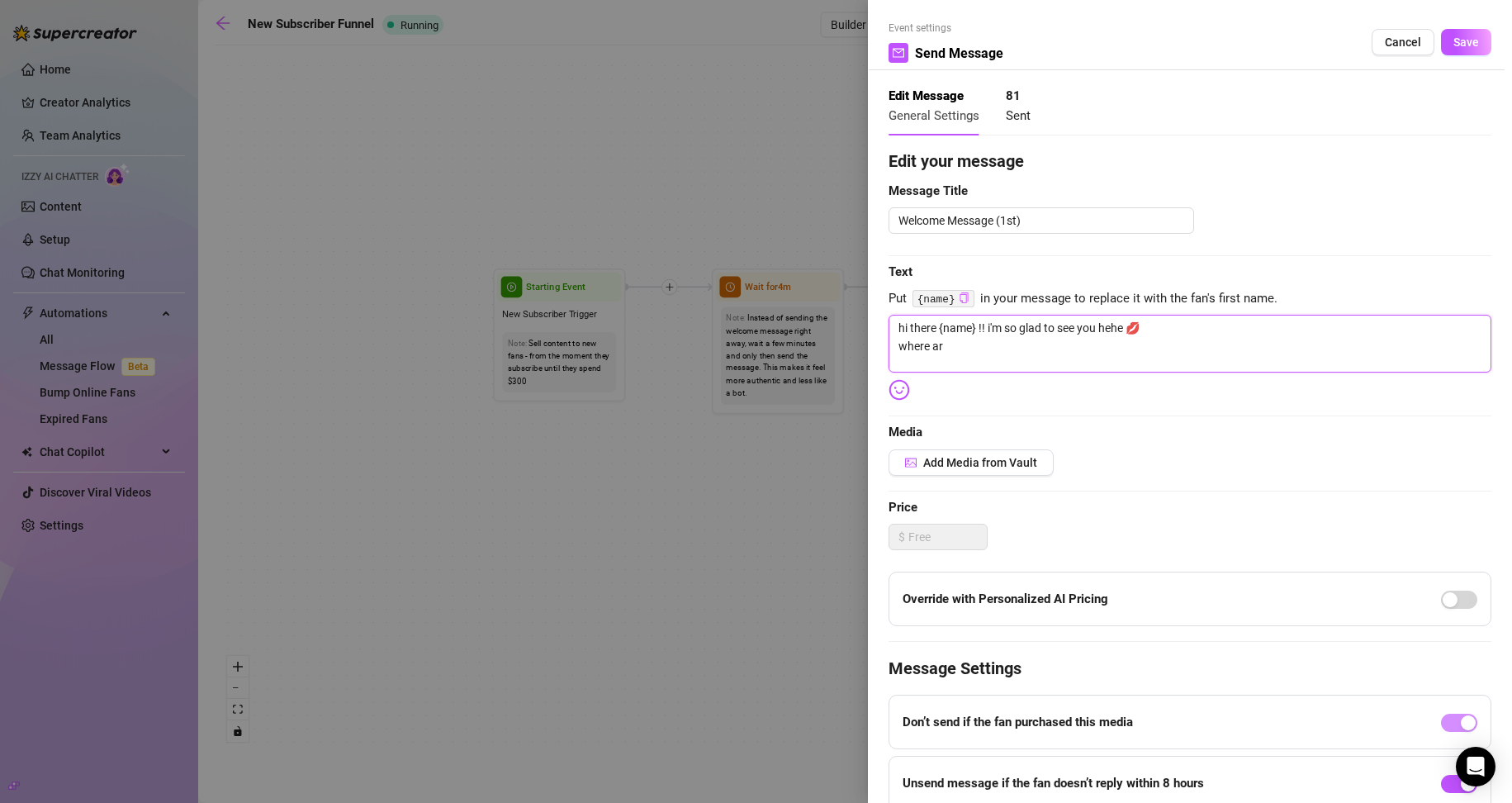 type on "hi there {name} !! i'm so glad to see you hehe 💋
where are" 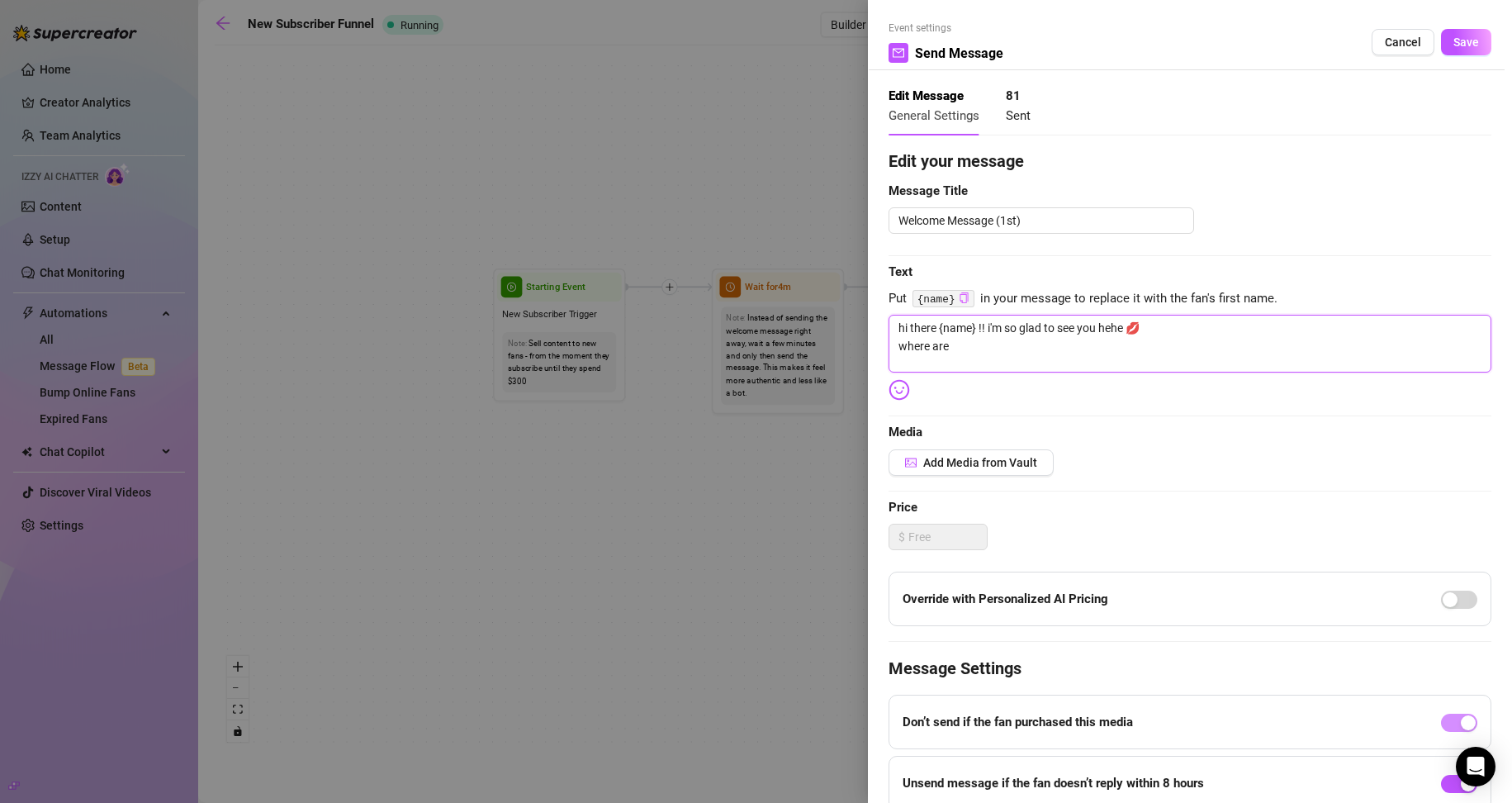 type on "hi there {name} !! i'm so glad to see you hehe 💋
where are" 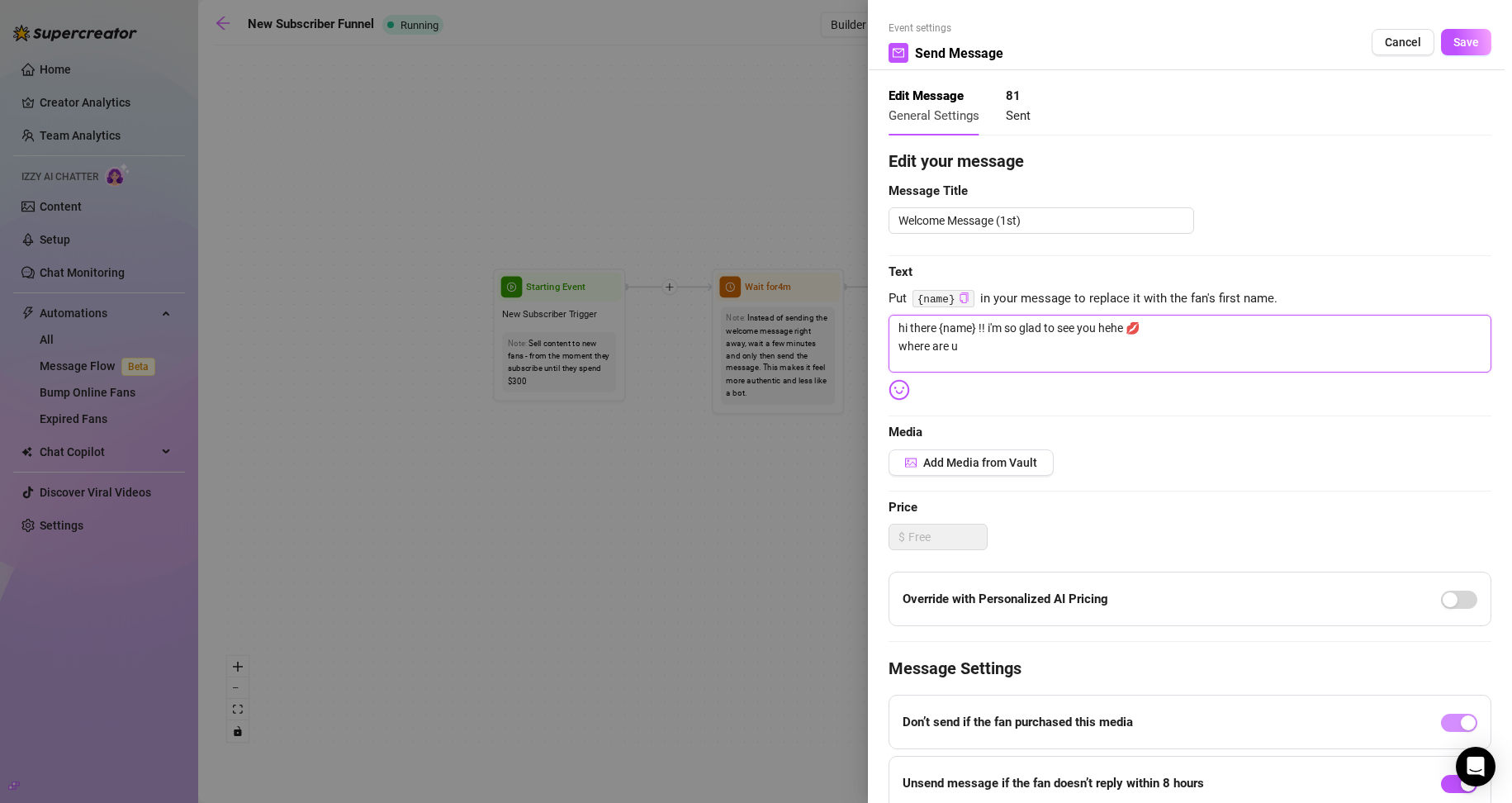 type on "hi there {name} !! i'm so glad to see you hehe 💋
where are u" 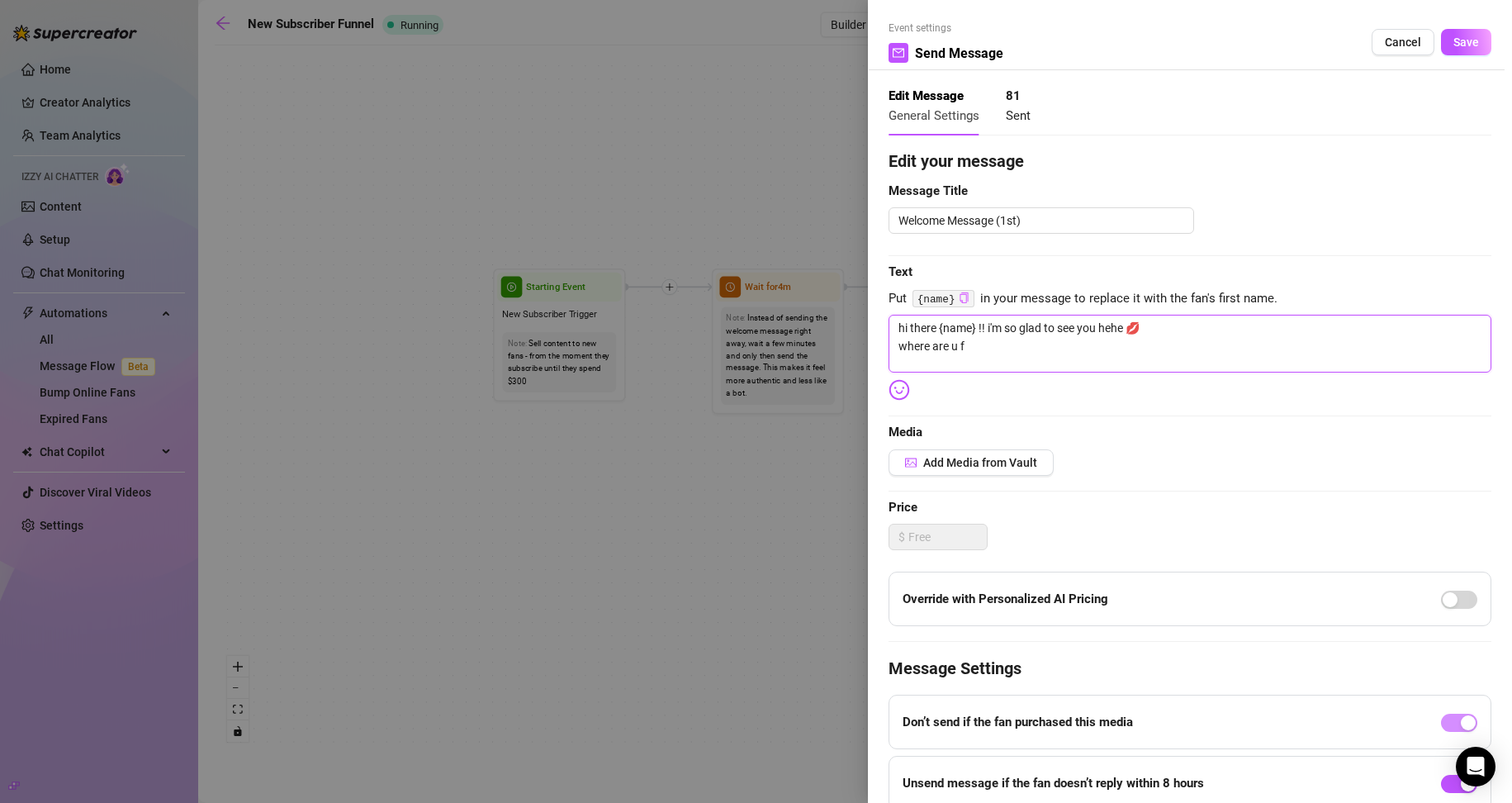 type on "hi there {name} !! i'm so glad to see you hehe 💋
where are u fr" 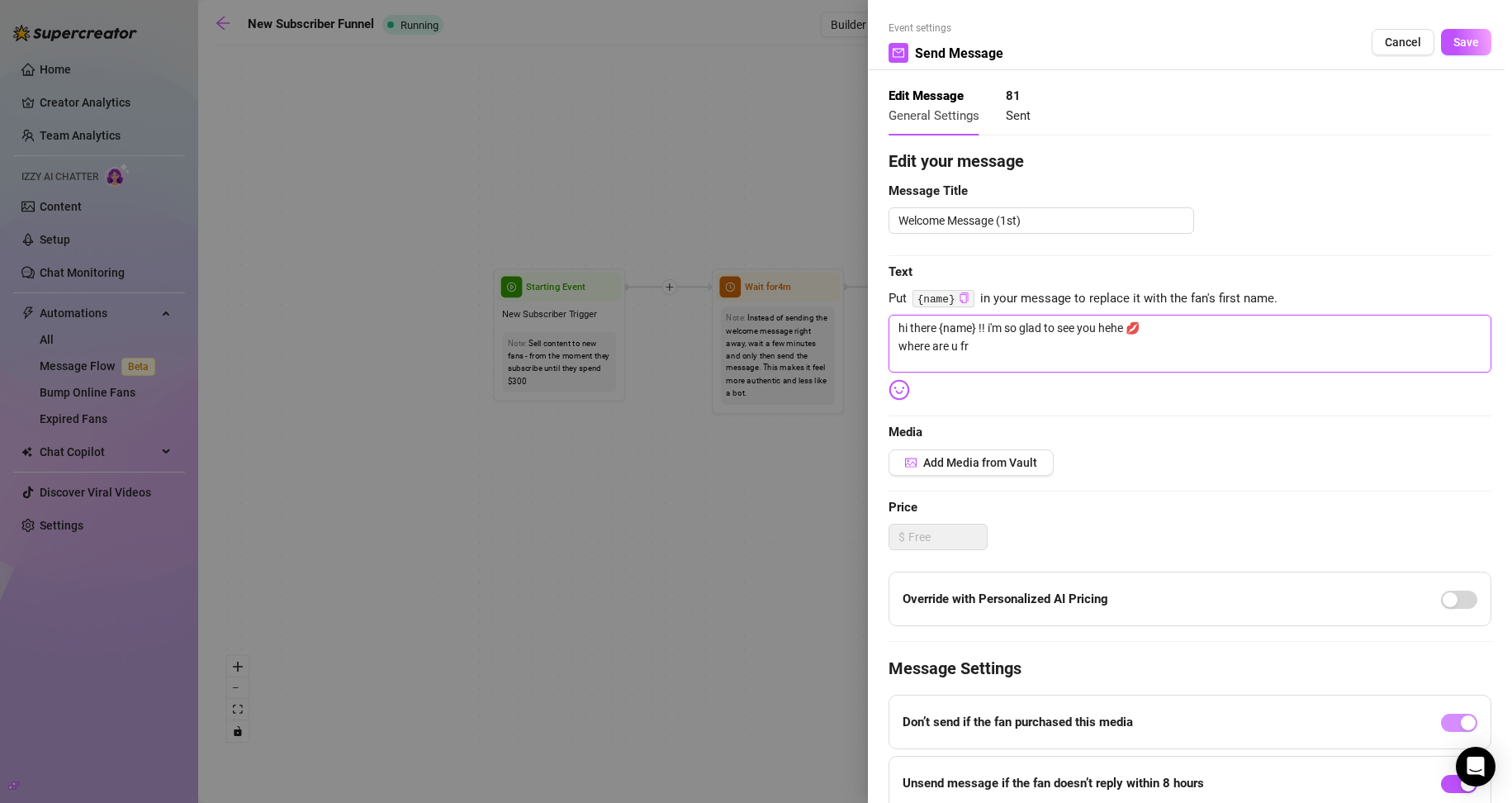 type on "hi there {name} !! i'm so glad to see you hehe 💋
where are u fro" 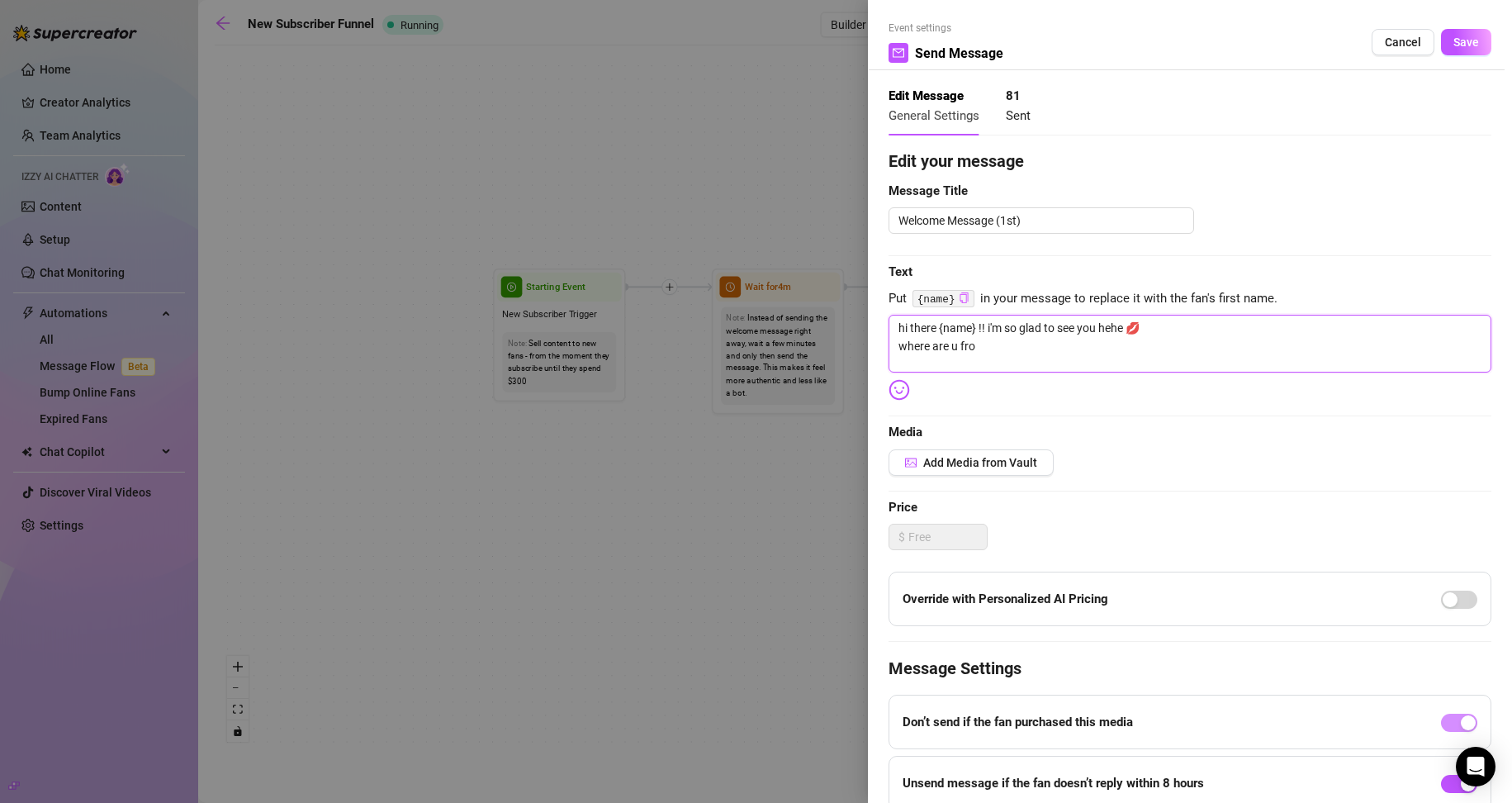 type on "hi there {name} !! i'm so glad to see you hehe 💋
where are u from" 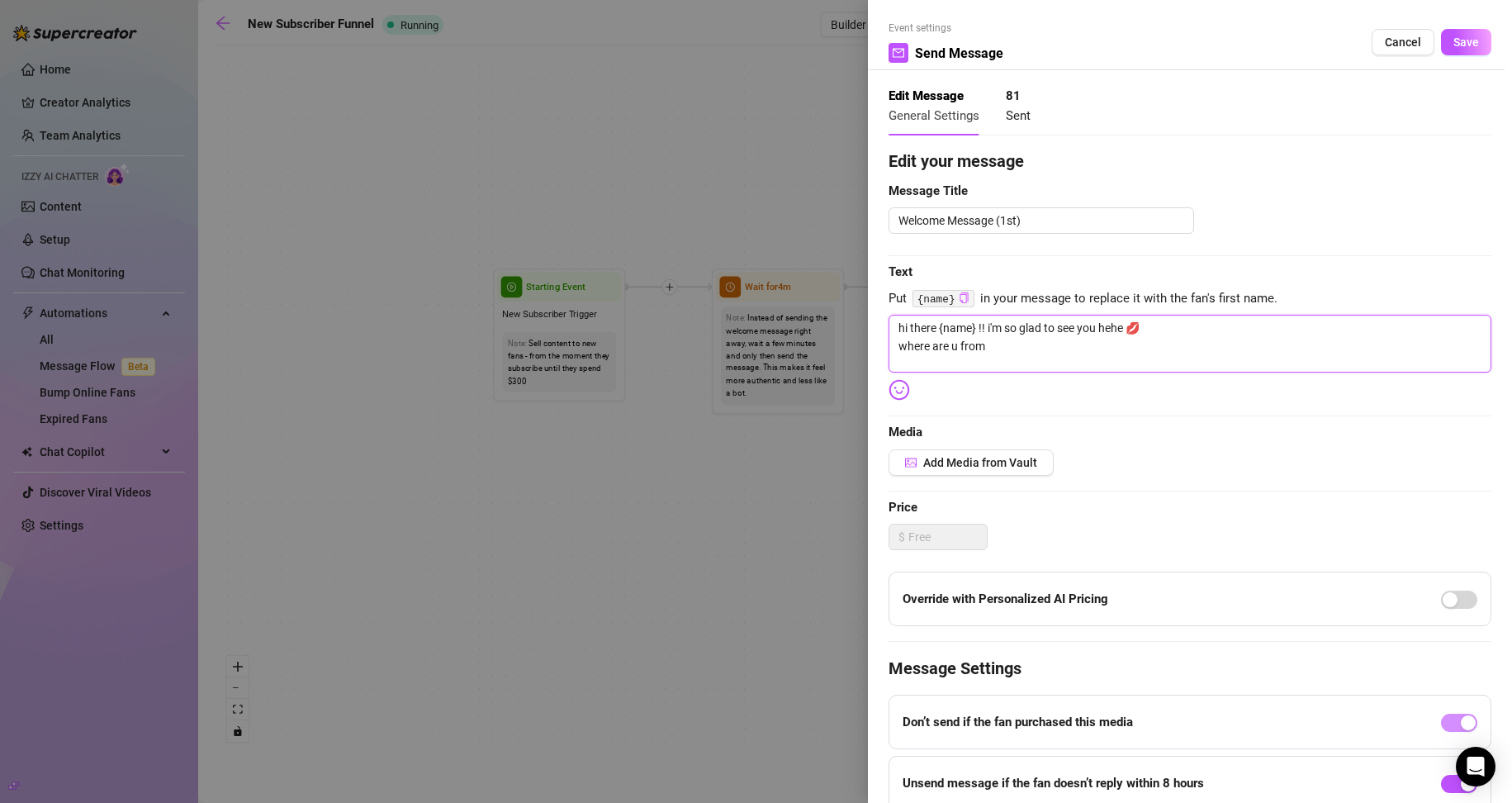 drag, startPoint x: 1090, startPoint y: 329, endPoint x: 1082, endPoint y: 331, distance: 8.246211 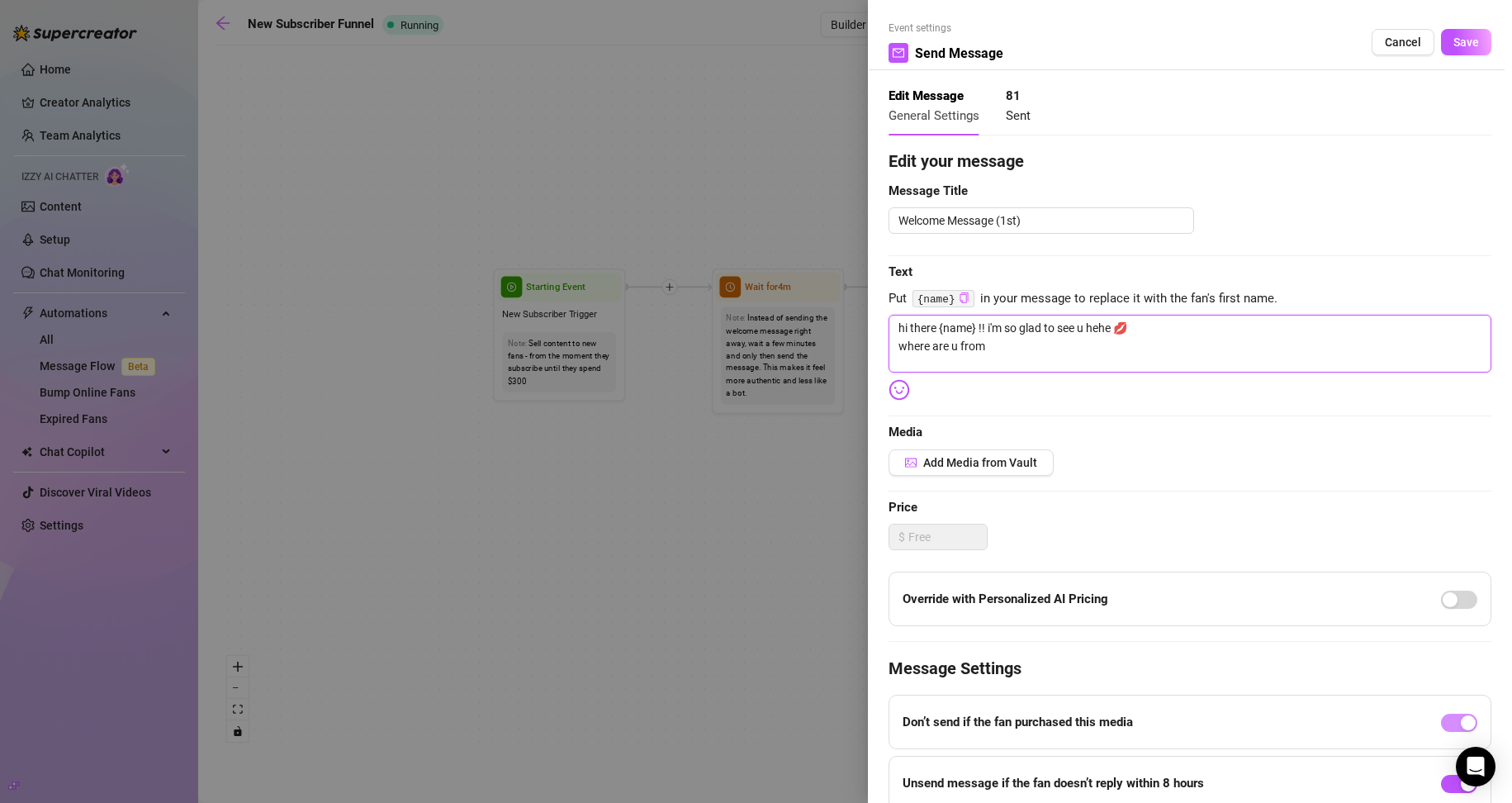 click on "hi there {name} !! i'm so glad to see u hehe 💋
where are u from" at bounding box center [1190, 344] 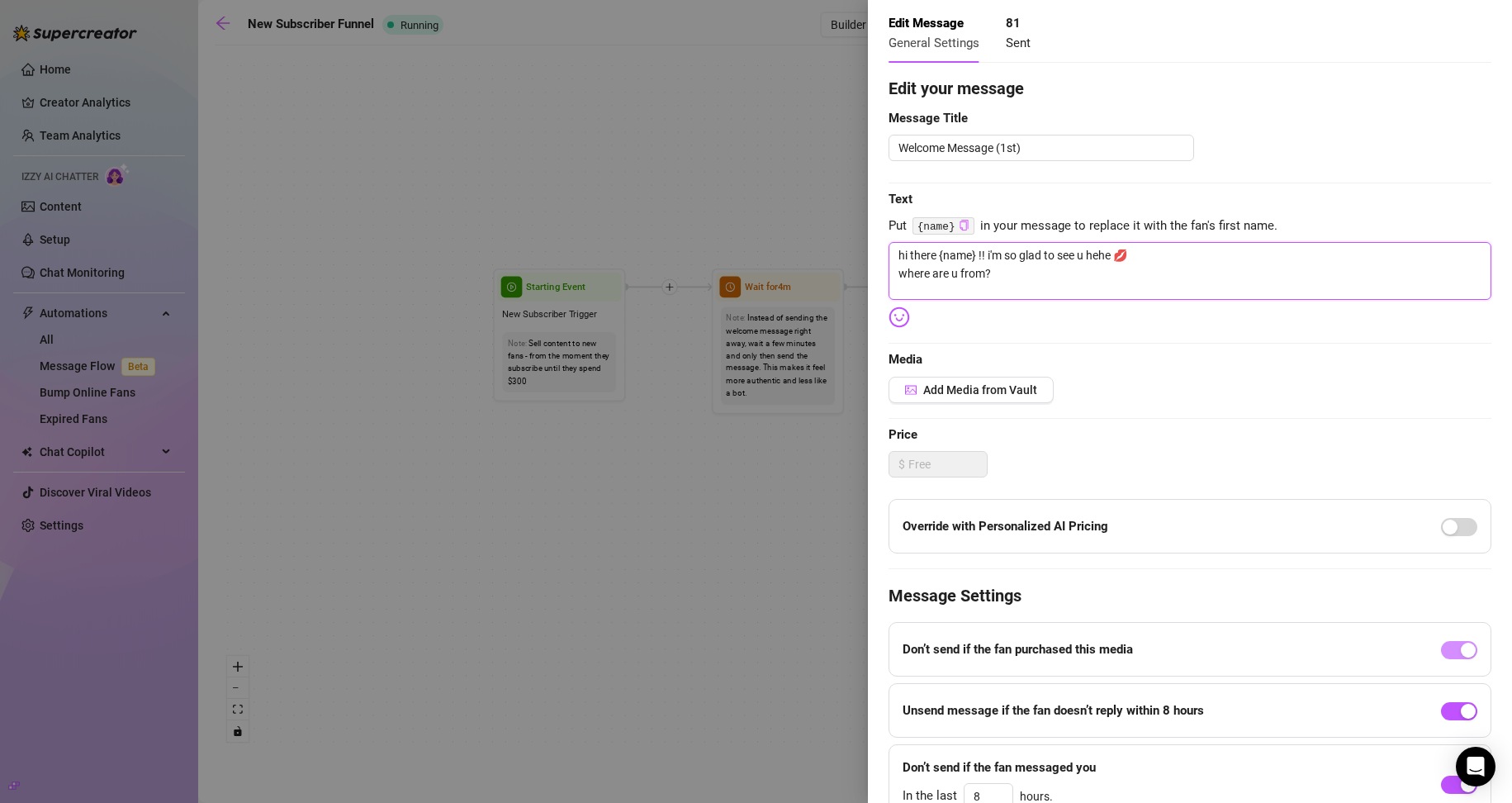 scroll, scrollTop: 155, scrollLeft: 0, axis: vertical 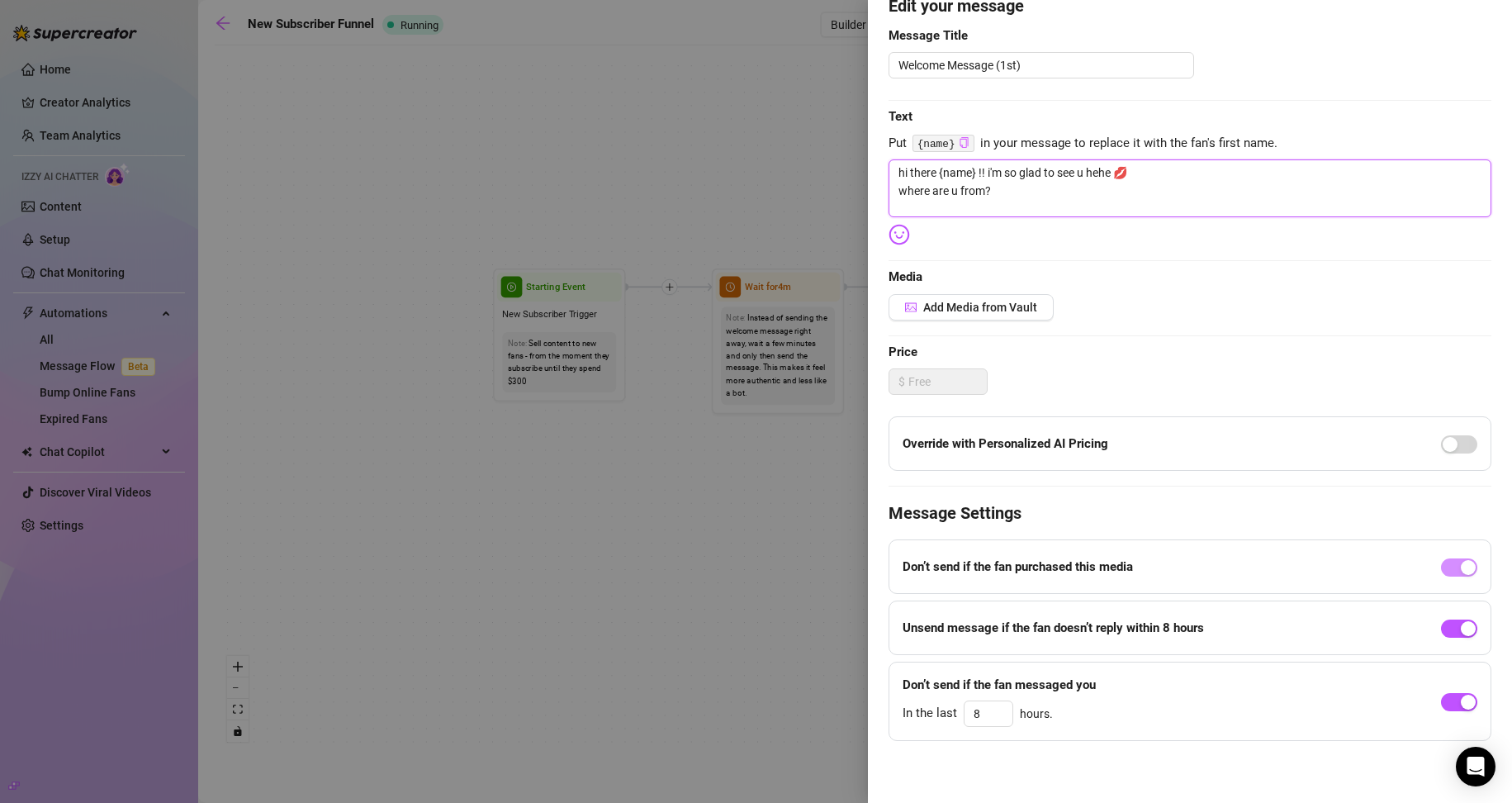 type on "hi there {name} !! i'm so glad to see u hehe 💋
where are u from?" 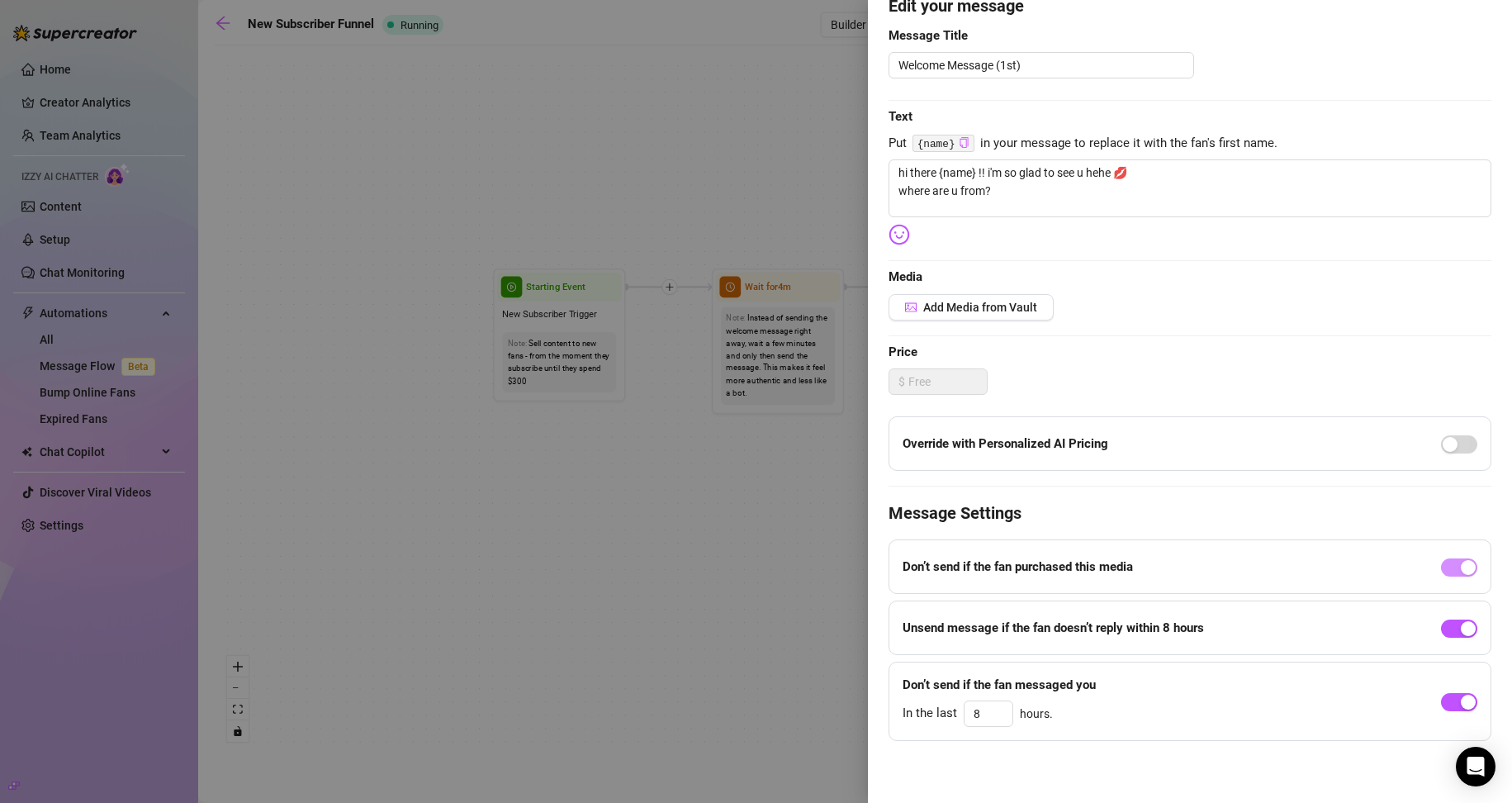 scroll, scrollTop: 0, scrollLeft: 0, axis: both 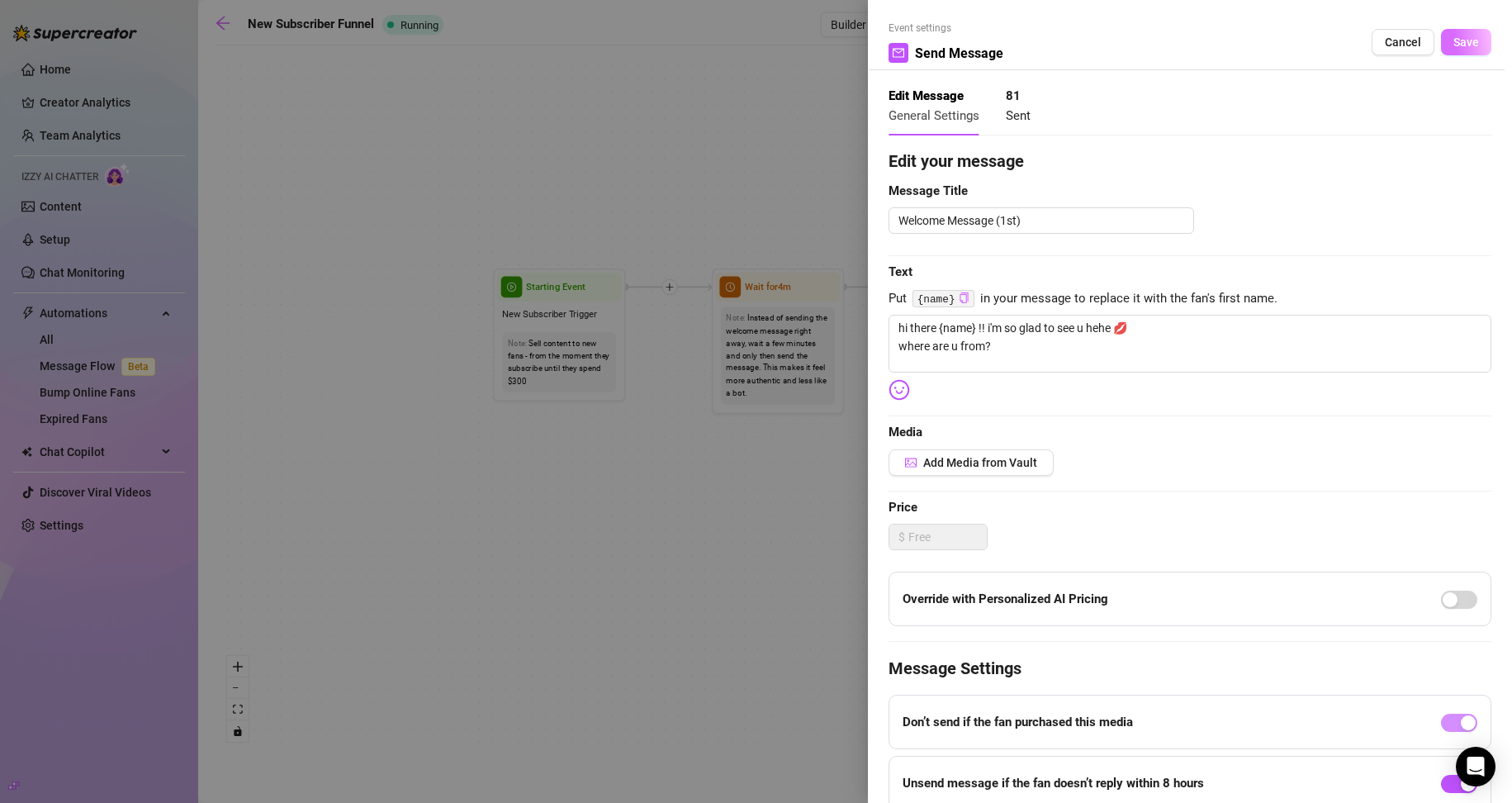 click on "Save" at bounding box center (1466, 42) 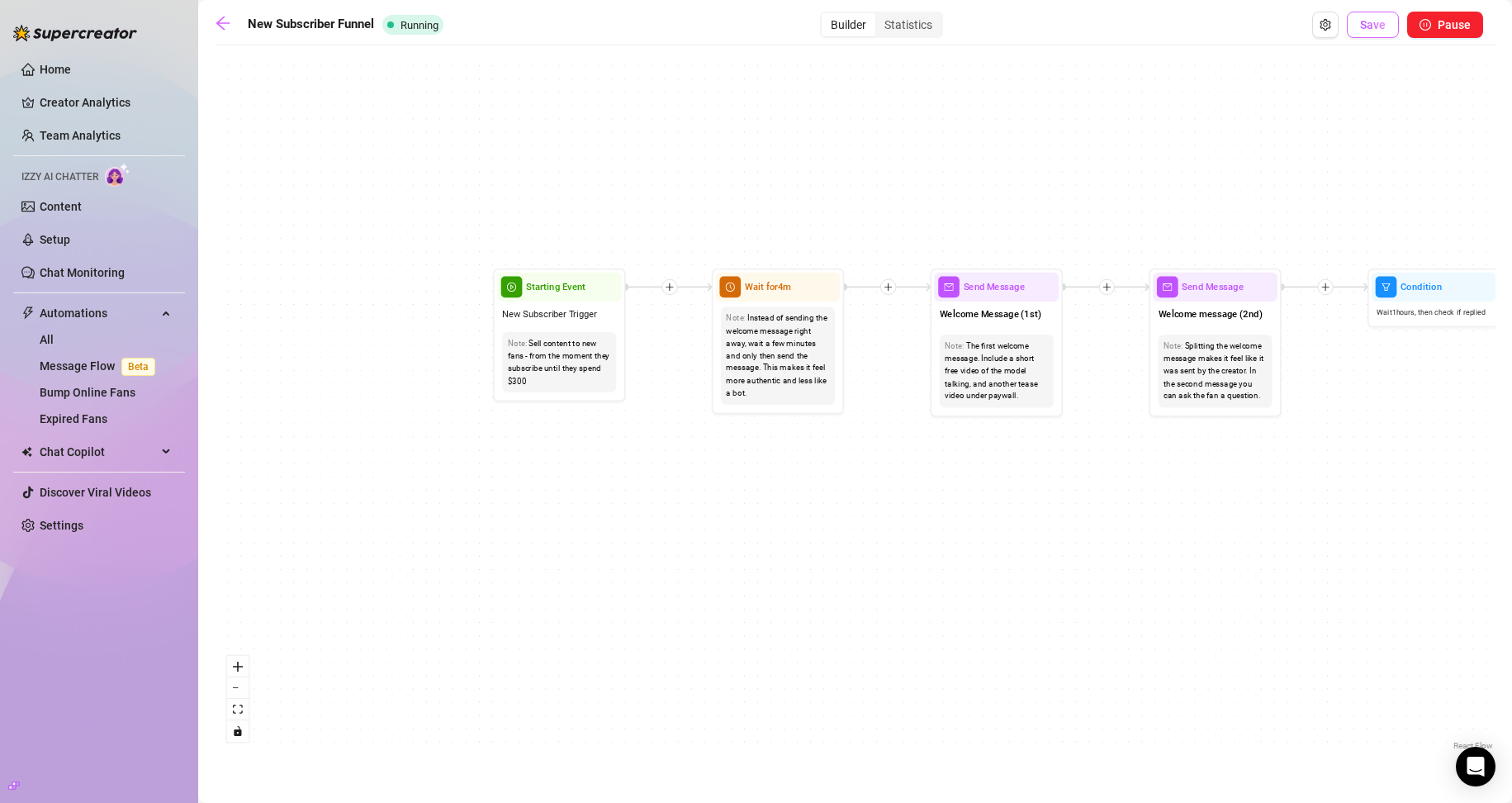 click on "Save" at bounding box center [1372, 25] 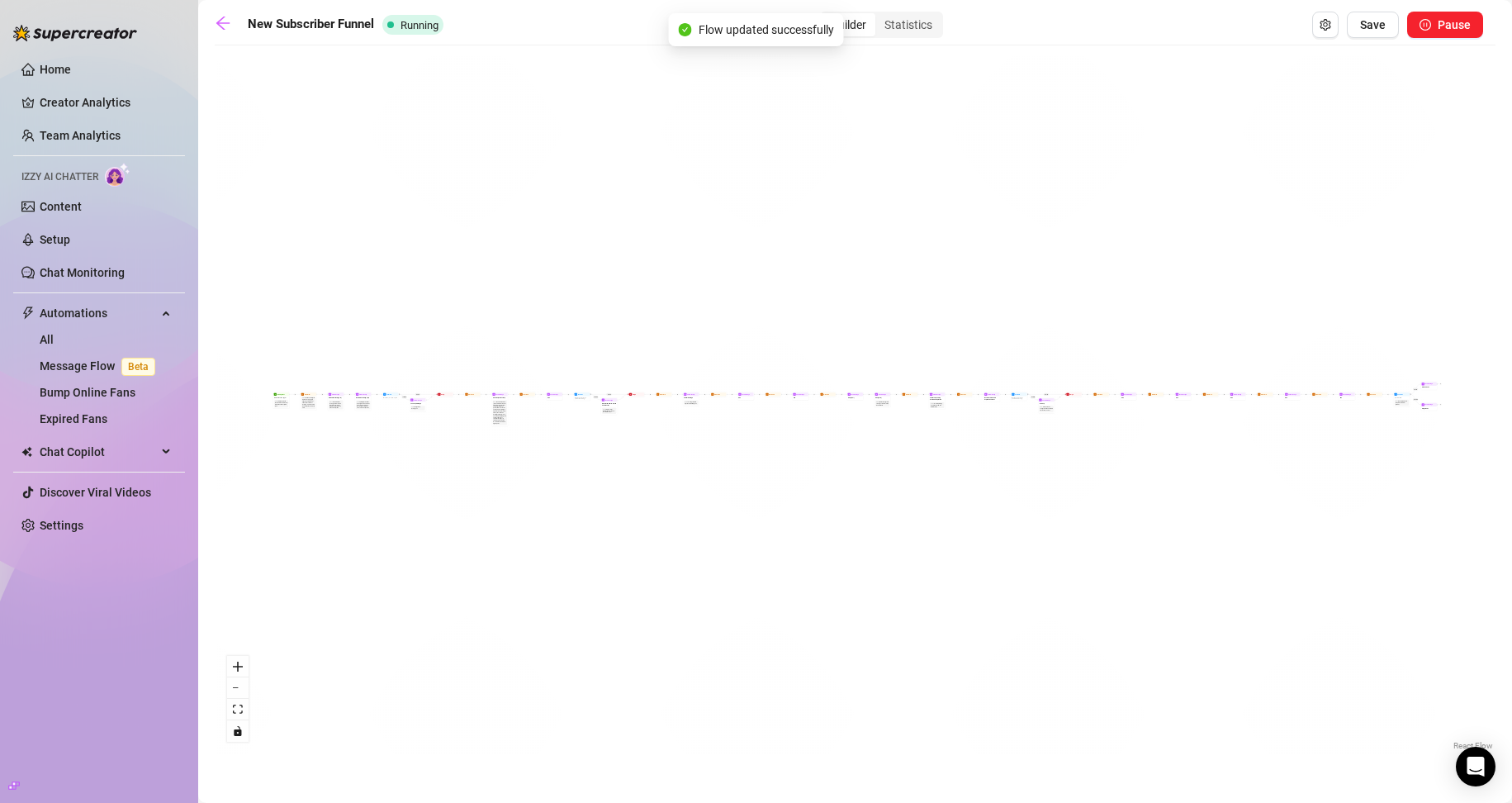 scroll, scrollTop: 0, scrollLeft: 0, axis: both 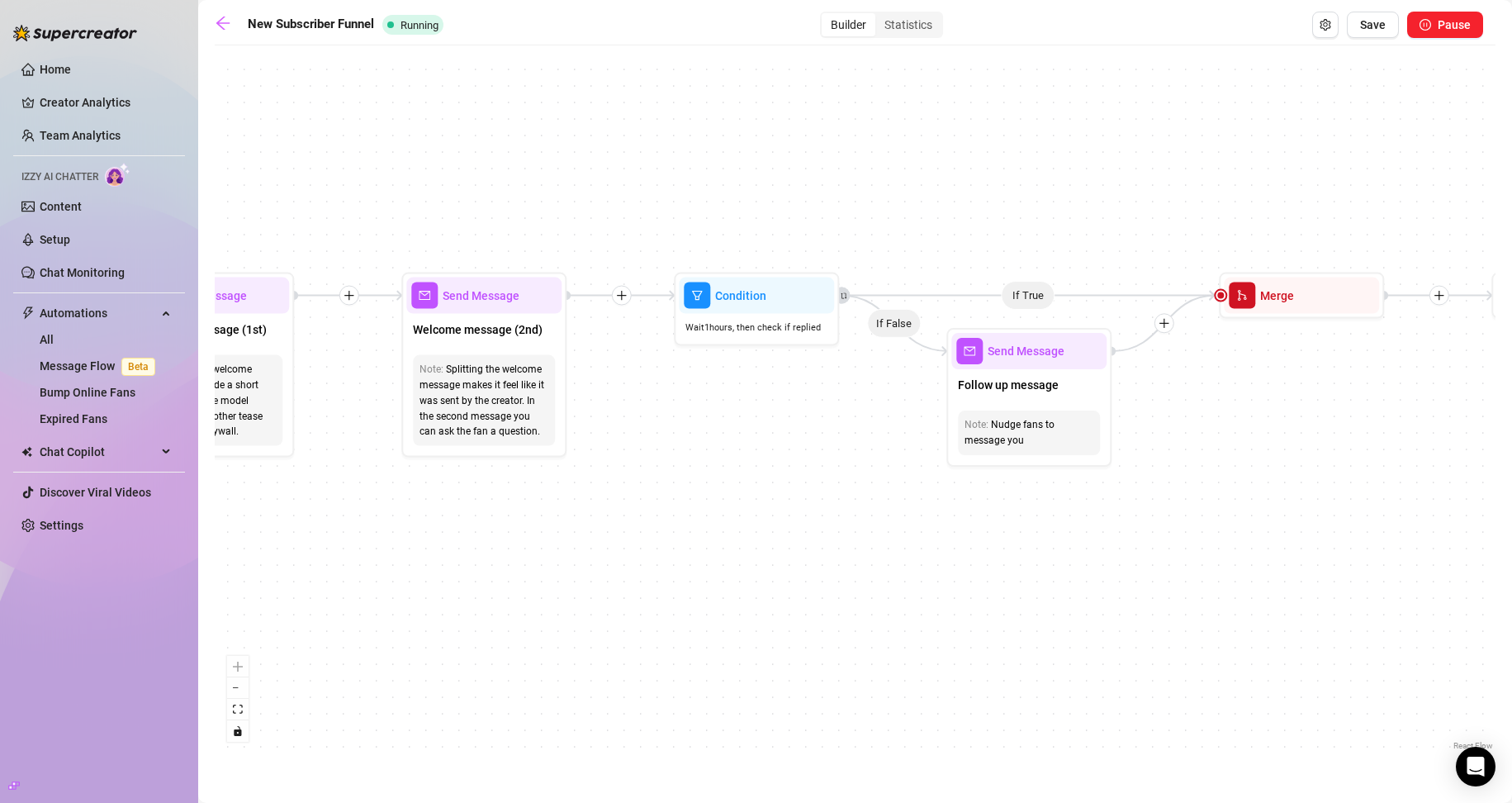 drag, startPoint x: 584, startPoint y: 373, endPoint x: 690, endPoint y: 463, distance: 139.05395 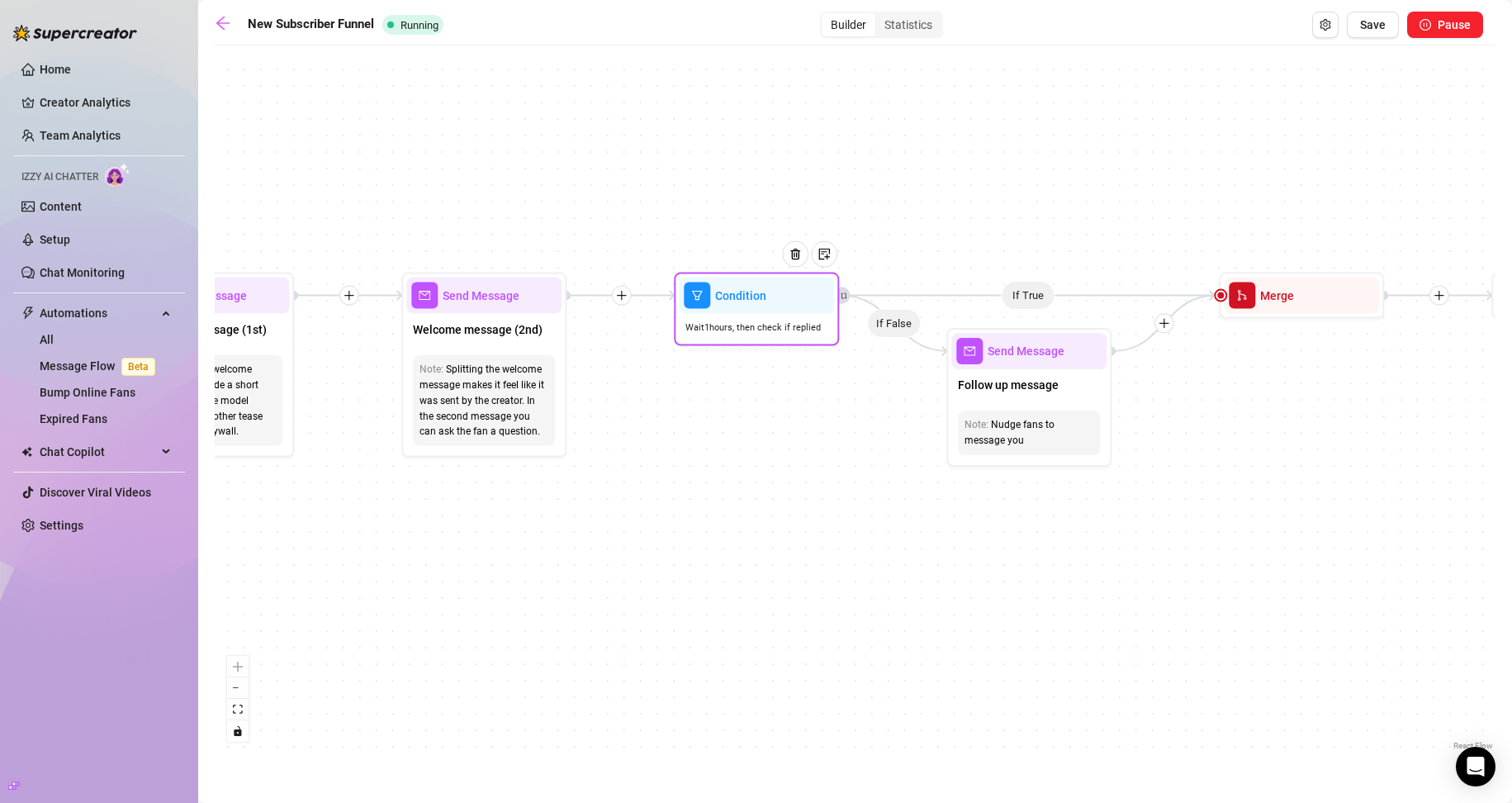 click on "Wait  1  hours, then check if replied" at bounding box center [753, 327] 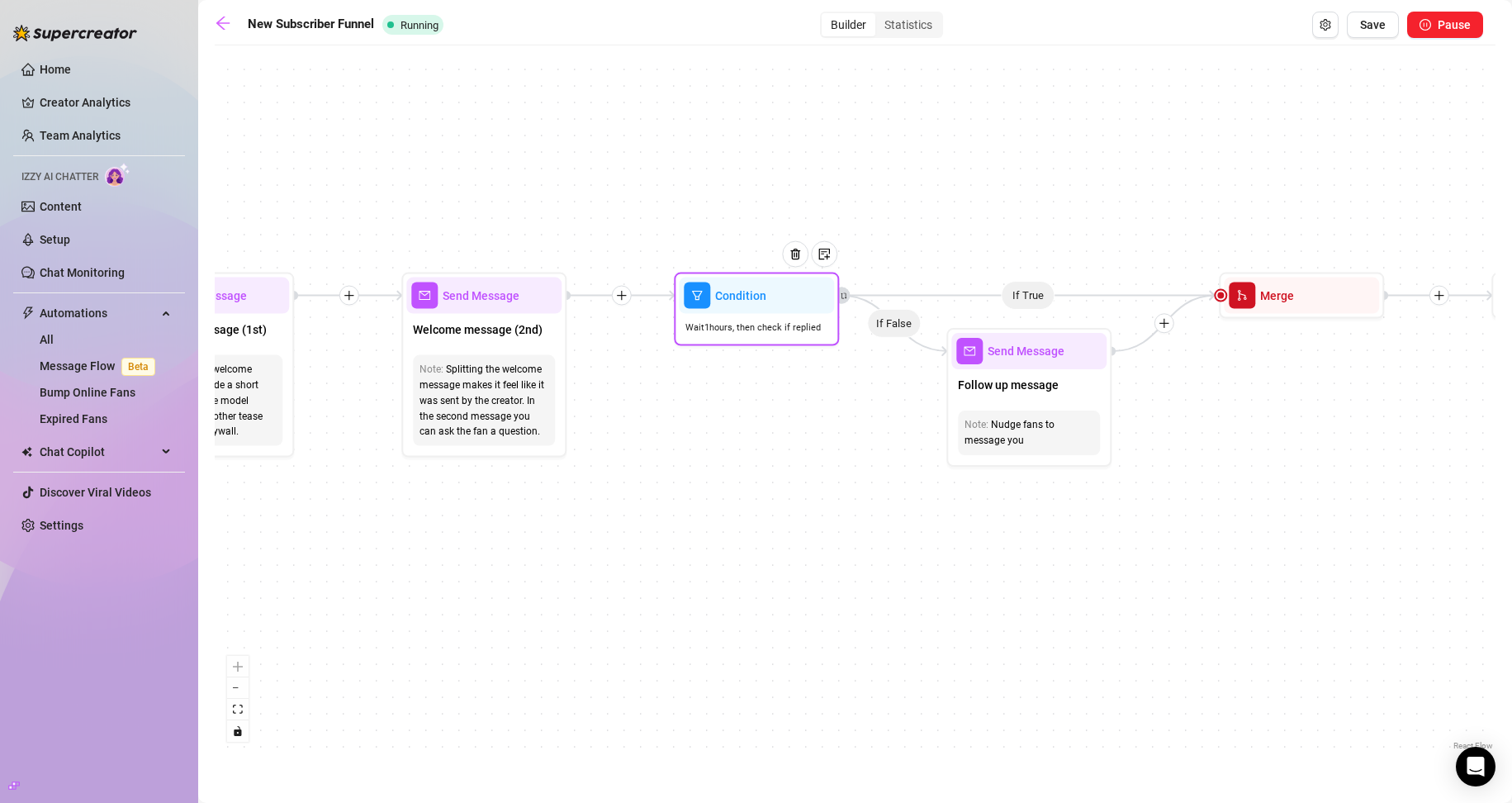 click on "Wait  1  hours, then check if replied" at bounding box center [753, 327] 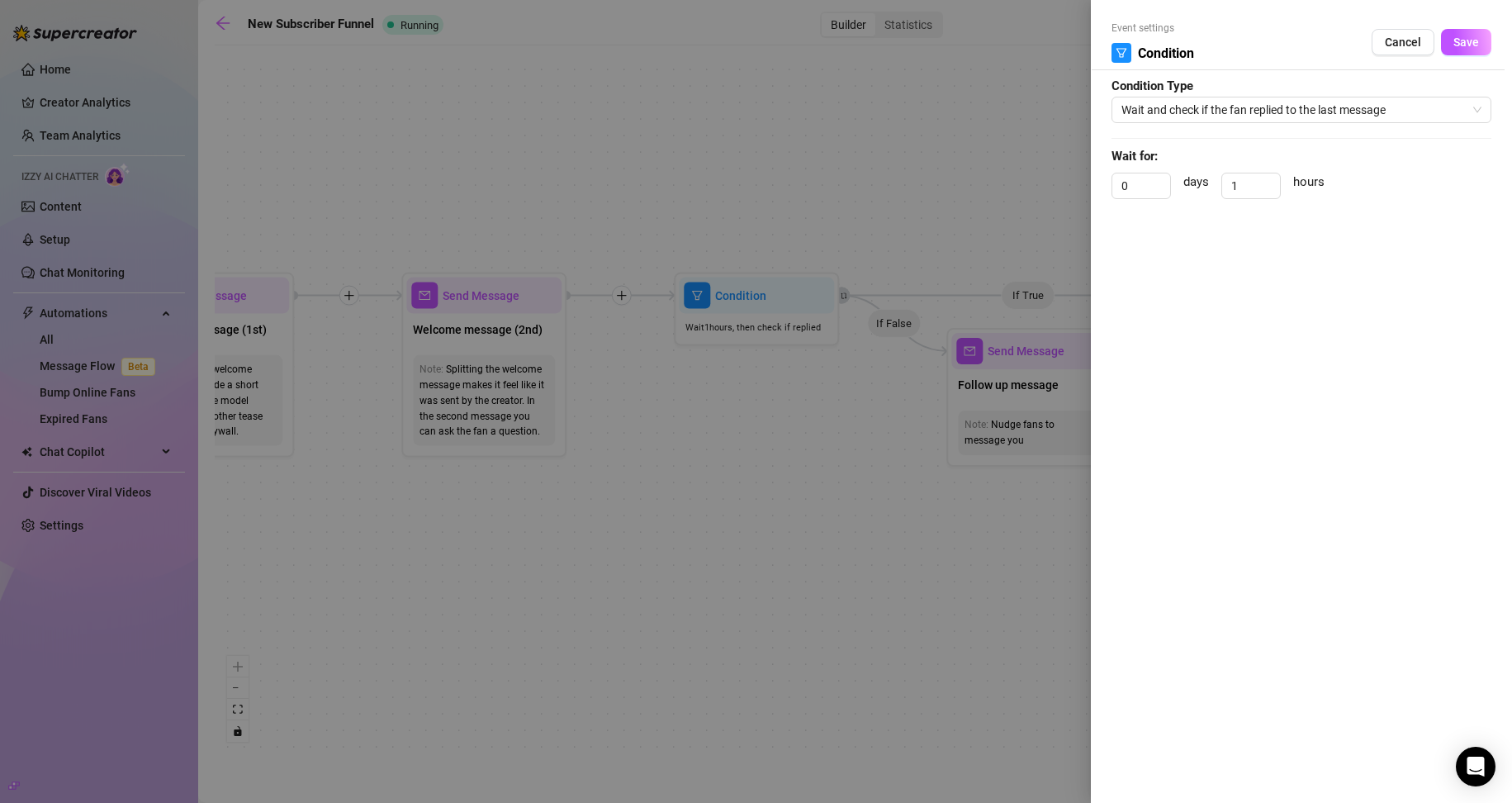 click at bounding box center (756, 402) 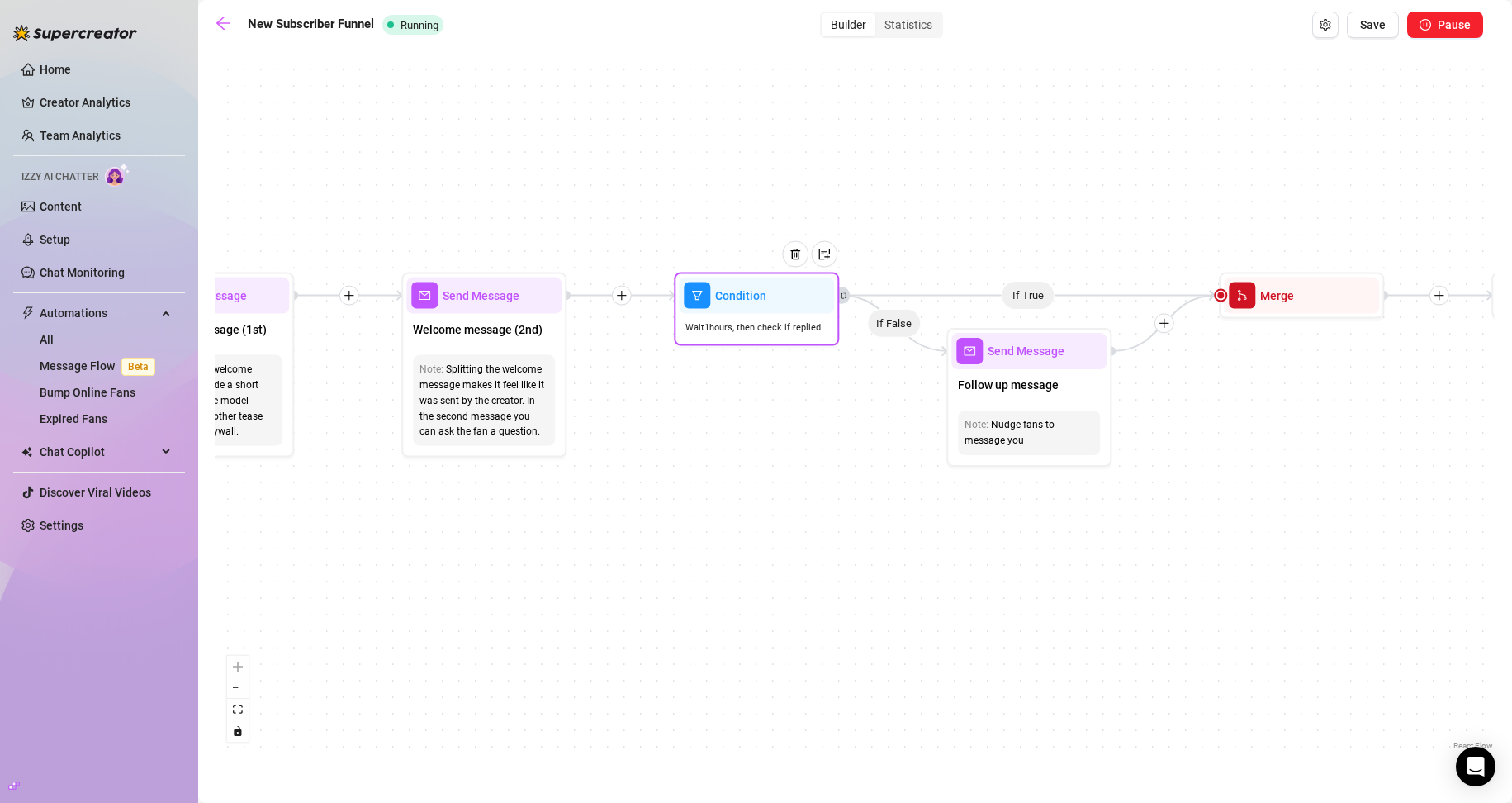 click on "Wait  1  hours, then check if replied" at bounding box center [753, 327] 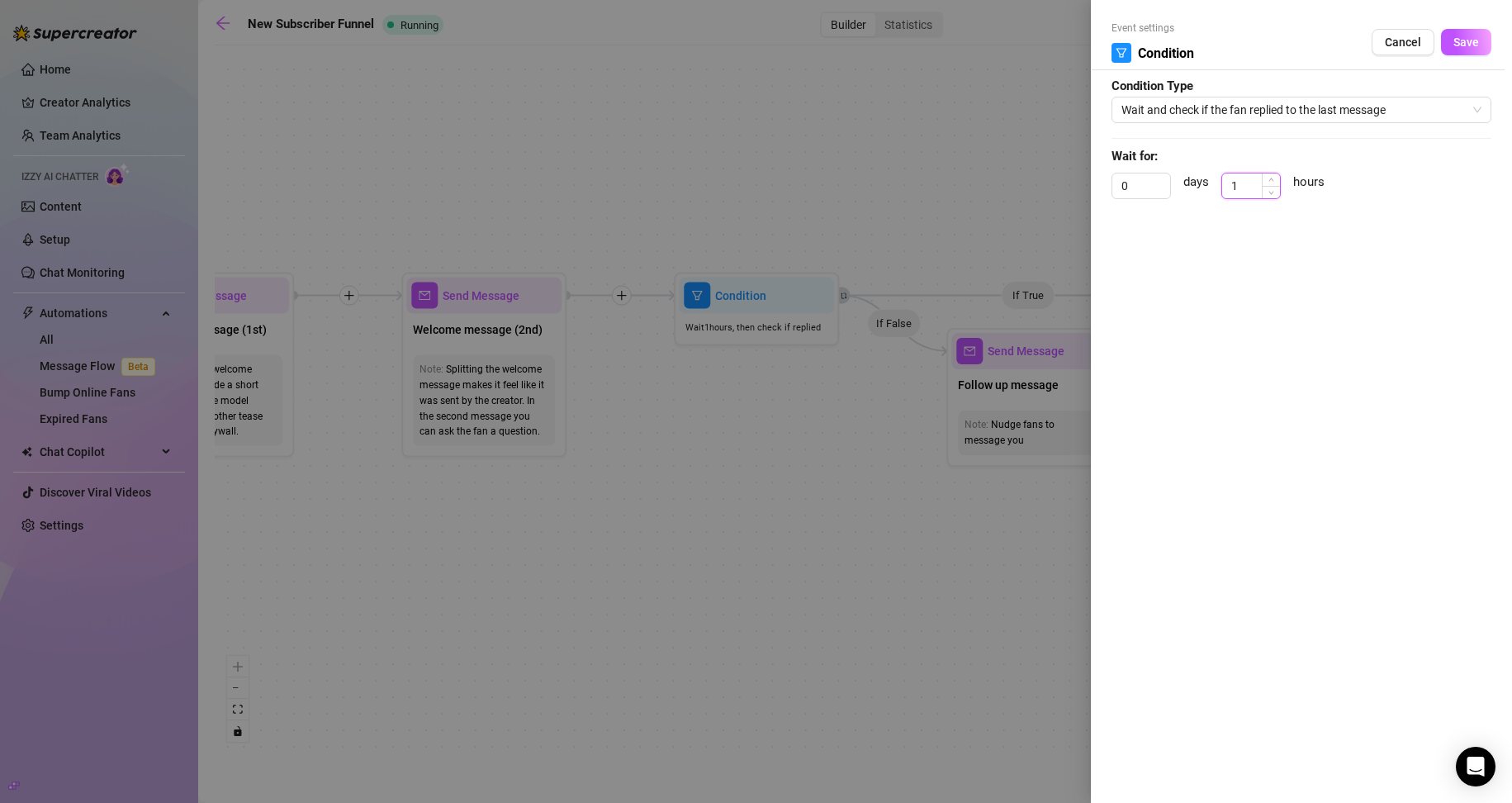 click on "1" at bounding box center [1251, 186] 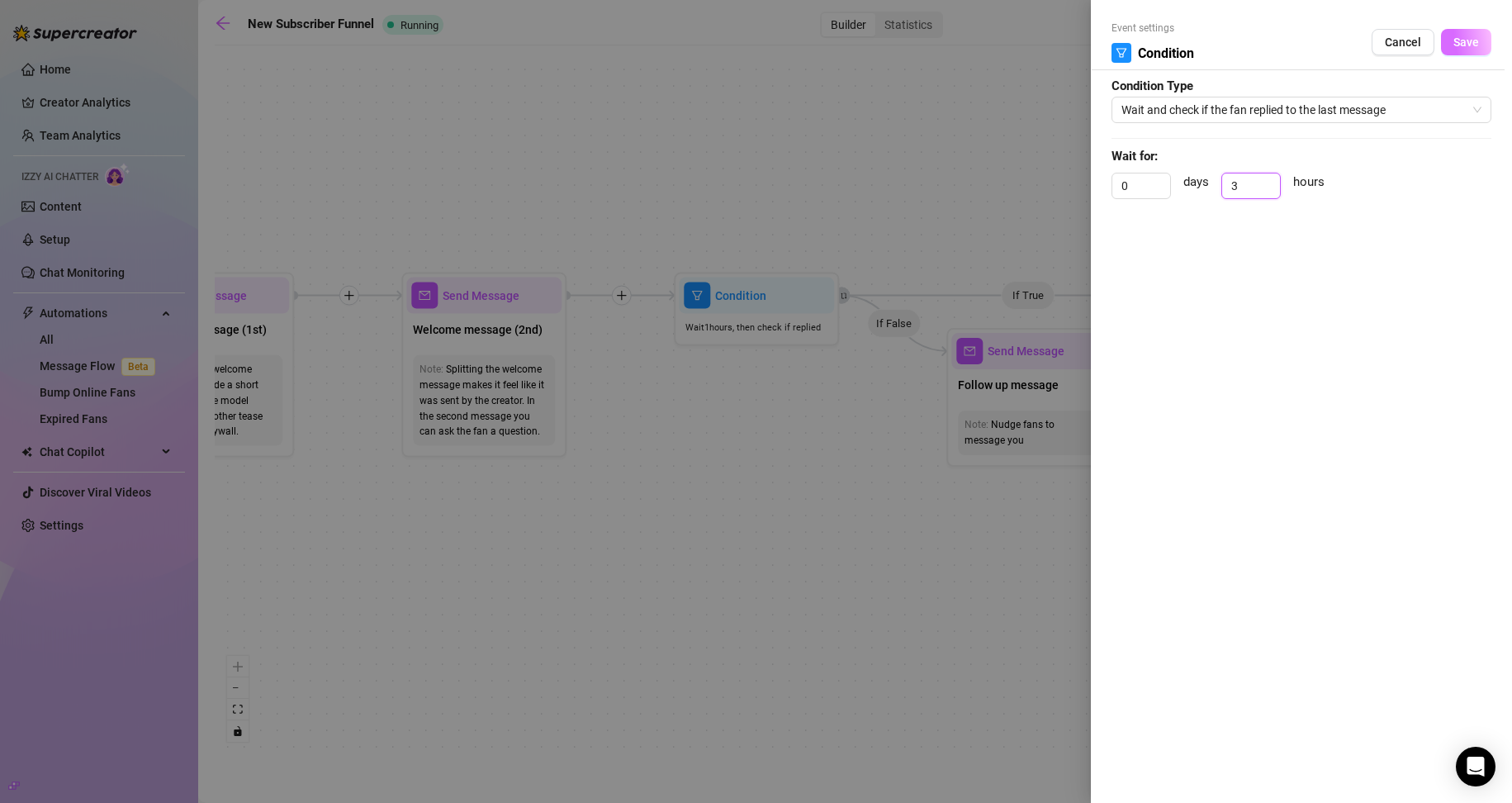 type on "3" 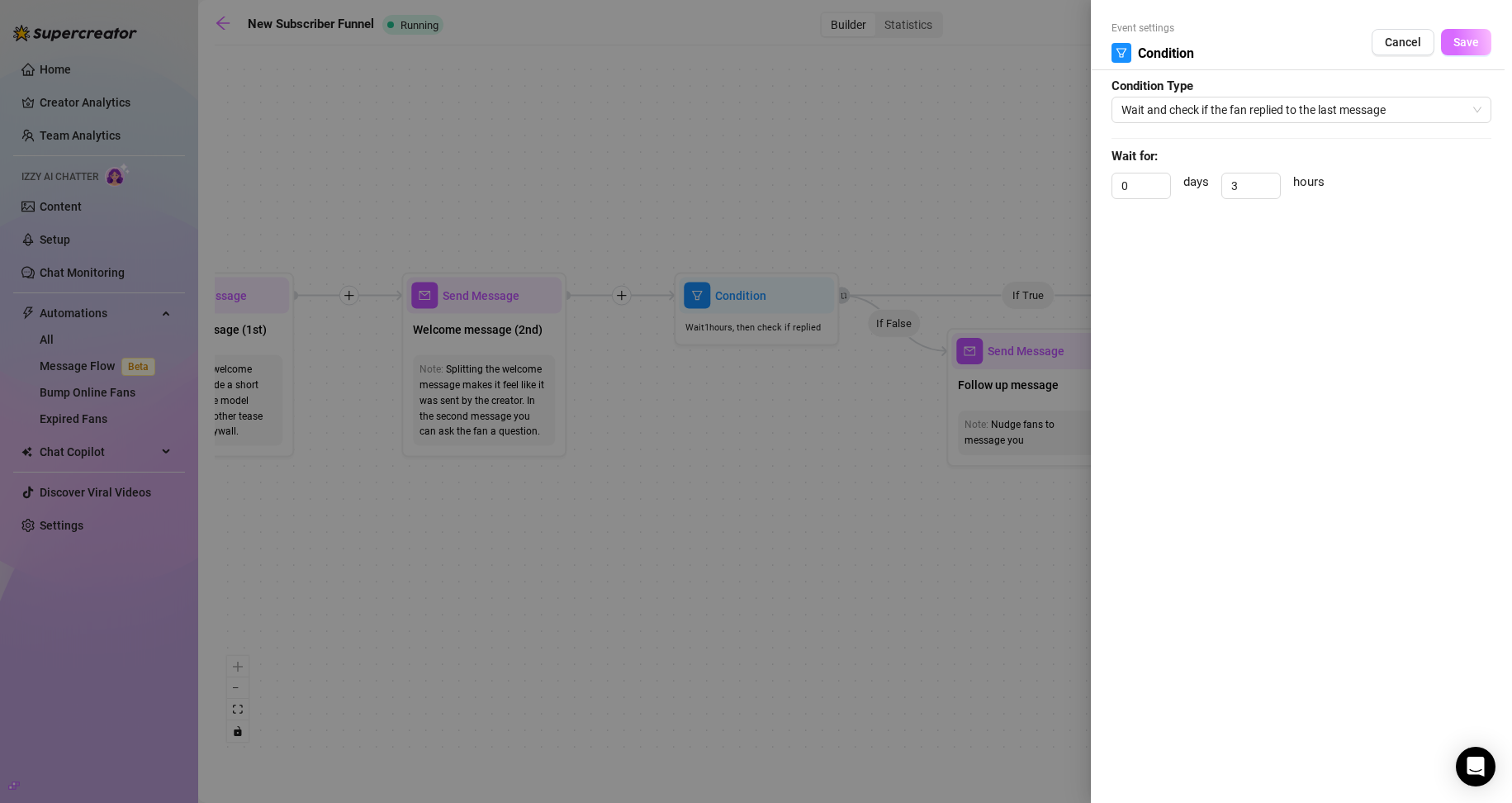 click on "Save" at bounding box center (1466, 42) 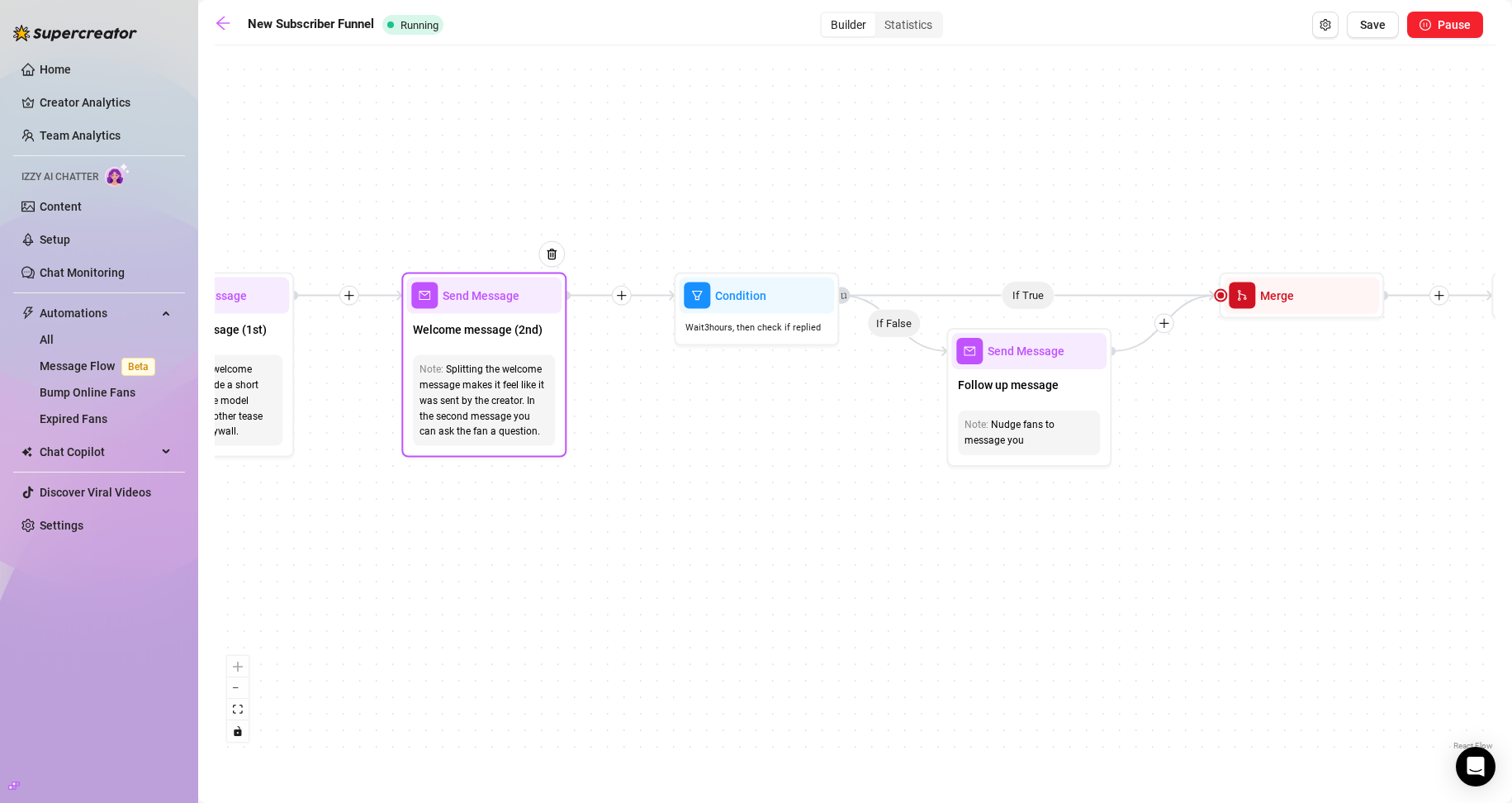 click on "Splitting the welcome message makes it feel like it was sent by the creator. In the second message you can ask the fan a question." at bounding box center [484, 401] 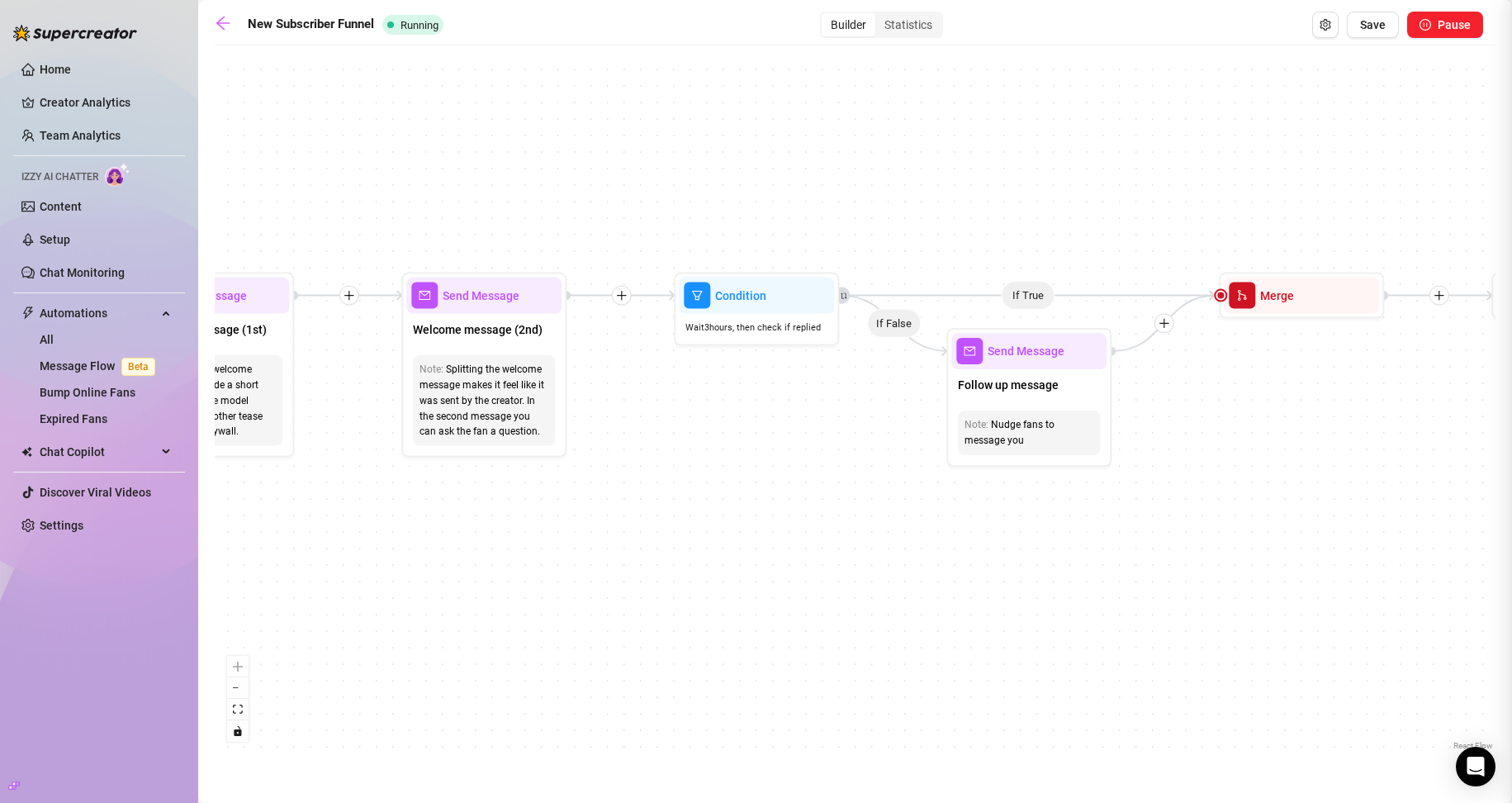 type on "Second part of the welcome message" 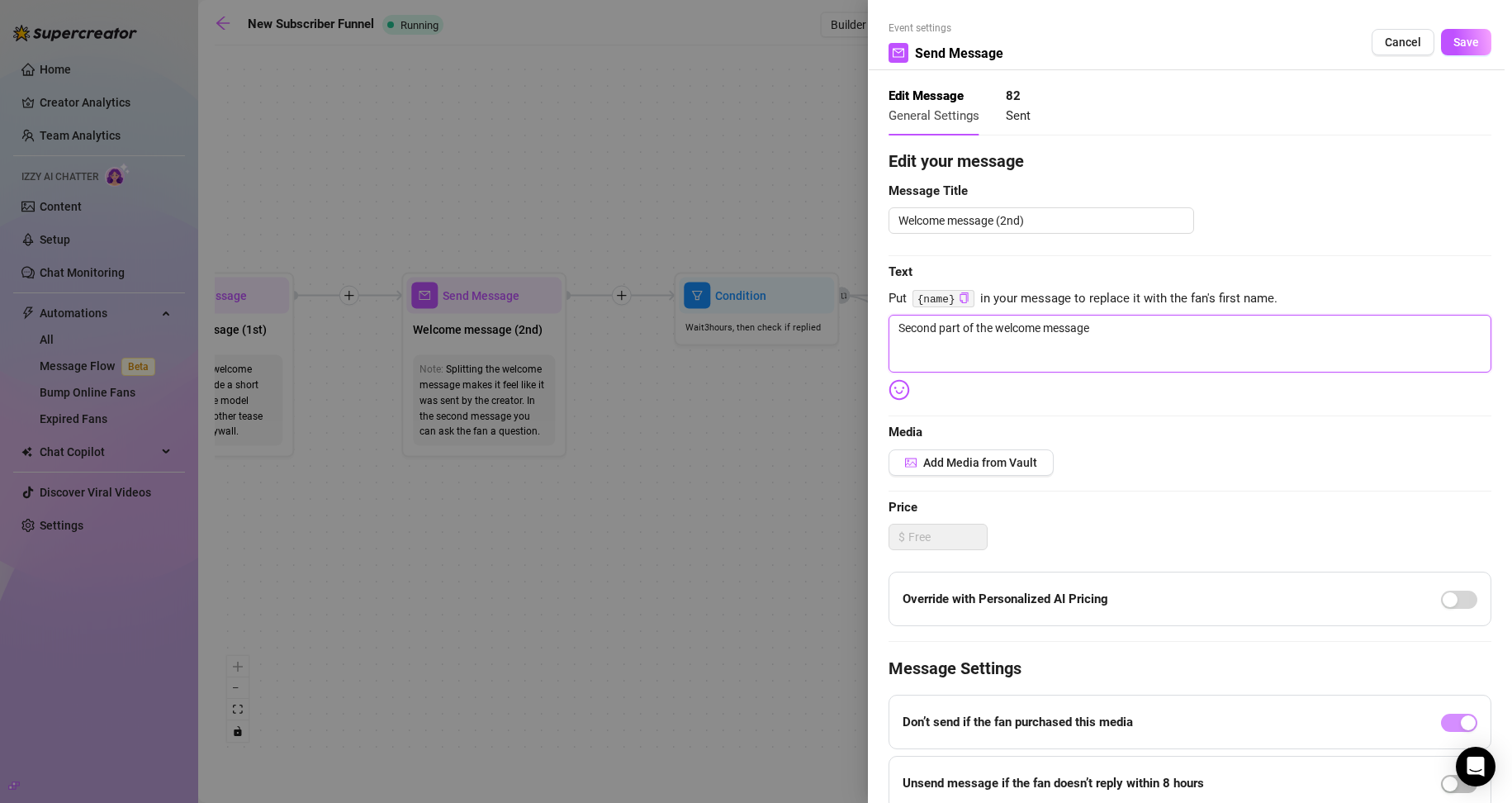 drag, startPoint x: 1102, startPoint y: 330, endPoint x: 898, endPoint y: 347, distance: 204.7071 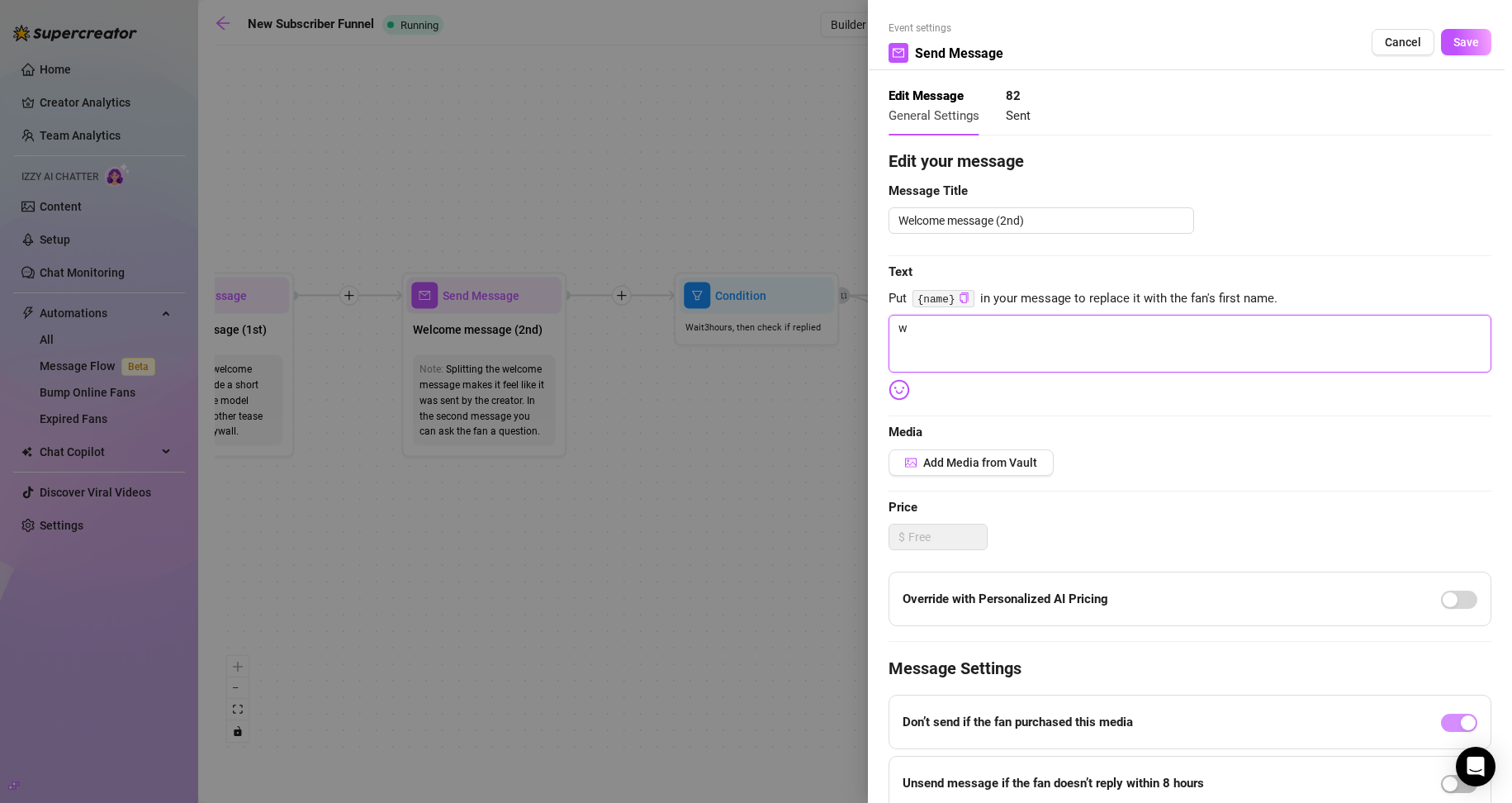 type on "wh" 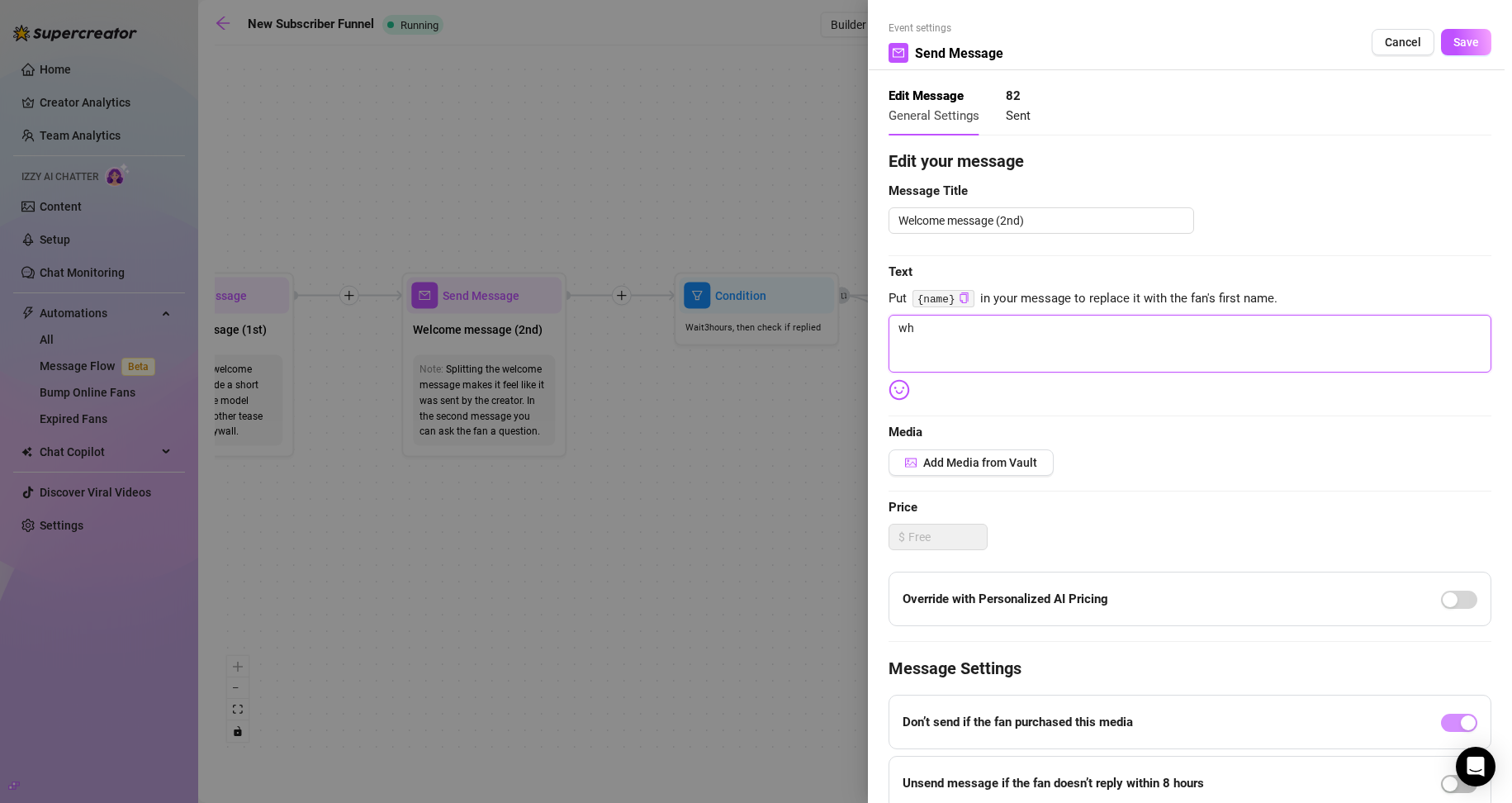 type on "wha" 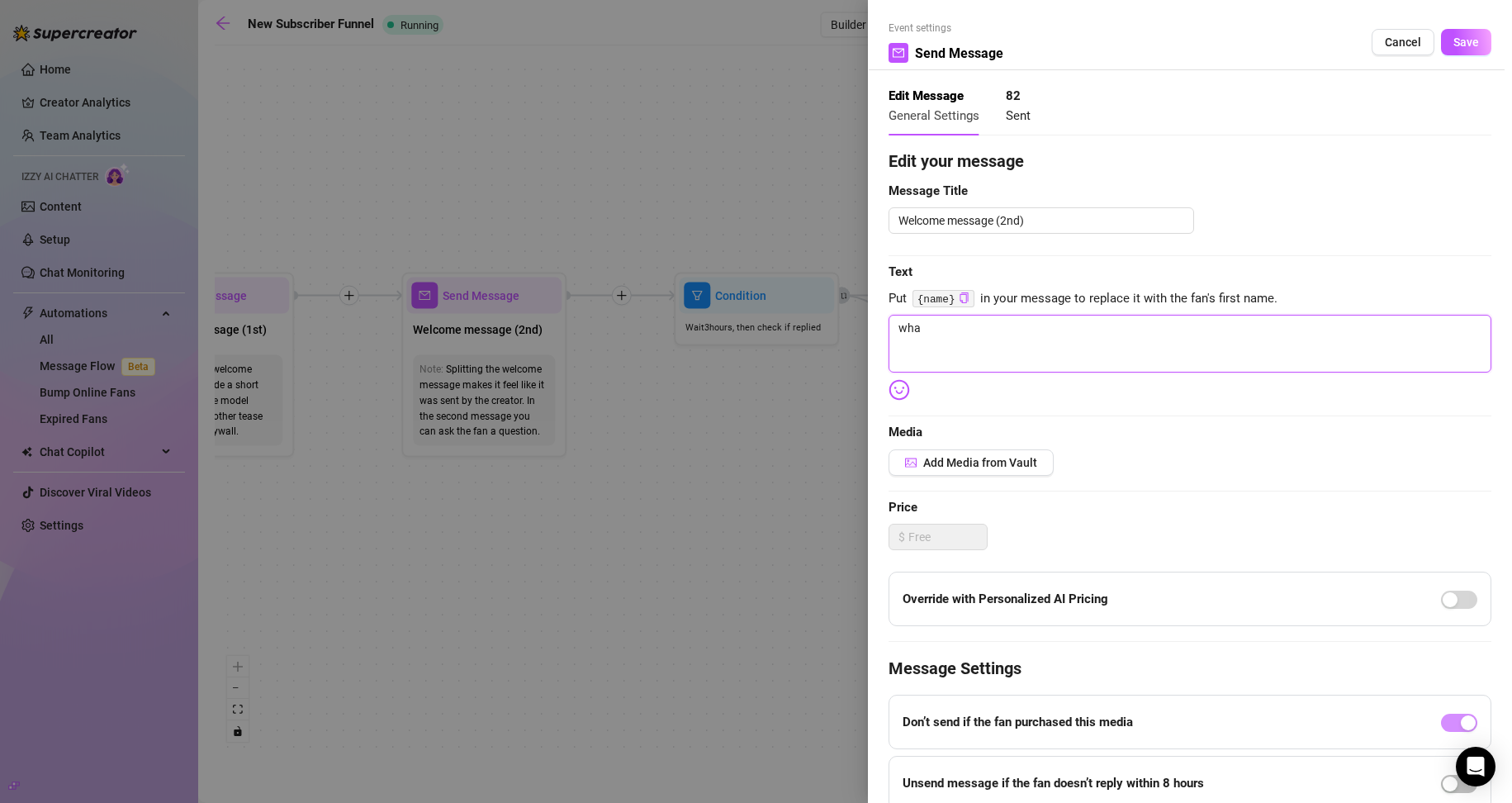 type on "what" 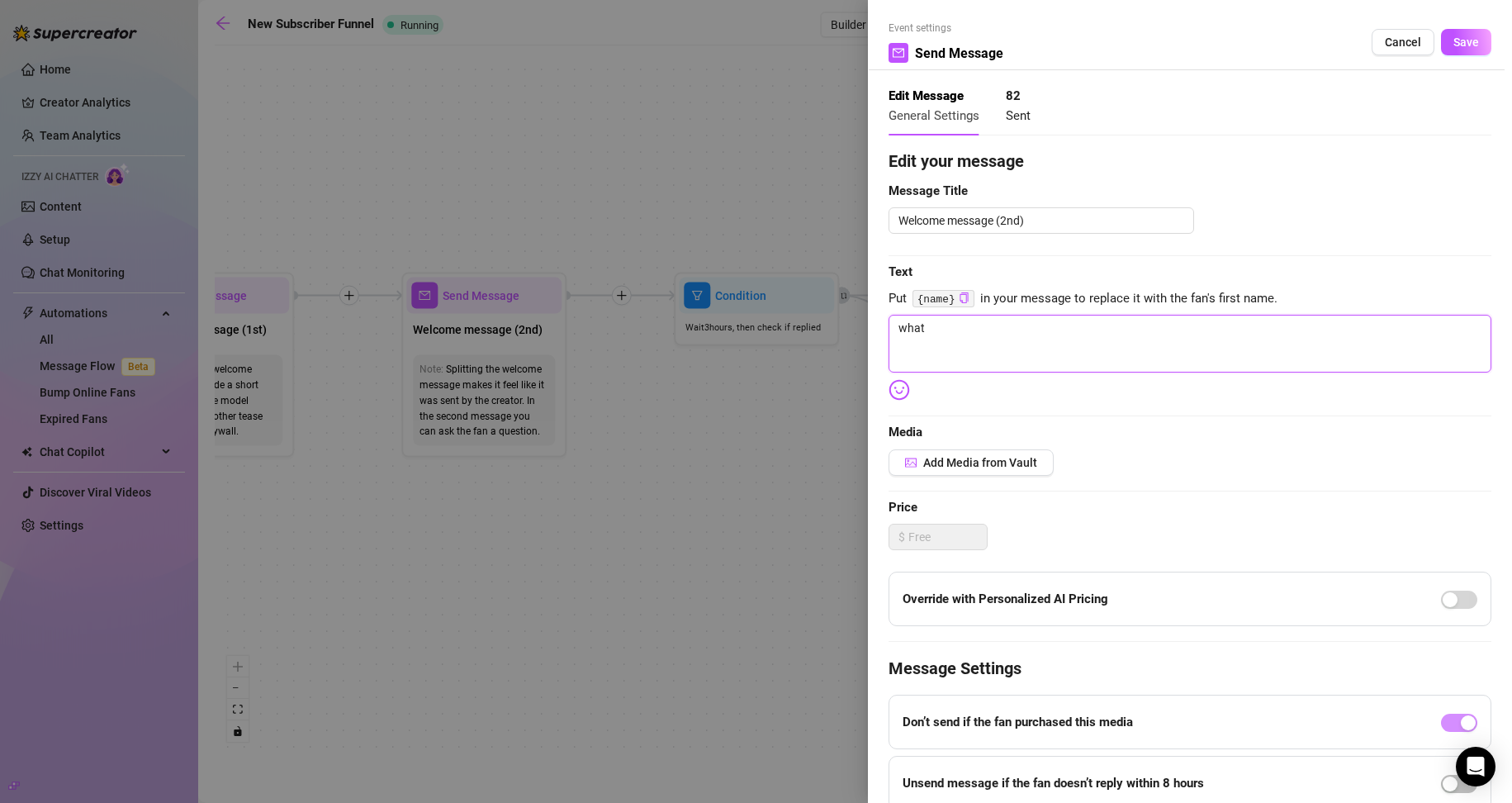 type on "what" 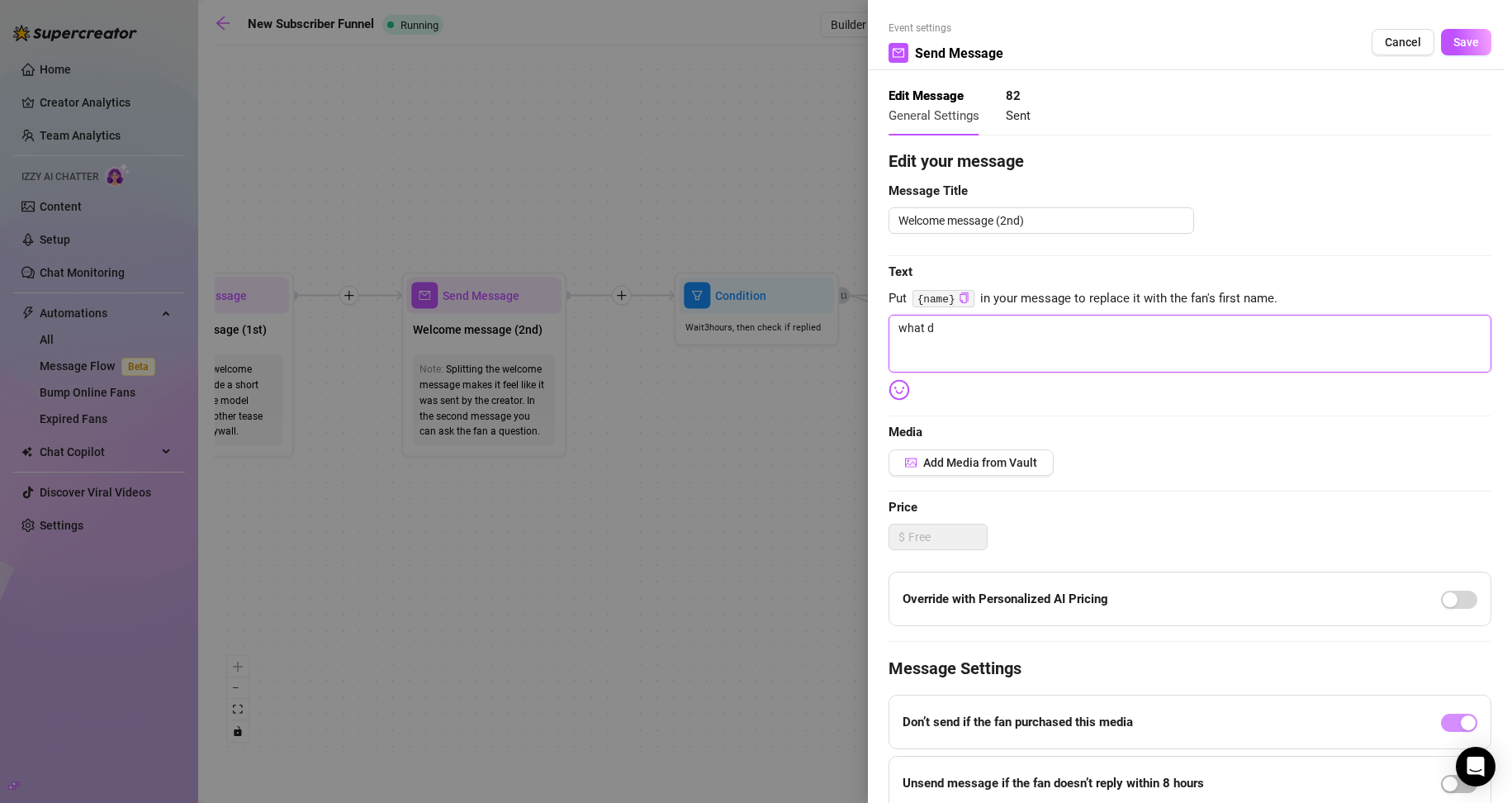 type on "what do" 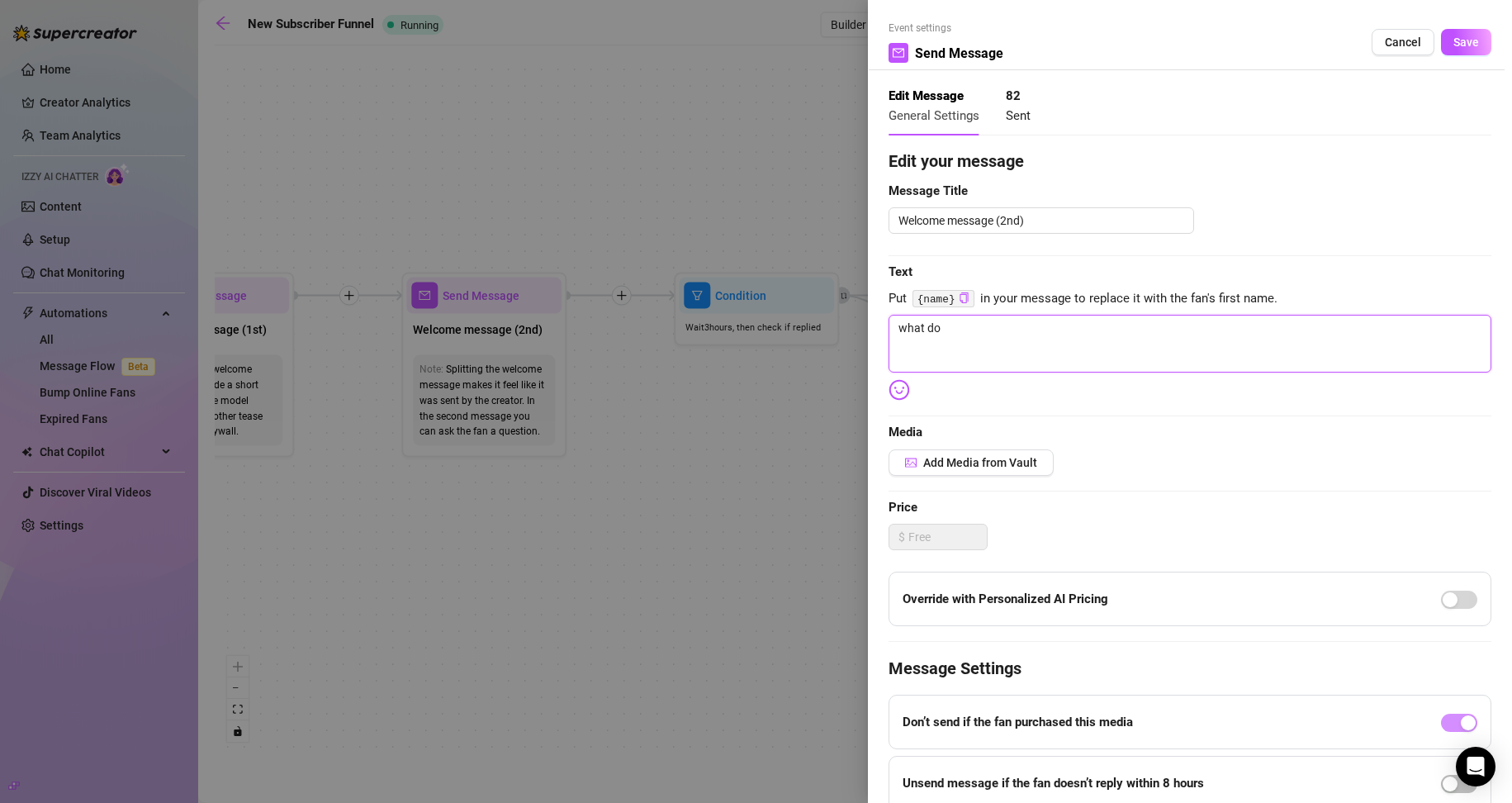 type on "what do" 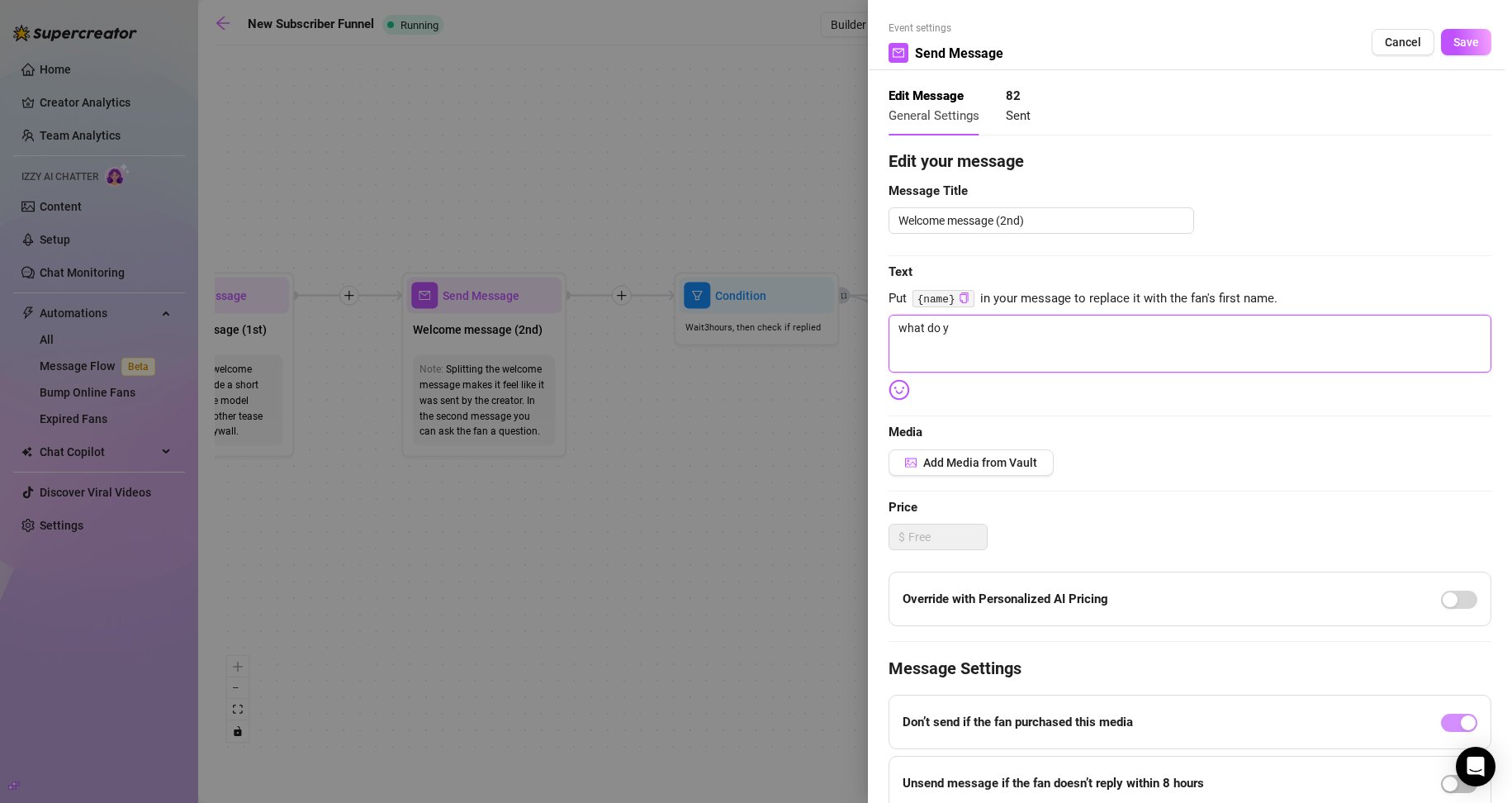 type 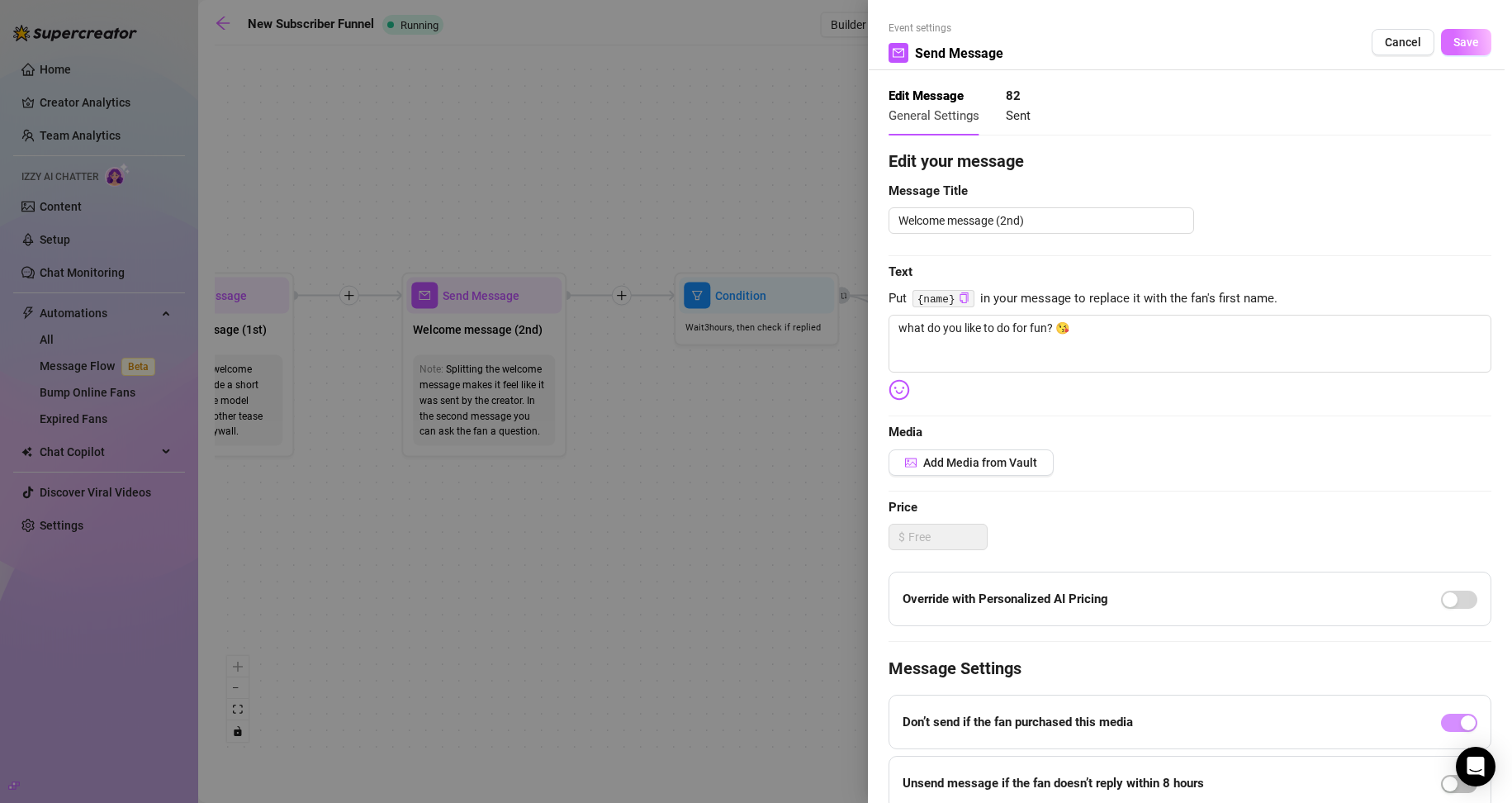 click on "Save" at bounding box center (1466, 42) 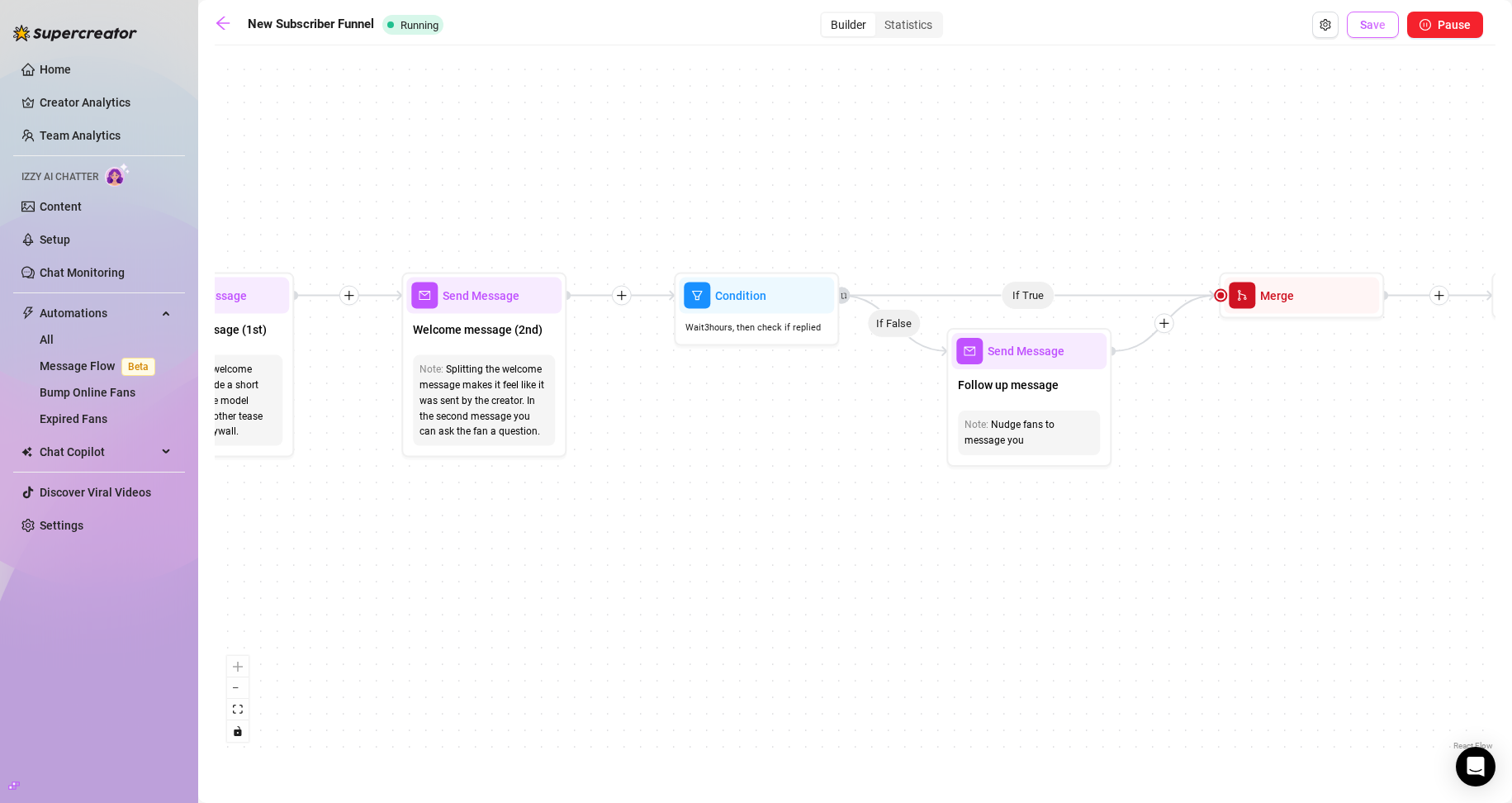 click on "Save" at bounding box center (1372, 25) 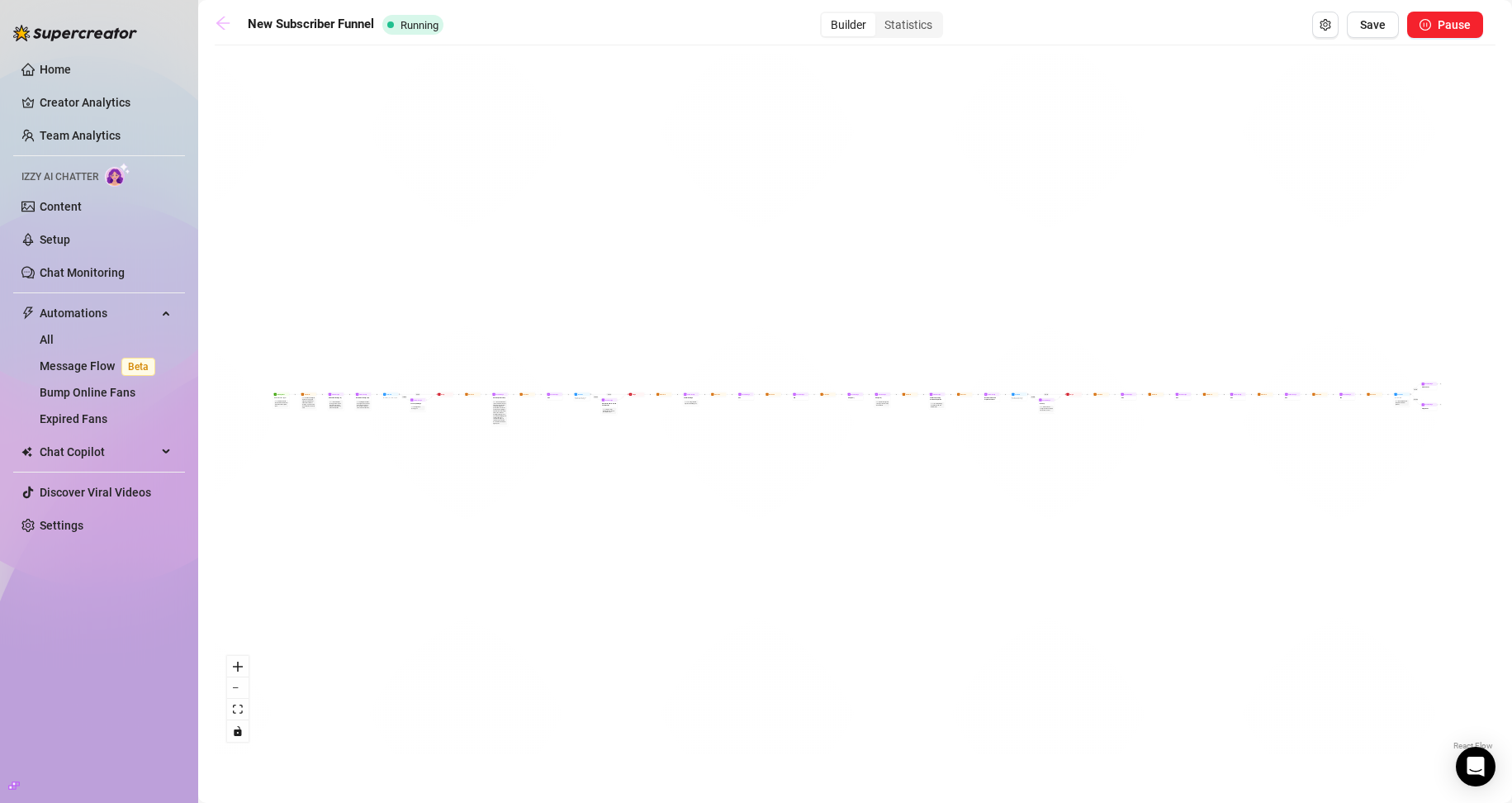 click 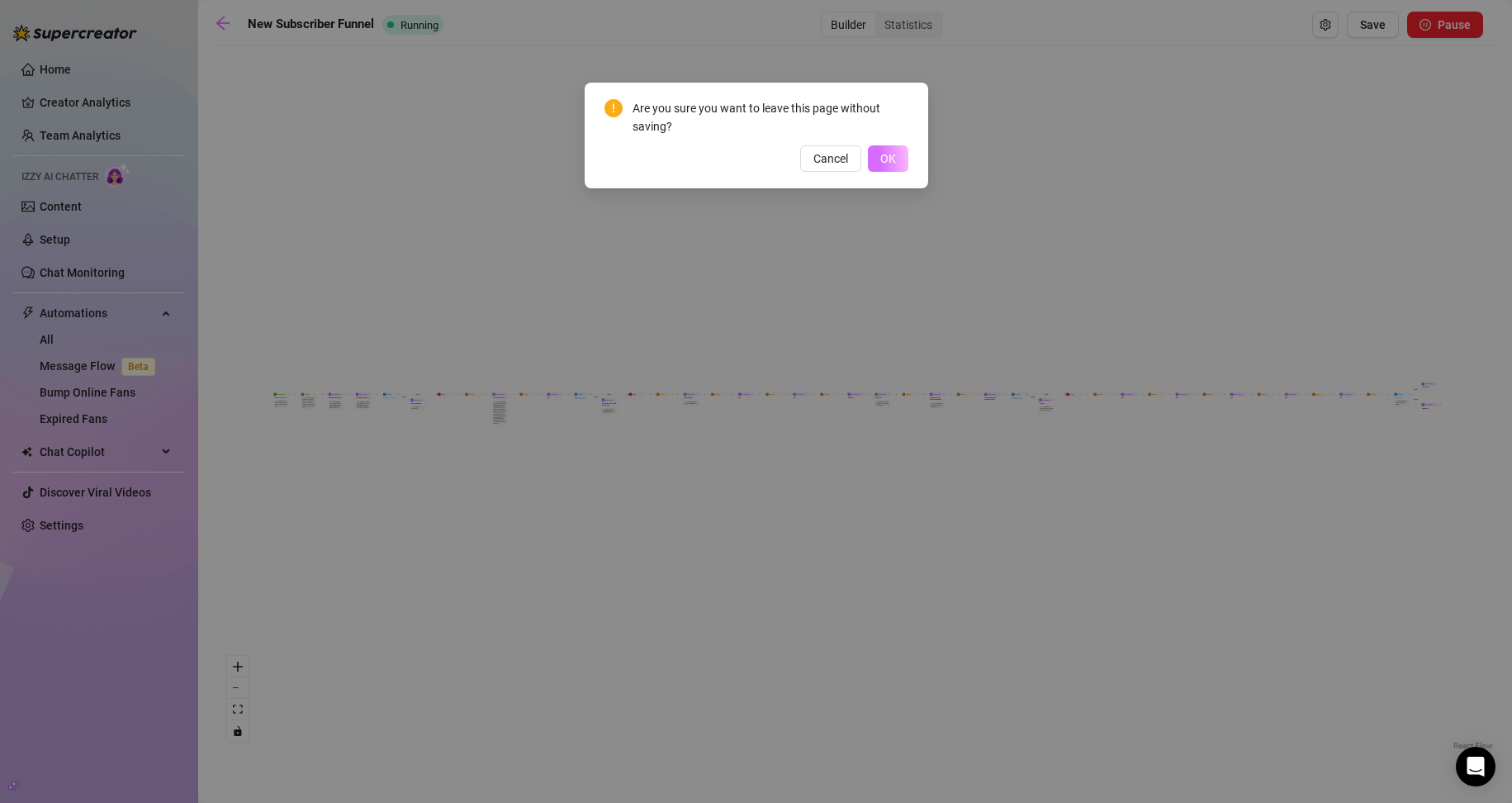 click on "OK" at bounding box center (888, 159) 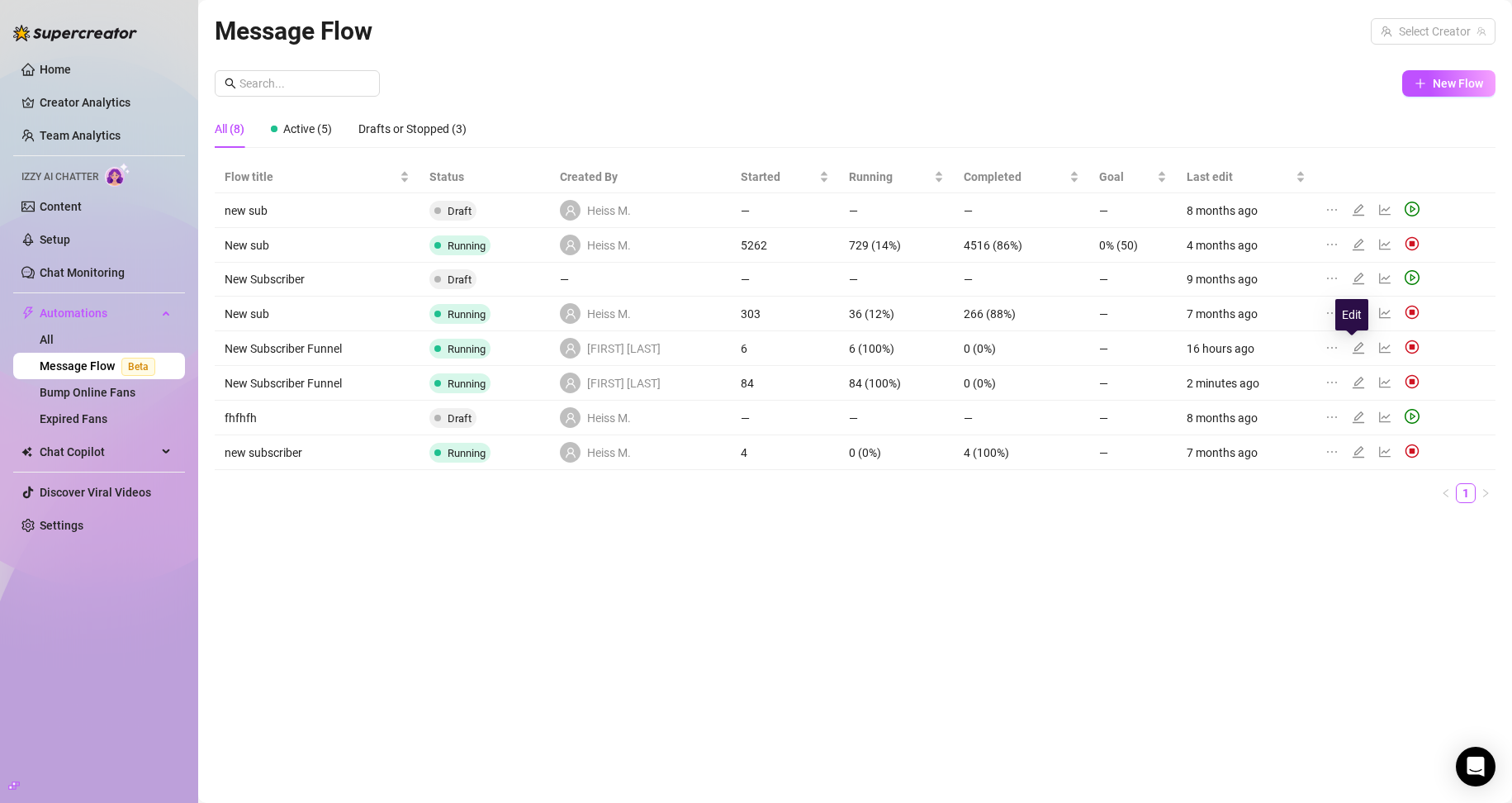 click 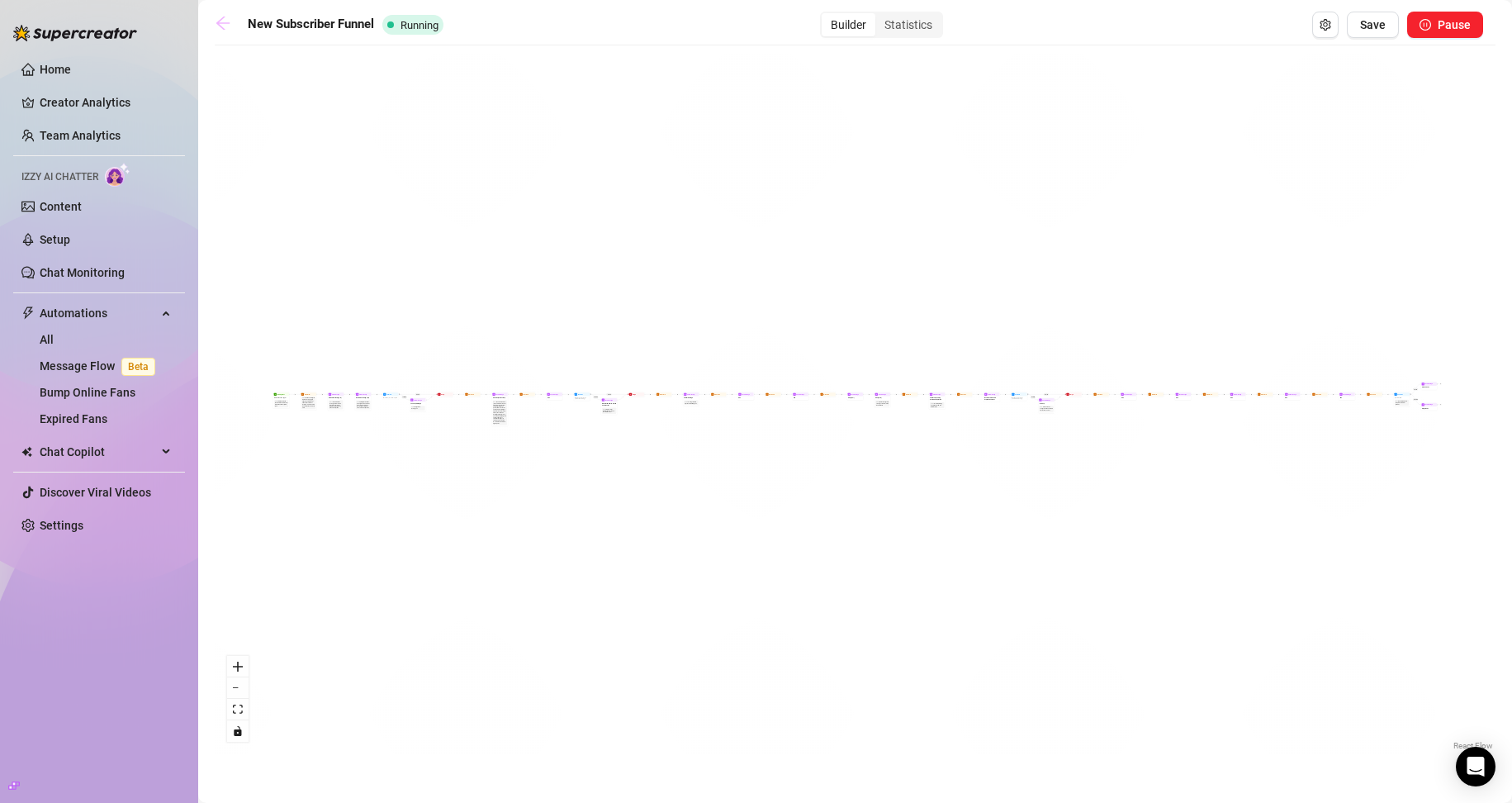 click 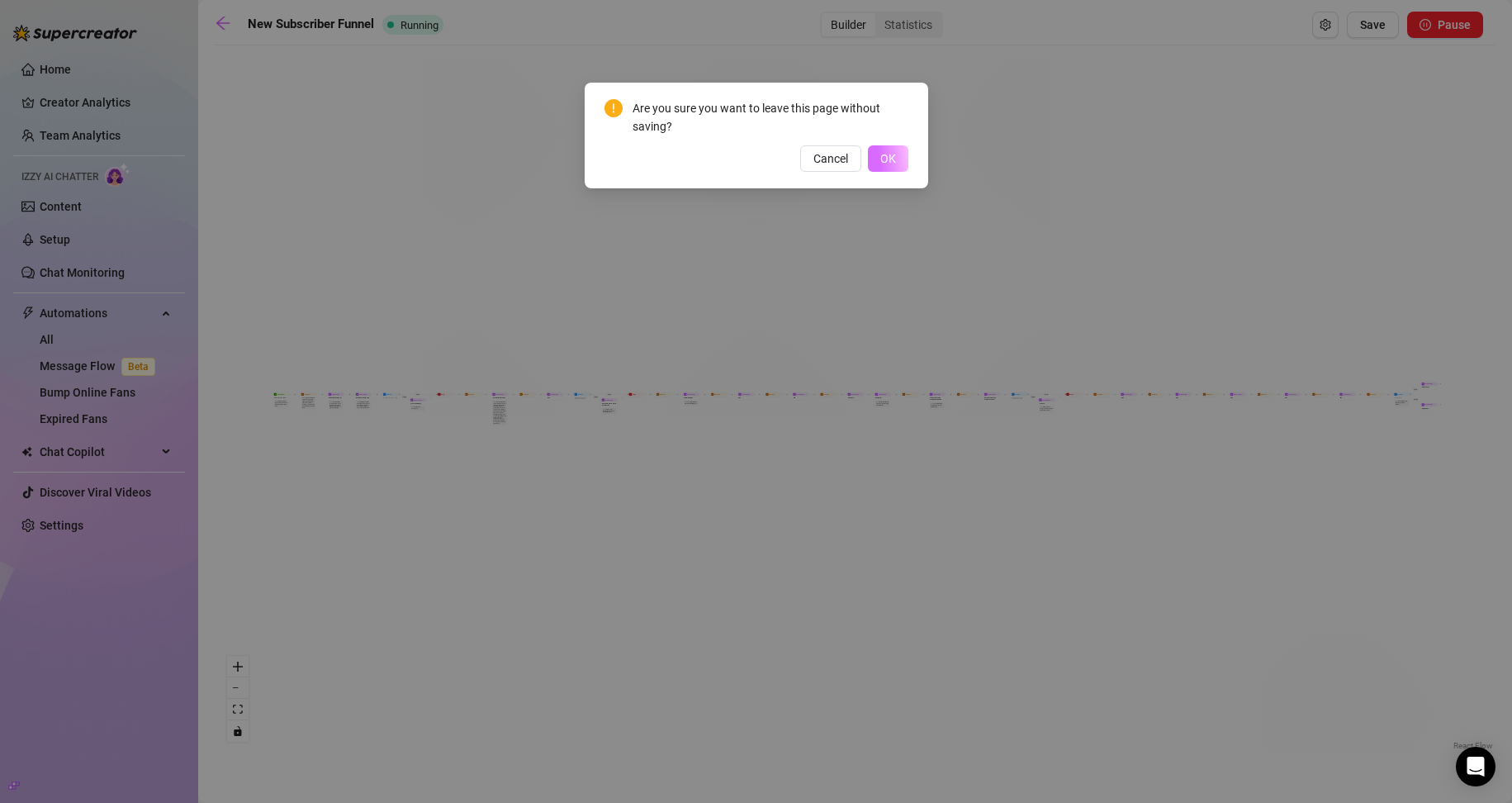 click on "OK" at bounding box center [888, 159] 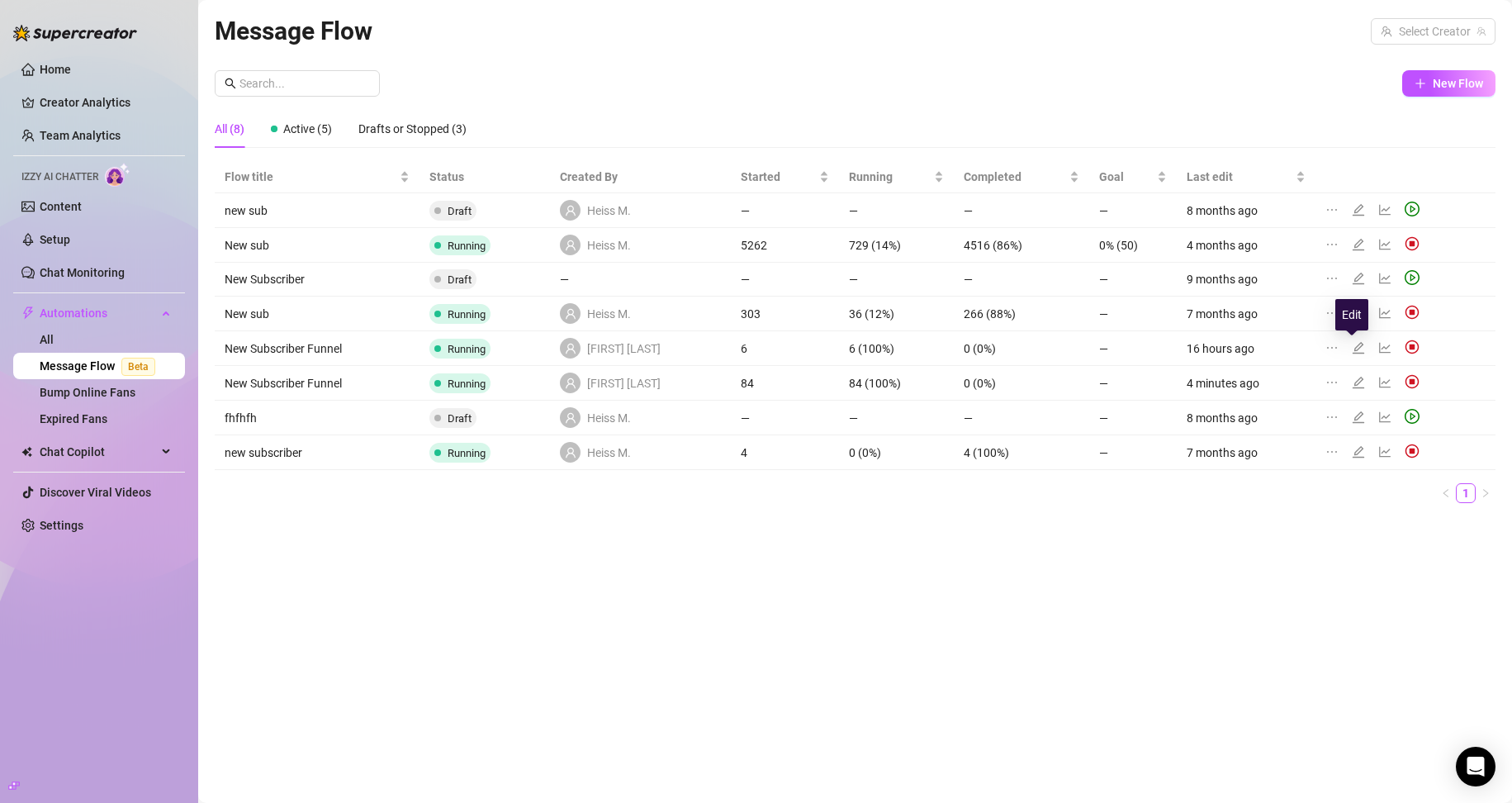 click 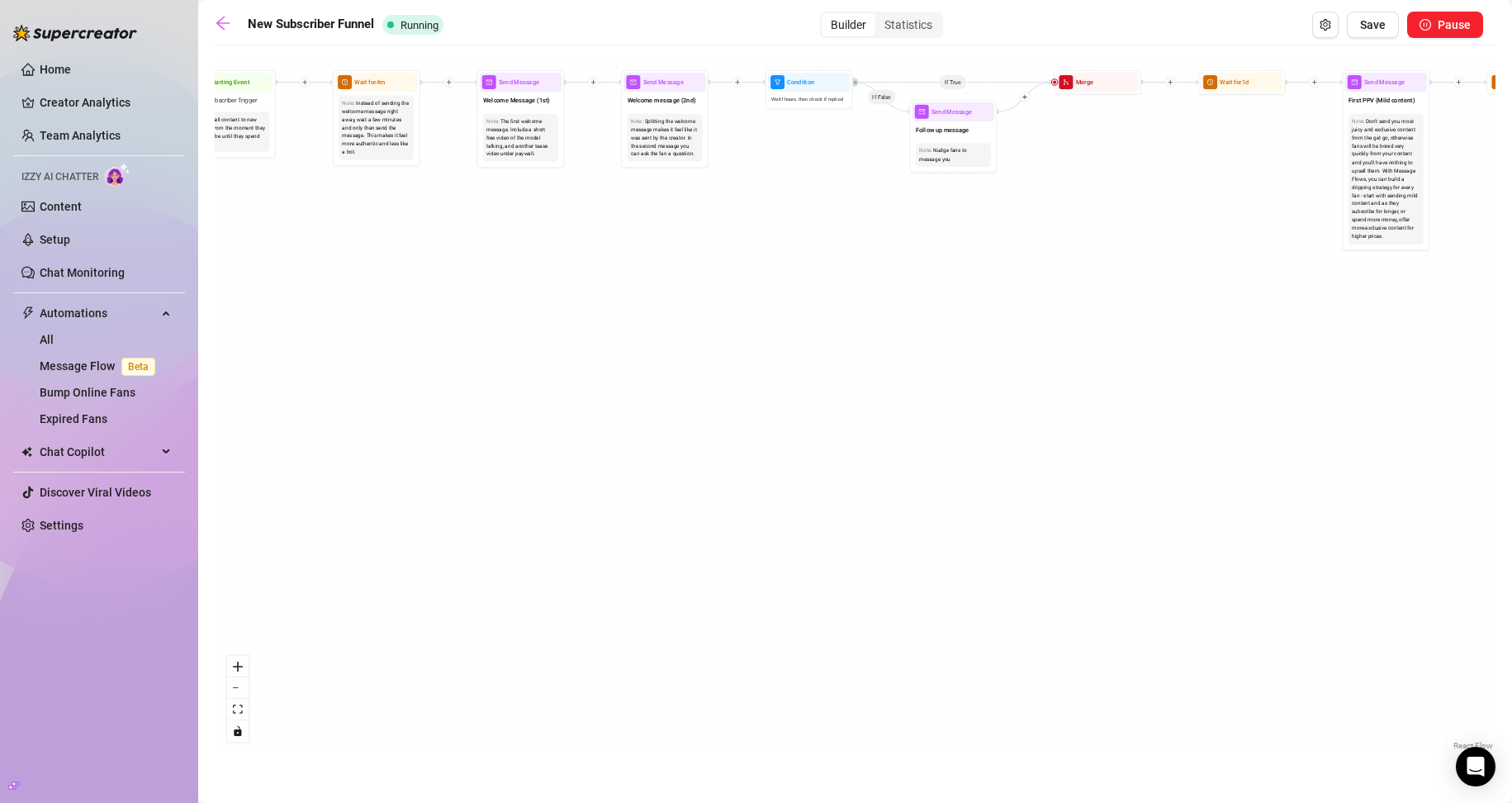 drag, startPoint x: 377, startPoint y: 288, endPoint x: 413, endPoint y: 439, distance: 155.2321 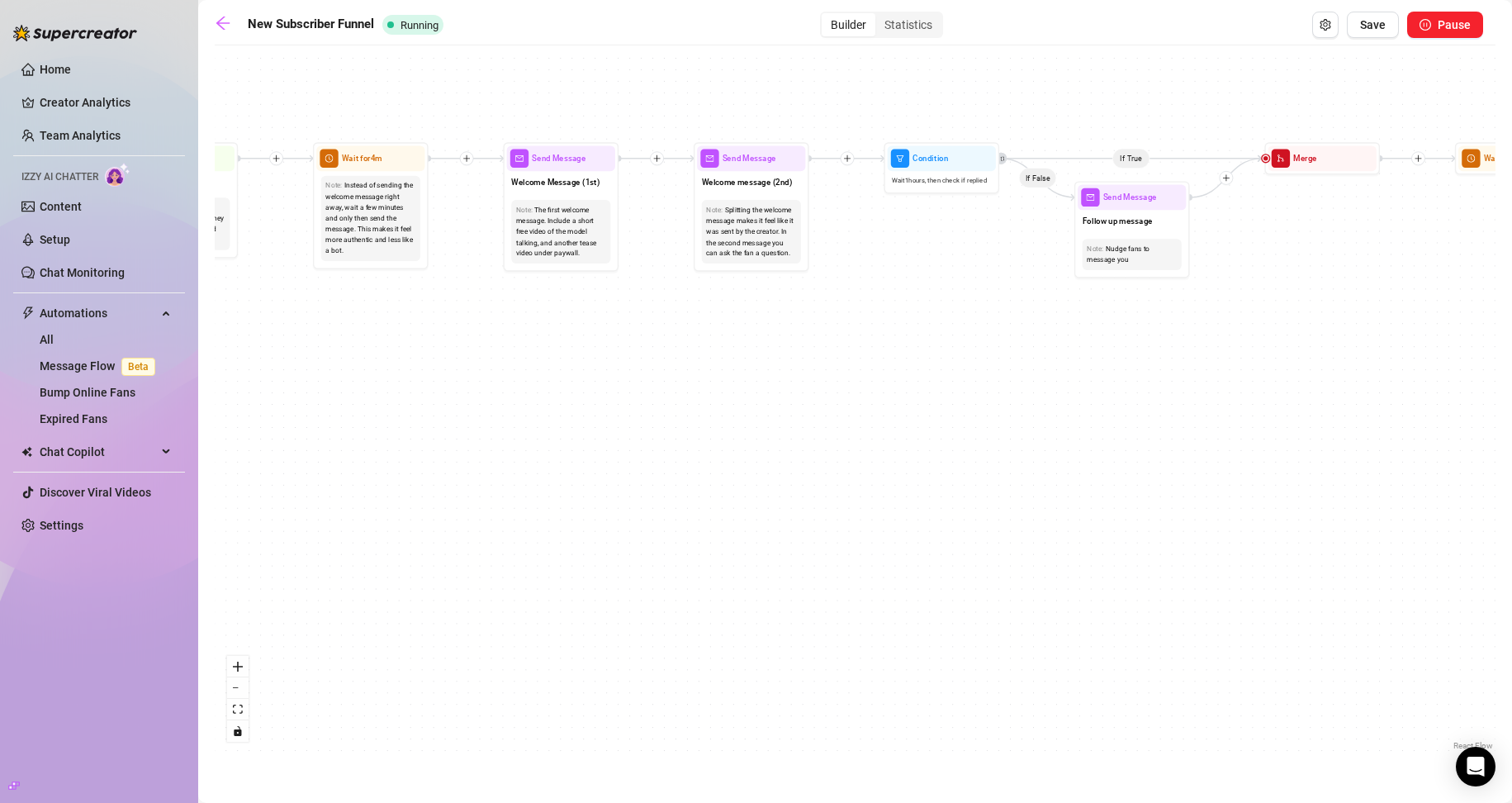 drag, startPoint x: 573, startPoint y: 342, endPoint x: 604, endPoint y: 490, distance: 151.21177 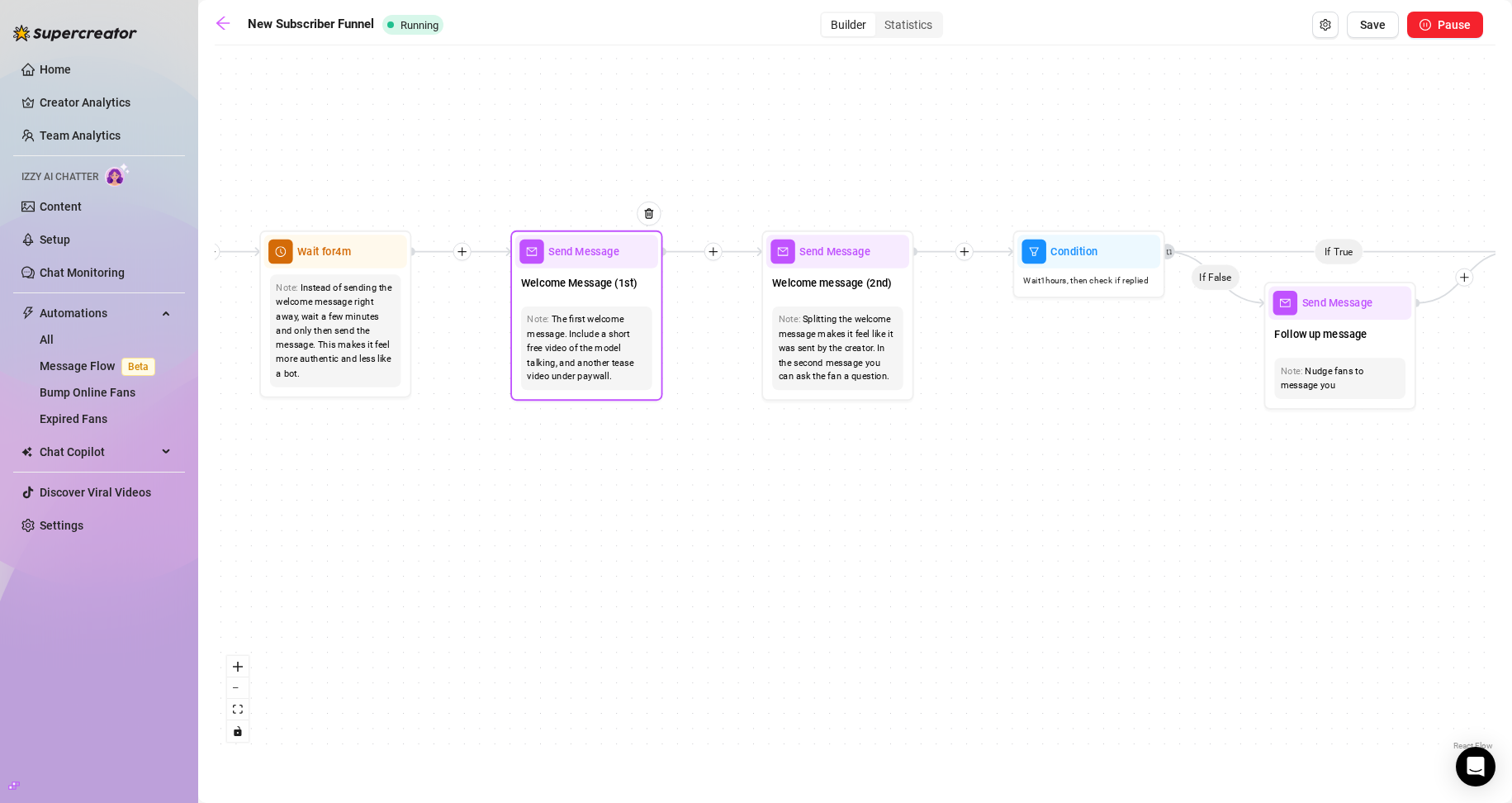 click on "The first welcome message. Include a short free video of the model talking, and another tease video under paywall." at bounding box center [586, 348] 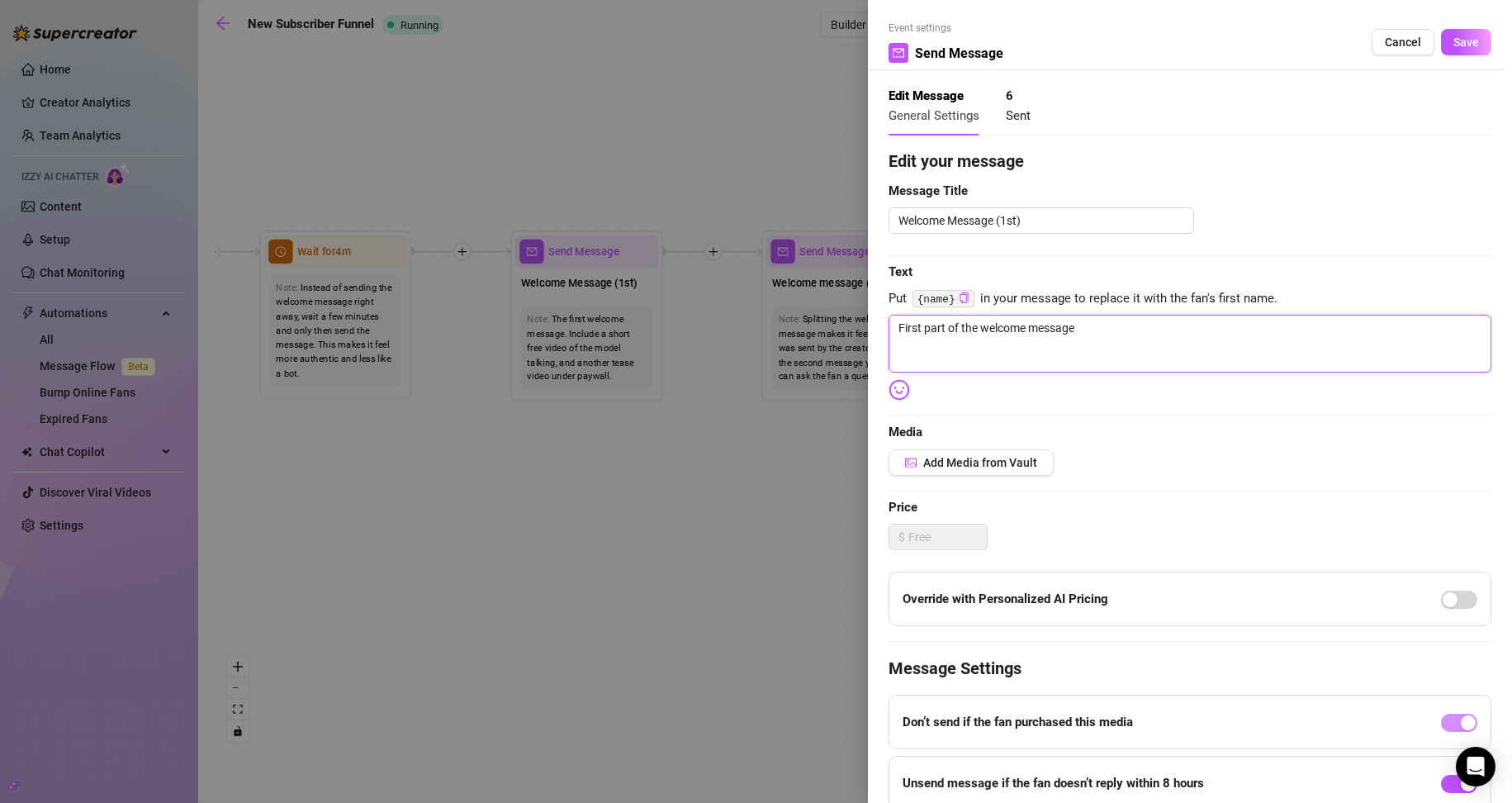 drag, startPoint x: 1098, startPoint y: 330, endPoint x: 850, endPoint y: 335, distance: 248.0504 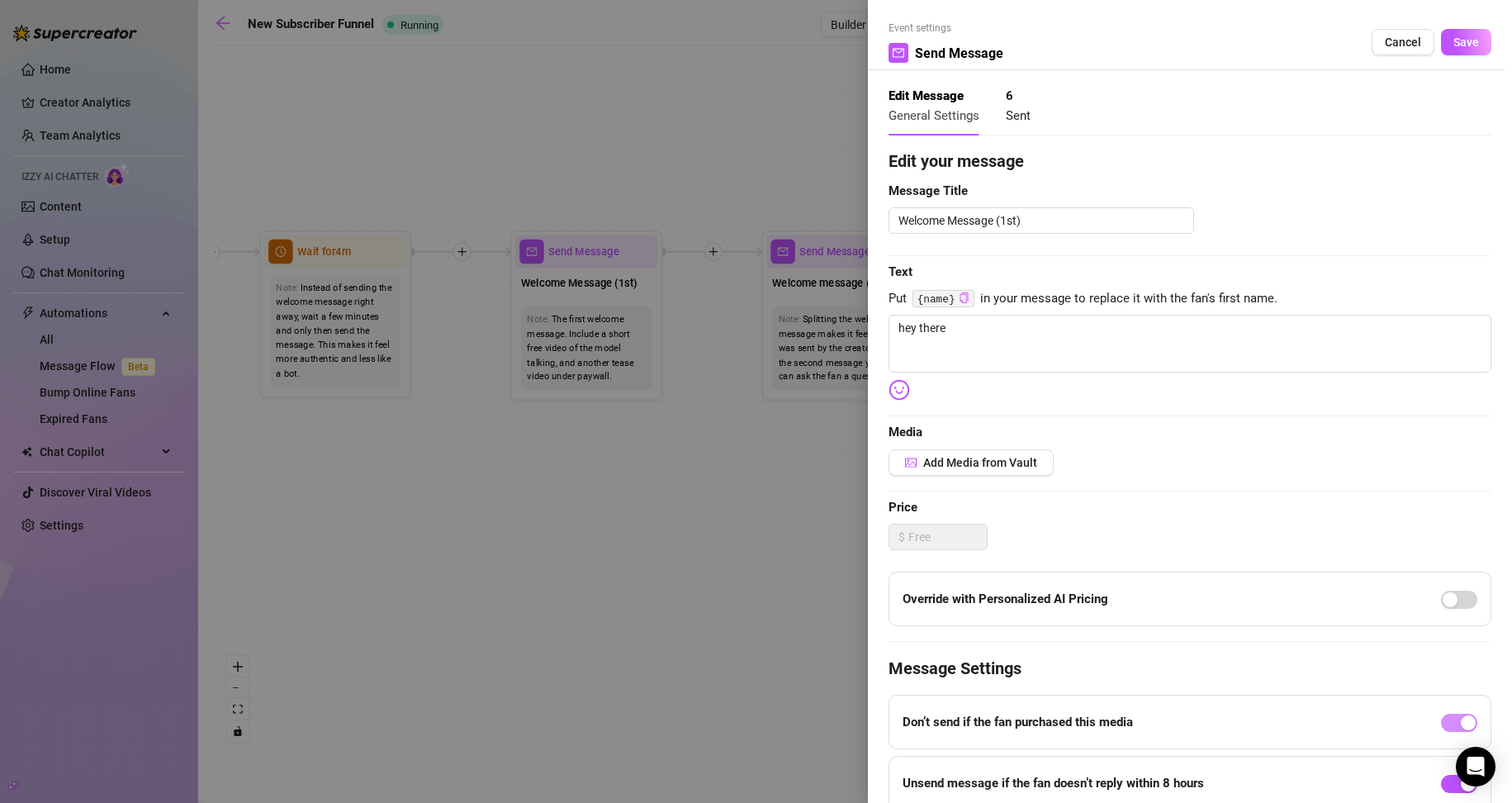 click 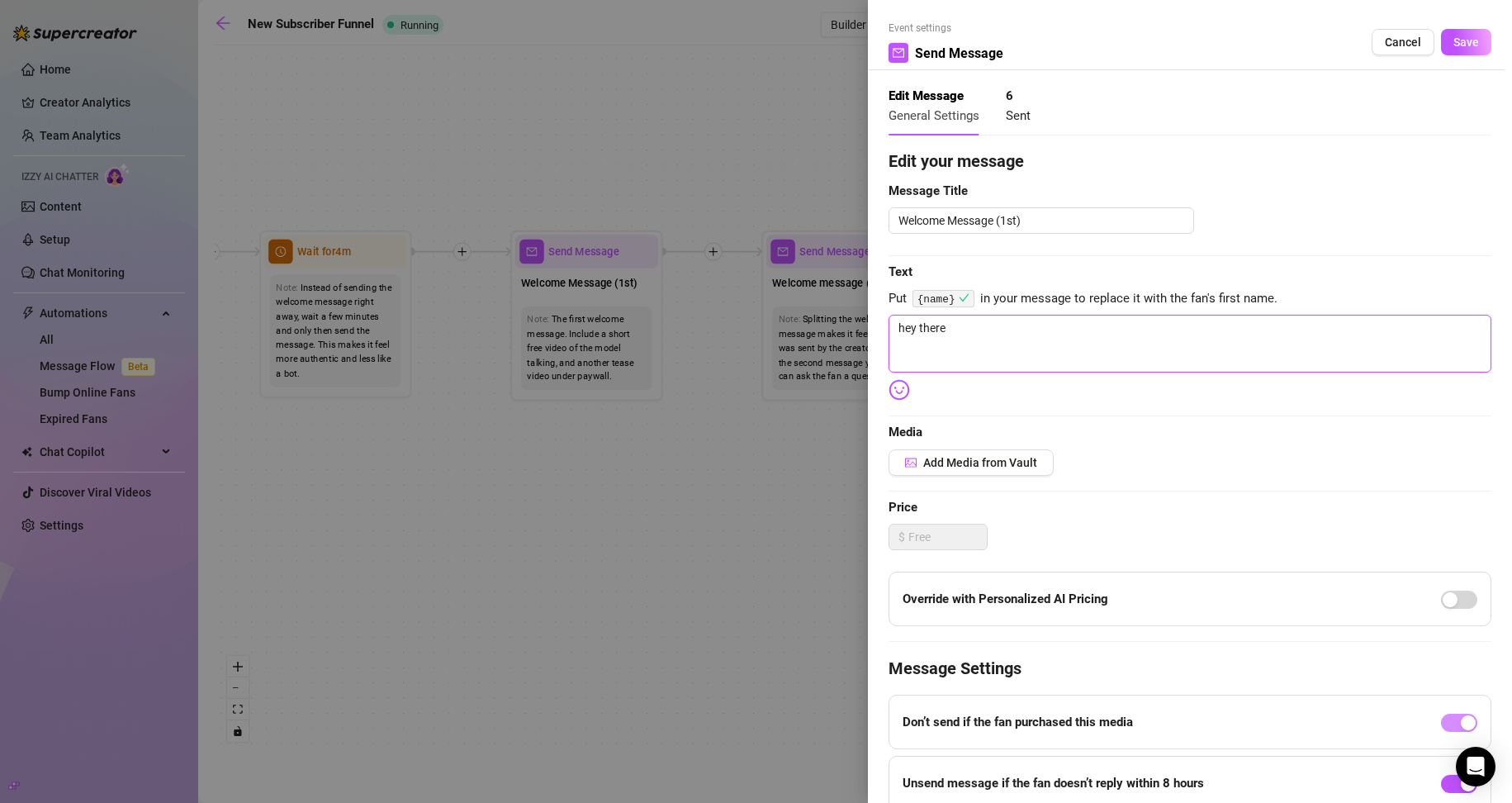 click on "hey there" at bounding box center (1190, 344) 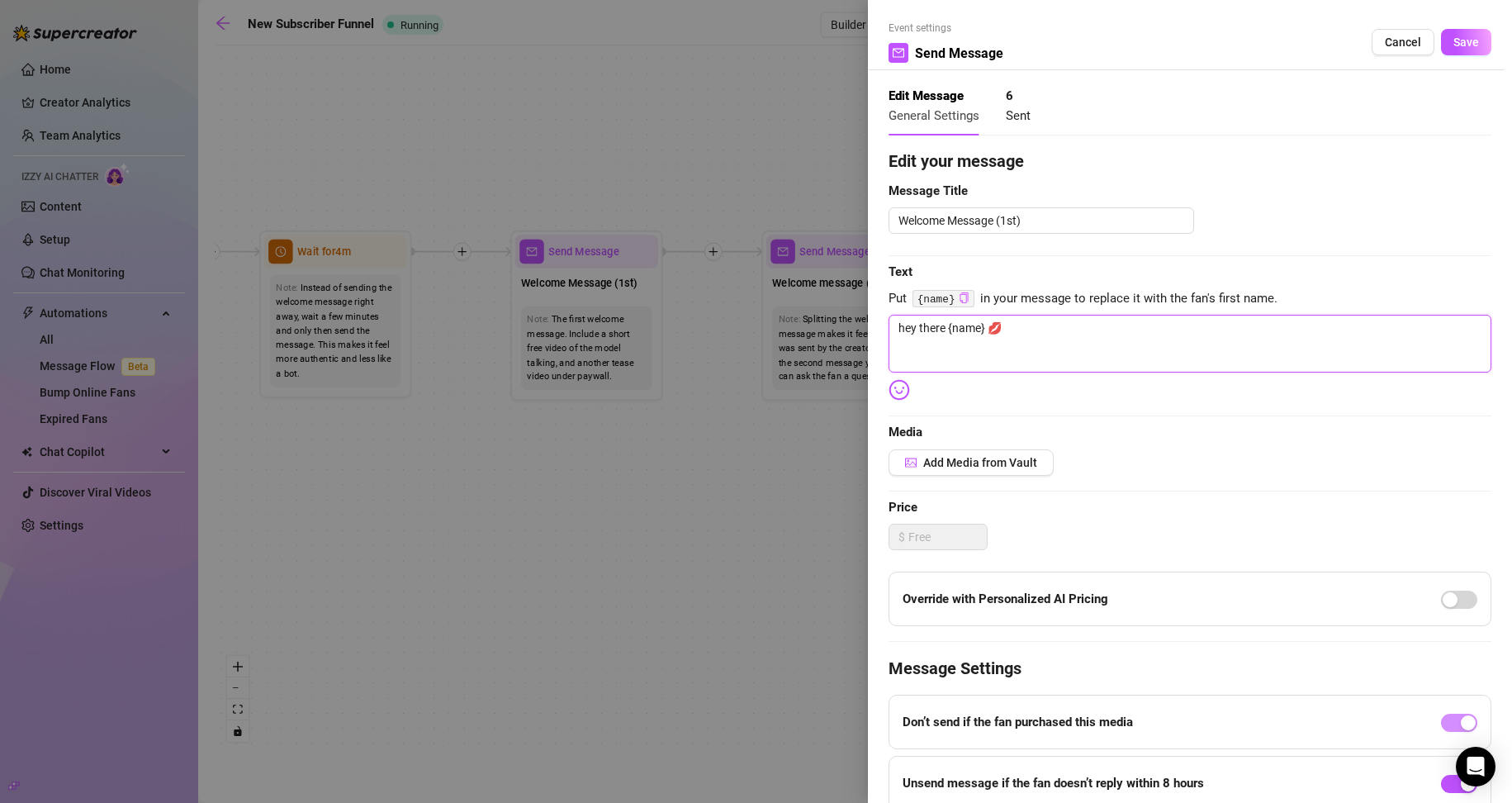 click on "hey there {name} 💋" at bounding box center [1190, 344] 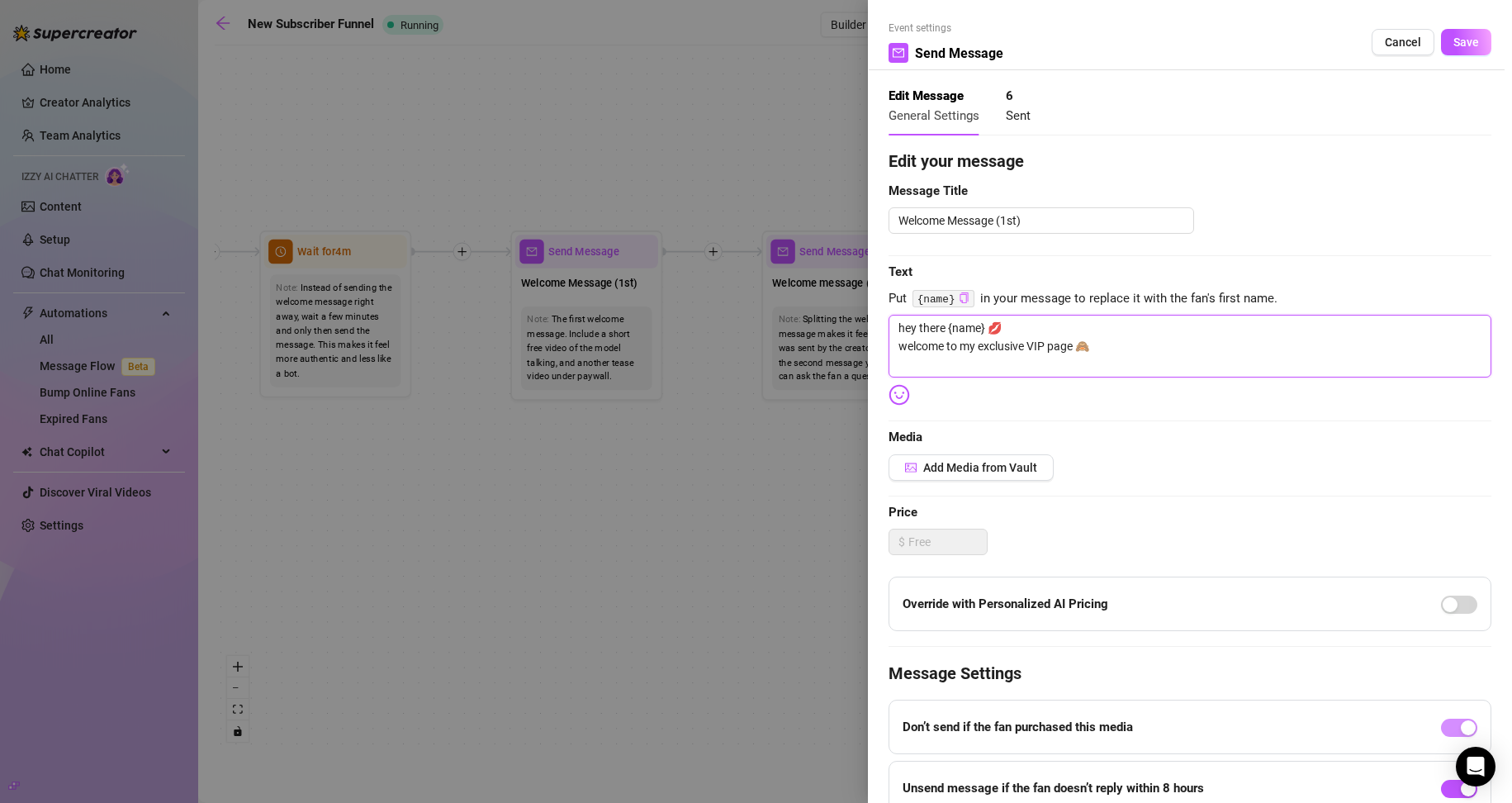 click on "hey there {name} 💋
welcome to my exclusive VIP page 🙈" at bounding box center [1190, 346] 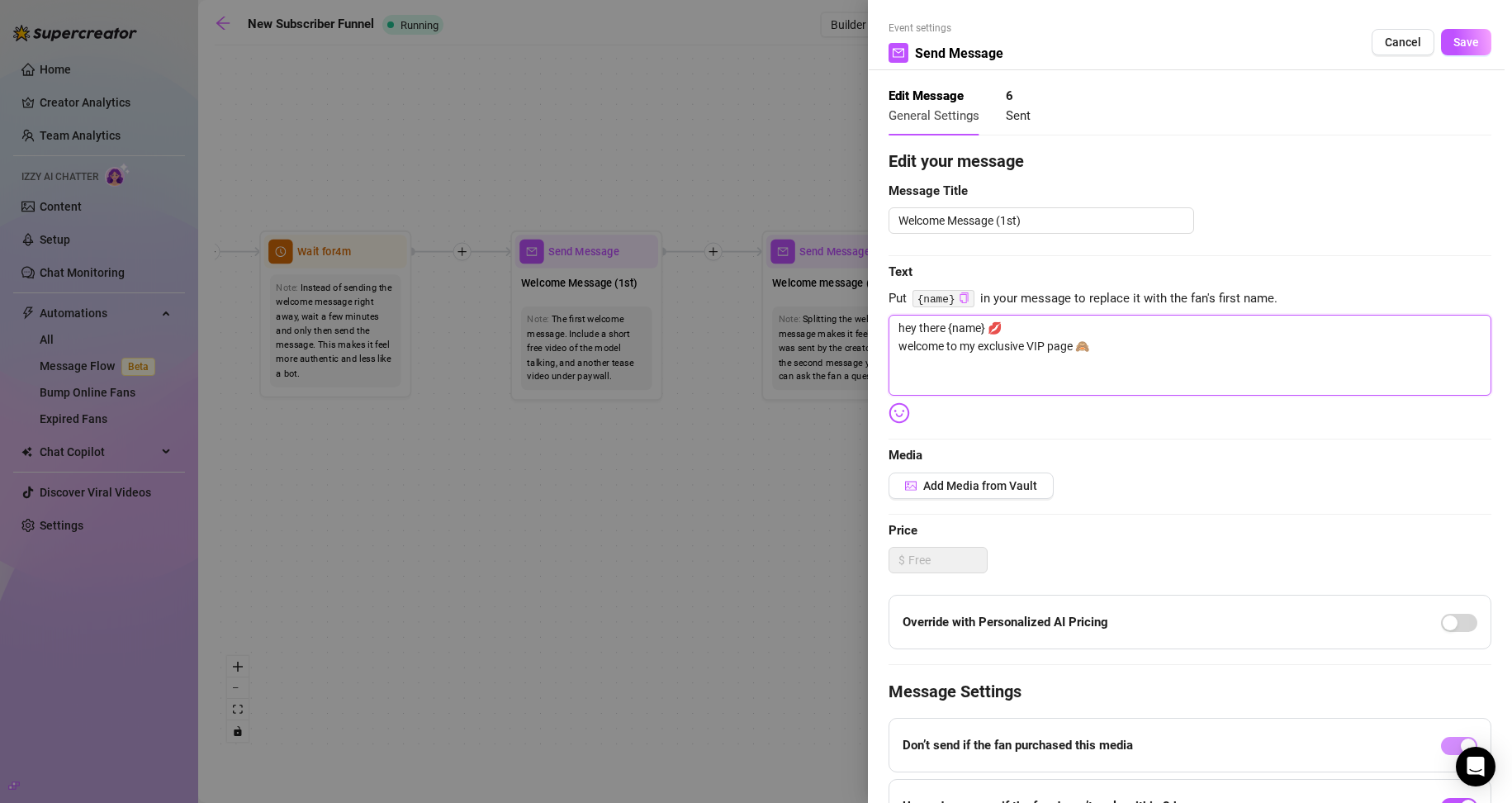 click on "hey there {name} 💋
welcome to my exclusive VIP page 🙈" at bounding box center (1190, 355) 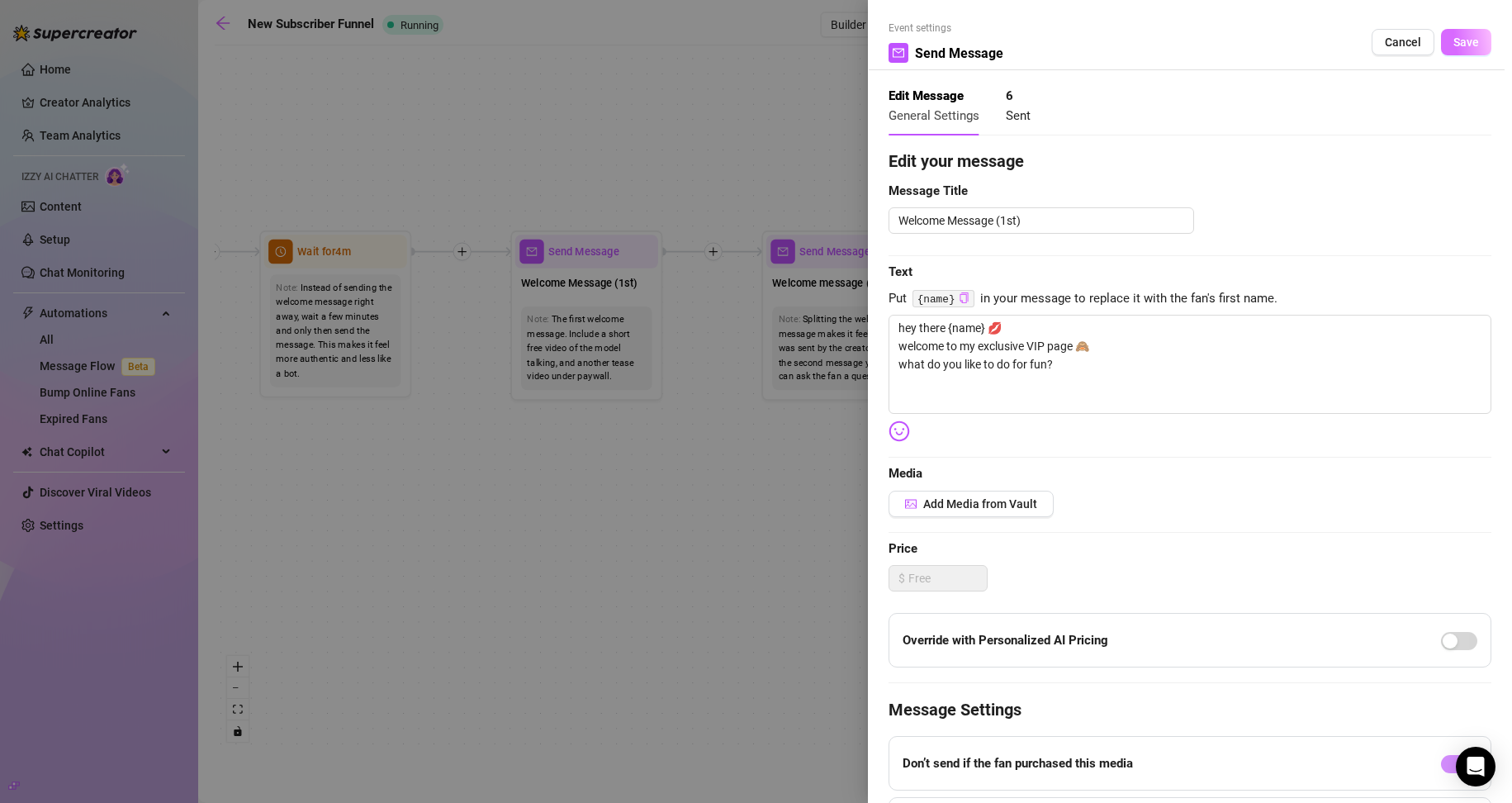 click on "Save" at bounding box center [1466, 42] 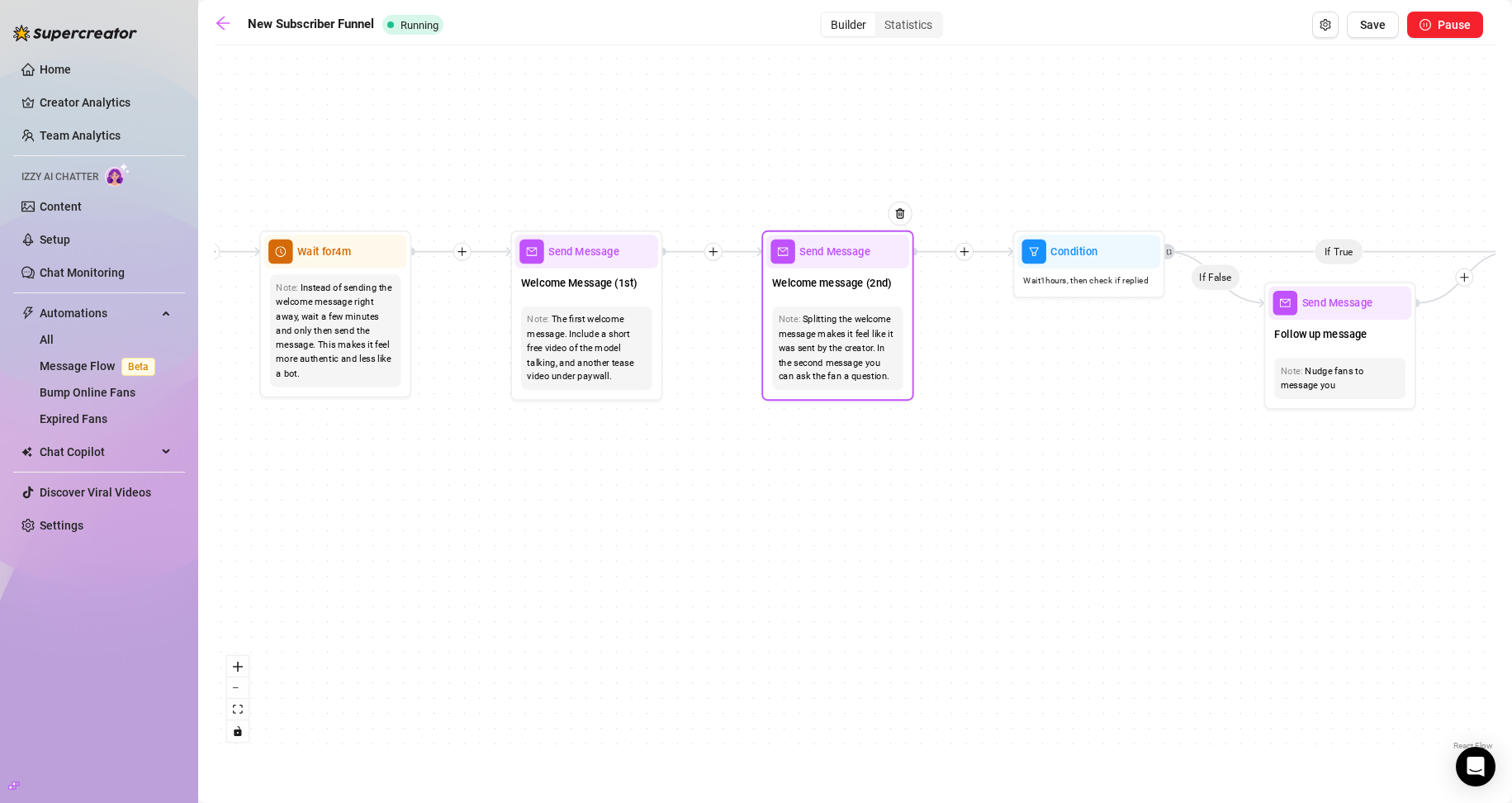 click on "Welcome message (2nd)" at bounding box center [832, 283] 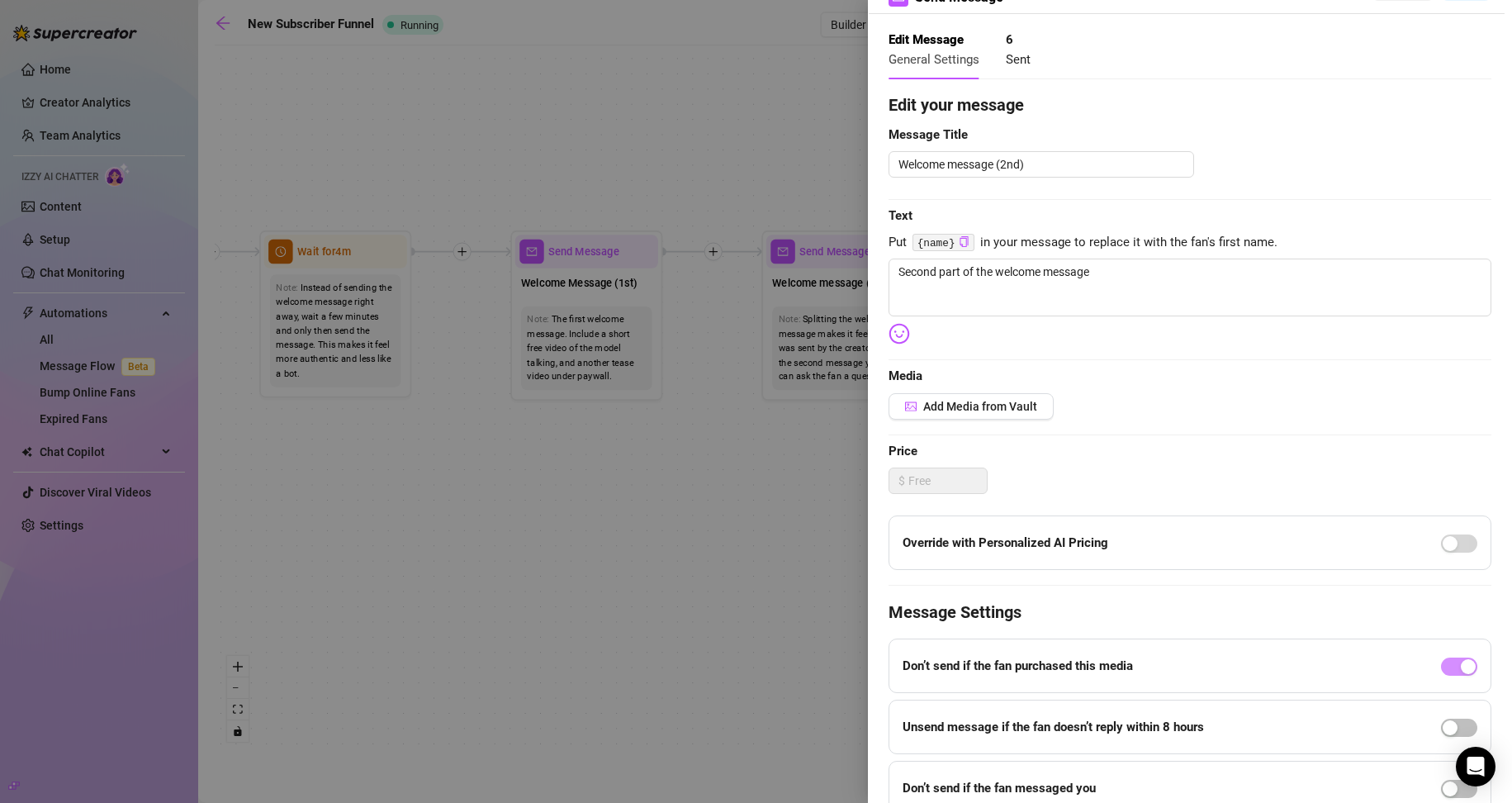 scroll, scrollTop: 0, scrollLeft: 0, axis: both 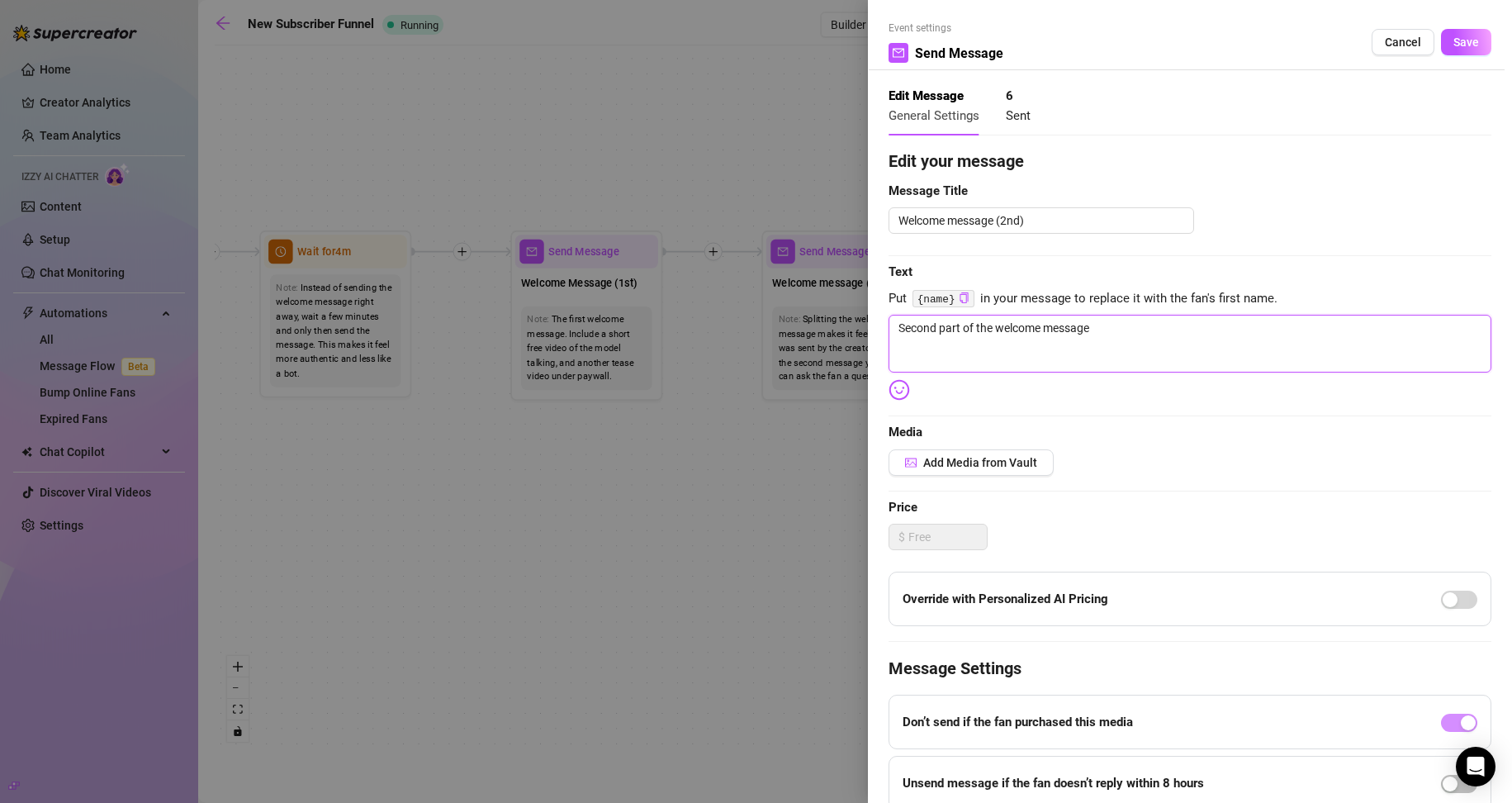 drag, startPoint x: 1113, startPoint y: 327, endPoint x: 873, endPoint y: 340, distance: 240.35183 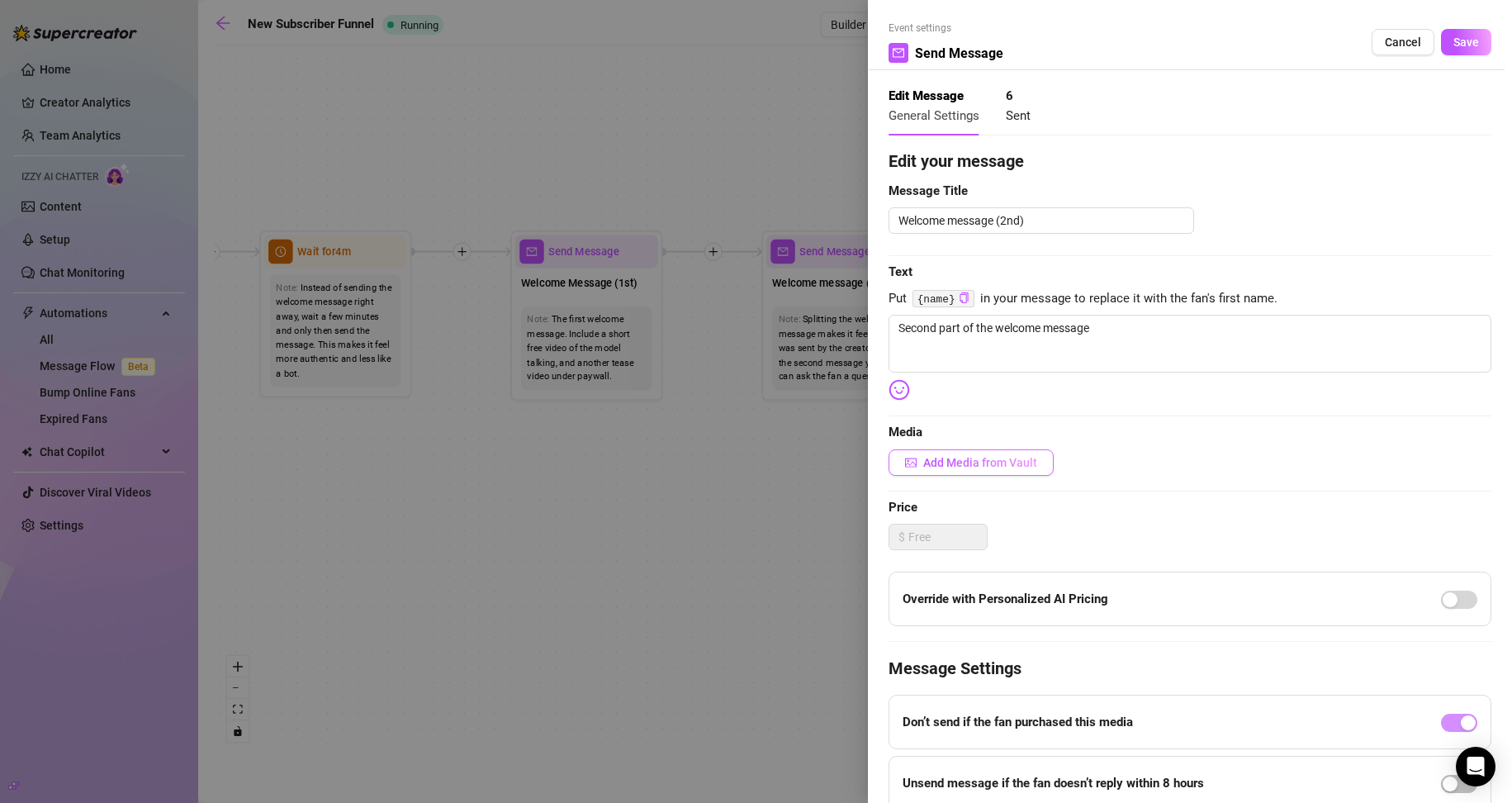 click on "Add Media from Vault" at bounding box center (980, 463) 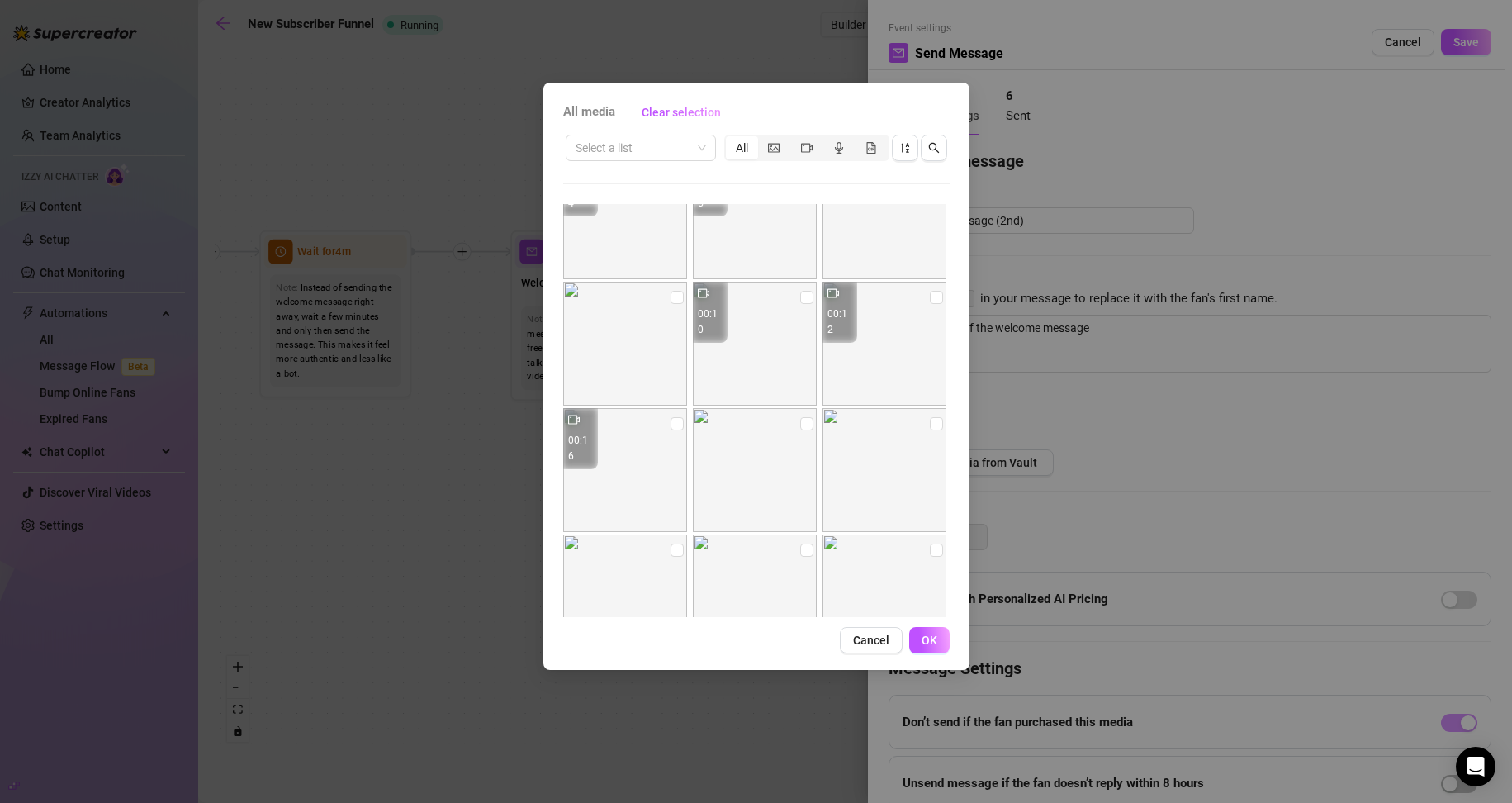 scroll, scrollTop: 623, scrollLeft: 0, axis: vertical 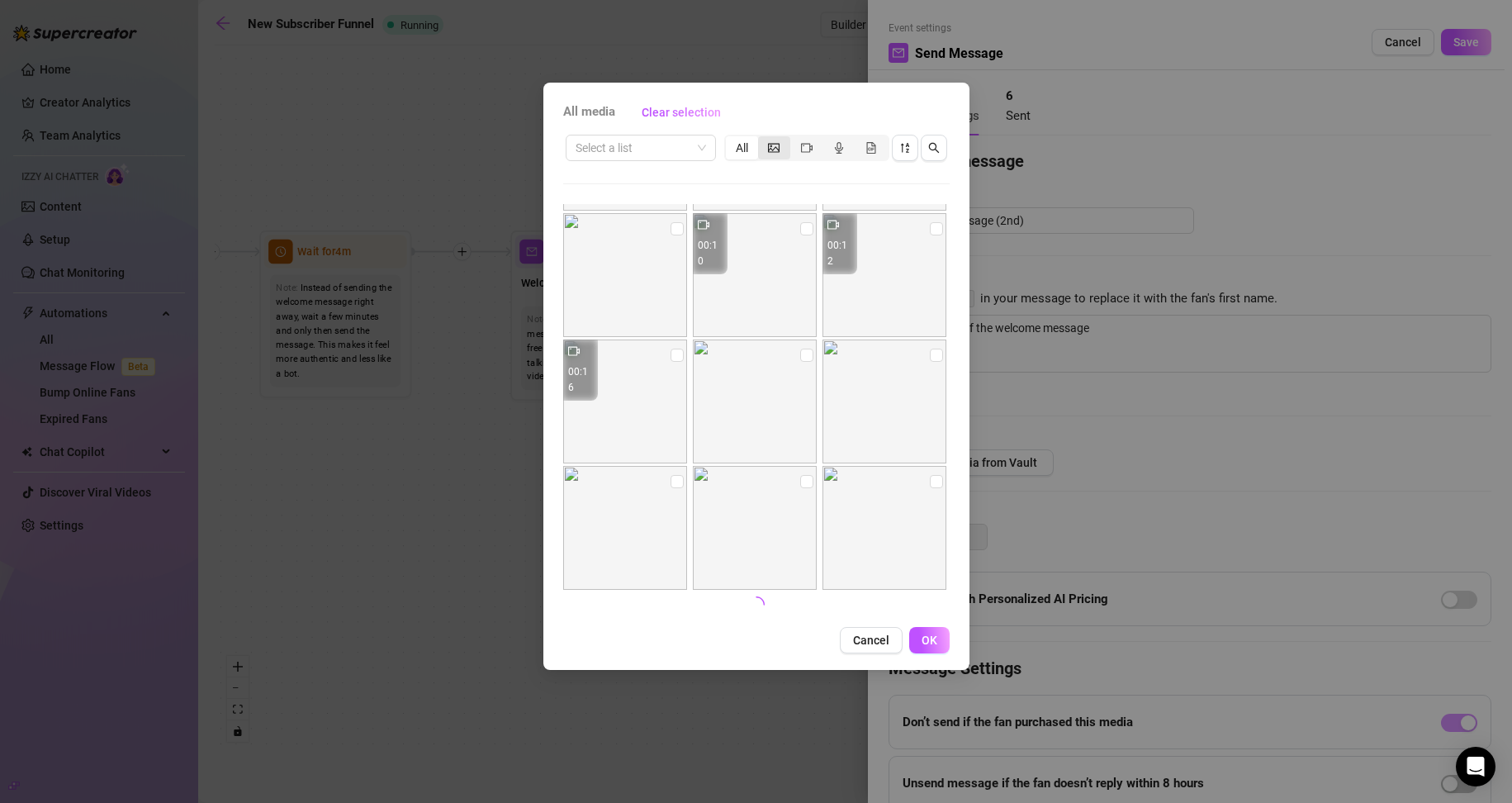 click 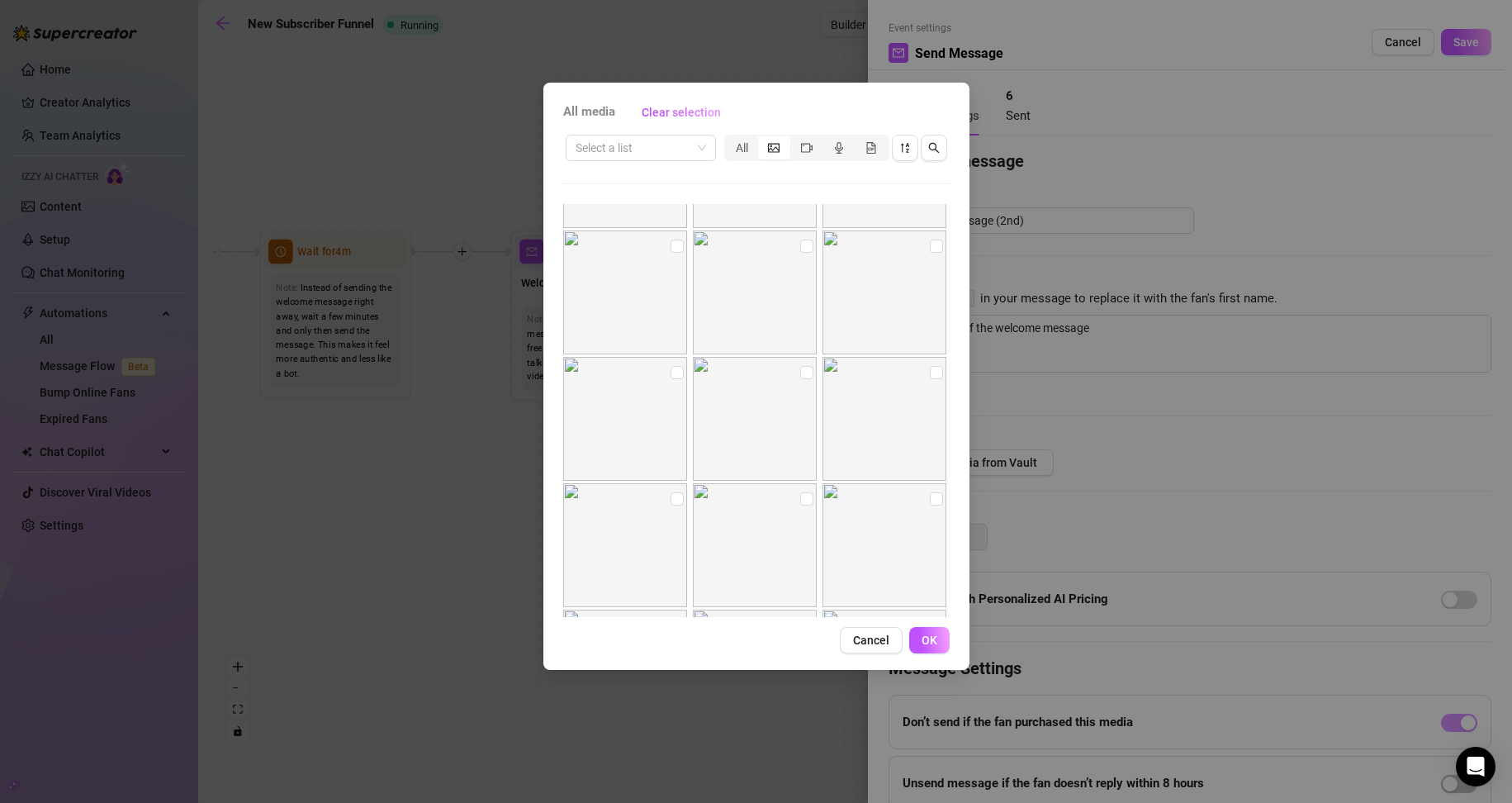 scroll, scrollTop: 1717, scrollLeft: 0, axis: vertical 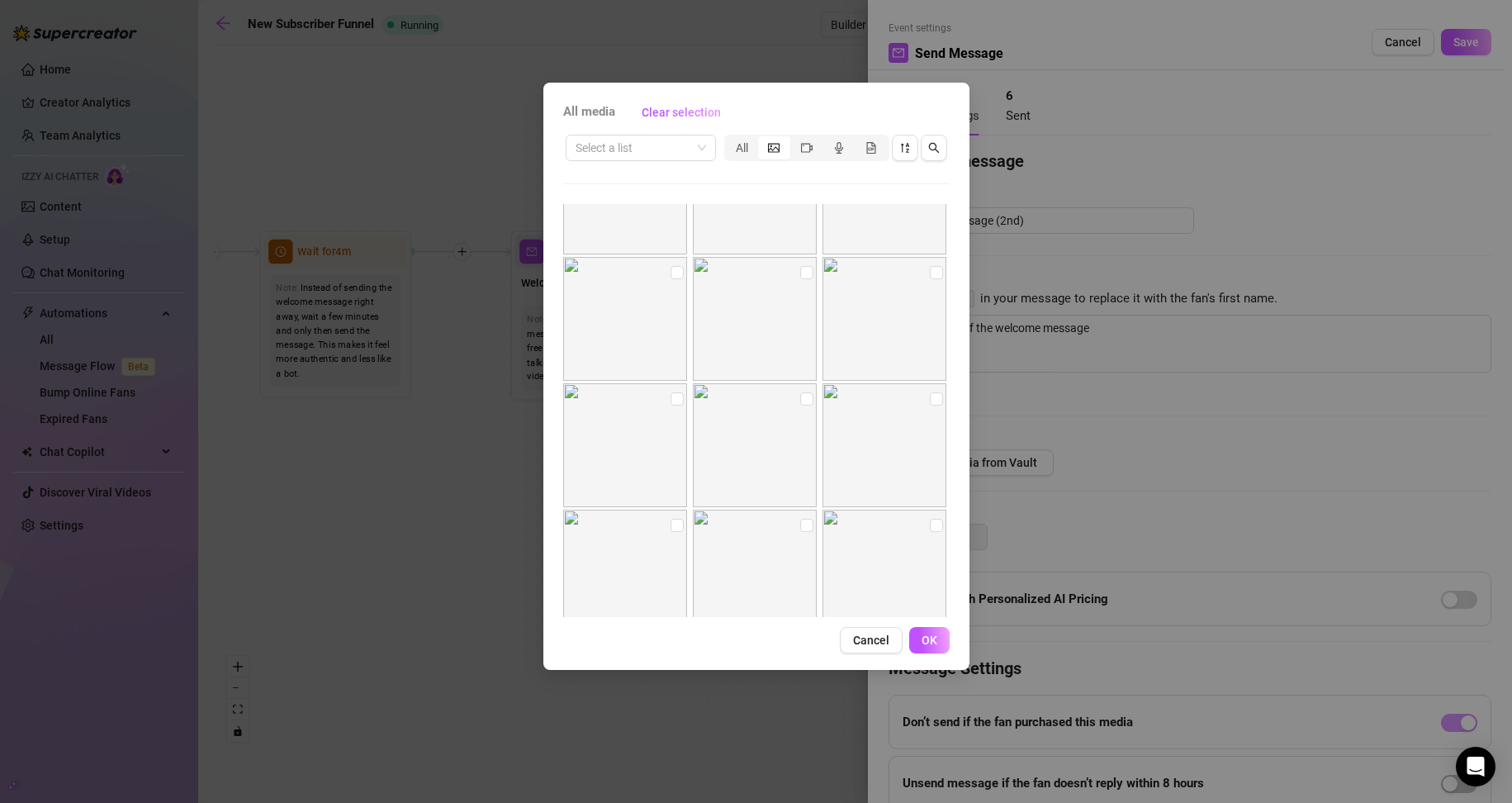 click at bounding box center (884, 445) 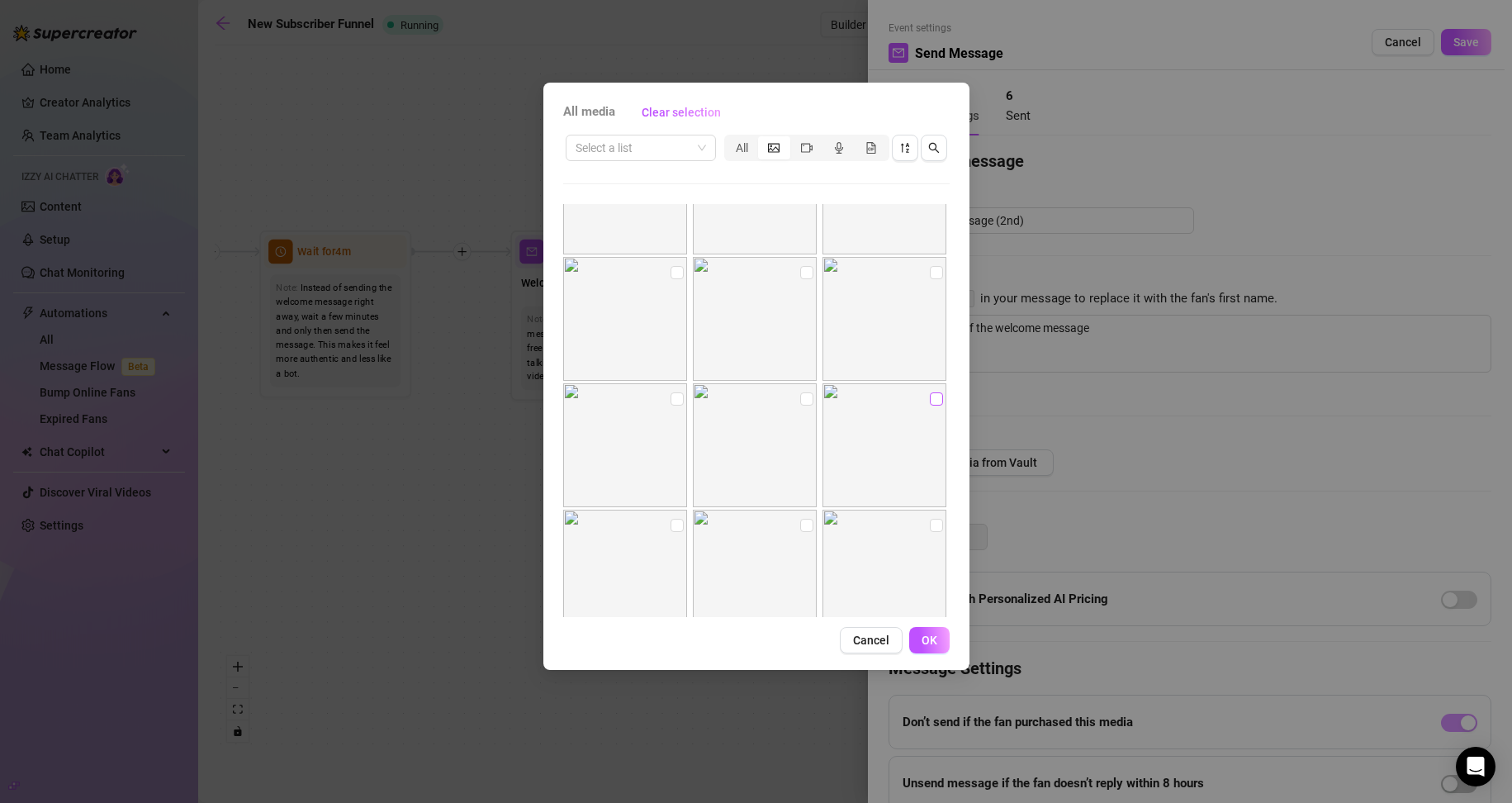 click at bounding box center [936, 399] 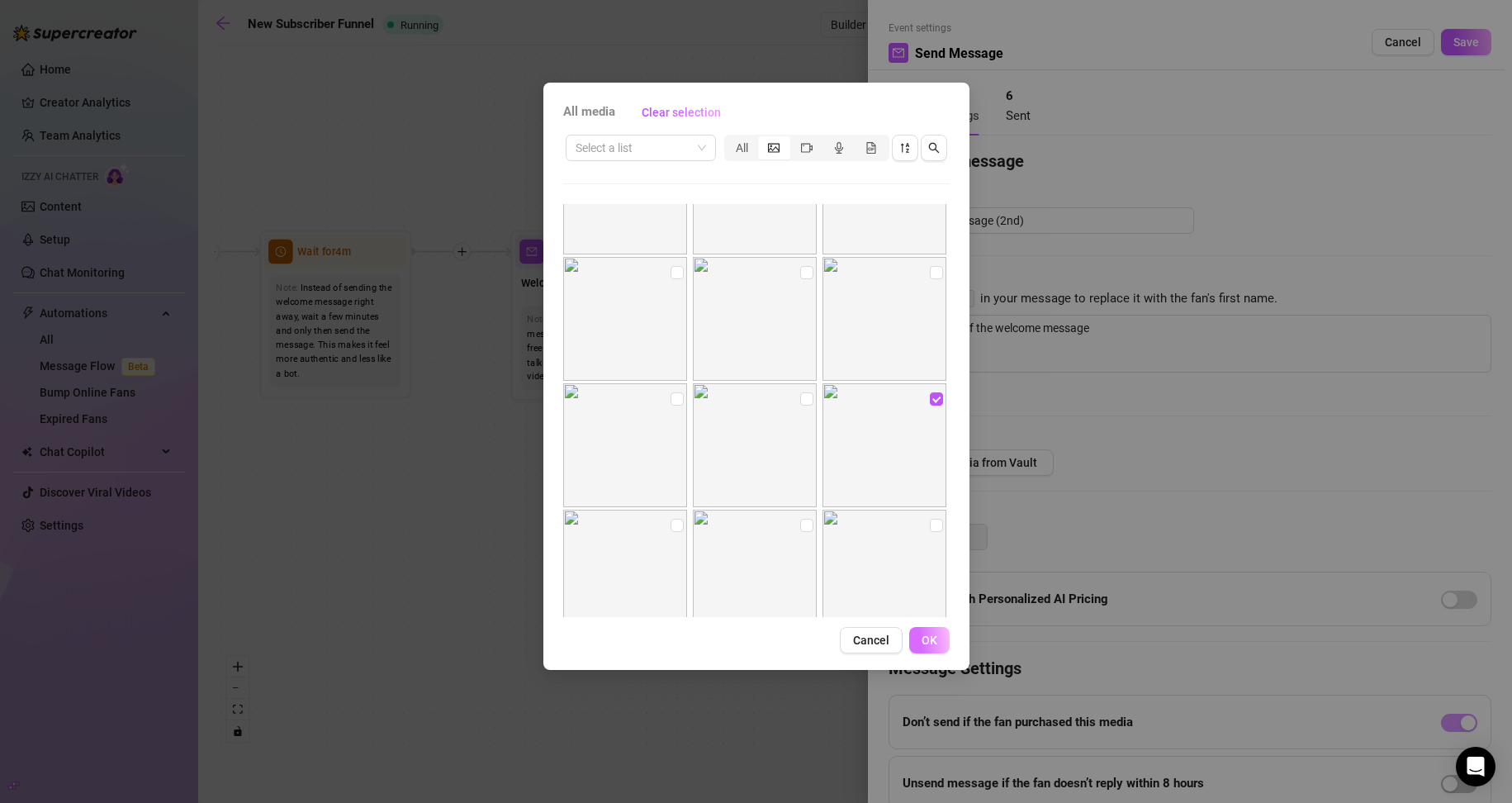 click on "OK" at bounding box center [929, 640] 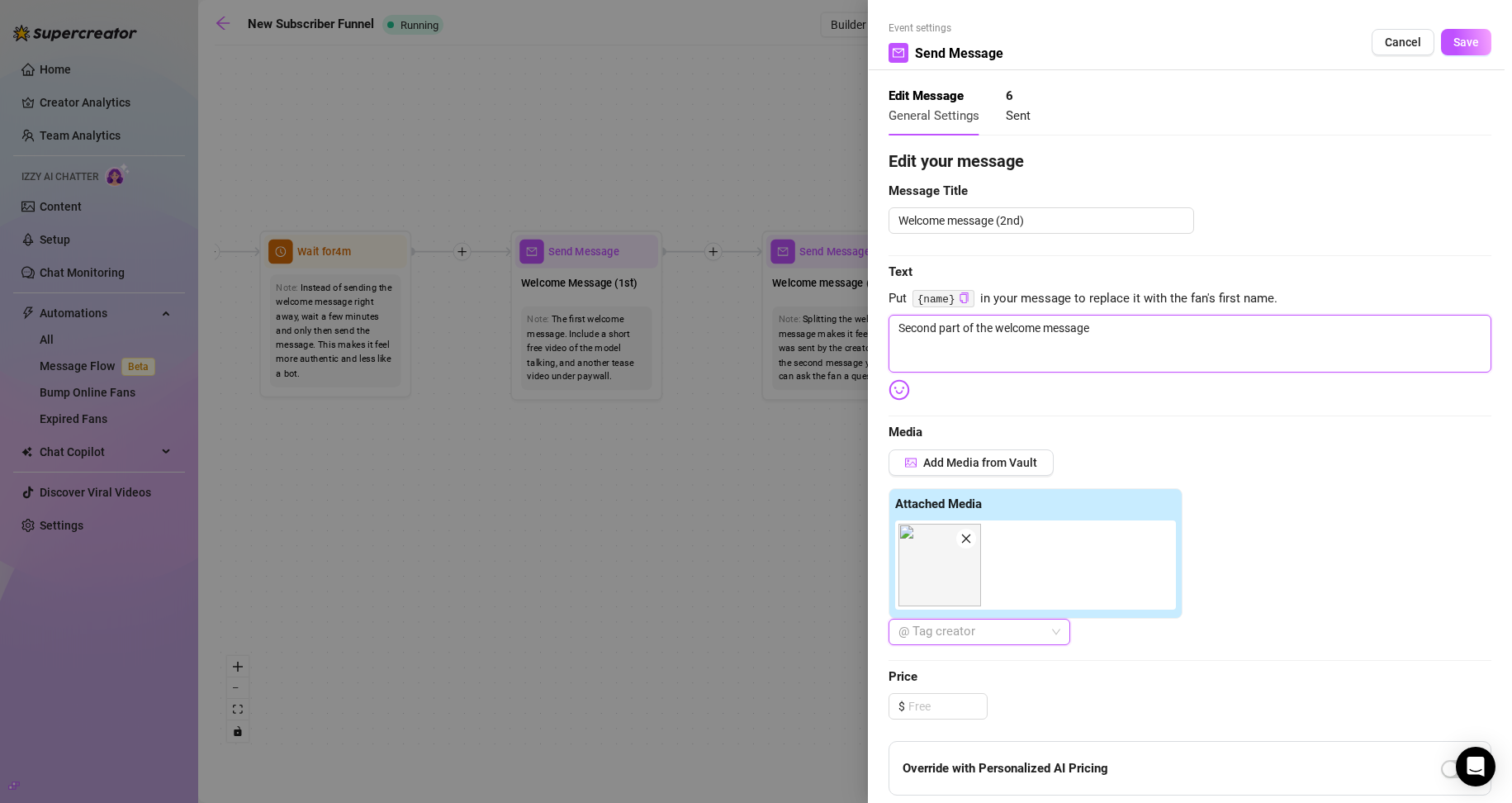 click on "Second part of the welcome message" at bounding box center (1190, 344) 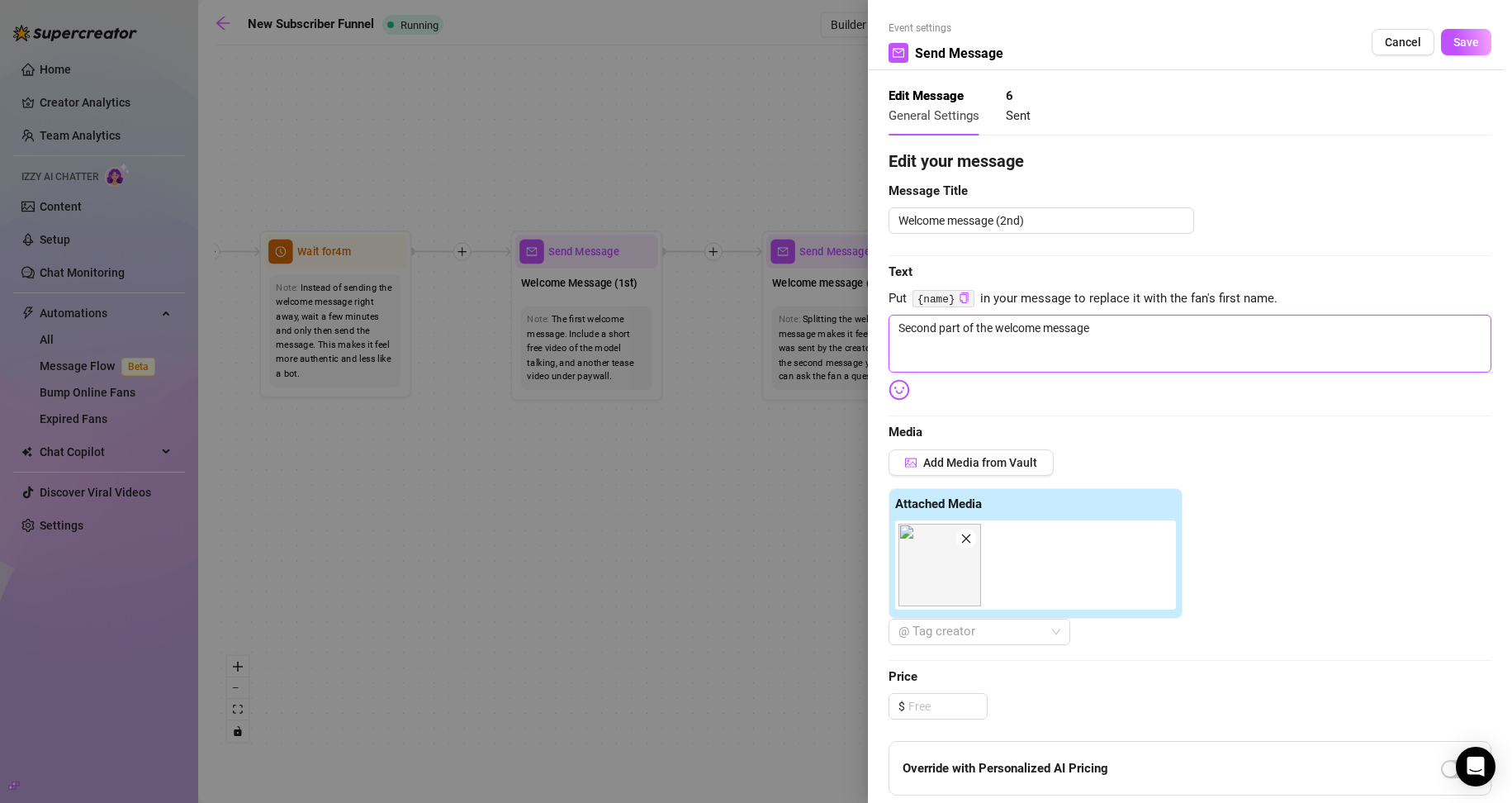 drag, startPoint x: 1124, startPoint y: 338, endPoint x: 873, endPoint y: 351, distance: 251.33643 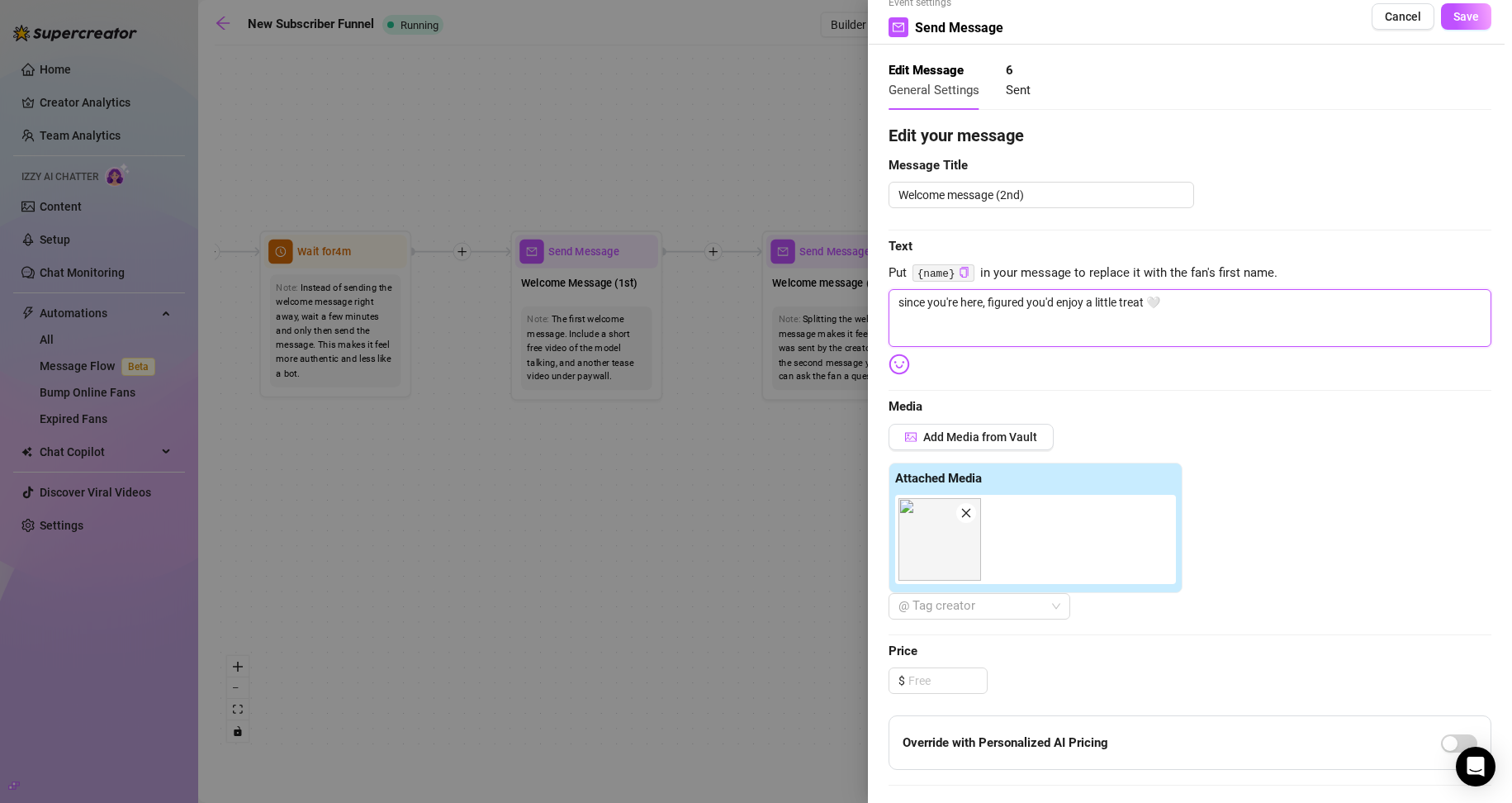 scroll, scrollTop: 0, scrollLeft: 0, axis: both 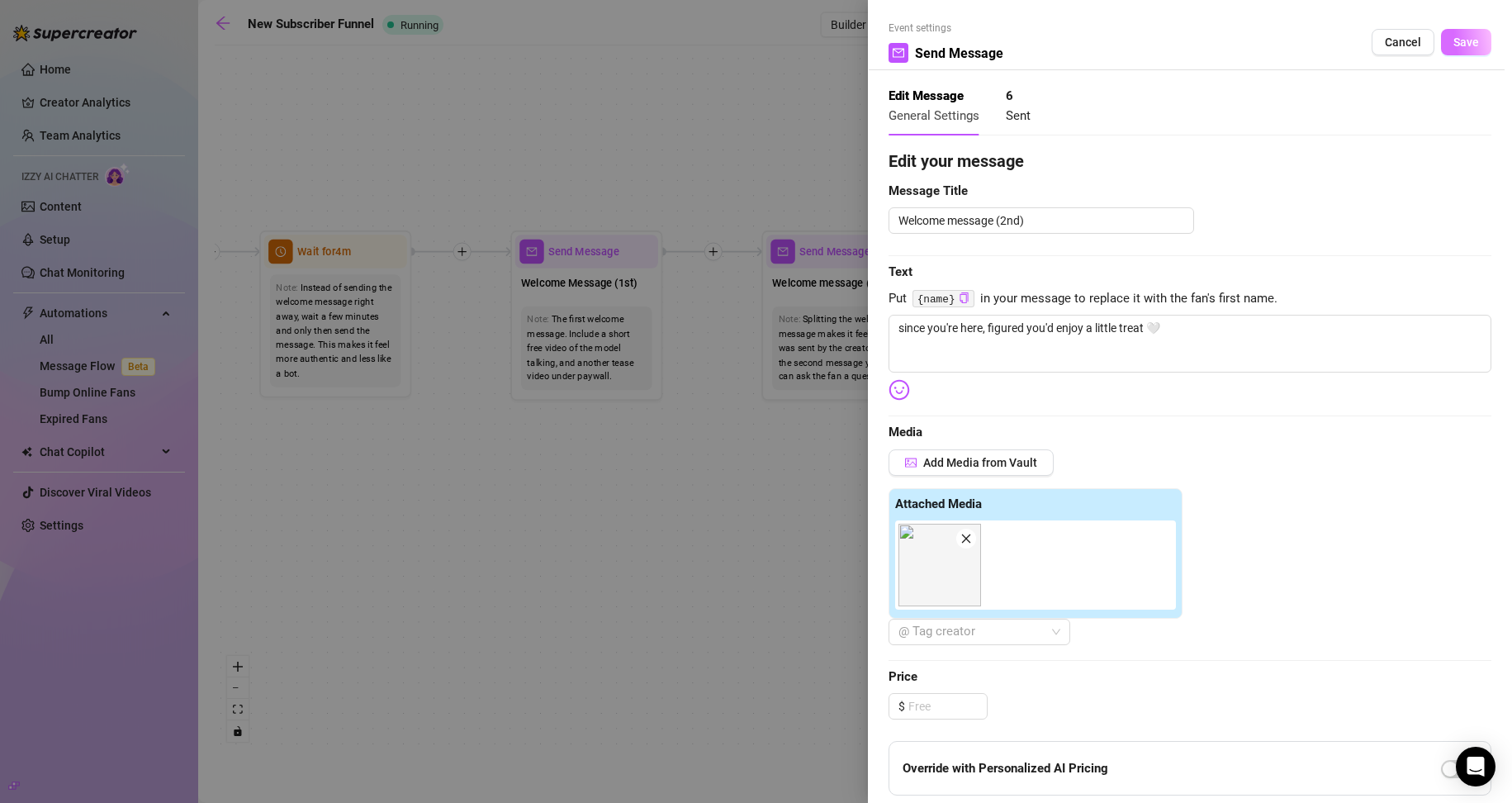 click on "Save" at bounding box center (1466, 42) 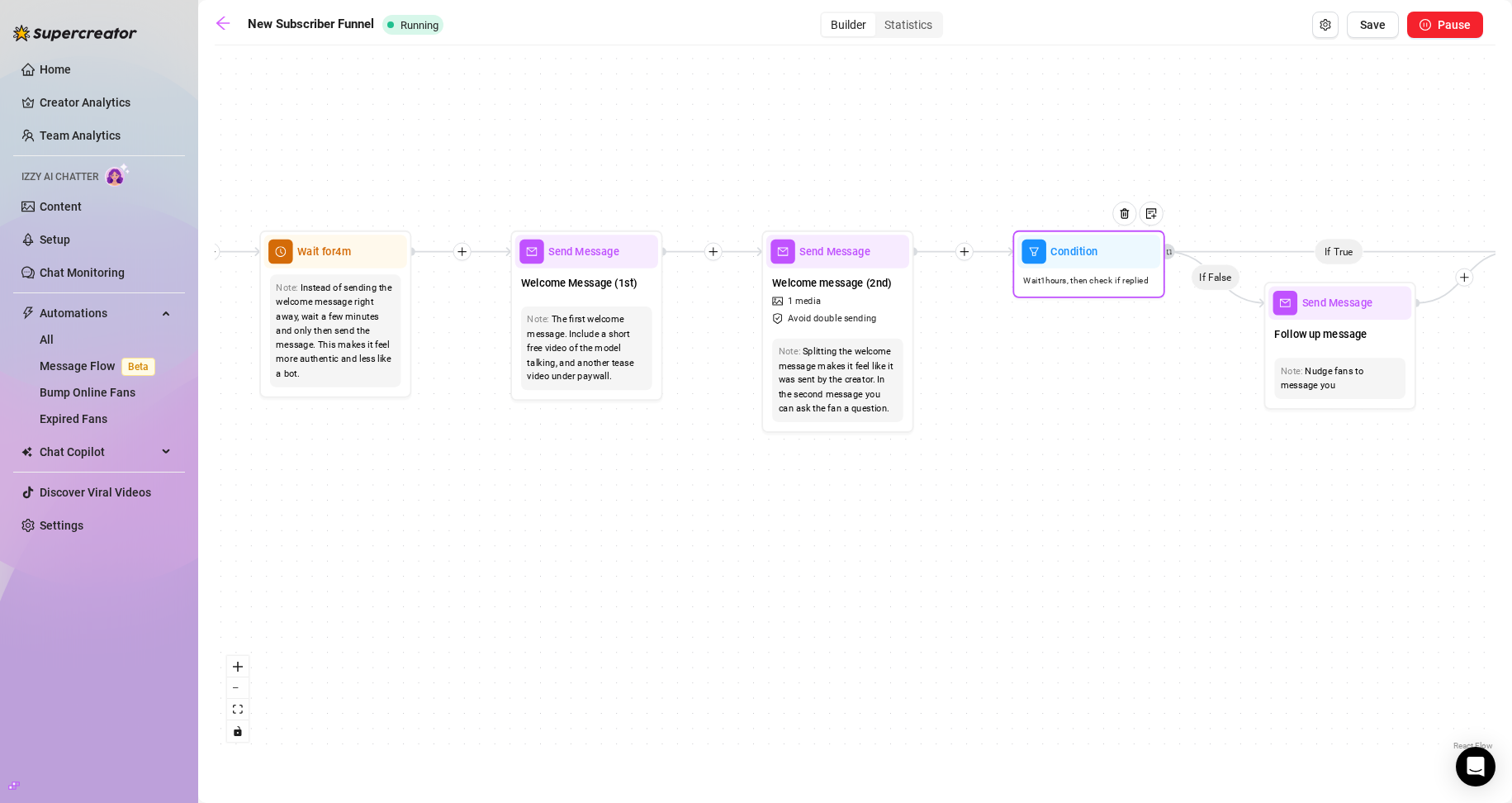 click on "Wait  1  hours, then check if replied" at bounding box center [1088, 281] 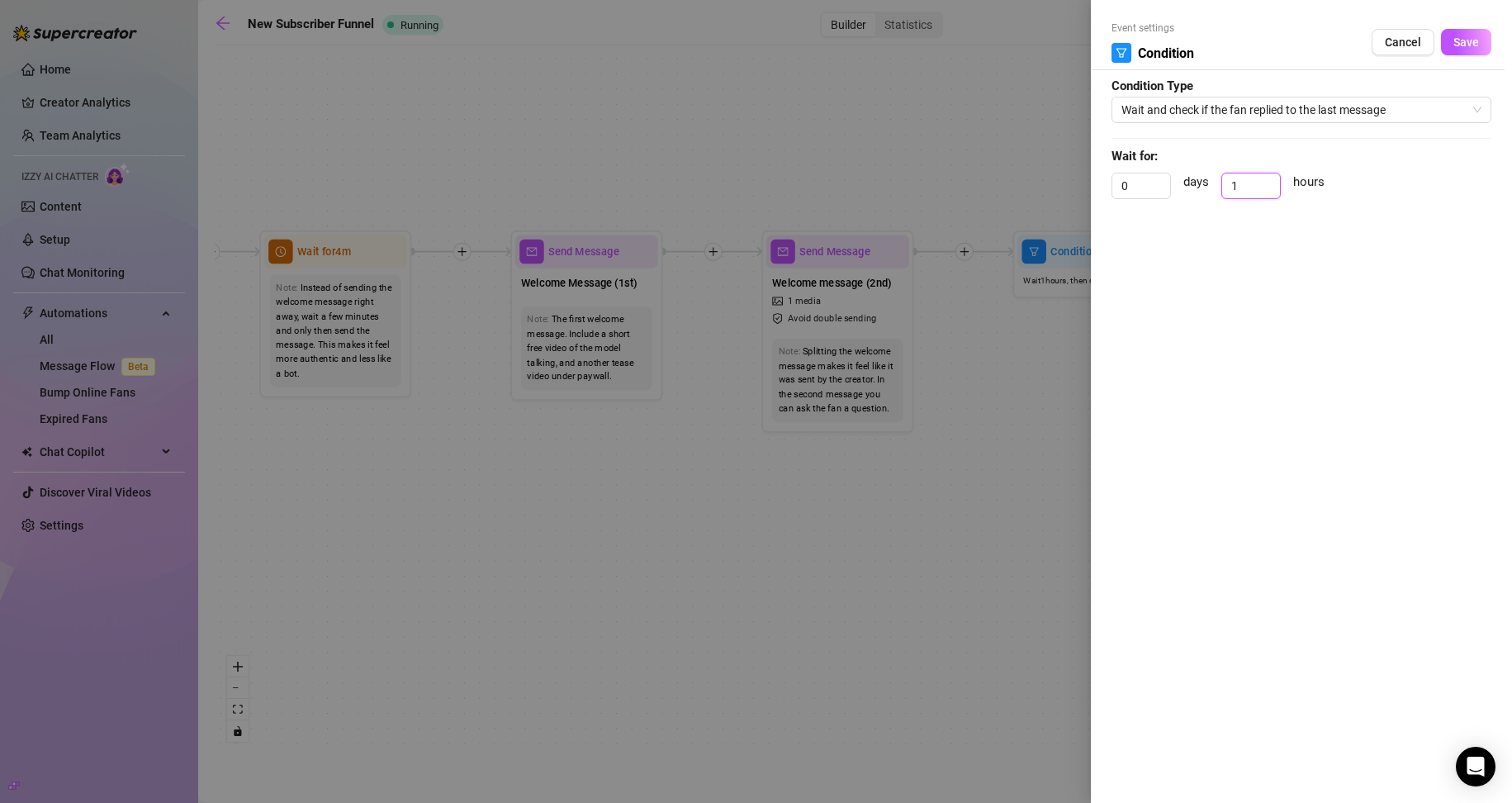 drag, startPoint x: 1233, startPoint y: 189, endPoint x: 1219, endPoint y: 192, distance: 14.317821 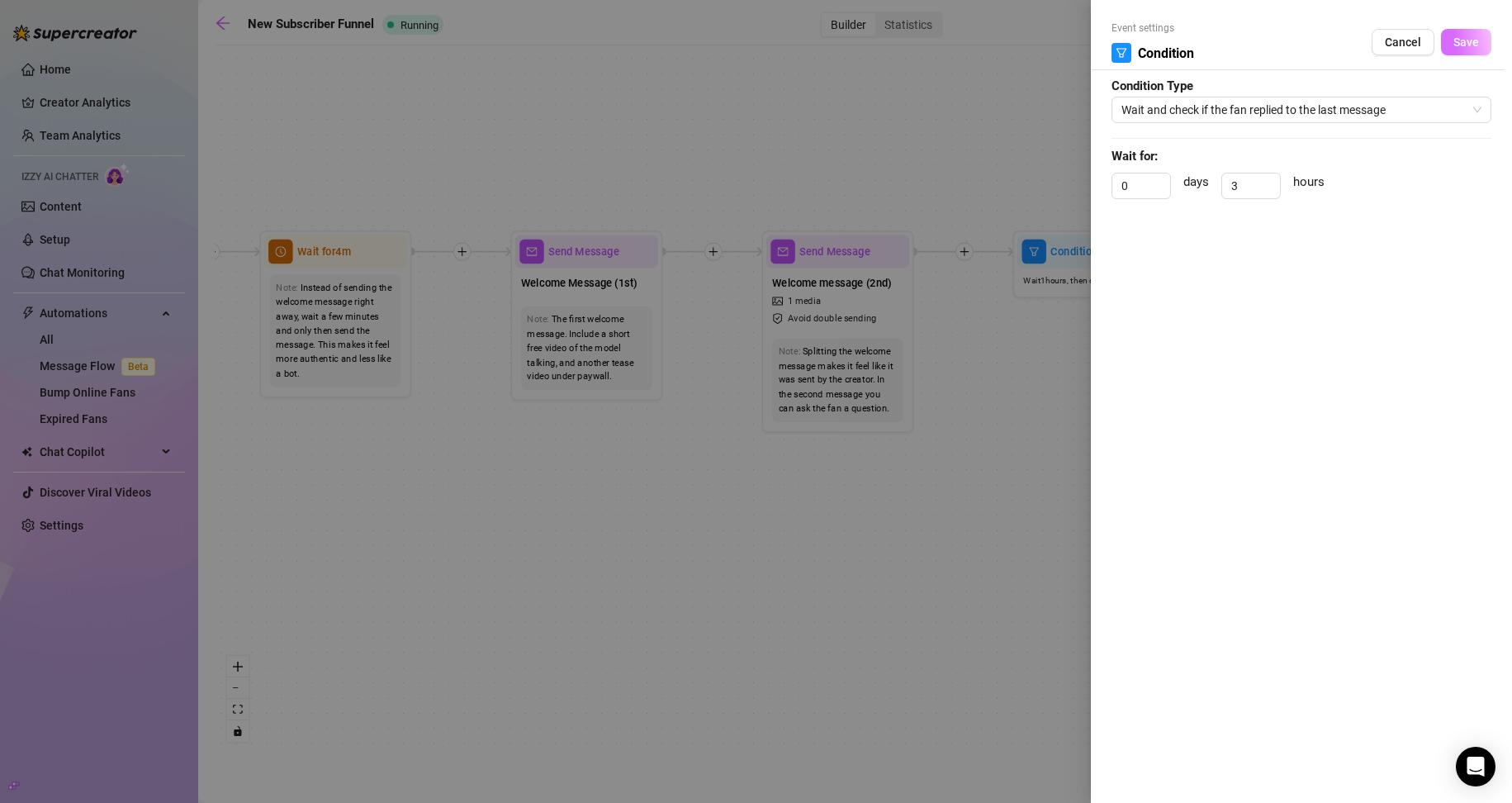 click on "Save" at bounding box center [1466, 42] 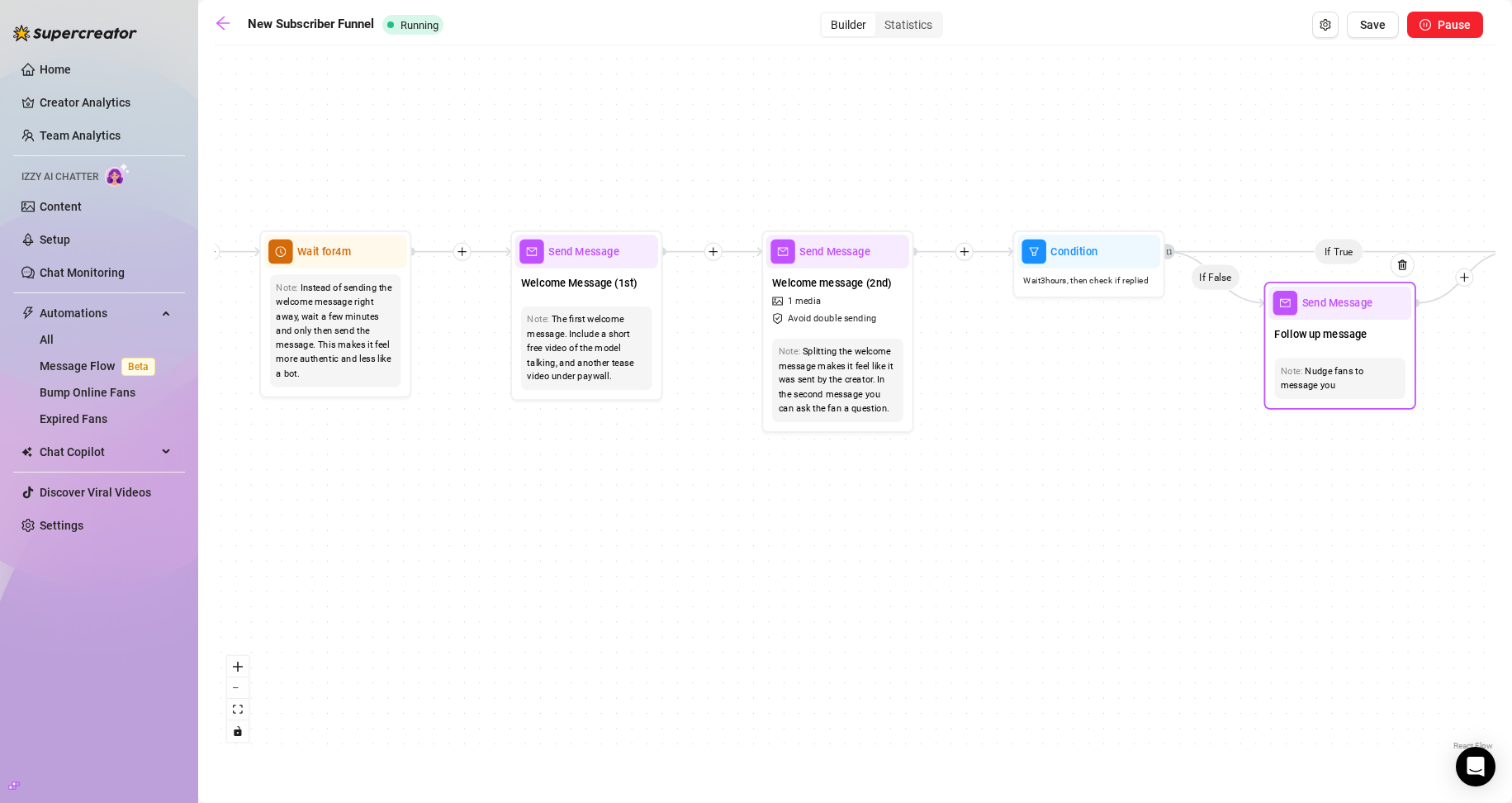 click on "Follow up message" at bounding box center (1339, 335) 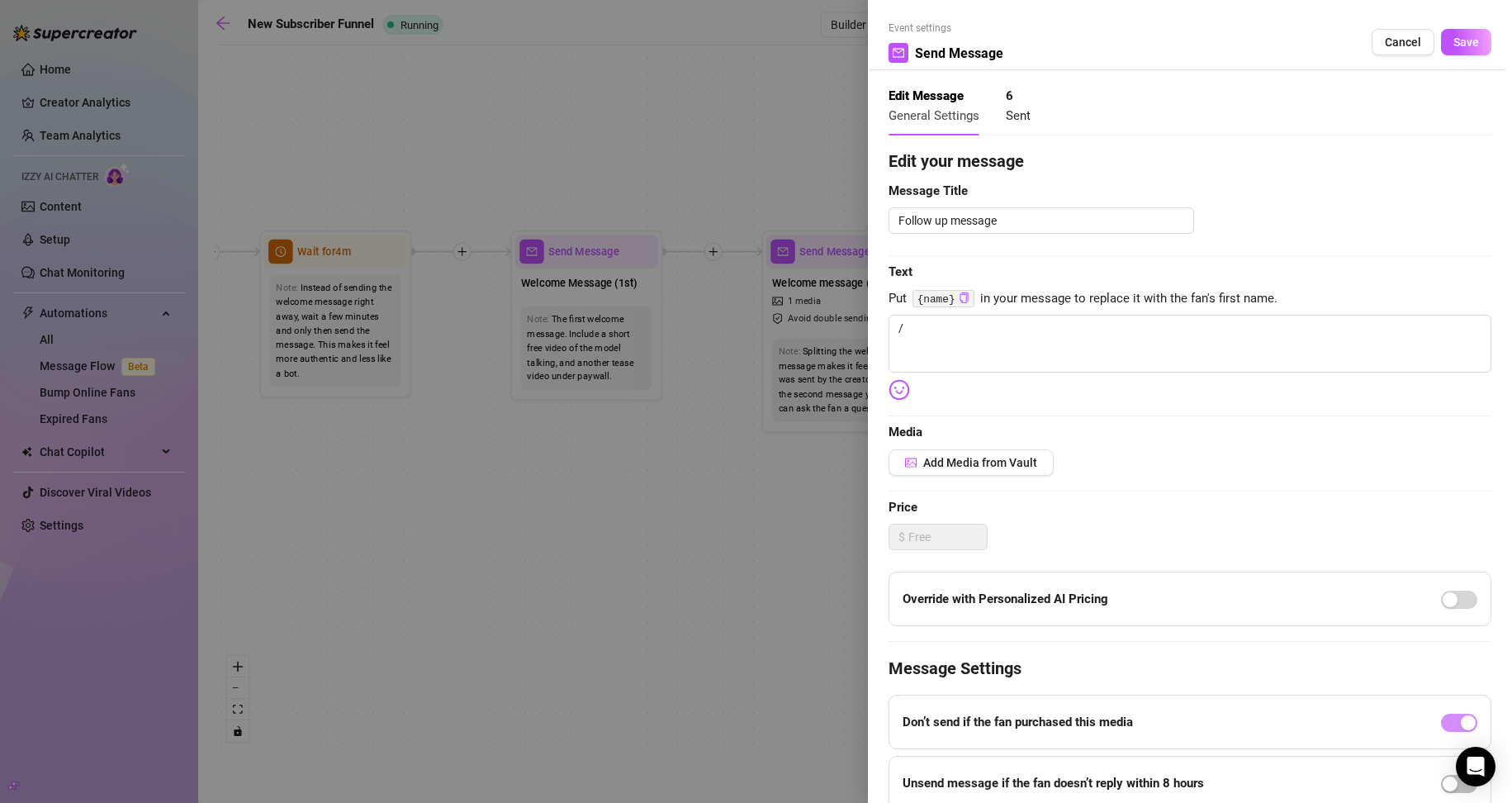 click at bounding box center [756, 402] 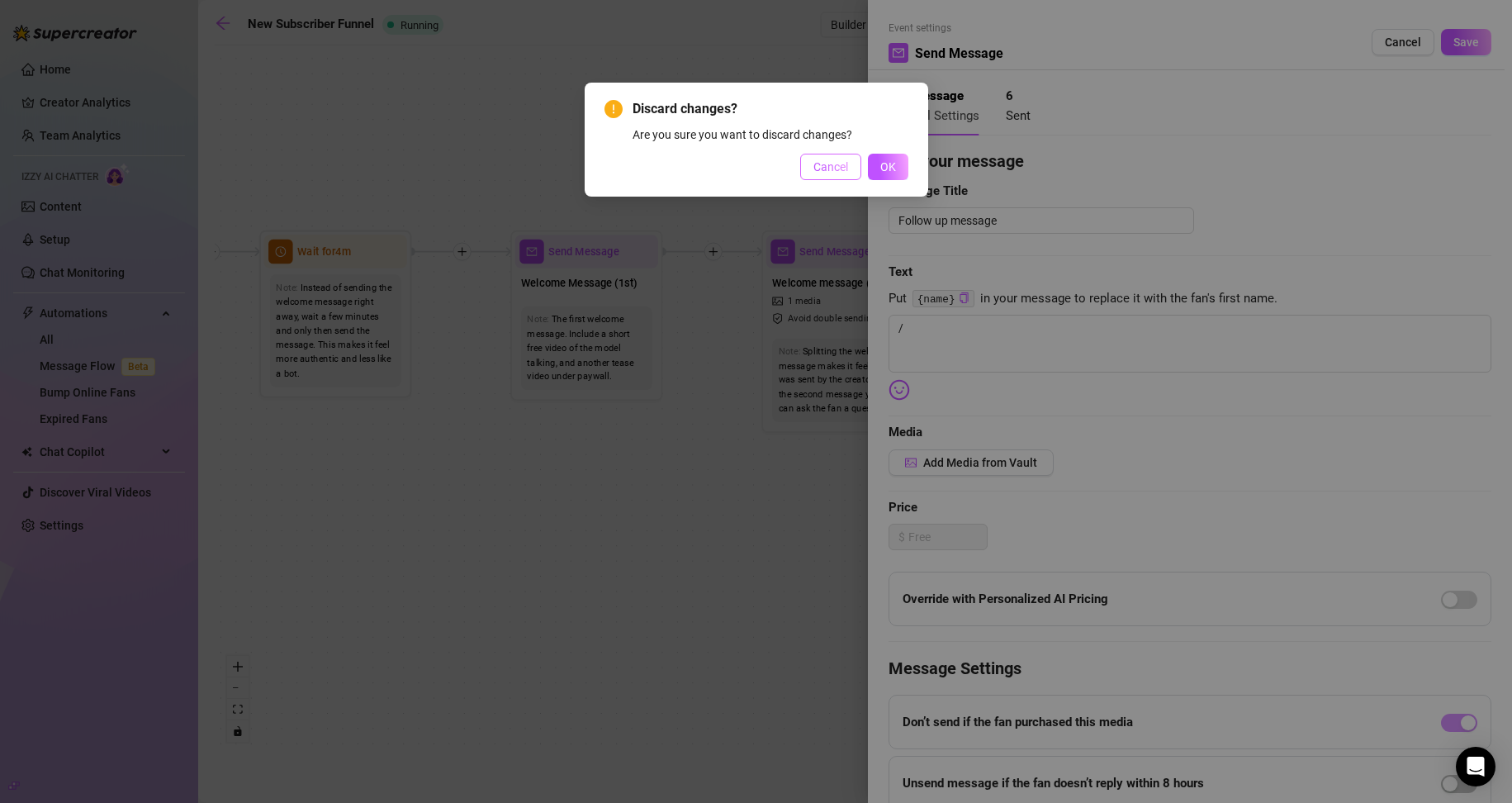 click on "Cancel" at bounding box center (831, 167) 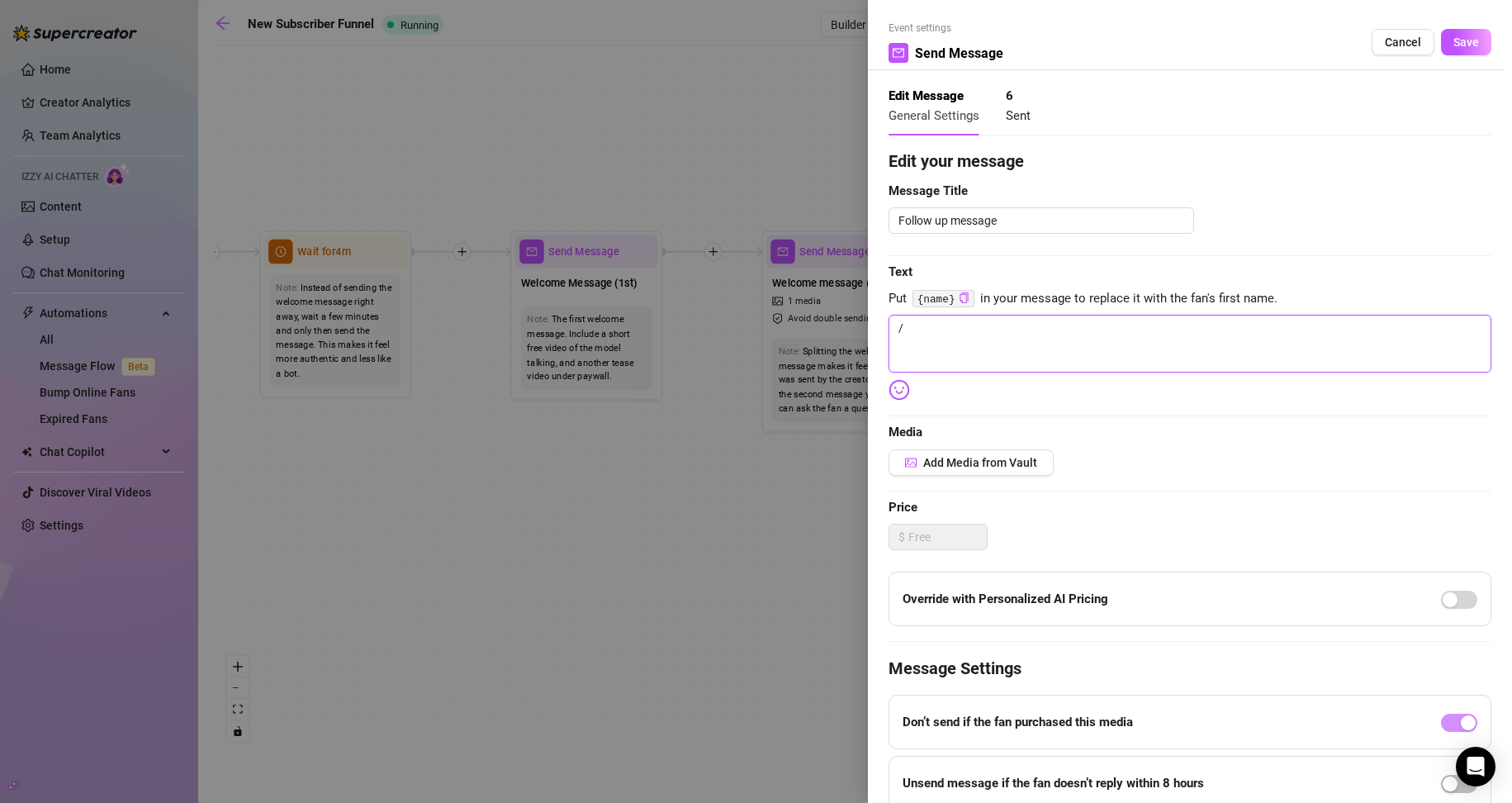 click on "/" at bounding box center [1190, 344] 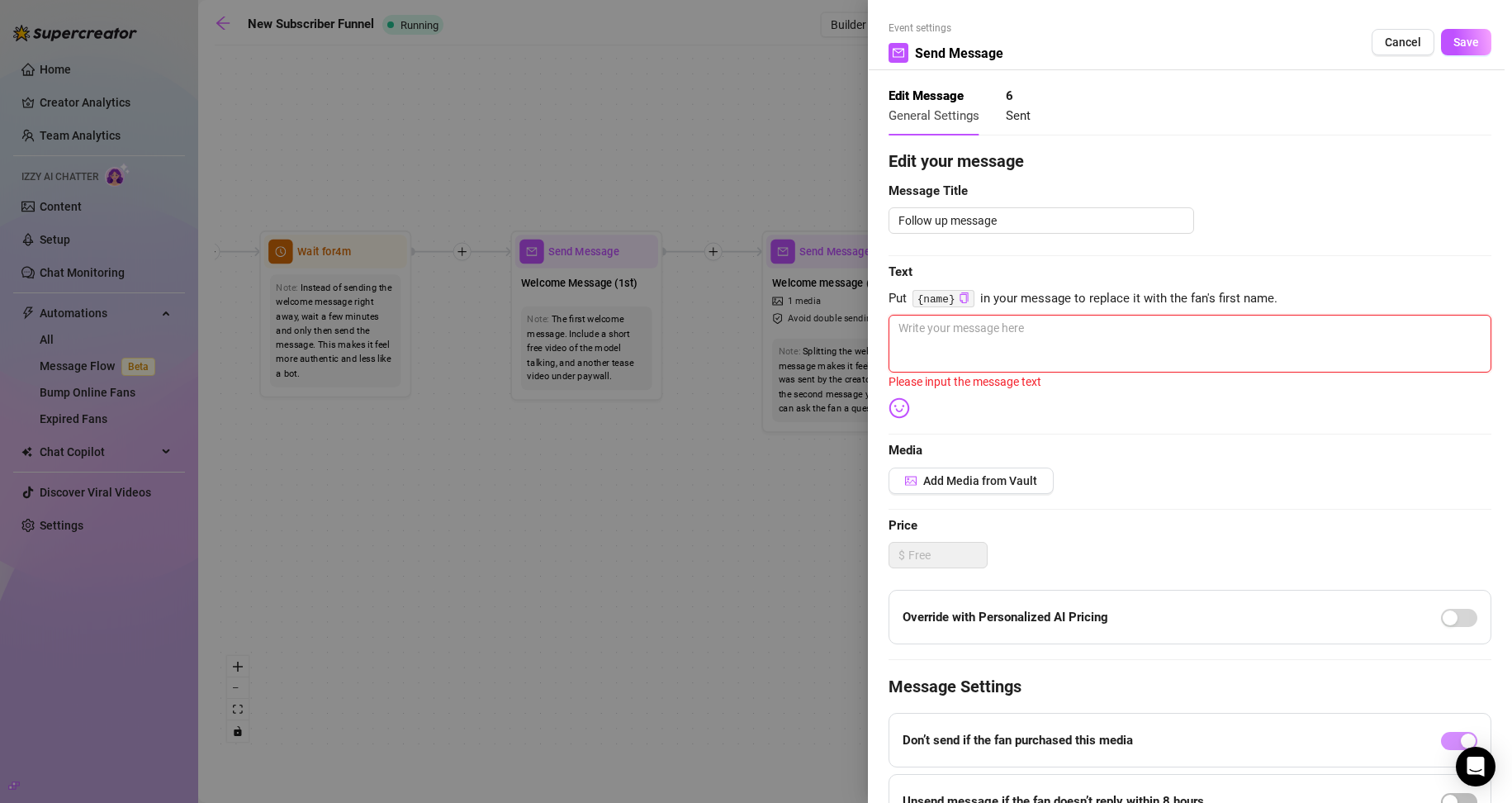 click at bounding box center (1190, 344) 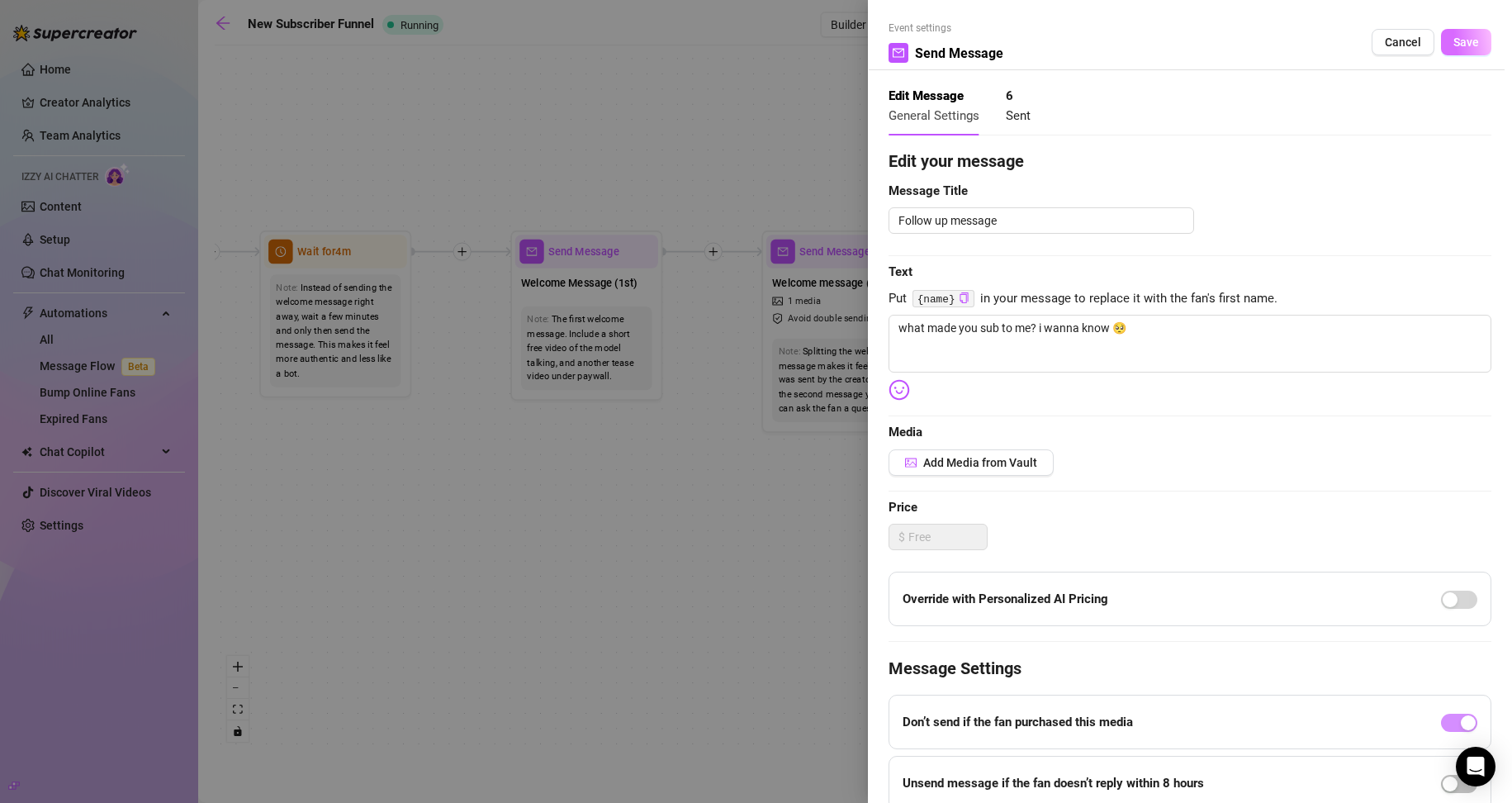 click on "Save" at bounding box center (1466, 42) 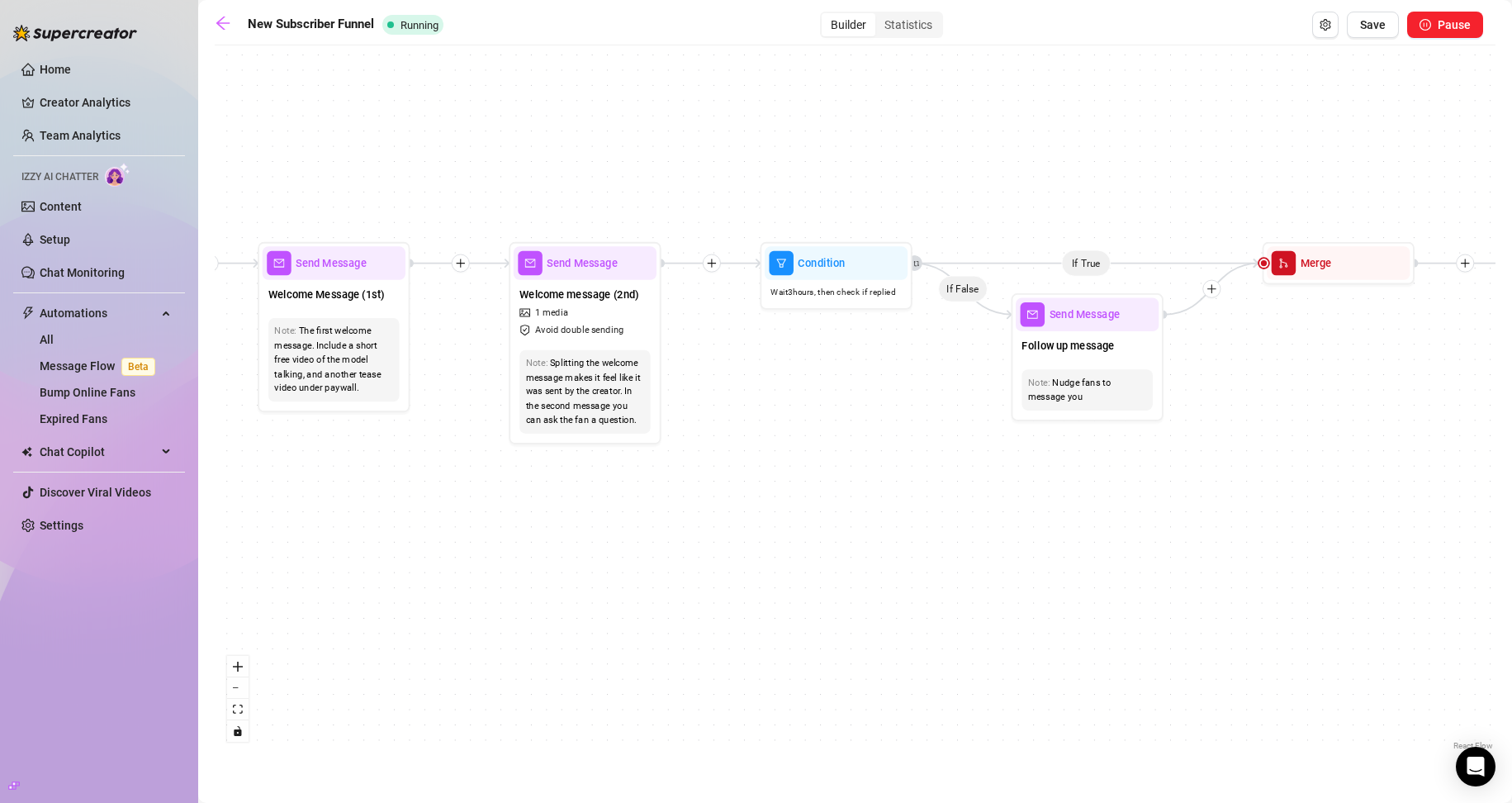 drag, startPoint x: 1203, startPoint y: 385, endPoint x: 832, endPoint y: 403, distance: 371.4364 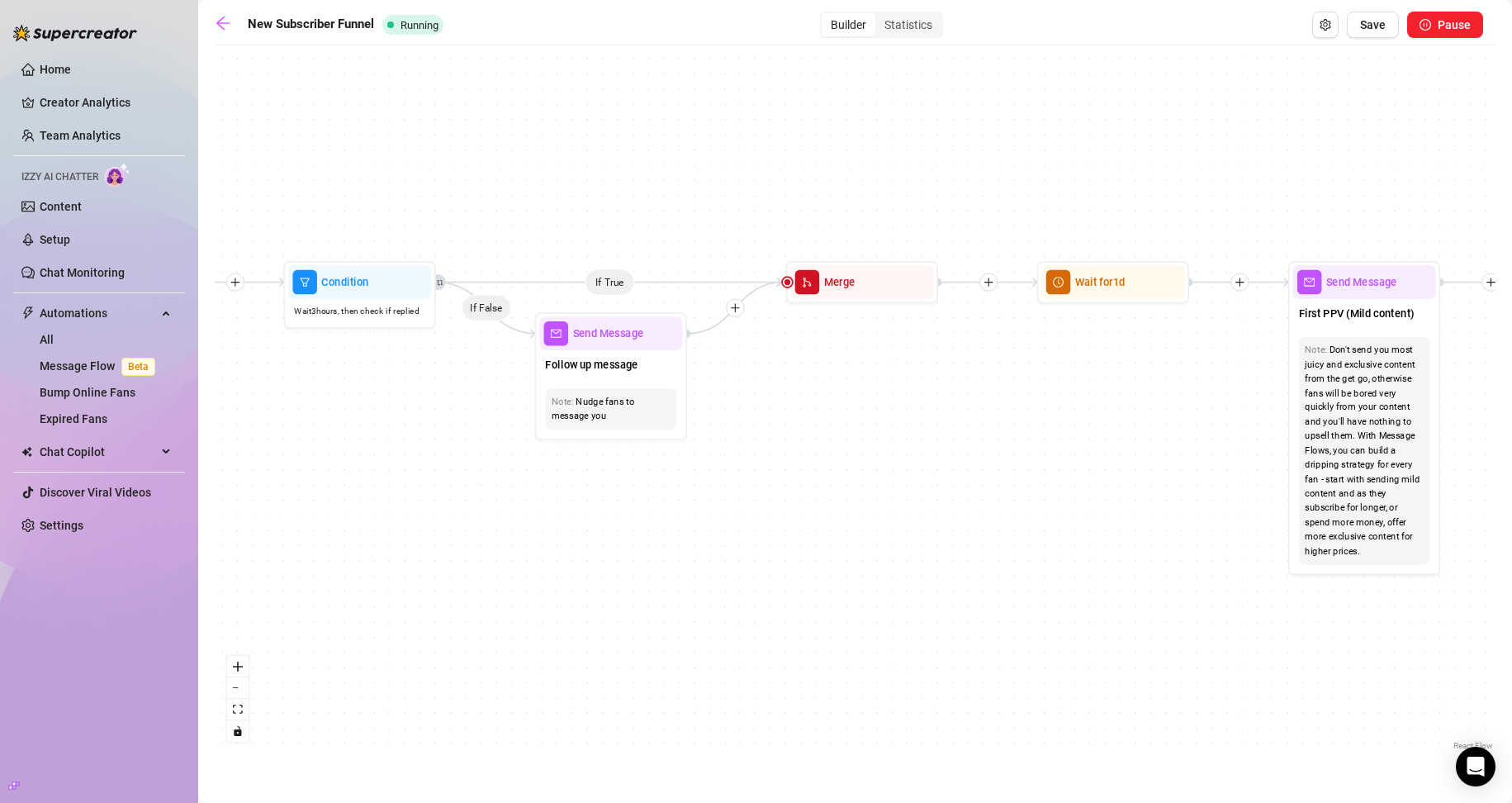 drag, startPoint x: 1252, startPoint y: 425, endPoint x: 895, endPoint y: 438, distance: 357.23662 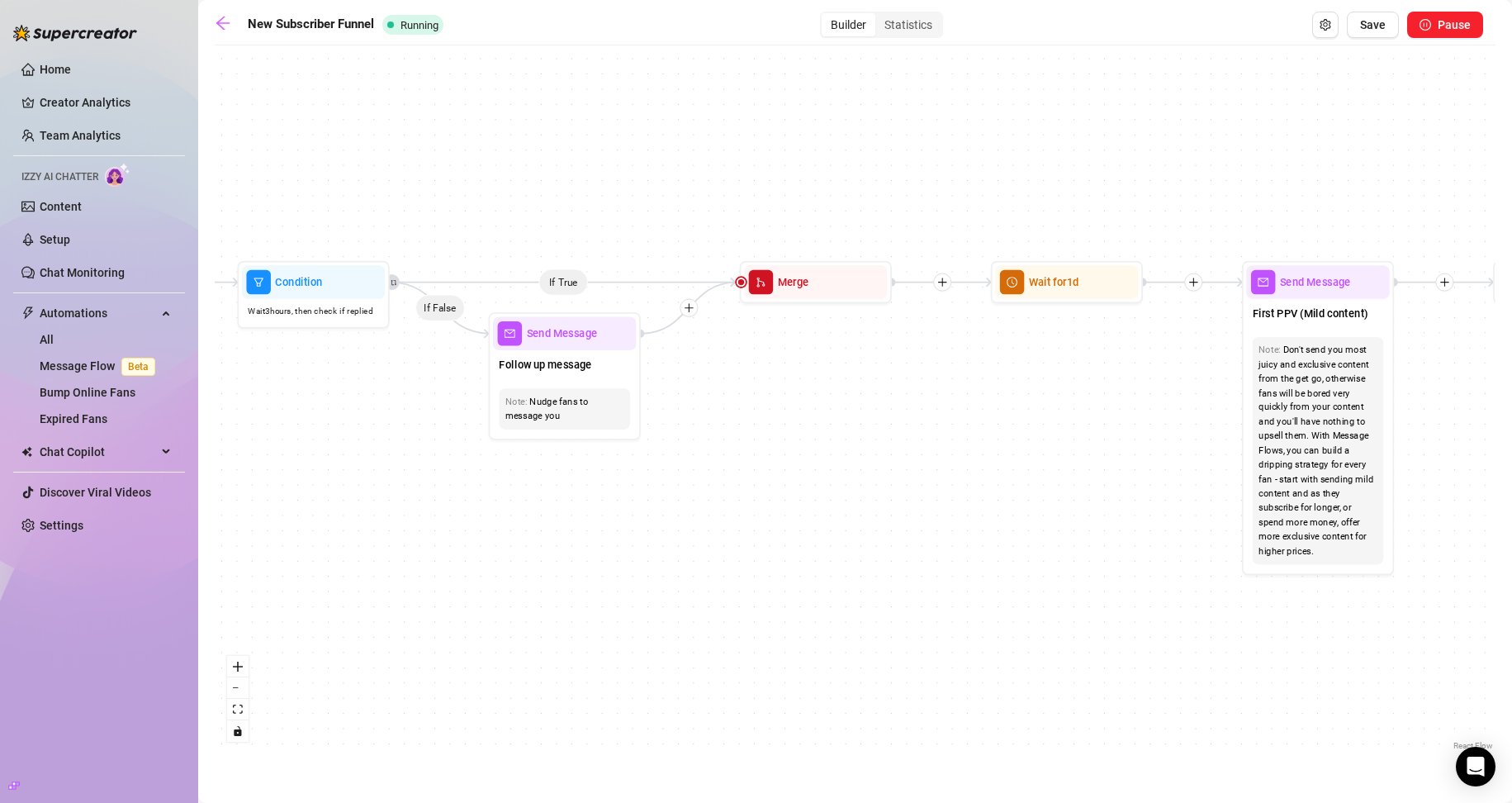 drag, startPoint x: 1105, startPoint y: 412, endPoint x: 803, endPoint y: 413, distance: 302.00166 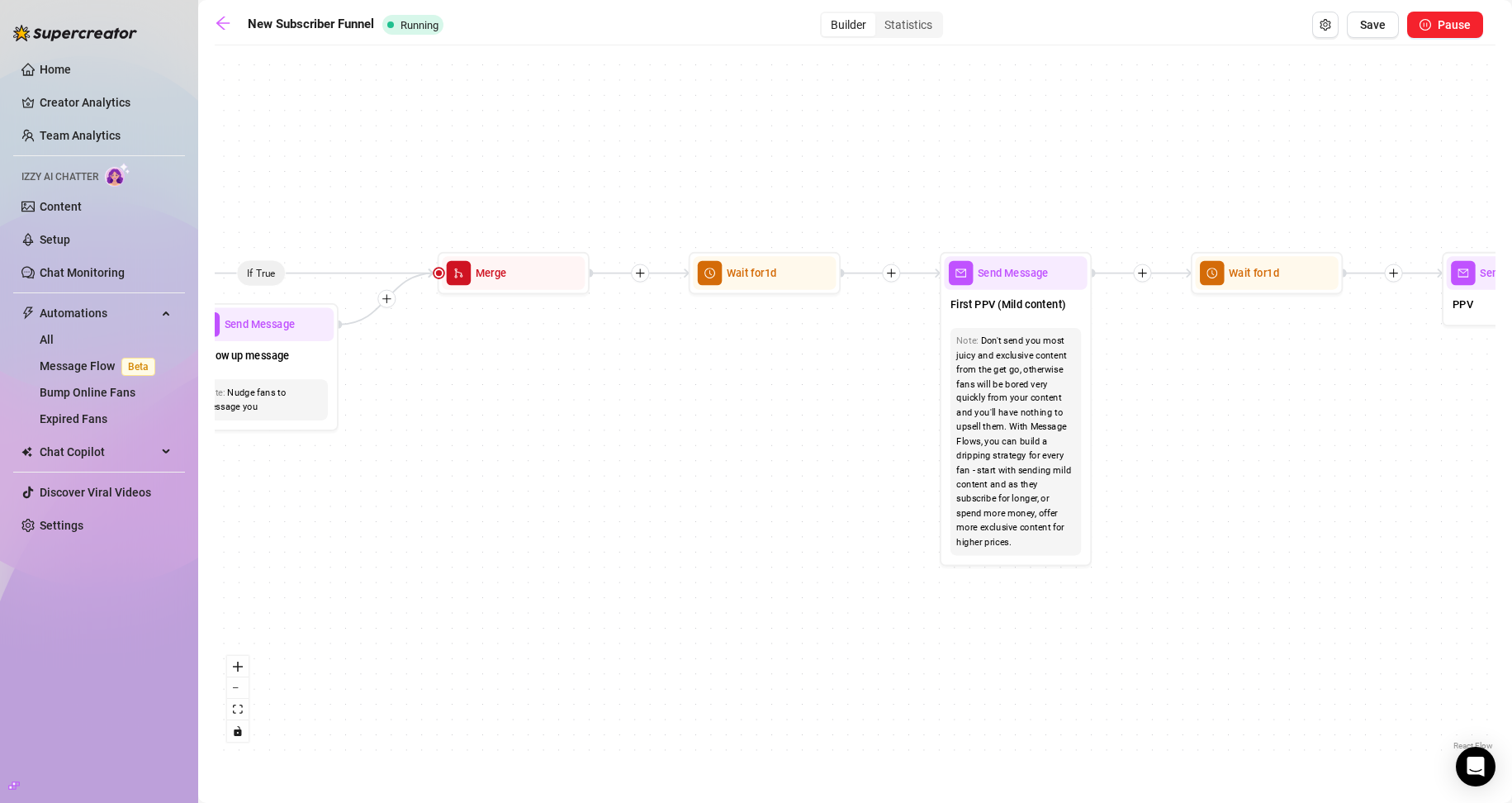 drag, startPoint x: 882, startPoint y: 423, endPoint x: 713, endPoint y: 383, distance: 173.66923 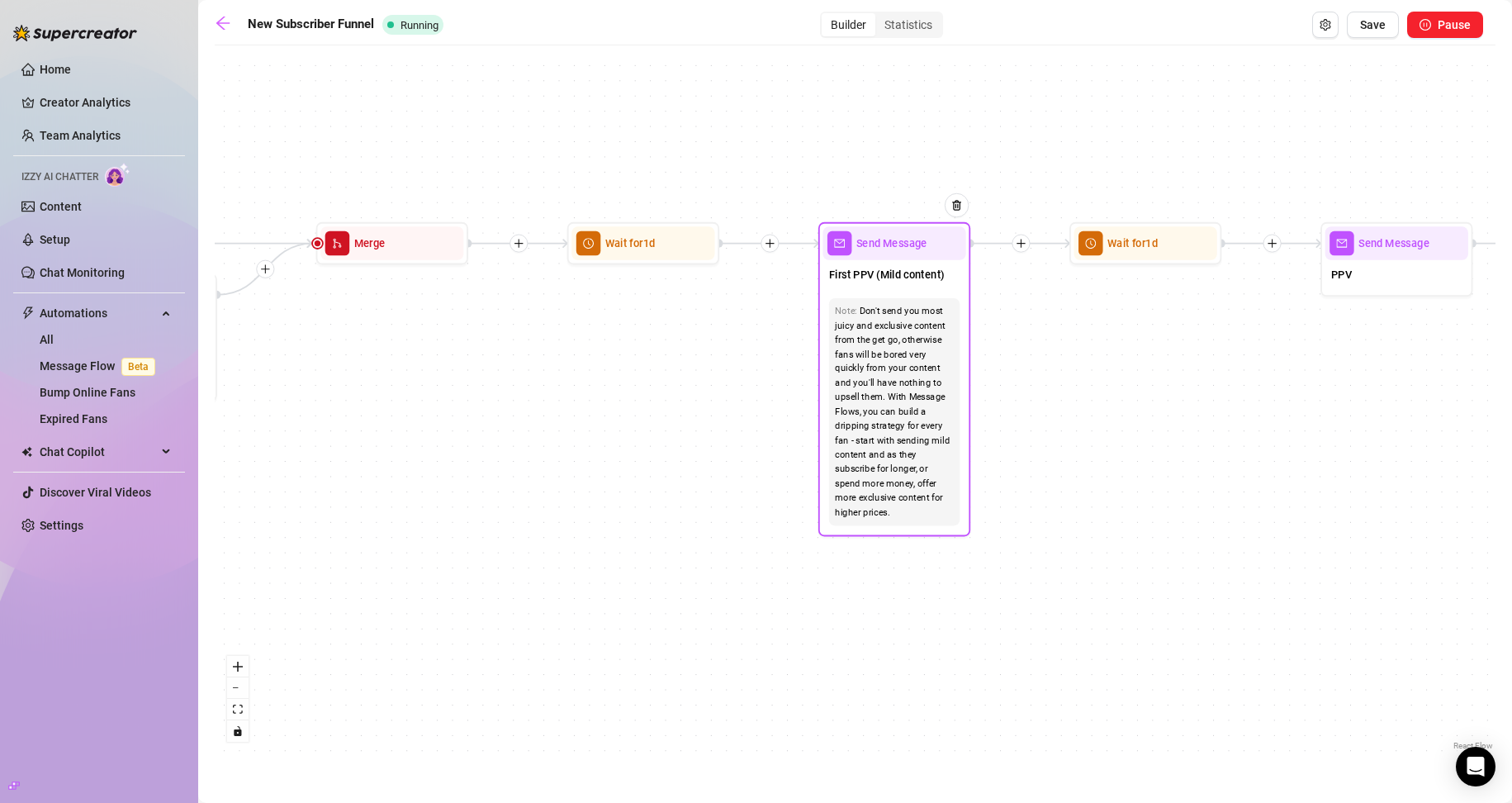 click on "First PPV (Mild content)" at bounding box center [893, 276] 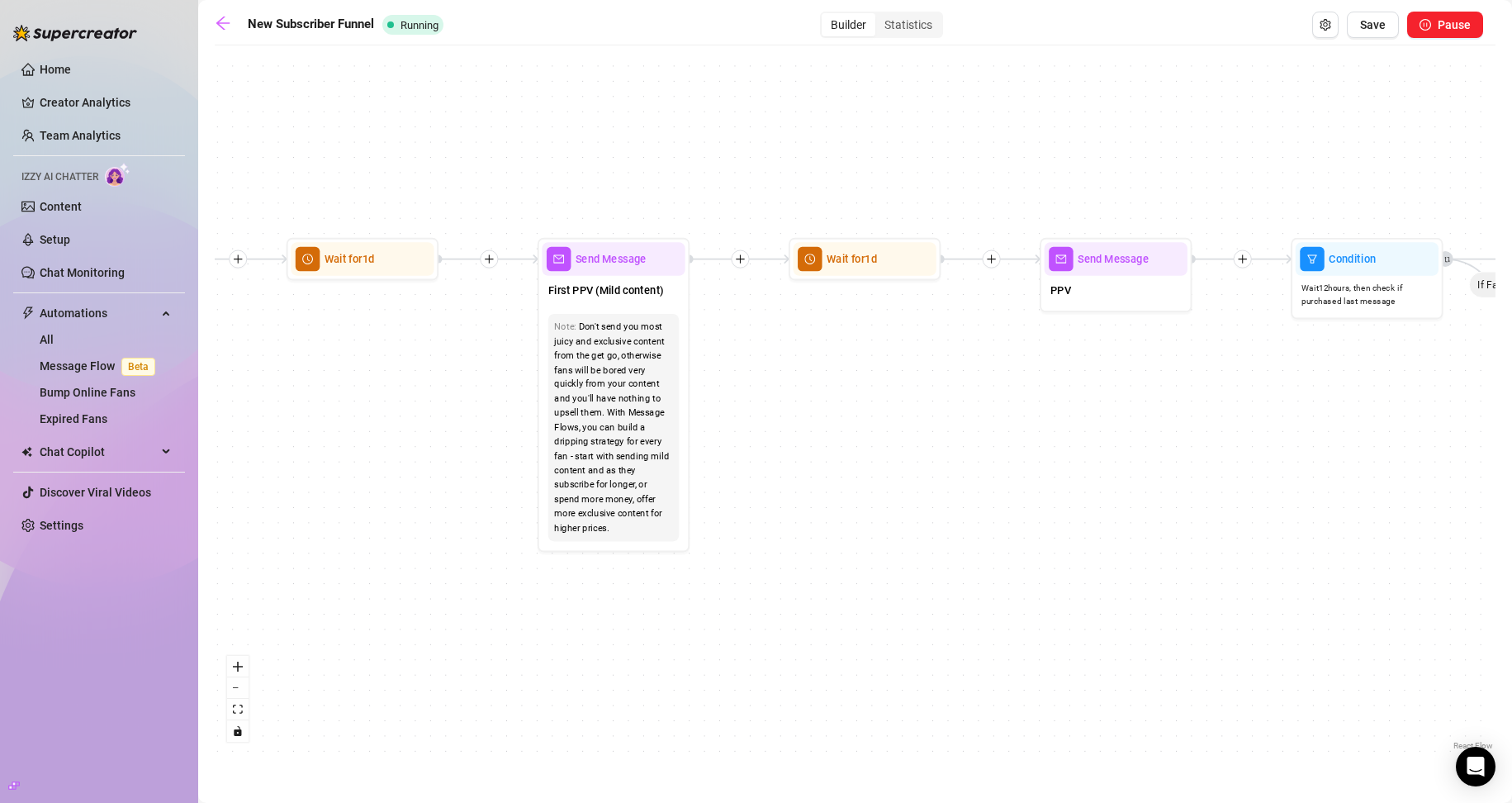 drag, startPoint x: 1232, startPoint y: 401, endPoint x: 813, endPoint y: 418, distance: 419.34473 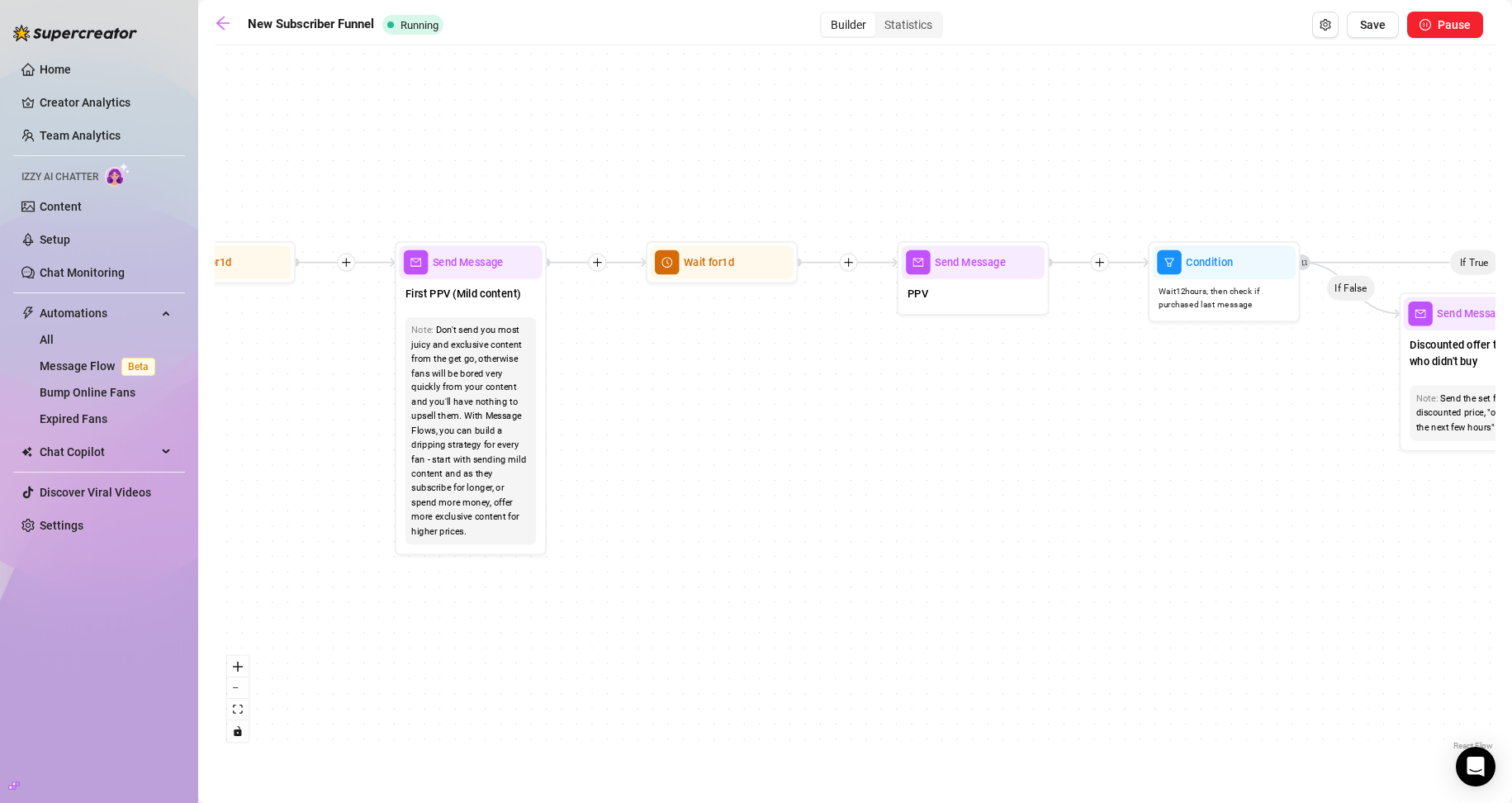 click on "Don't send you most juicy and exclusive content from the get go, otherwise fans will be bored very quickly from your content and you'll have nothing to upsell them.
With Message Flows, you can build a dripping strategy for every fan - start with sending mild content and as they subscribe for longer, or spend more money, offer more exclusive content for higher prices." at bounding box center [471, 430] 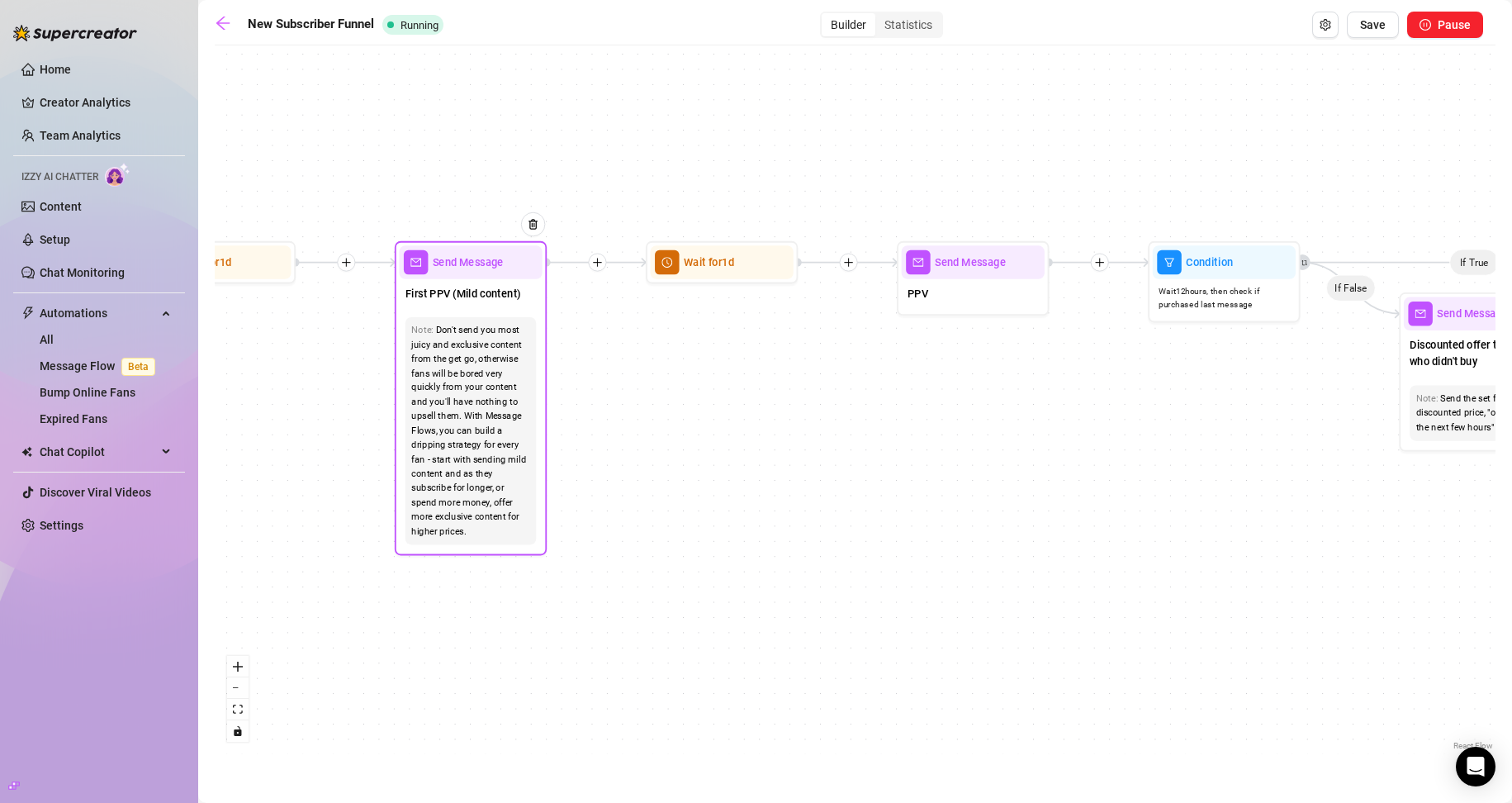 click on "First PPV (Mild content)" at bounding box center (470, 295) 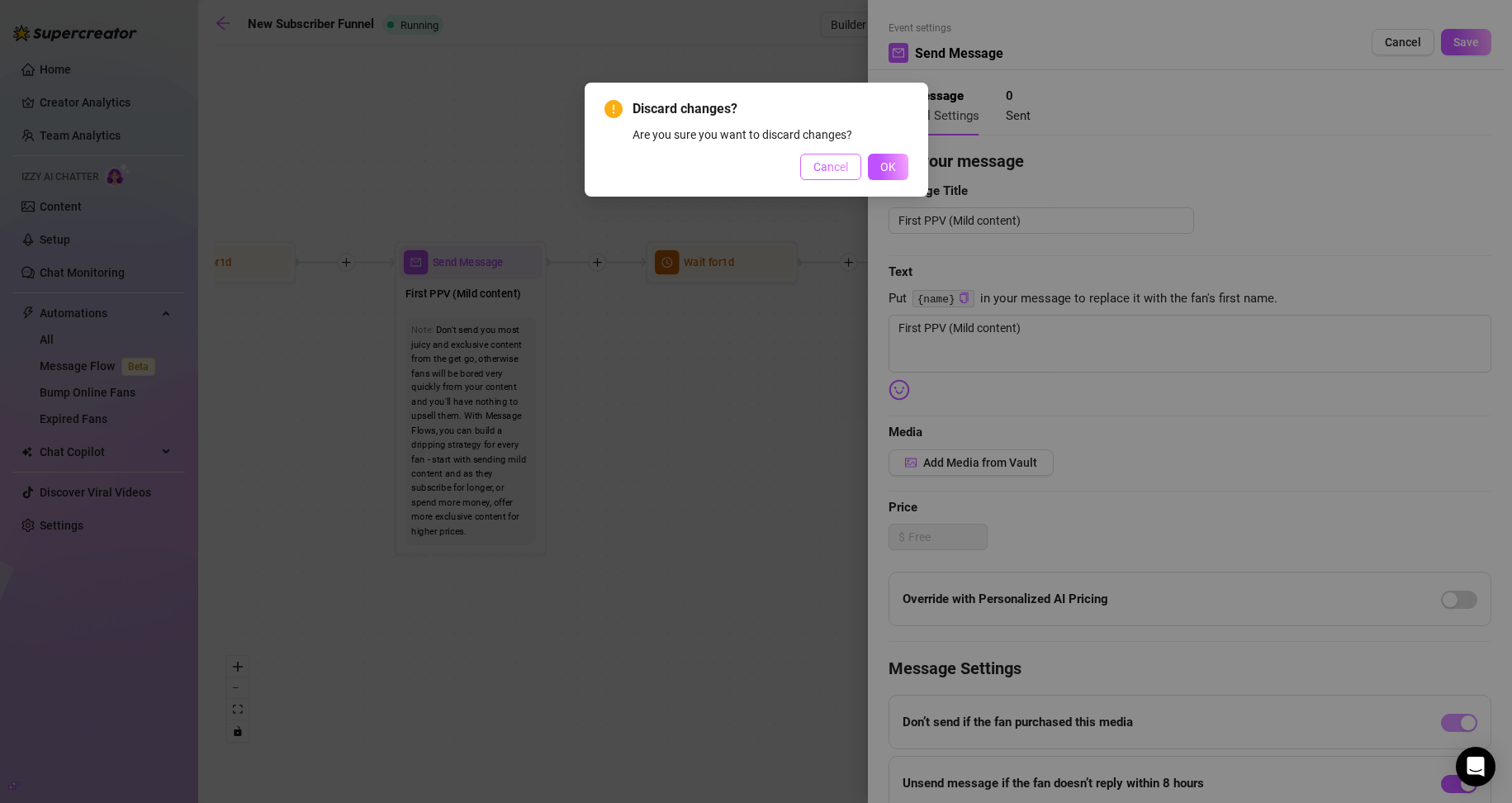 click on "Cancel" at bounding box center [831, 167] 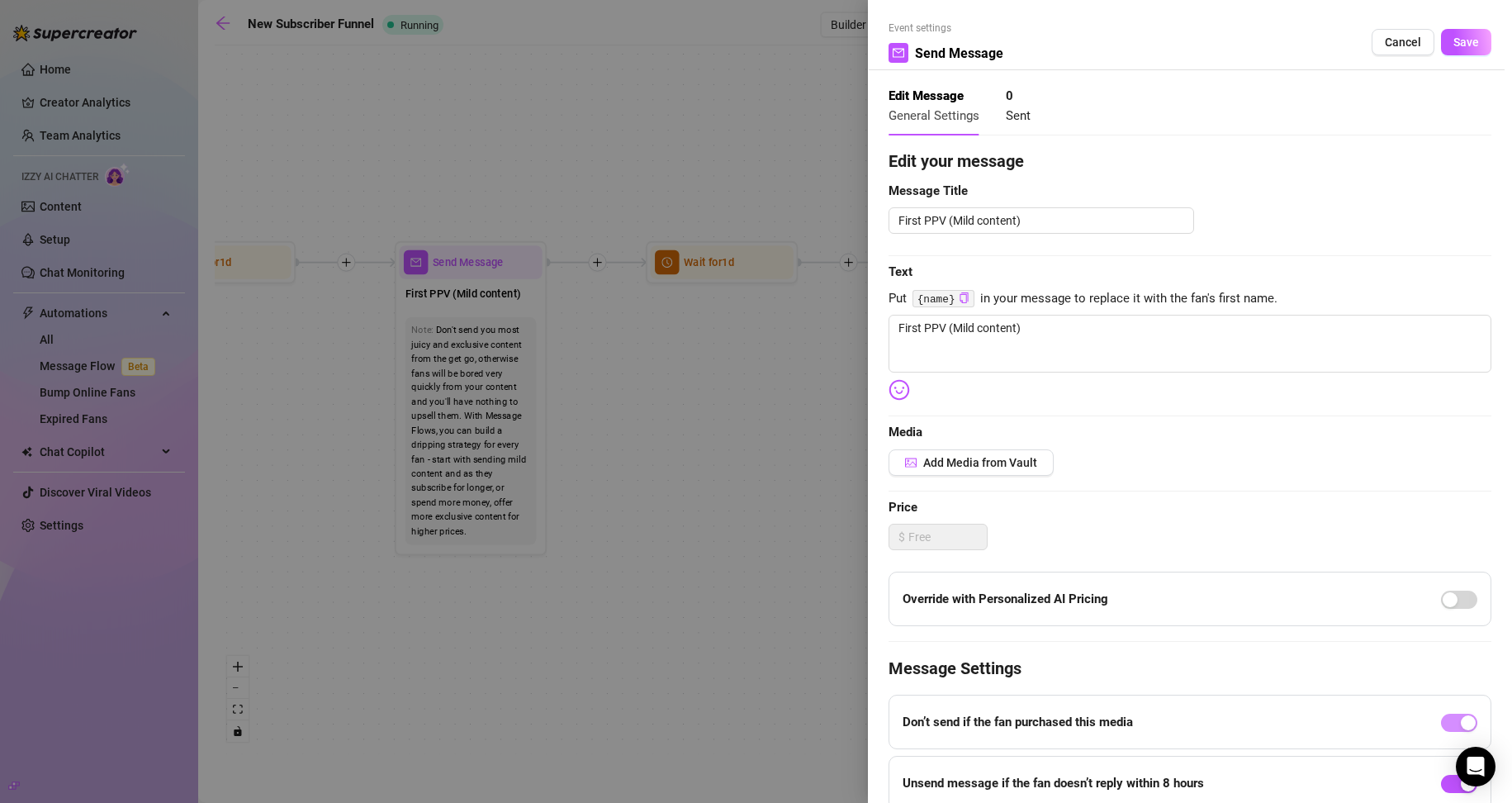 click at bounding box center (756, 402) 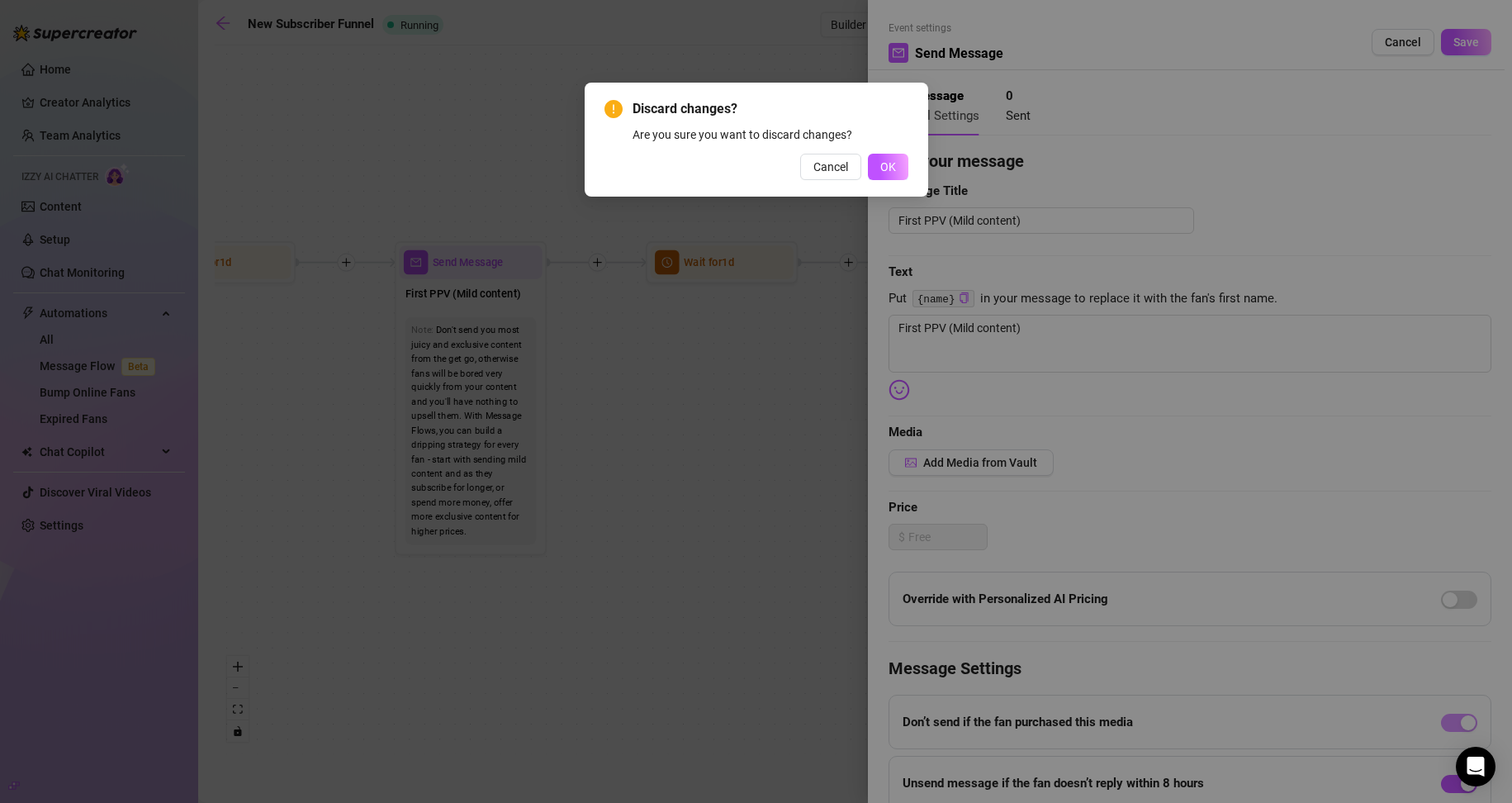 click on "Discard changes? Are you sure you want to discard changes? Cancel OK" at bounding box center [756, 140] 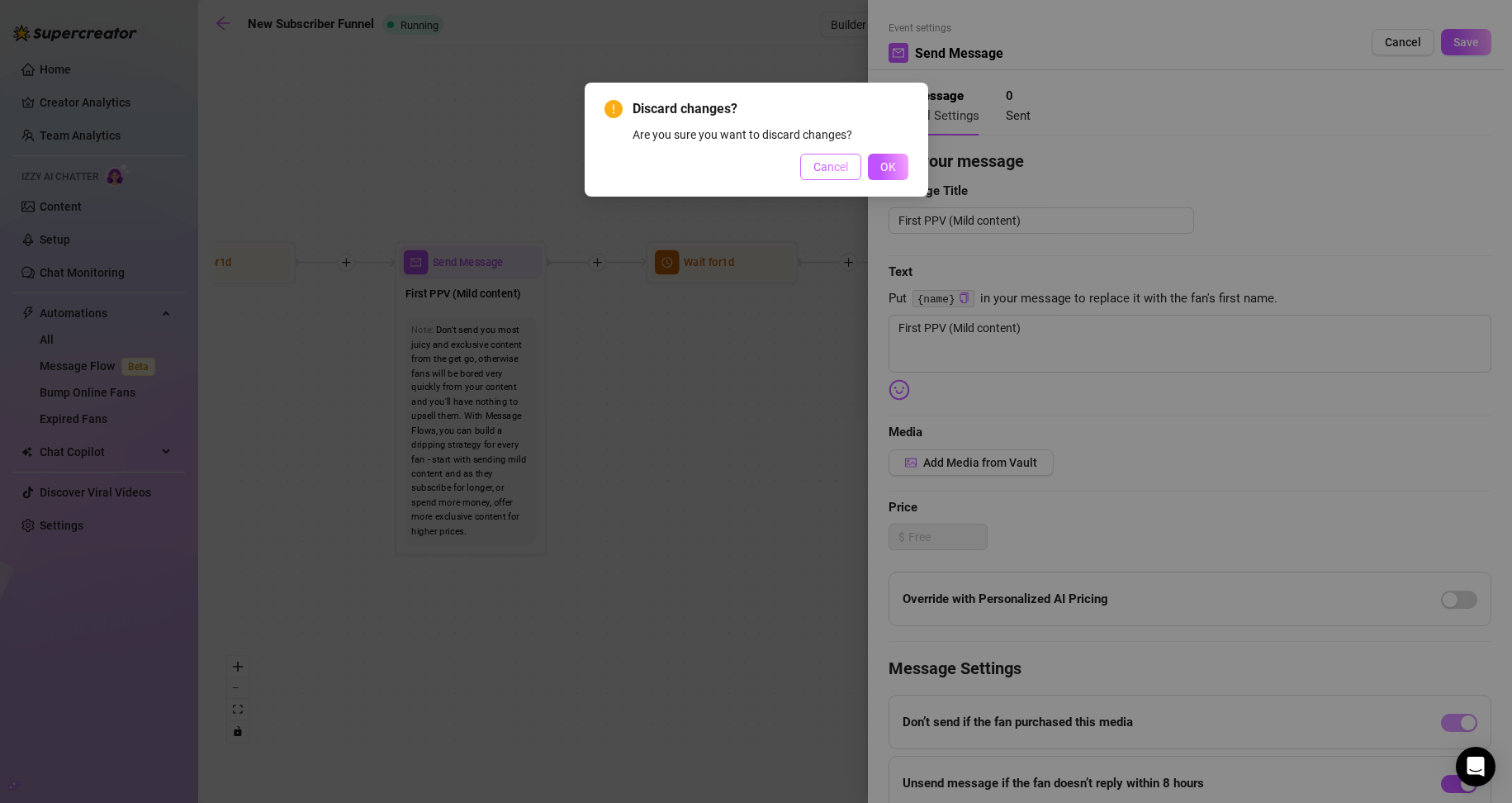 click on "Cancel" at bounding box center (831, 167) 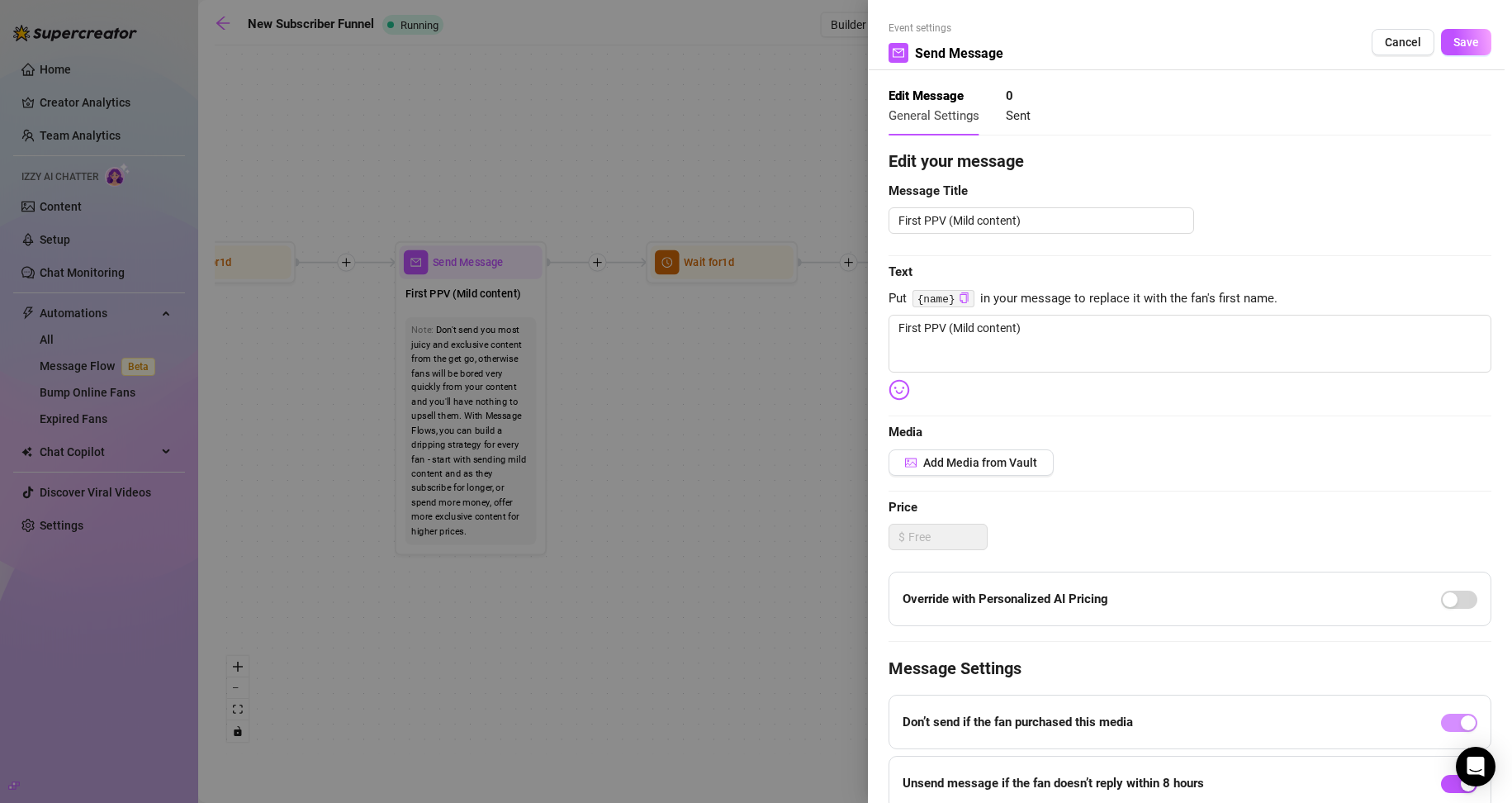 drag, startPoint x: 377, startPoint y: 423, endPoint x: 770, endPoint y: 430, distance: 393.06234 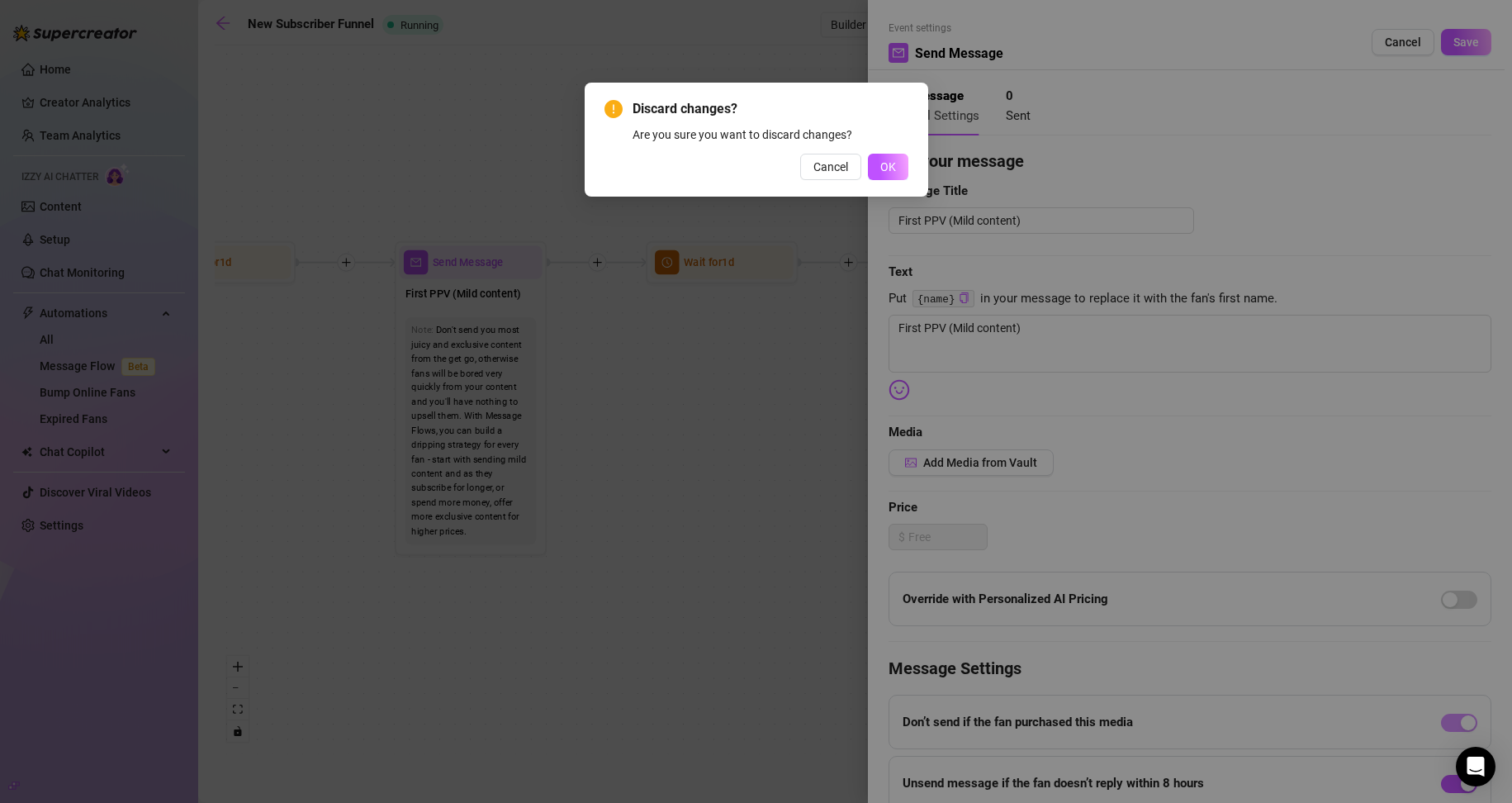 click on "Discard changes? Are you sure you want to discard changes? Cancel OK" at bounding box center (756, 402) 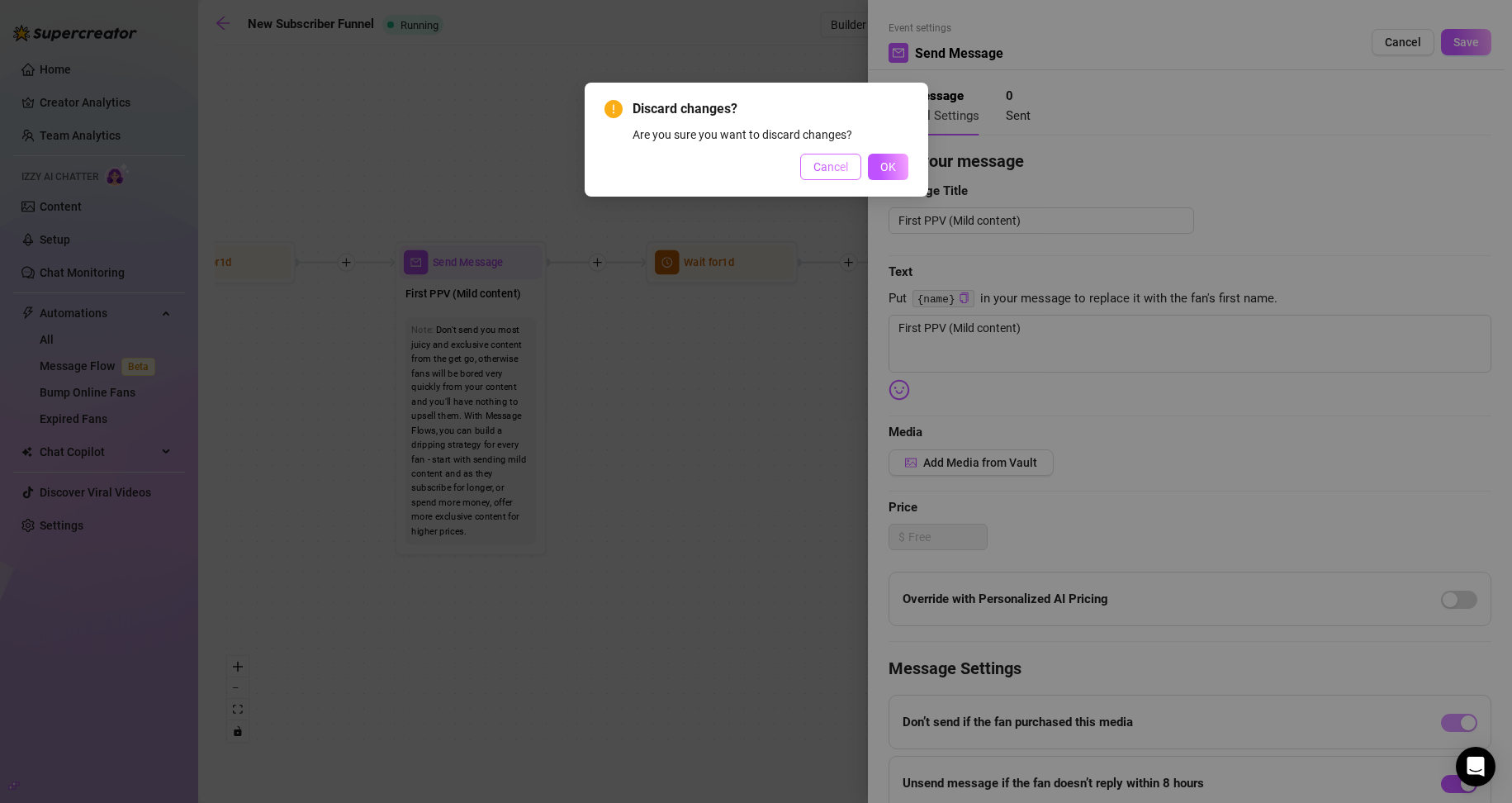 click on "Cancel" at bounding box center (831, 167) 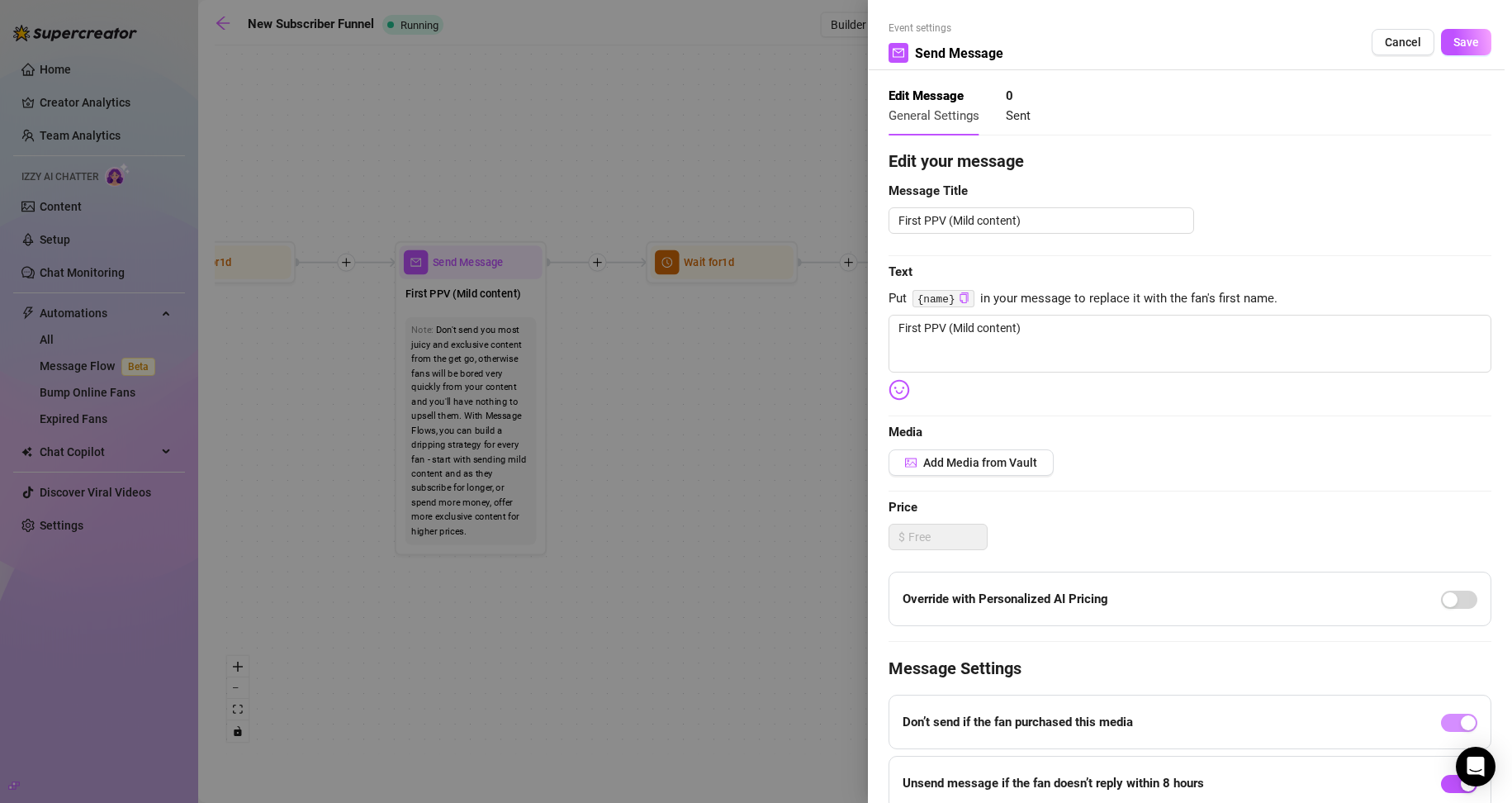 click at bounding box center (756, 402) 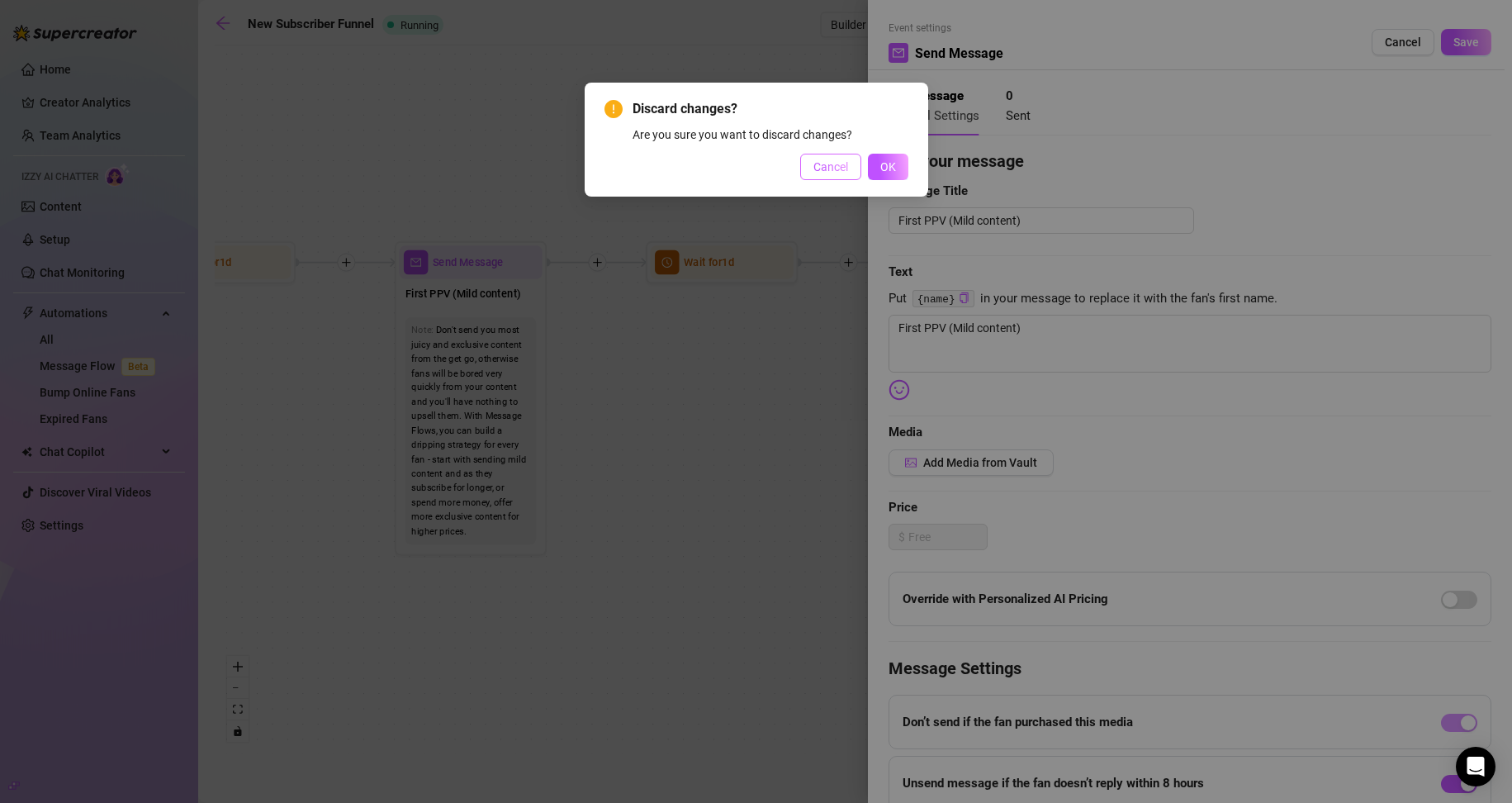 click on "Cancel" at bounding box center [831, 167] 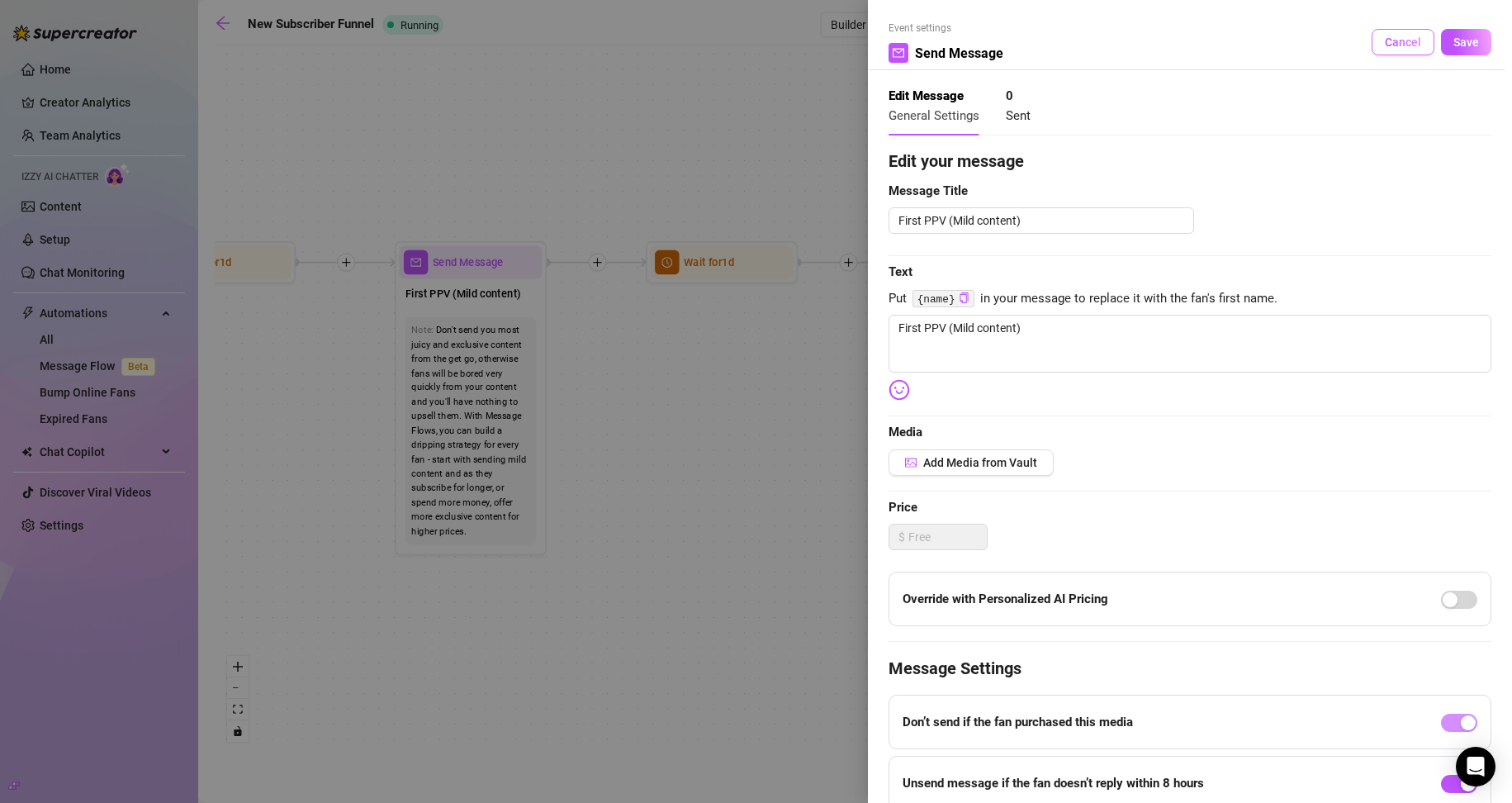 click on "Cancel" at bounding box center [1403, 42] 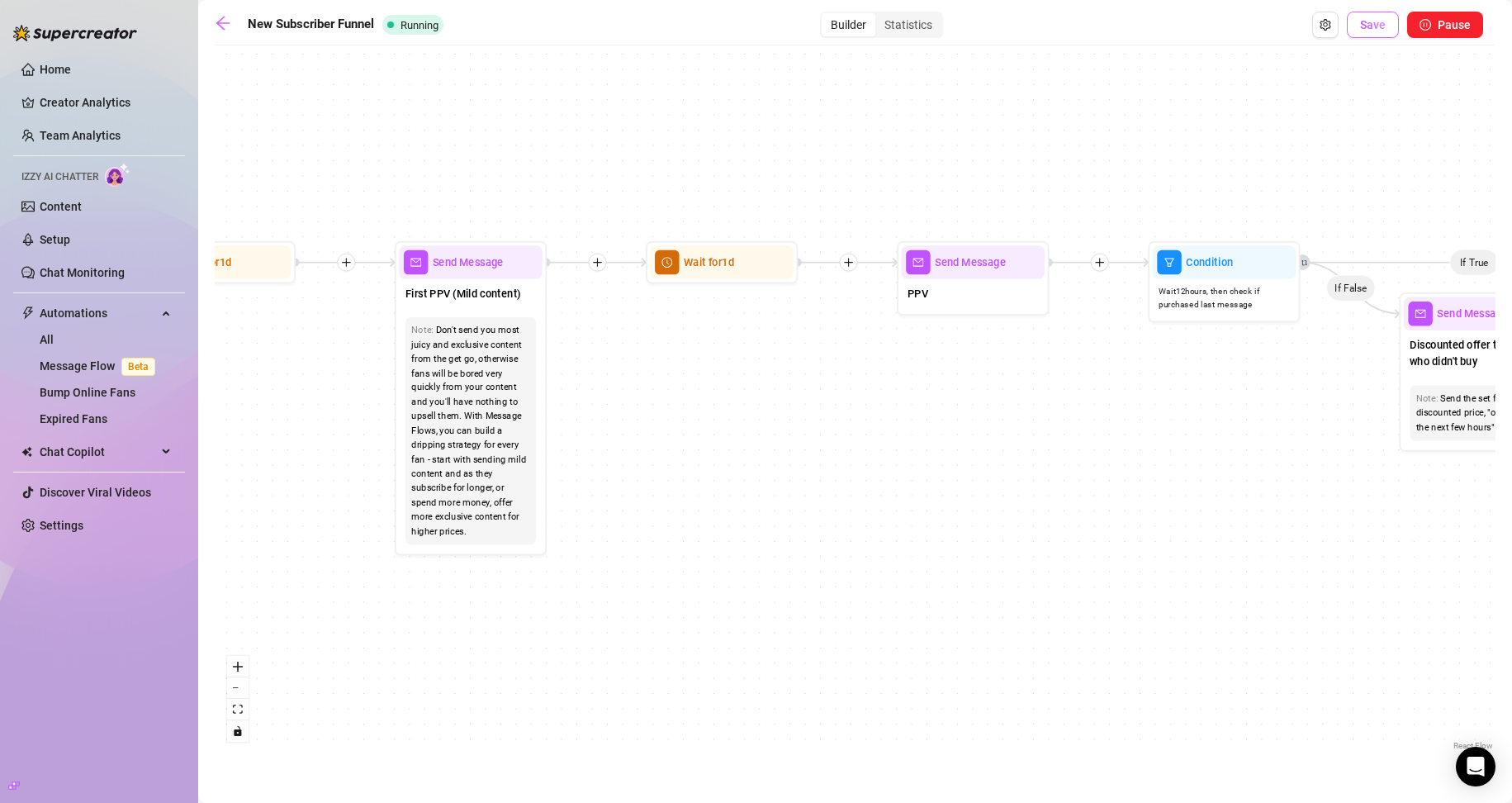 click on "Save" at bounding box center (1372, 25) 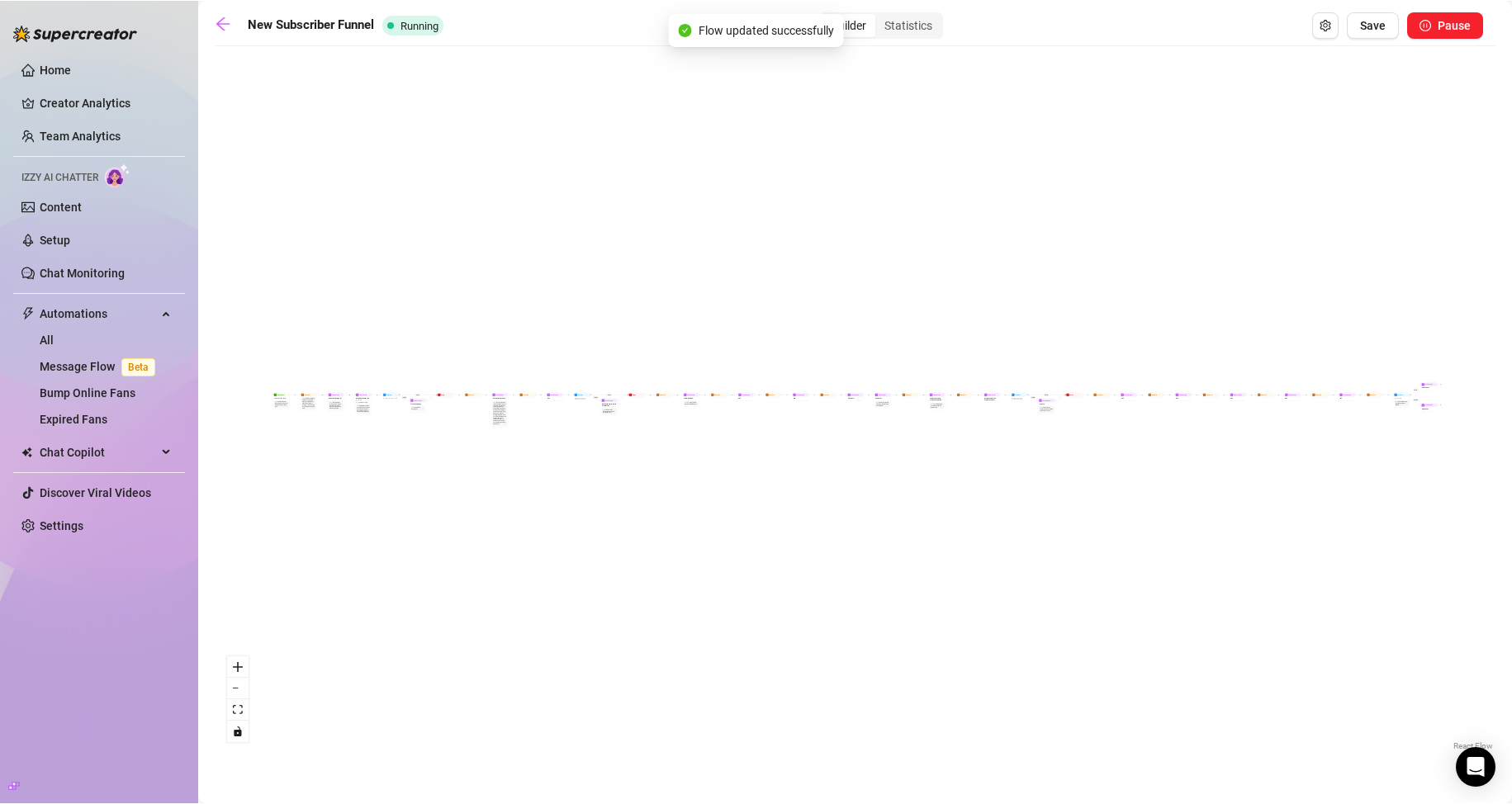 scroll, scrollTop: 0, scrollLeft: 0, axis: both 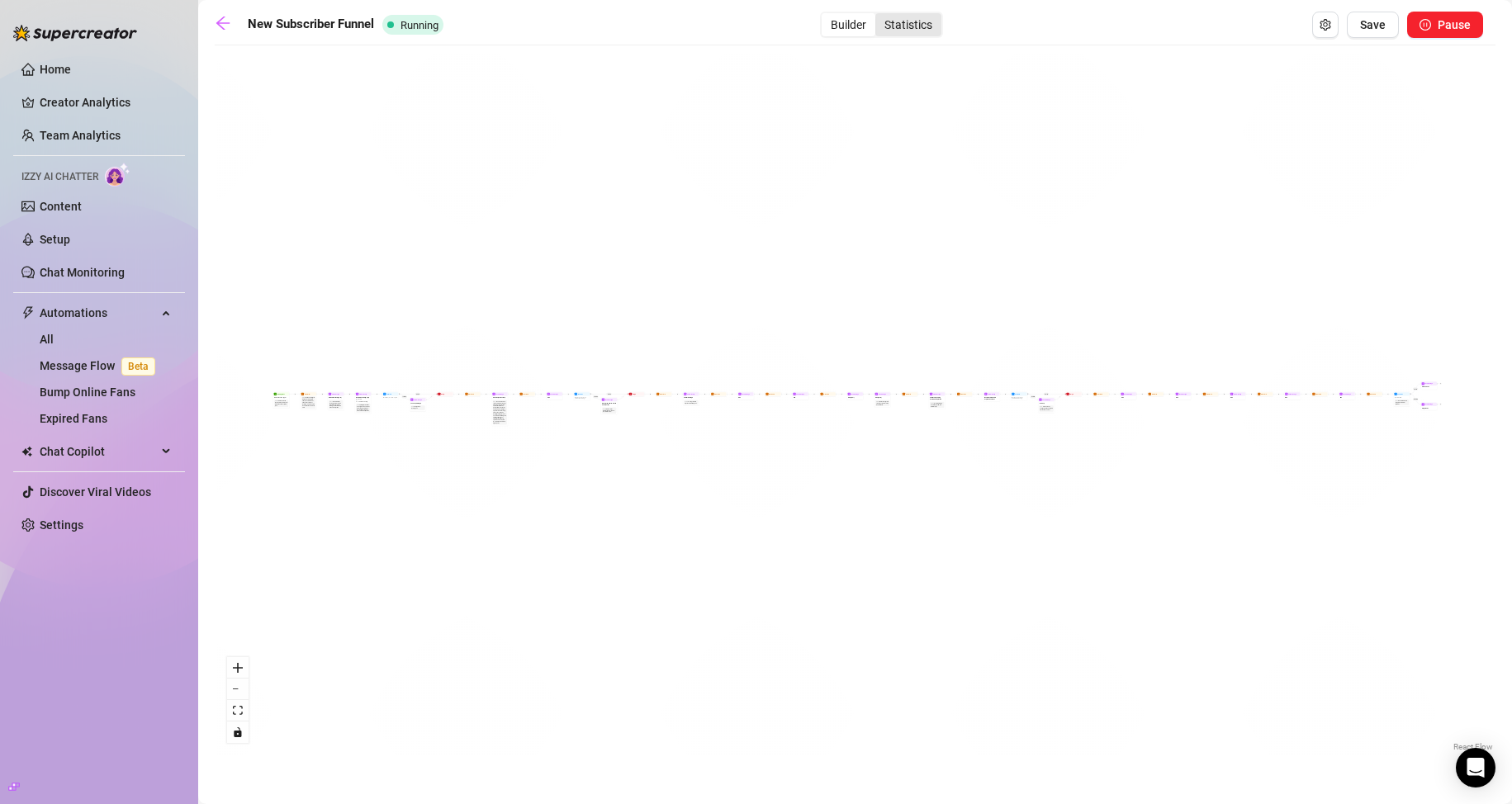 click on "Statistics" at bounding box center [908, 25] 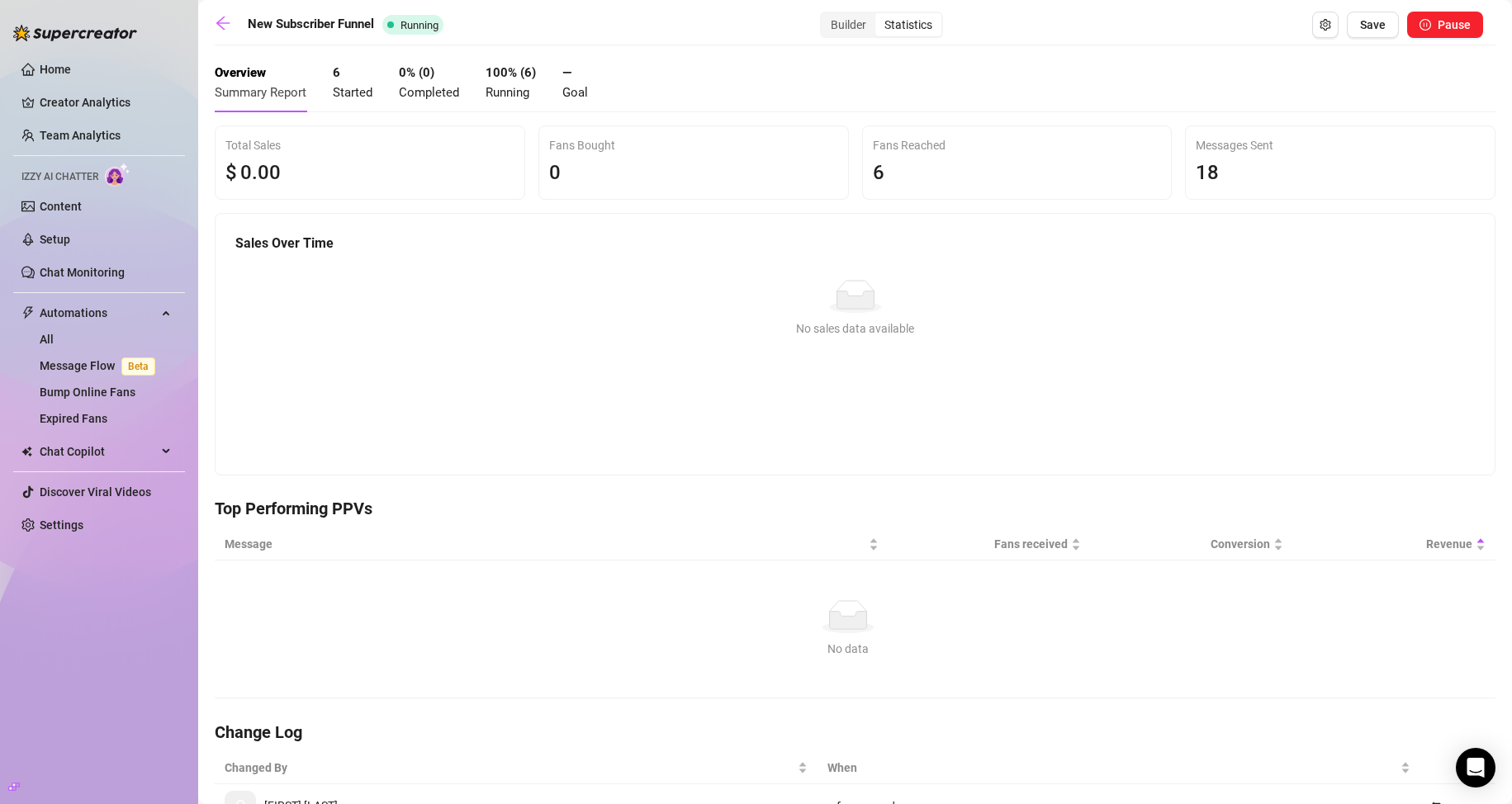 click on "100 % ( 6 ) Running" at bounding box center [510, 83] 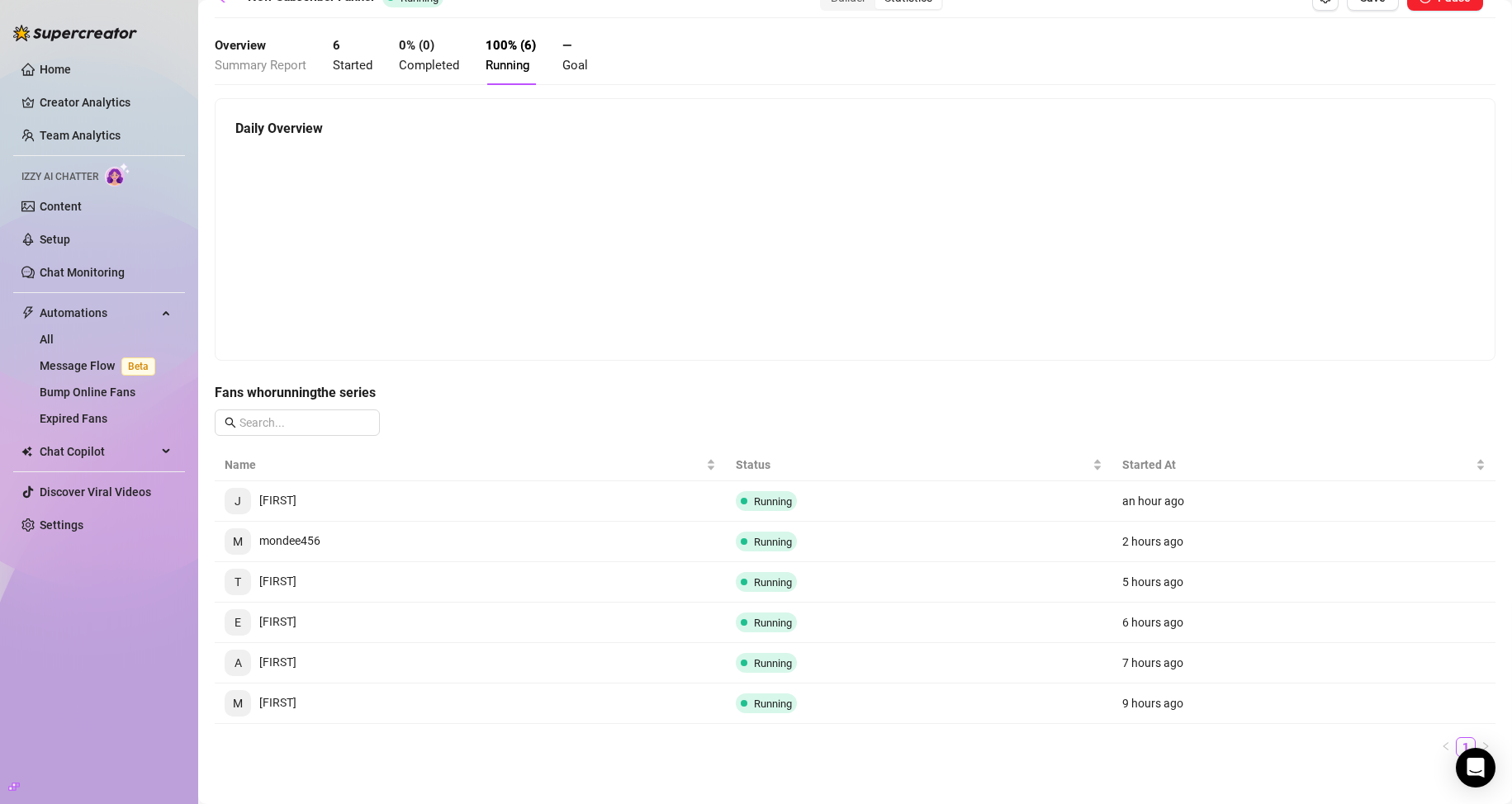 scroll, scrollTop: 43, scrollLeft: 0, axis: vertical 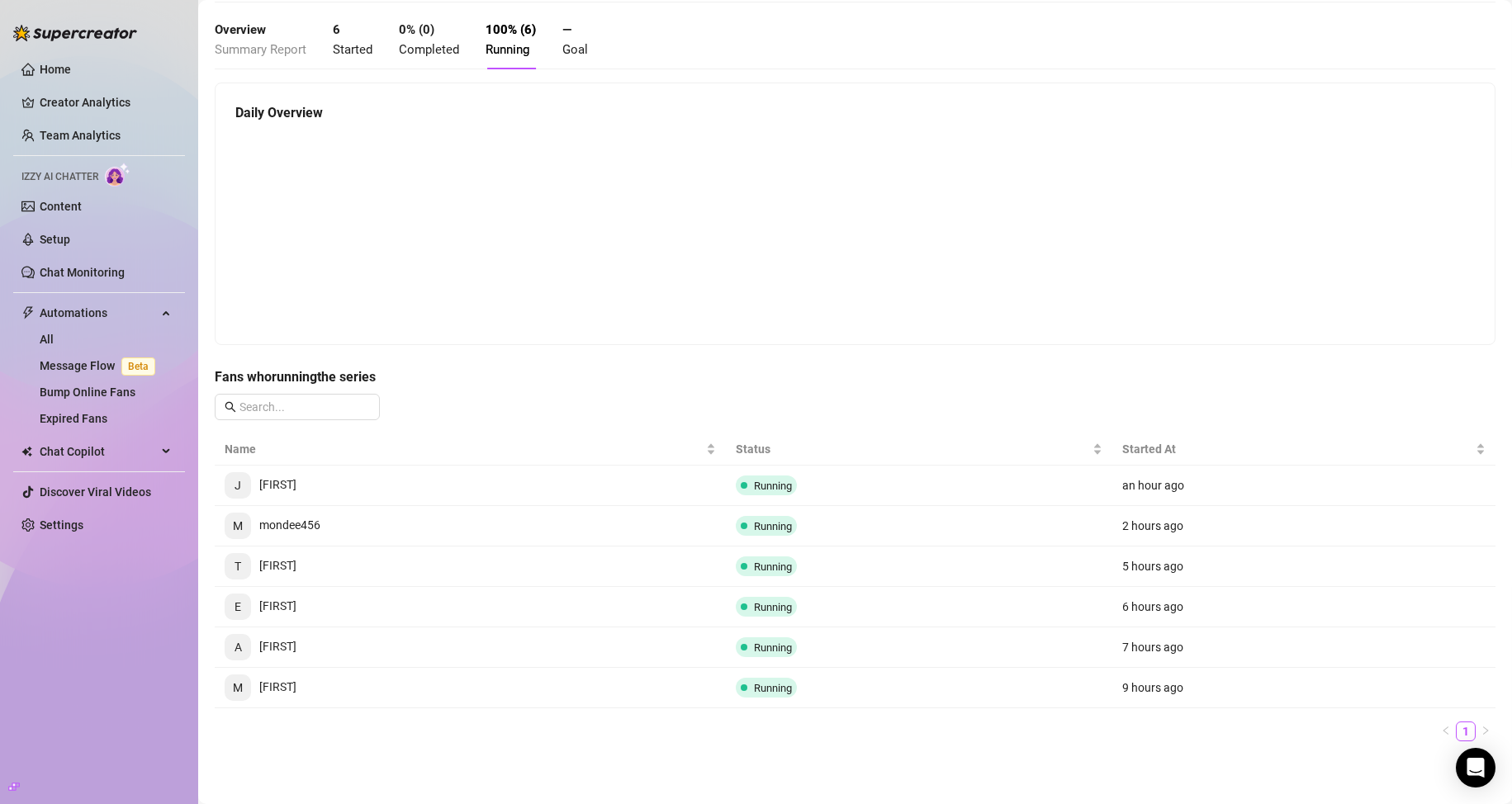 click on "[FIRST] [LAST]" at bounding box center (470, 485) 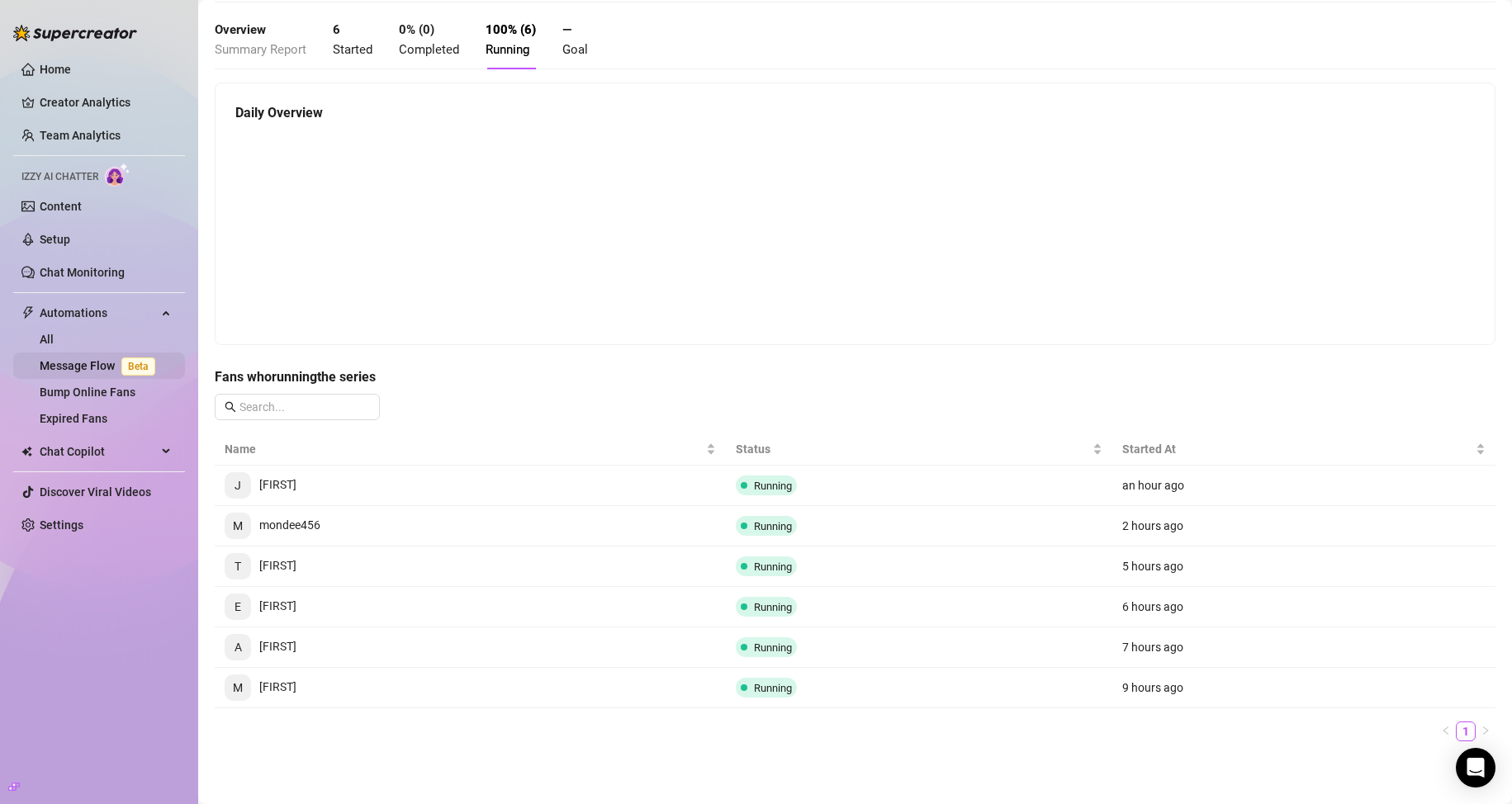 click on "Message Flow Beta" at bounding box center [101, 366] 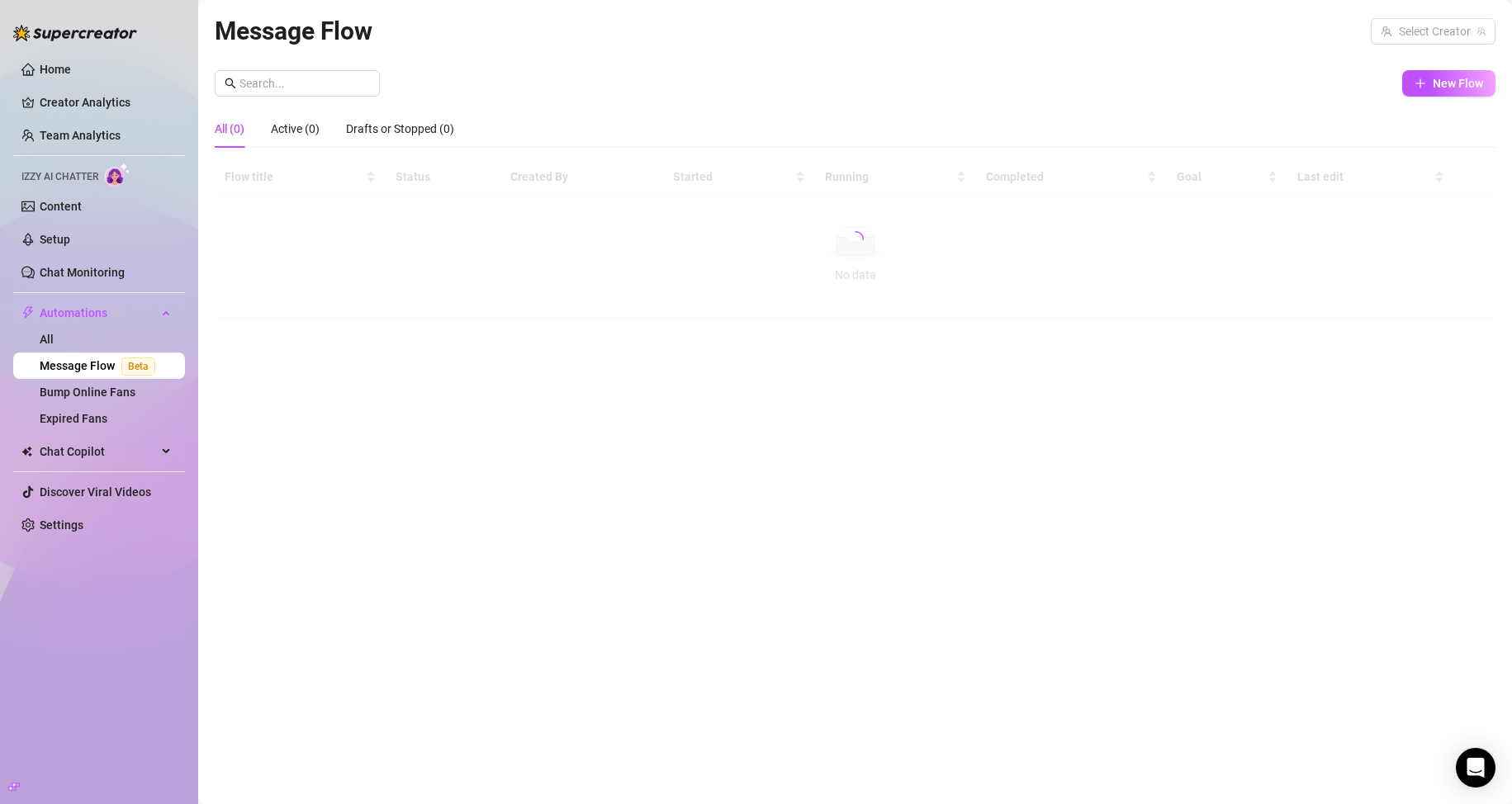 scroll, scrollTop: 0, scrollLeft: 0, axis: both 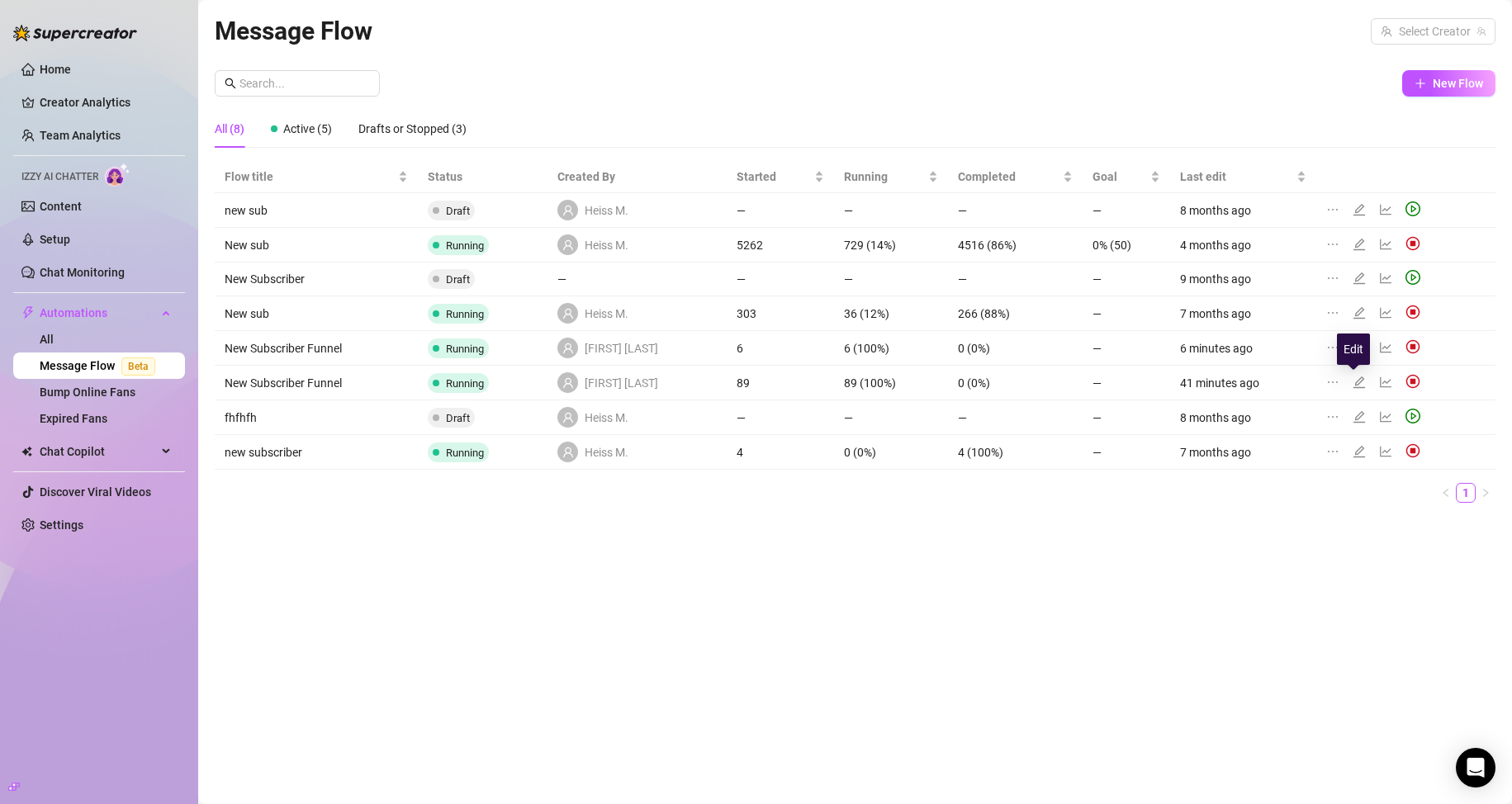 click 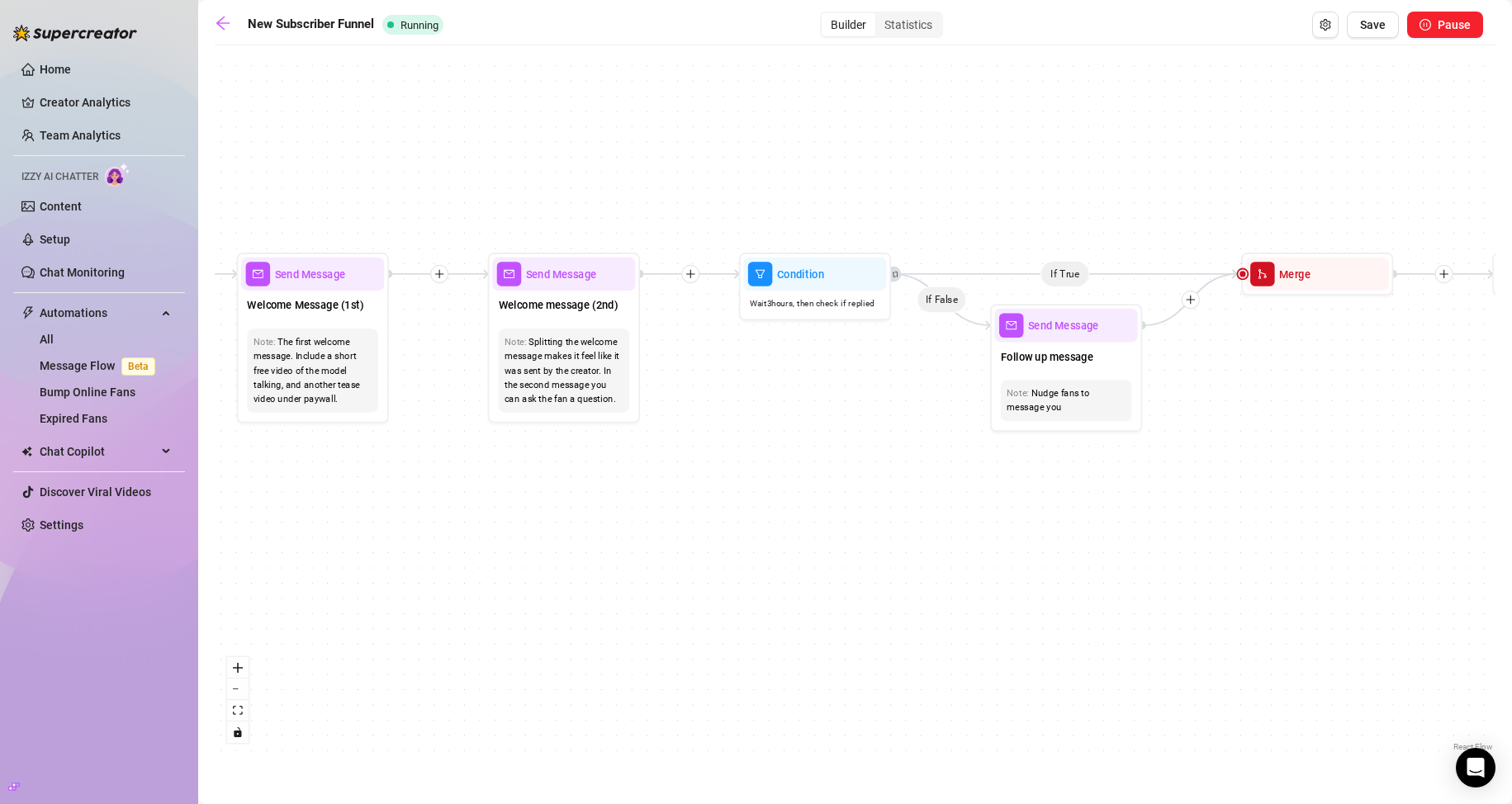 drag, startPoint x: 415, startPoint y: 444, endPoint x: 988, endPoint y: 551, distance: 582.90479 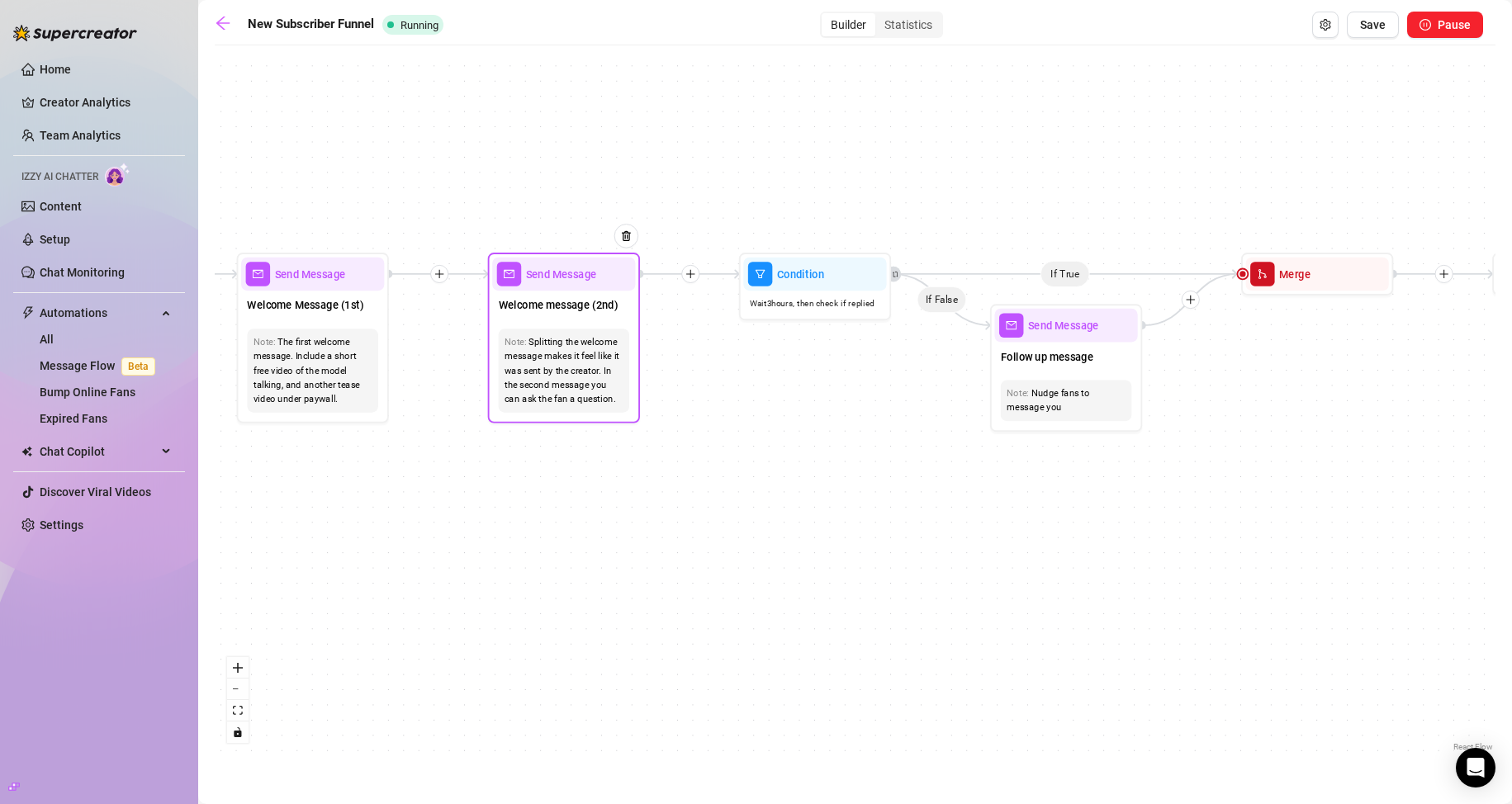 click on "Welcome message (2nd)" at bounding box center (563, 306) 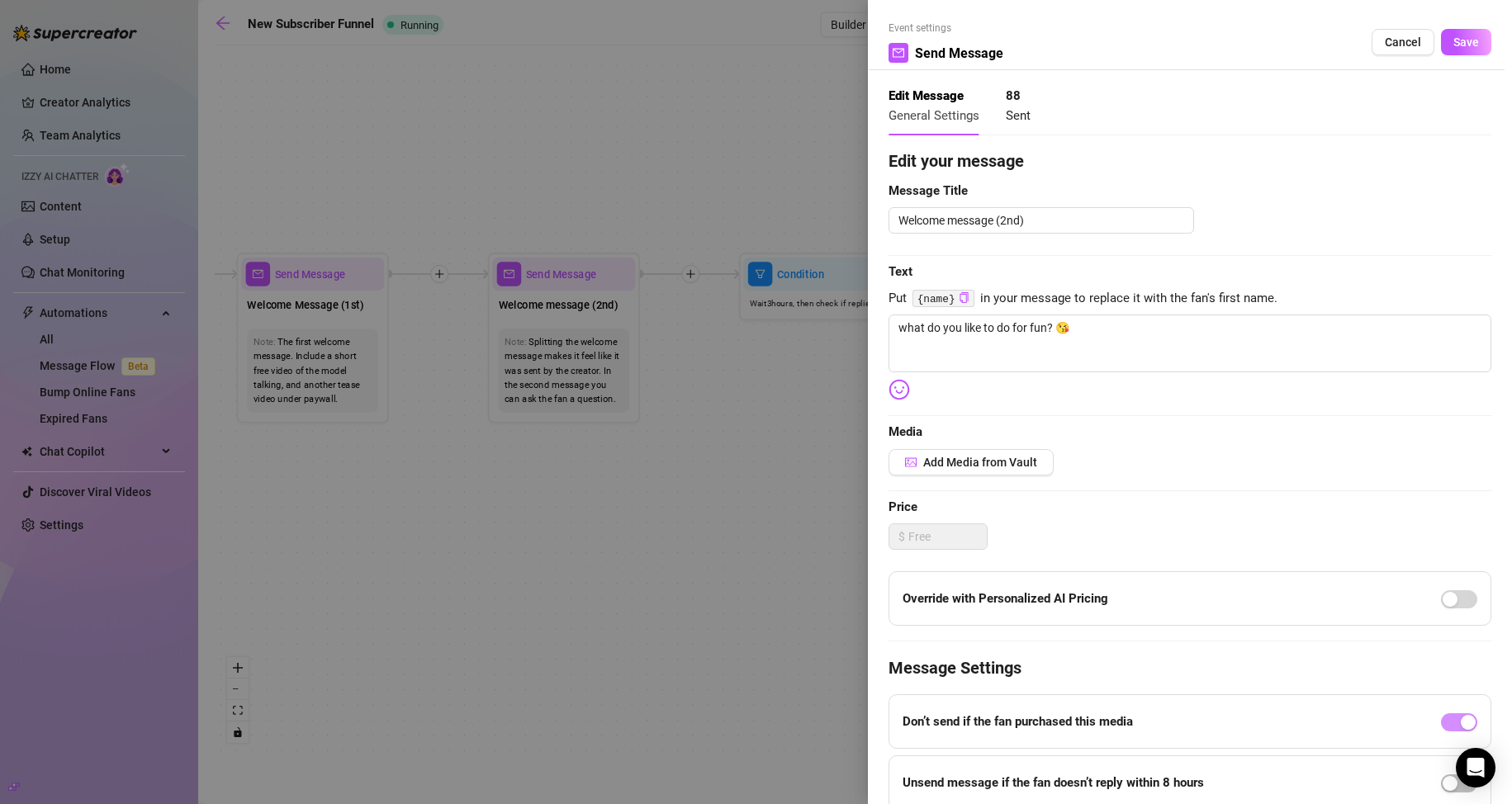 click at bounding box center (756, 402) 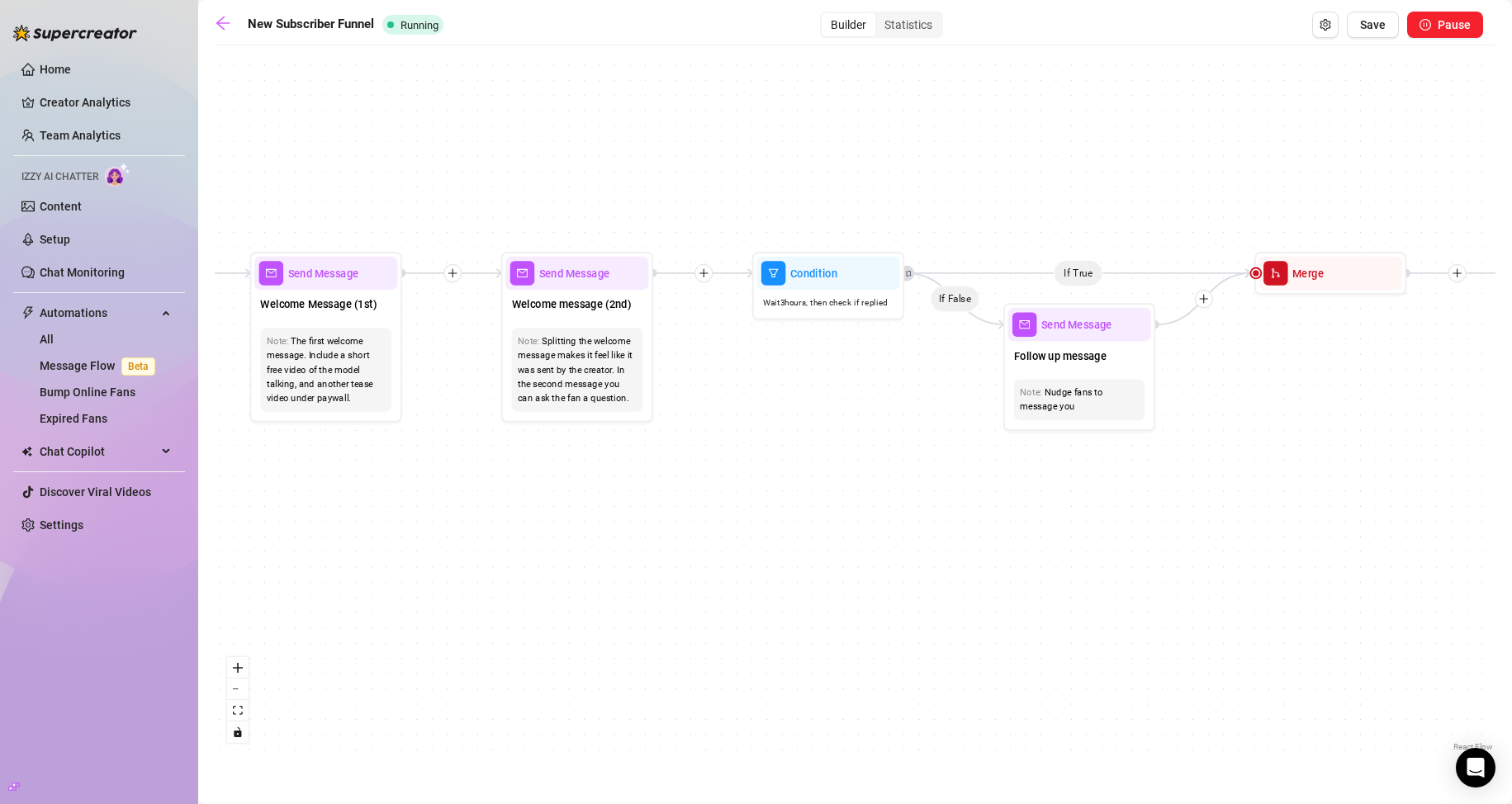 drag, startPoint x: 445, startPoint y: 458, endPoint x: 672, endPoint y: 483, distance: 228.3725 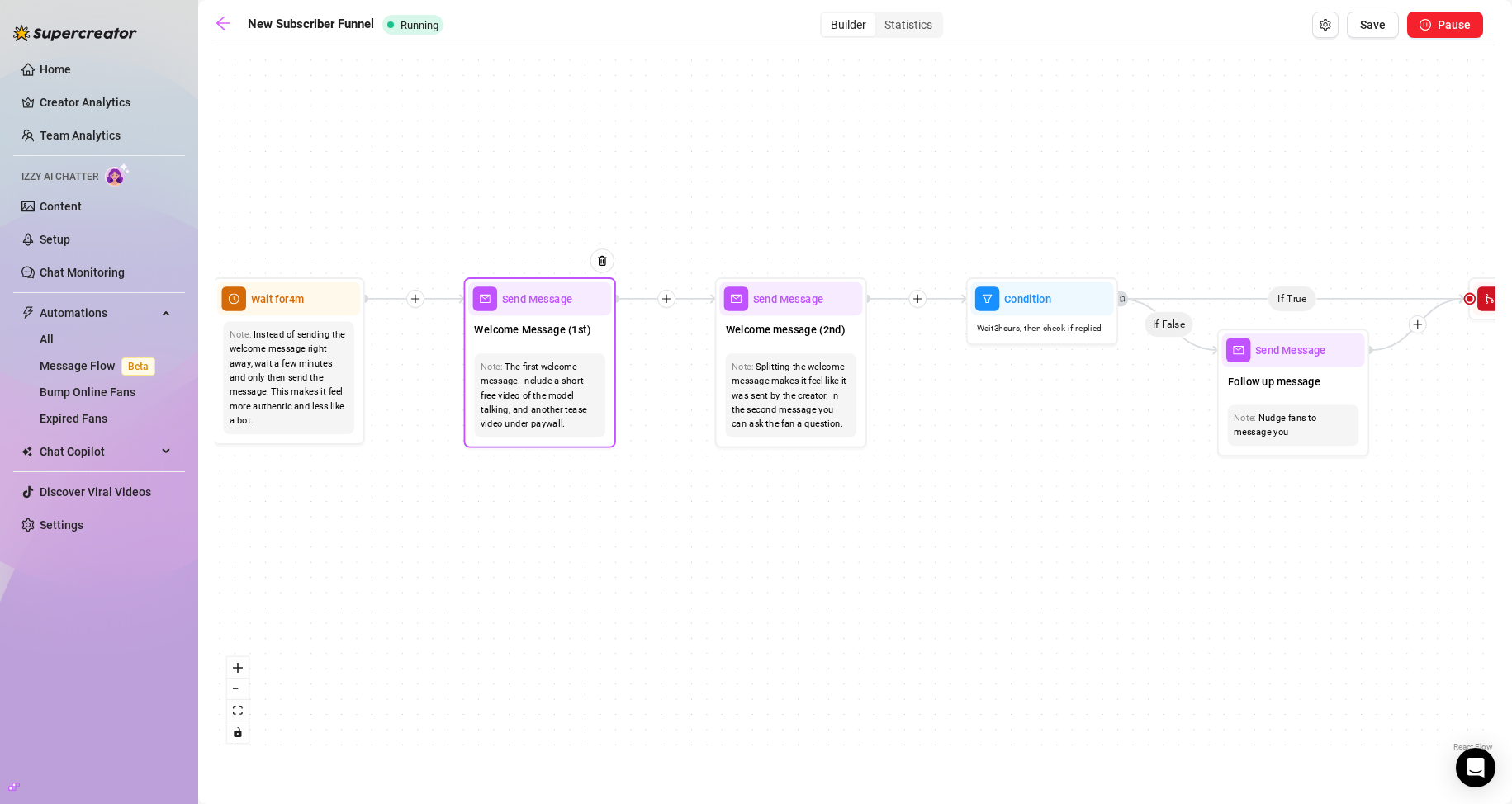 click on "Welcome Message (1st)" at bounding box center (539, 331) 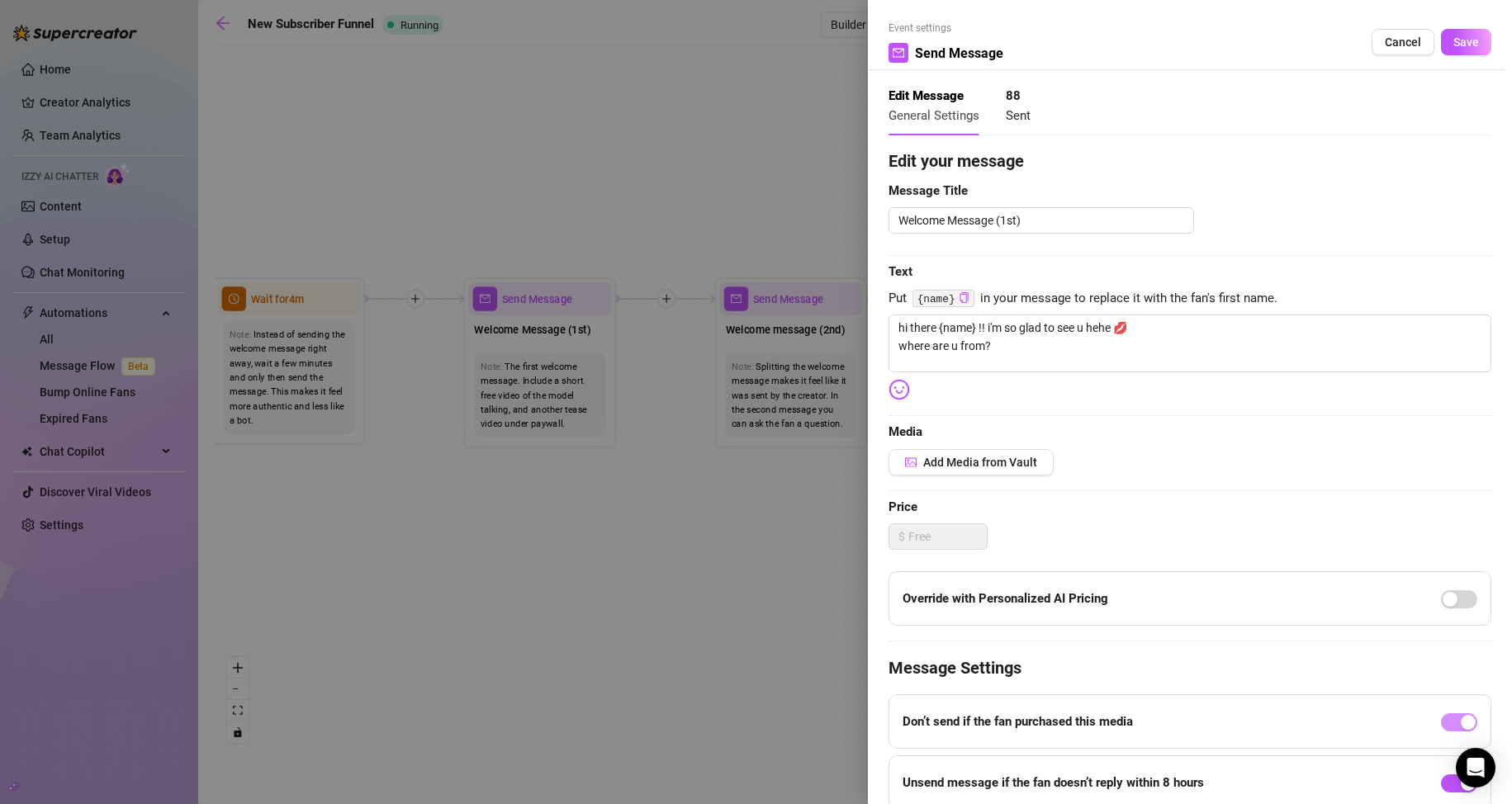 click at bounding box center (756, 402) 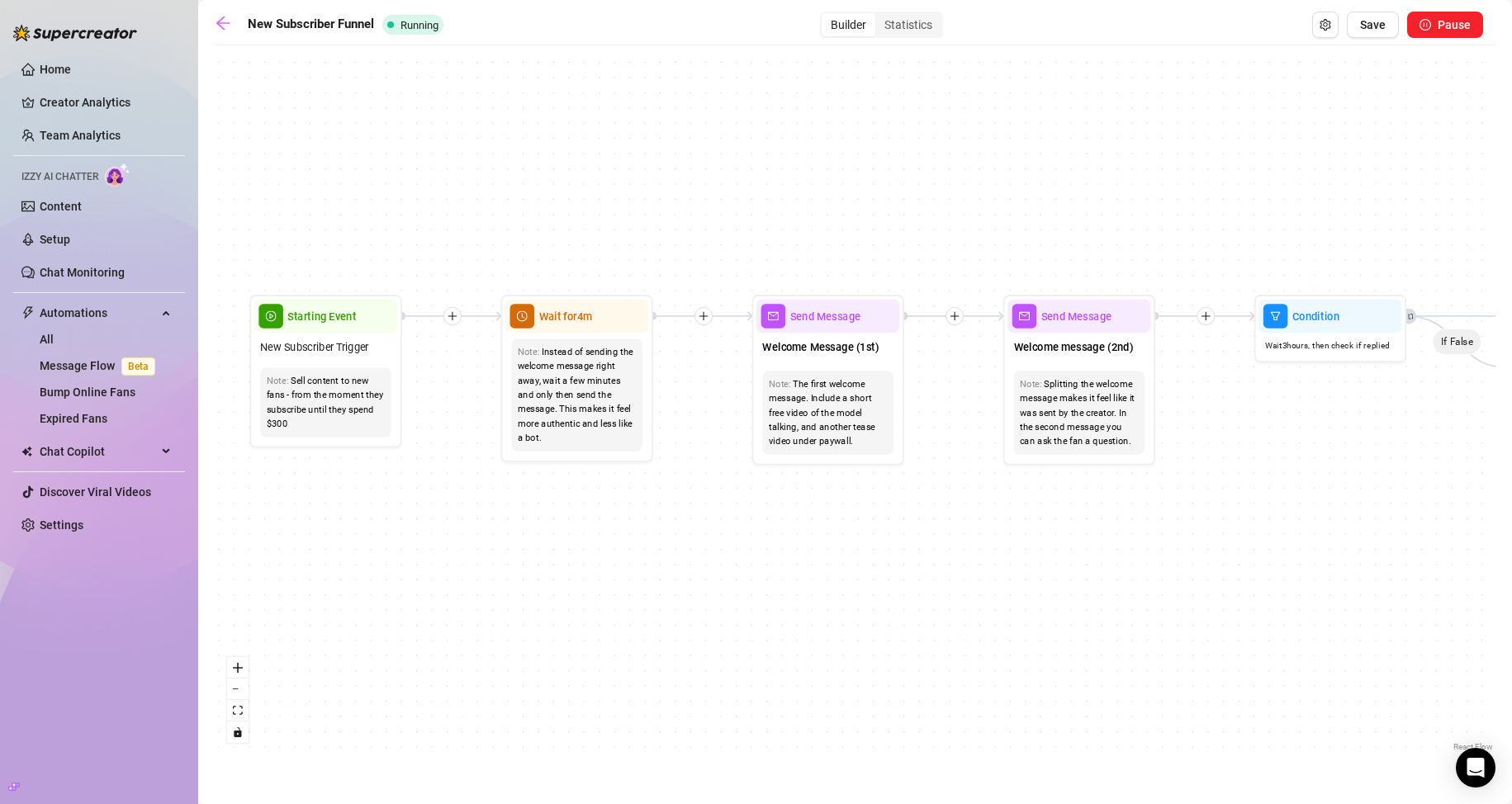 drag, startPoint x: 335, startPoint y: 483, endPoint x: 623, endPoint y: 500, distance: 288.5013 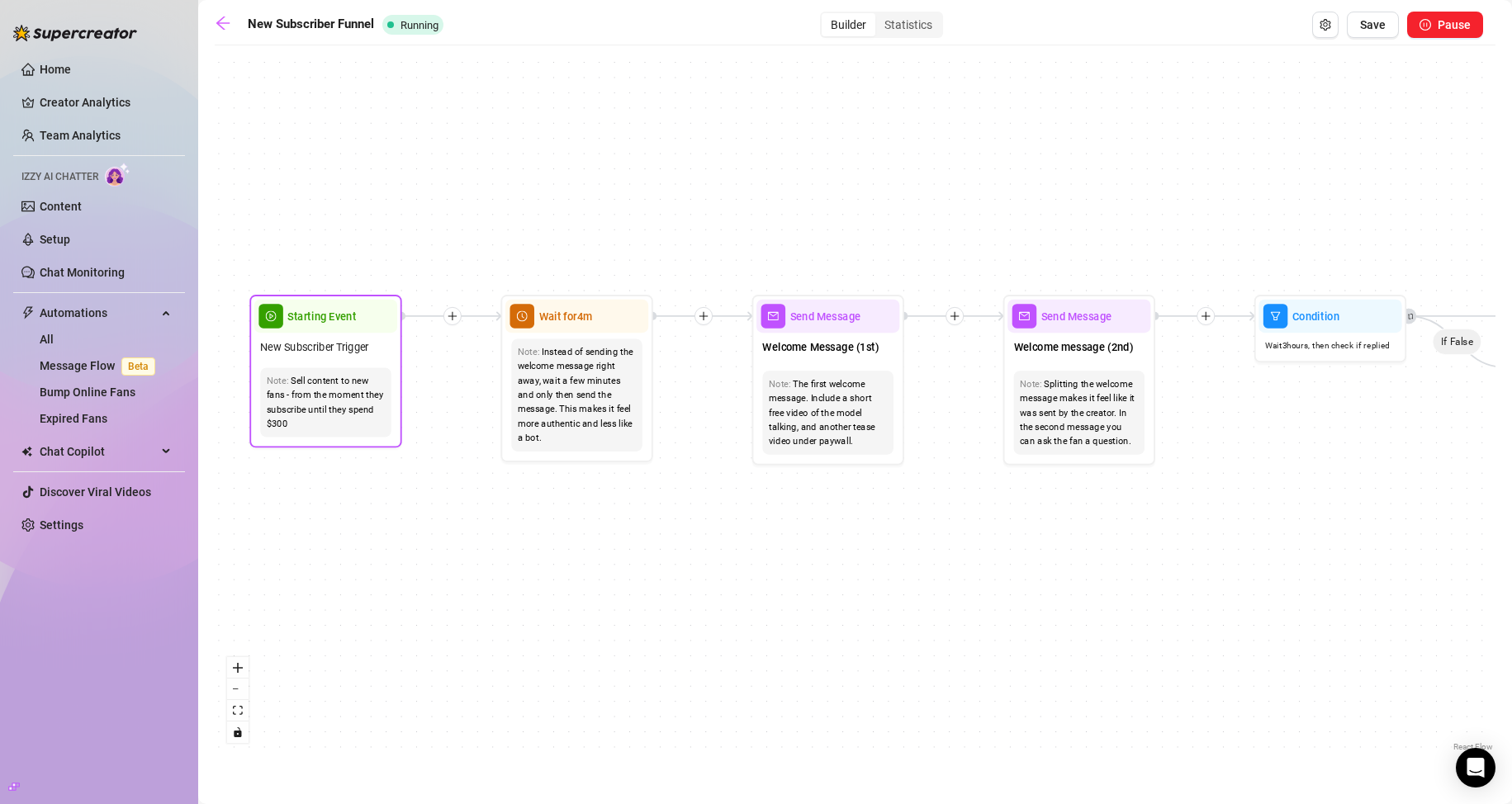 click on "New Subscriber Trigger" at bounding box center (315, 348) 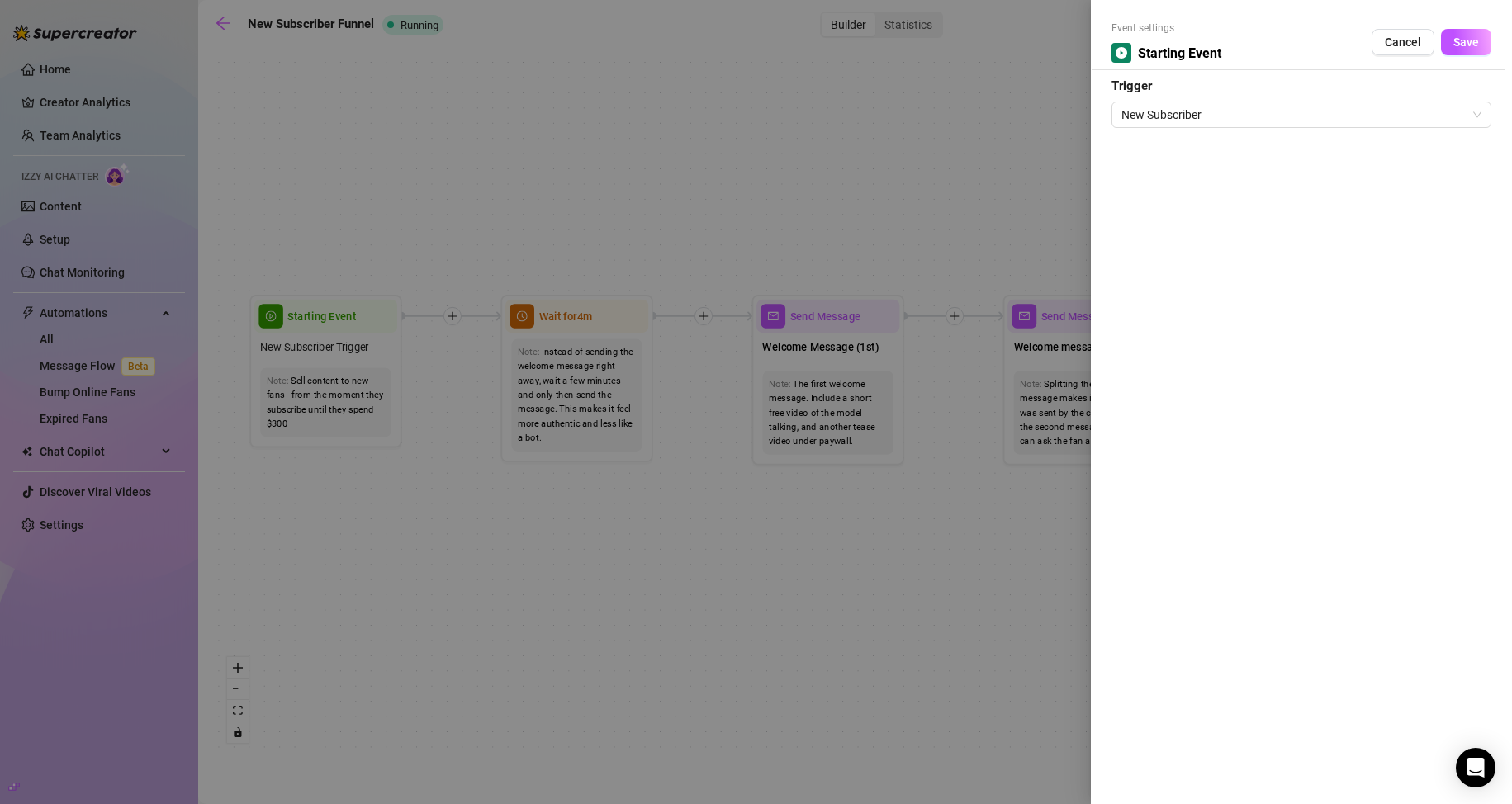 click at bounding box center (756, 402) 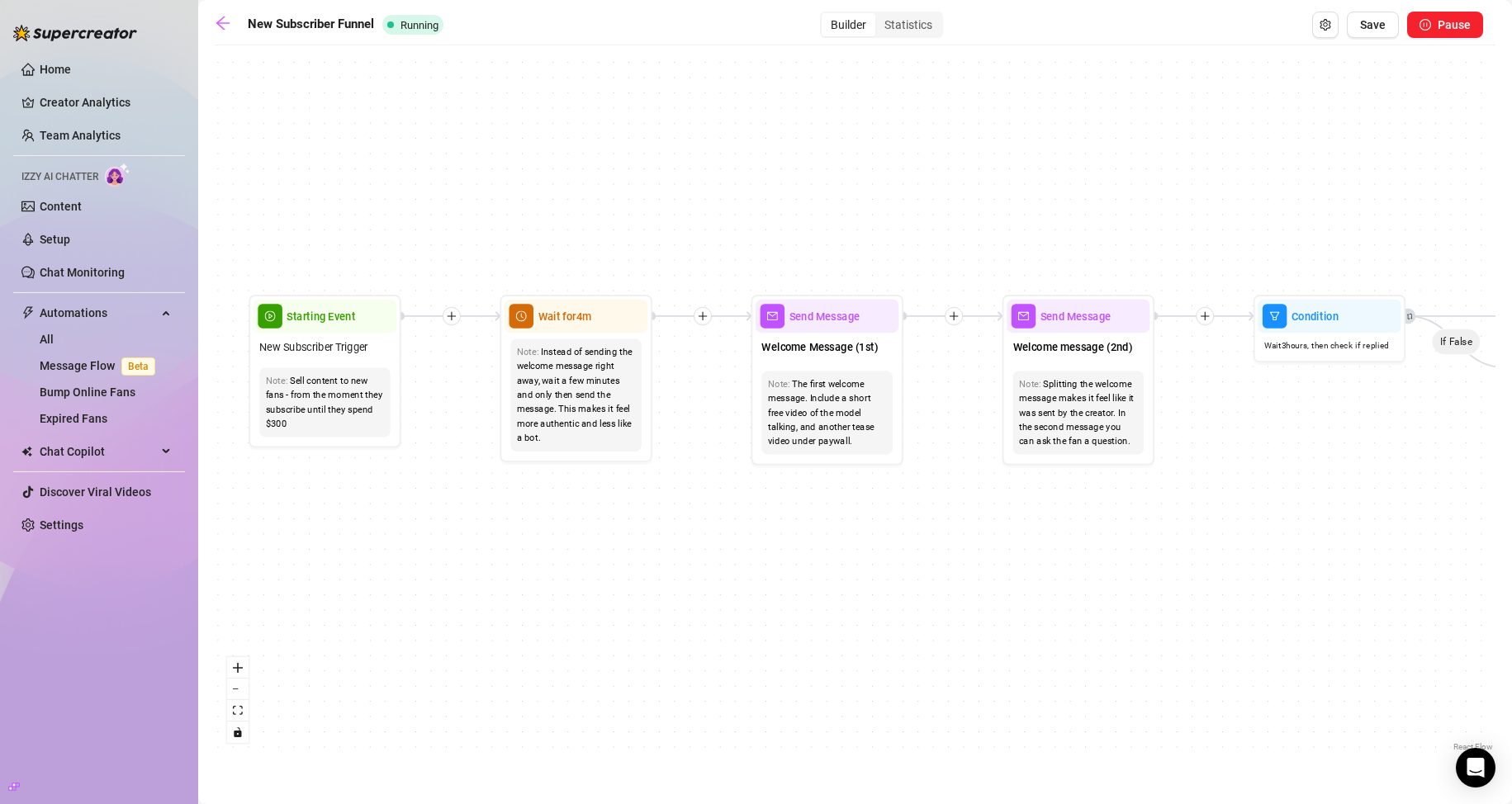 drag, startPoint x: 837, startPoint y: 519, endPoint x: 420, endPoint y: 536, distance: 417.34638 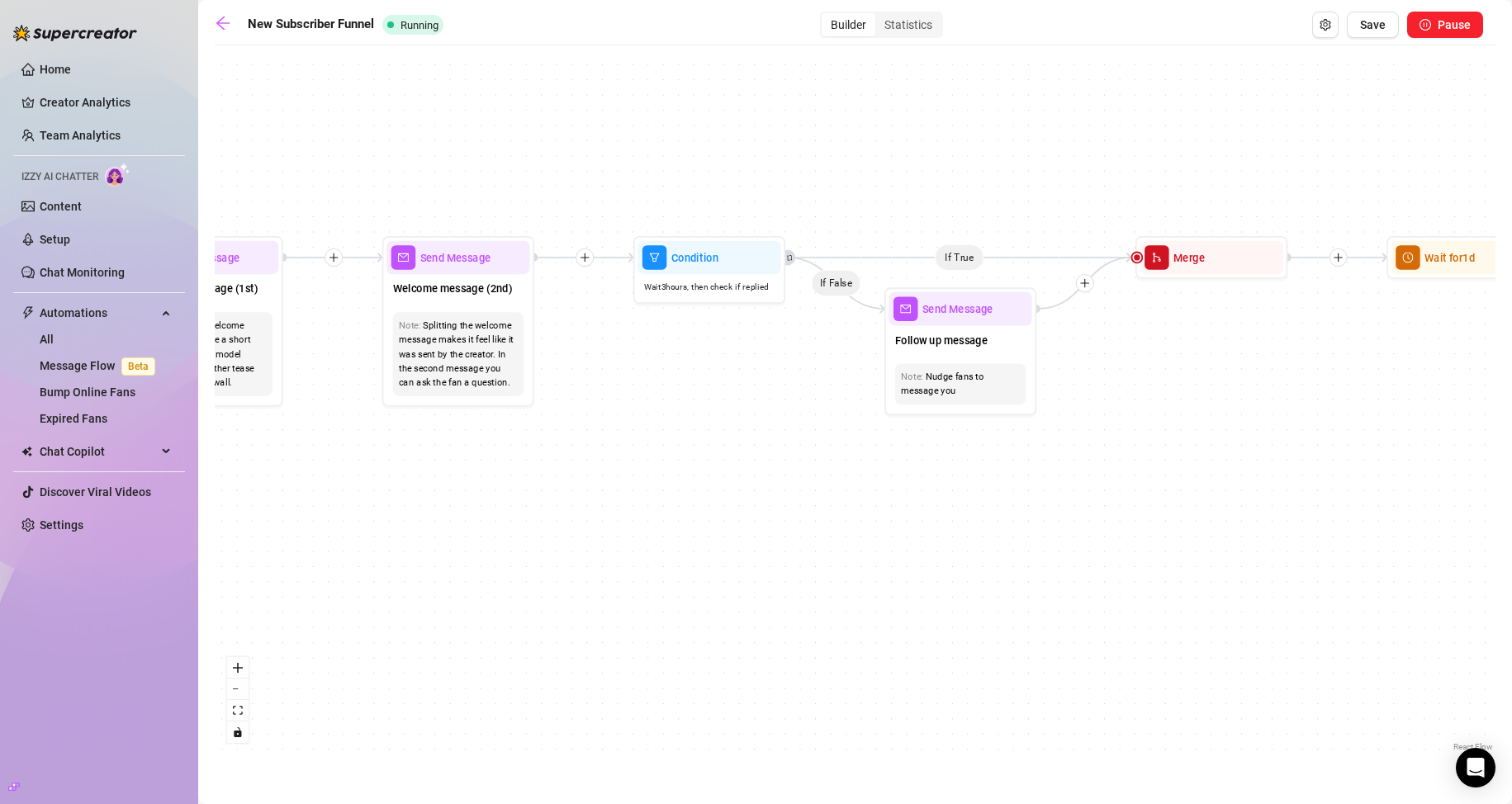 drag, startPoint x: 875, startPoint y: 644, endPoint x: 641, endPoint y: 562, distance: 247.9516 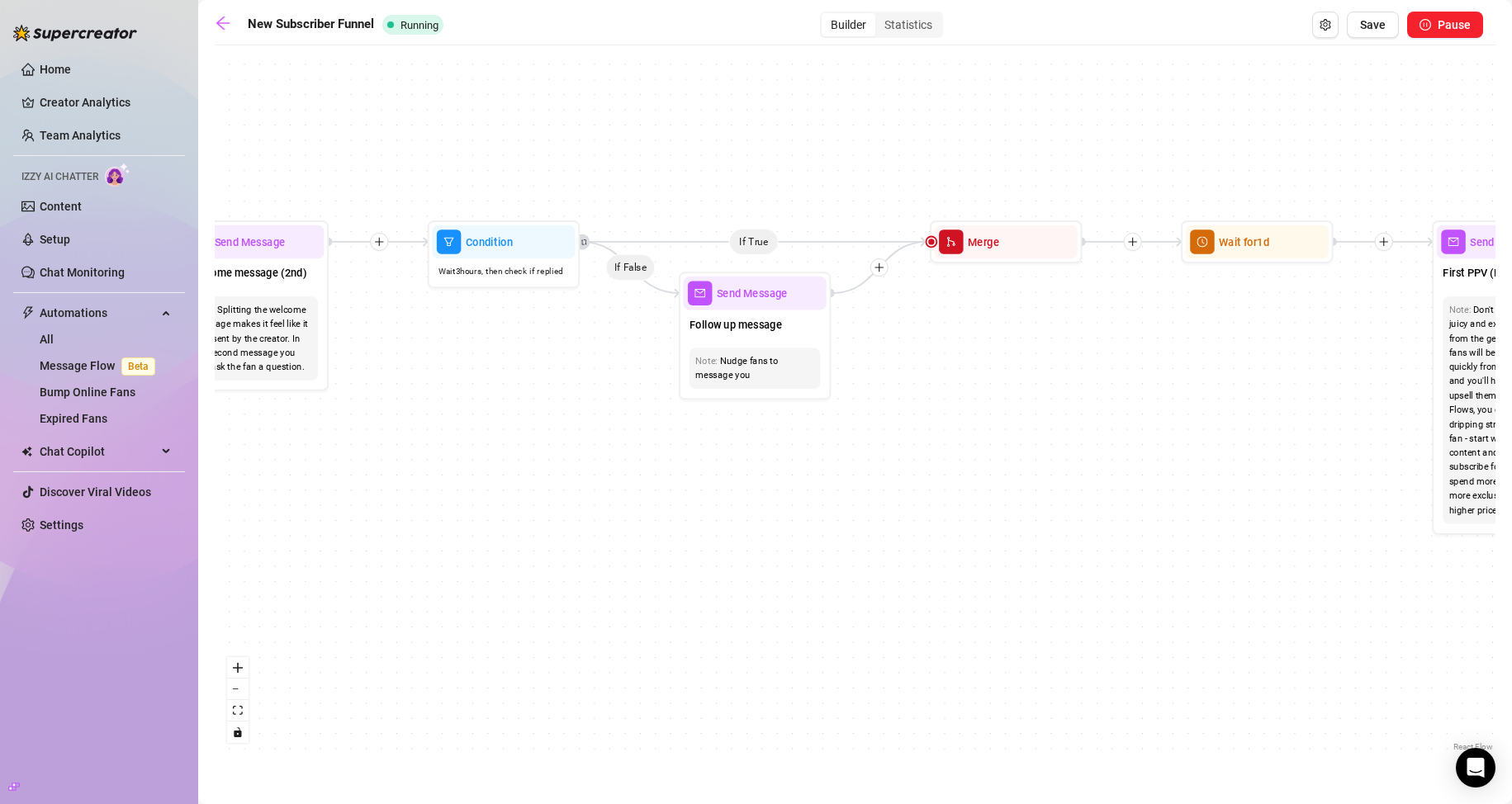 drag, startPoint x: 735, startPoint y: 618, endPoint x: 680, endPoint y: 618, distance: 55 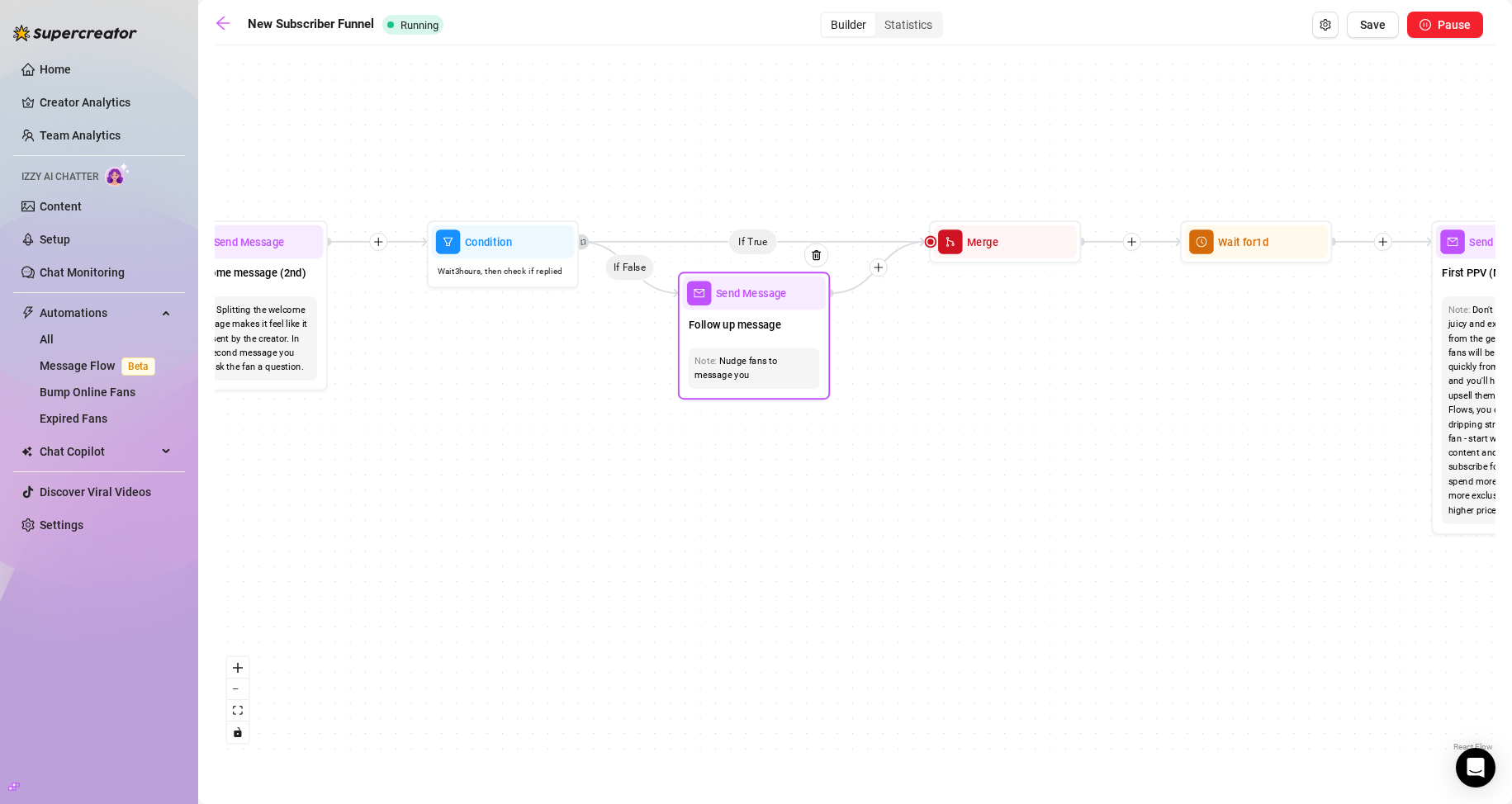 click on "Follow up message" at bounding box center [753, 325] 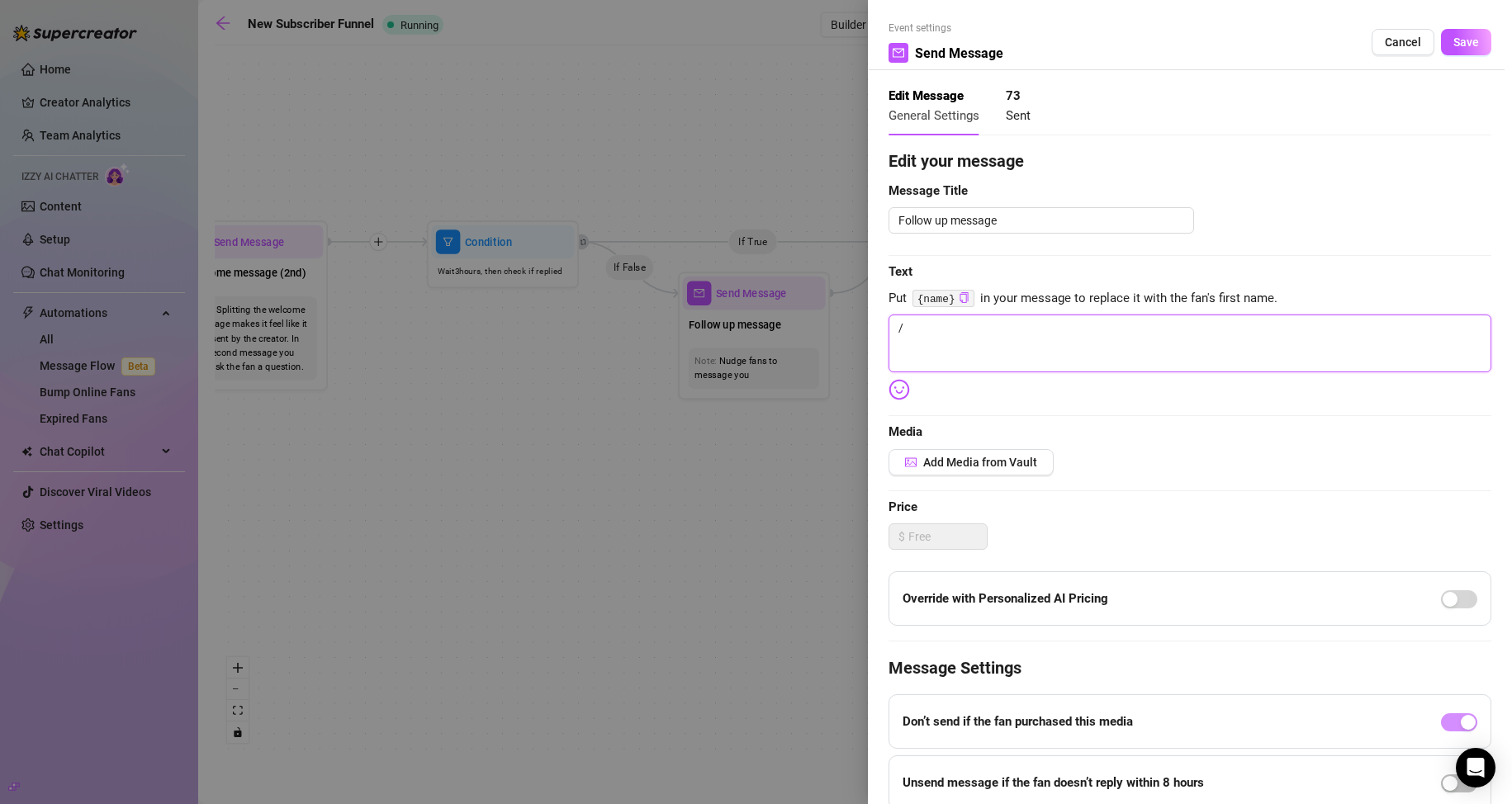 click on "/" at bounding box center (1190, 343) 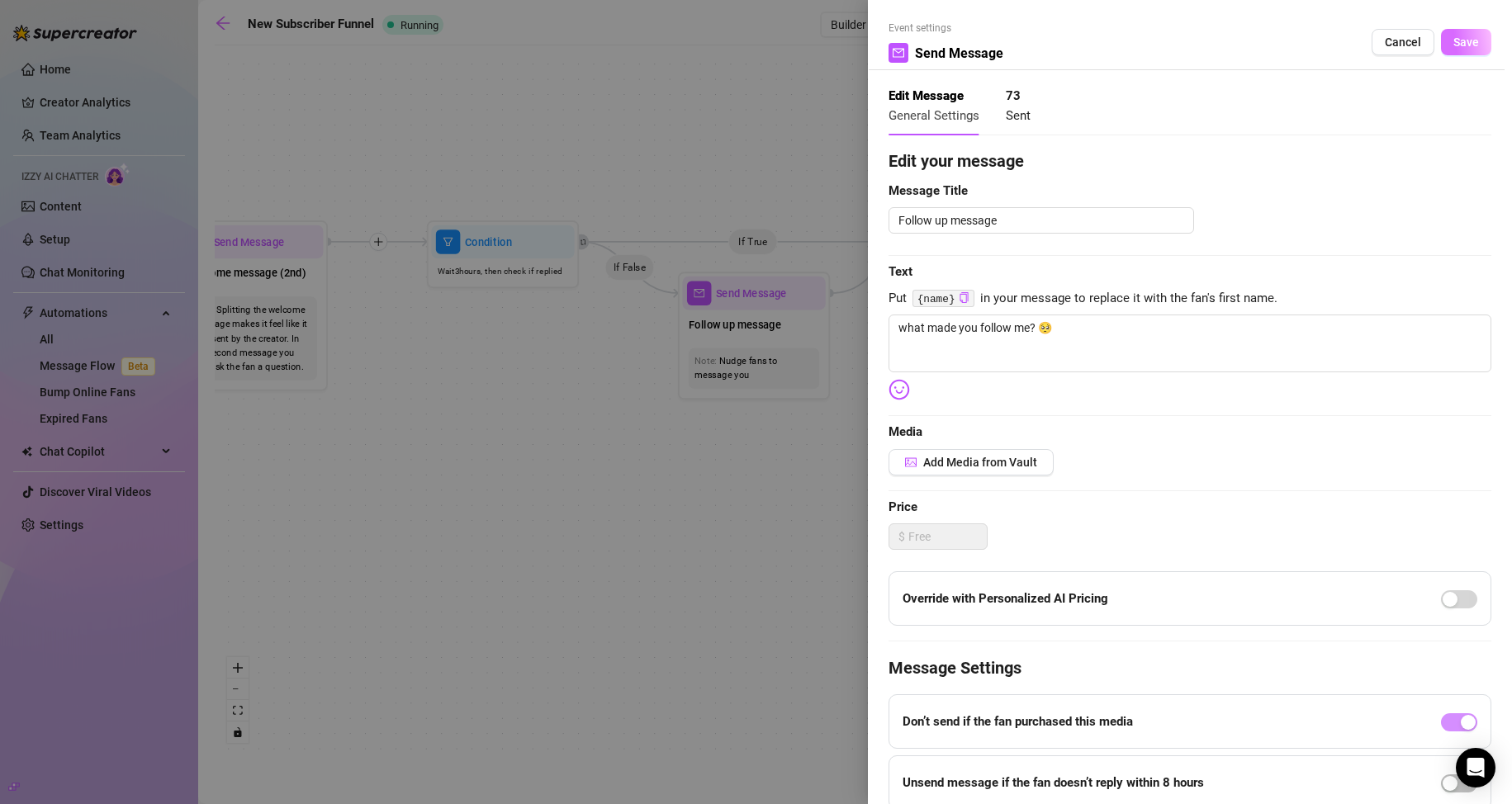 click on "Save" at bounding box center (1466, 42) 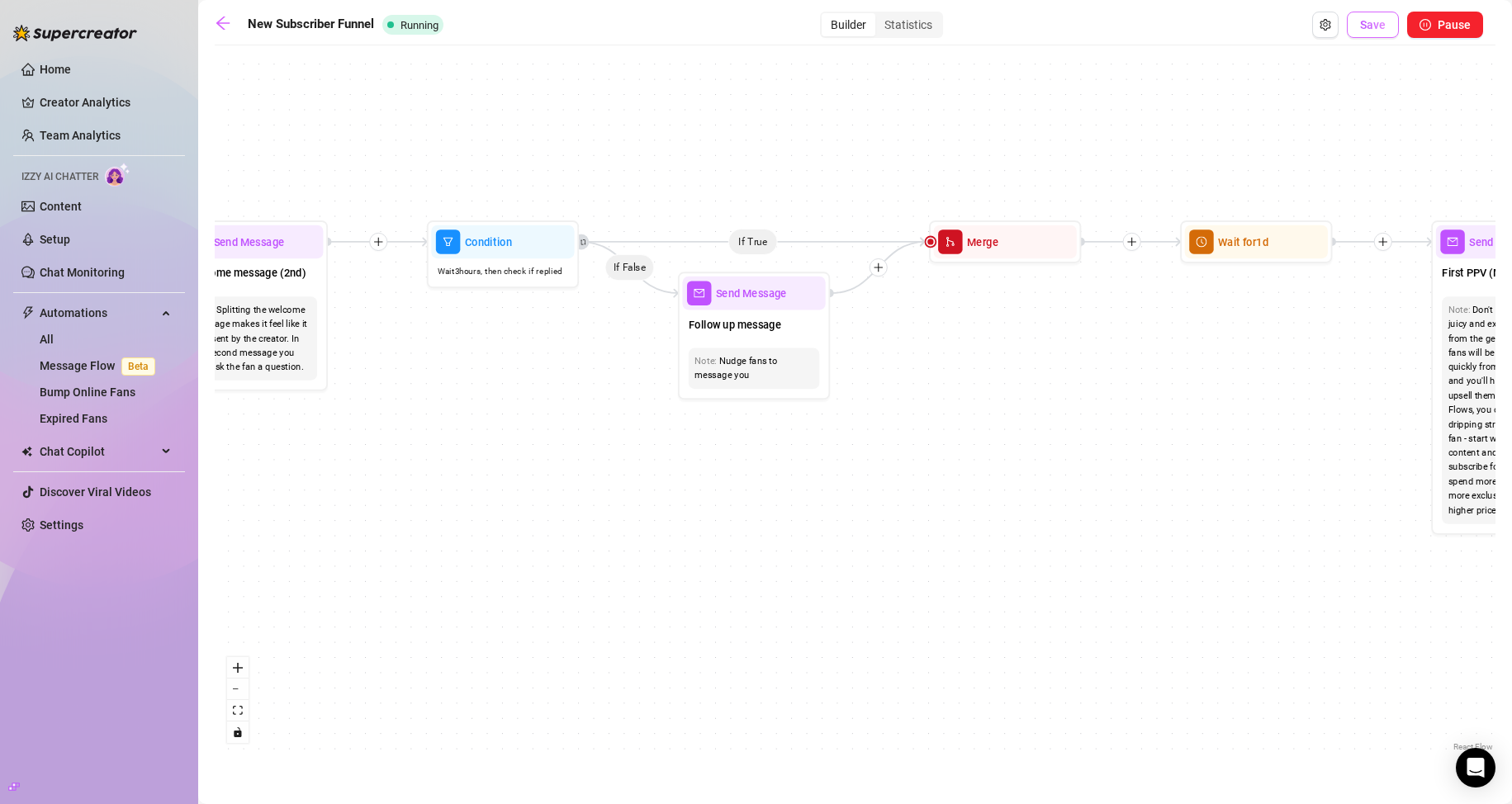 click on "Save" at bounding box center [1372, 25] 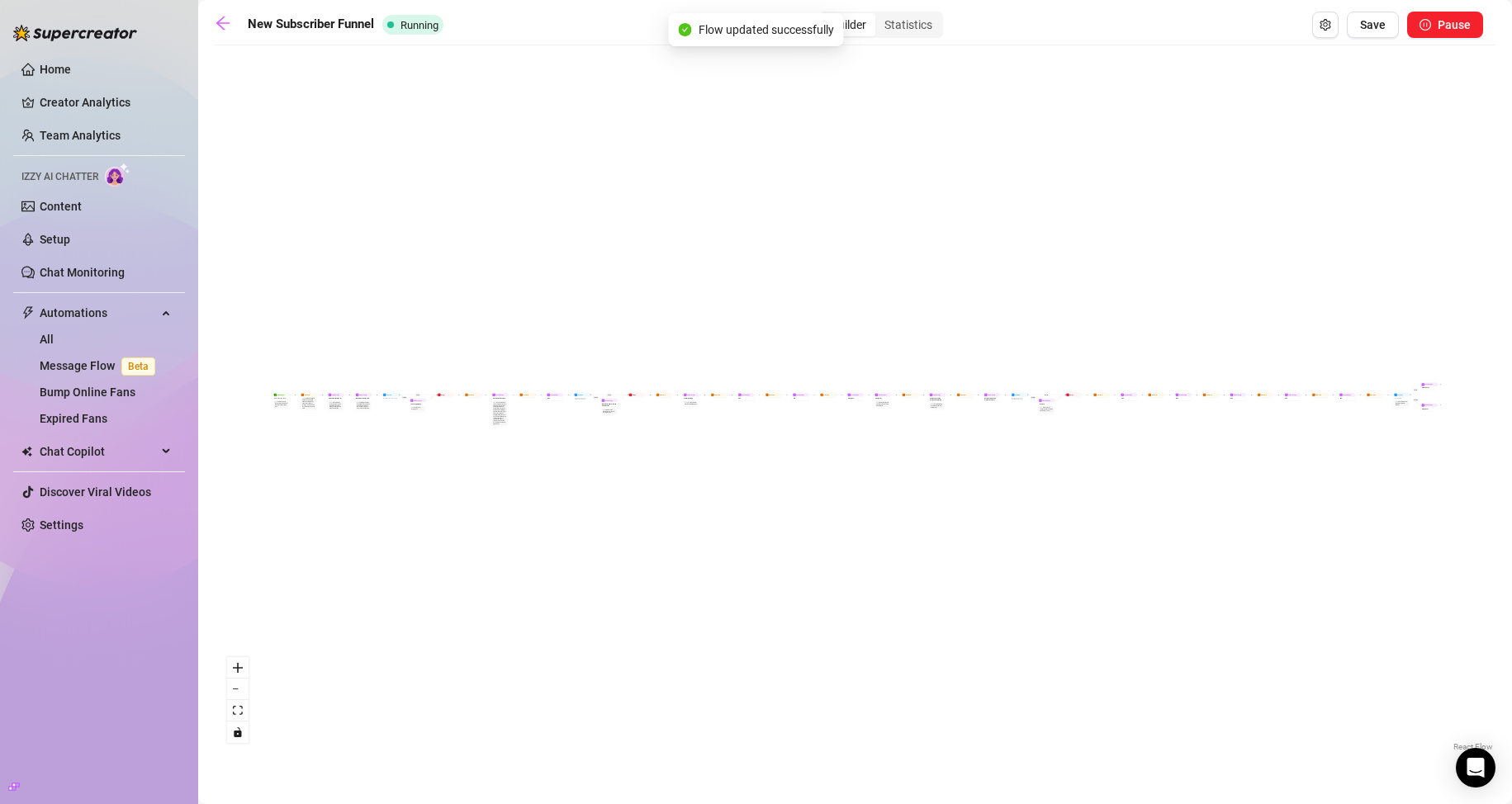 scroll, scrollTop: 0, scrollLeft: 0, axis: both 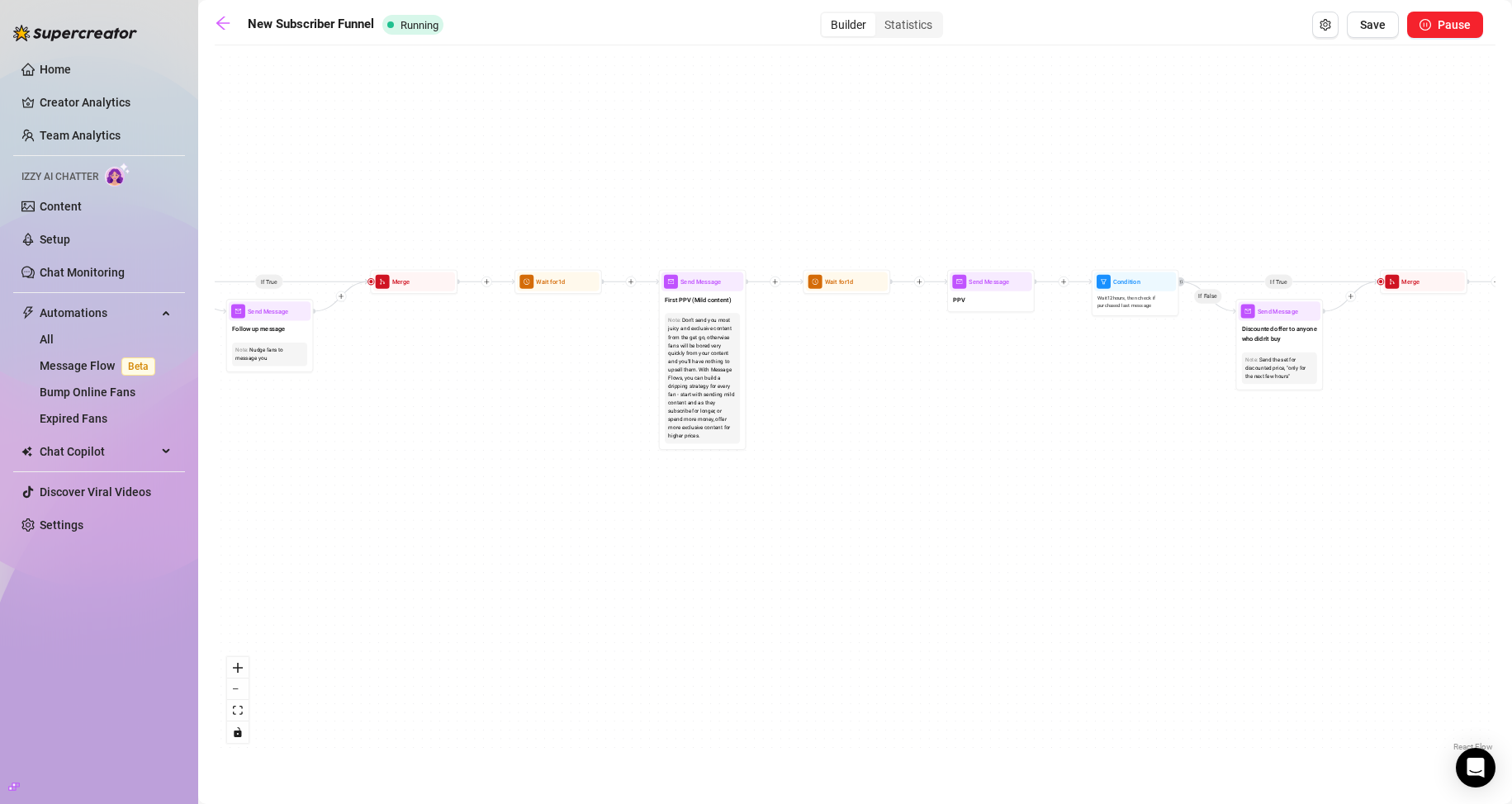 drag, startPoint x: 479, startPoint y: 512, endPoint x: 698, endPoint y: 664, distance: 266.58019 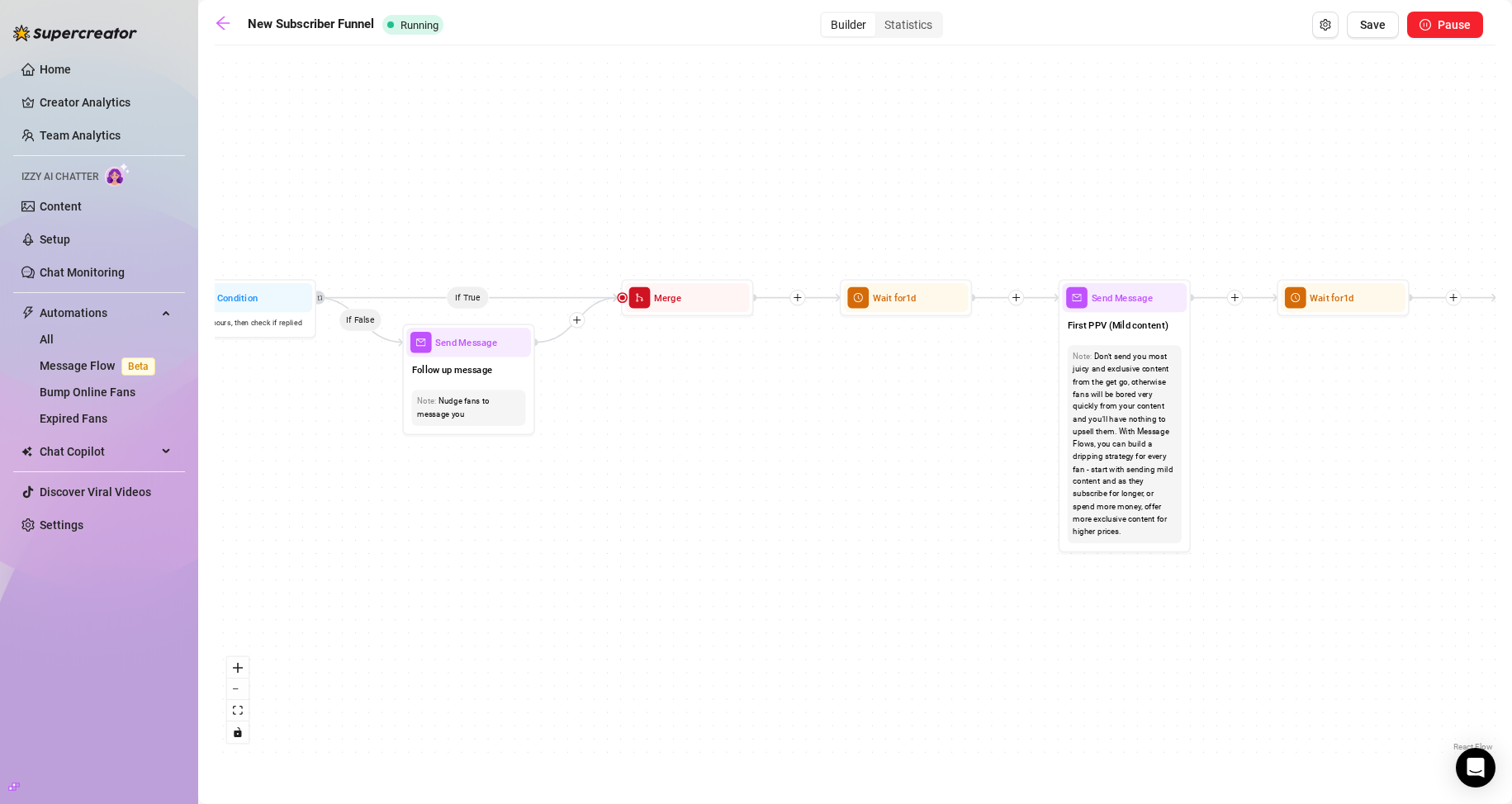drag, startPoint x: 519, startPoint y: 489, endPoint x: 927, endPoint y: 655, distance: 440.47701 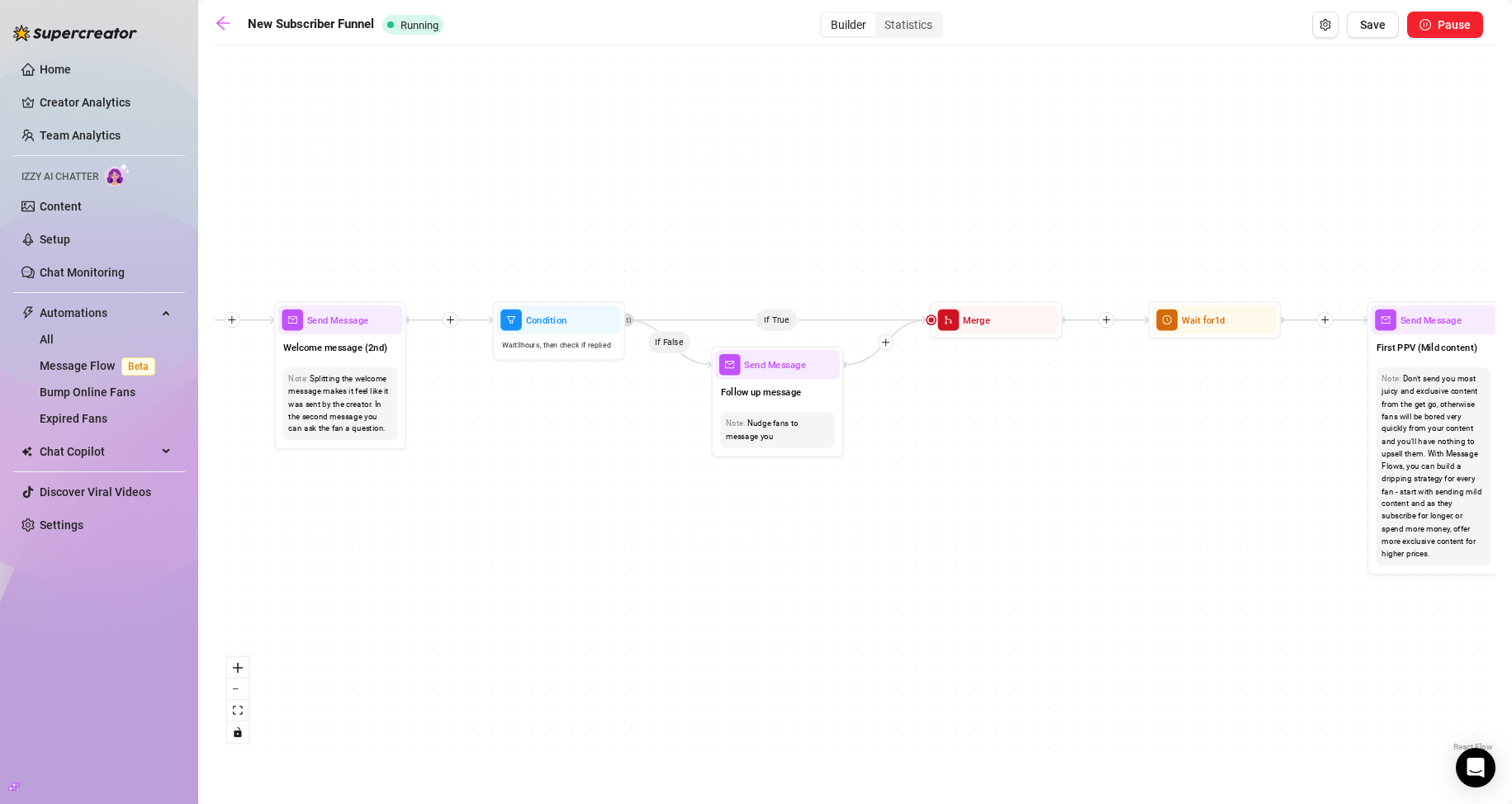 drag, startPoint x: 747, startPoint y: 584, endPoint x: 942, endPoint y: 569, distance: 195.57607 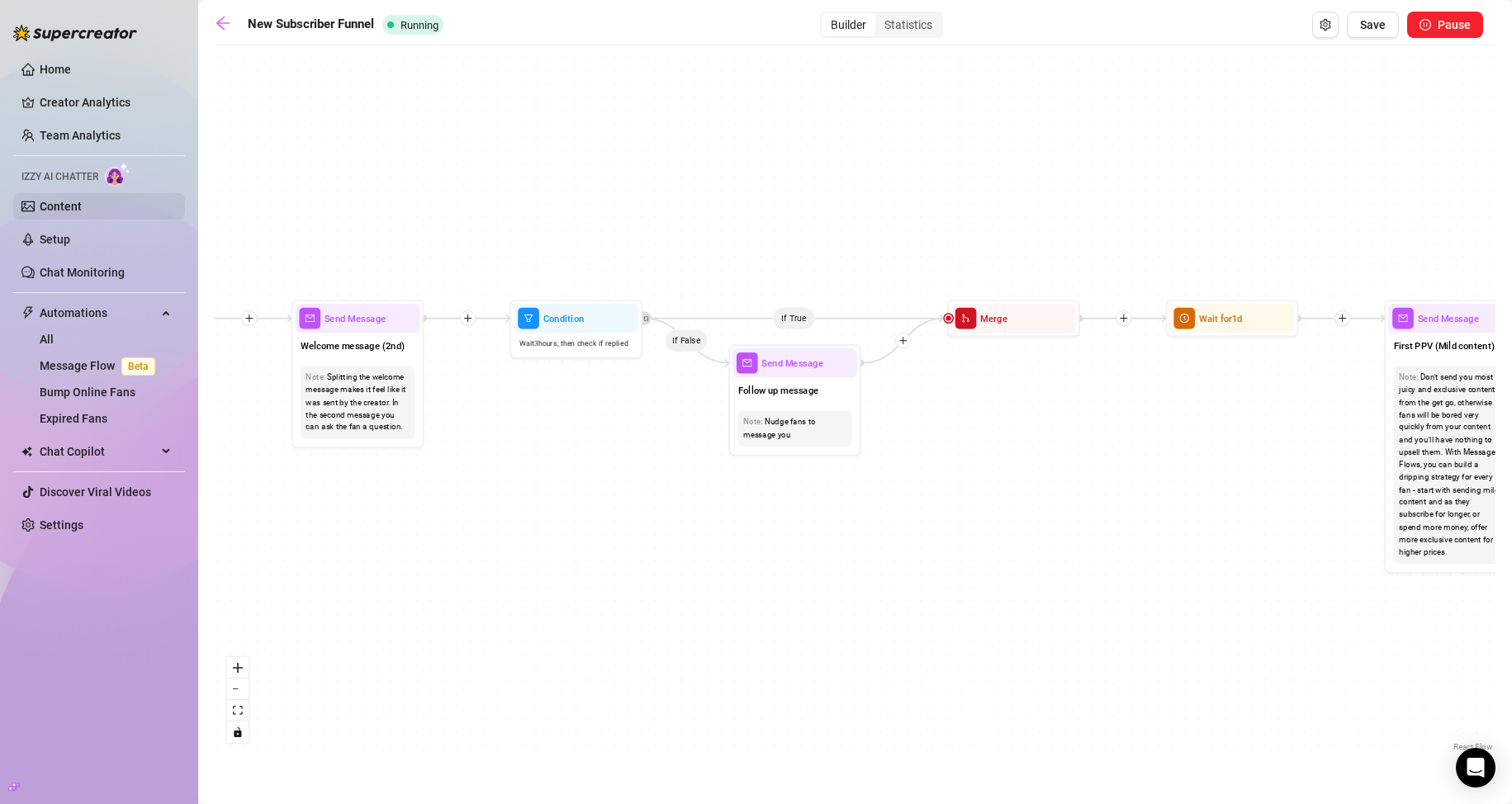 click on "Content" at bounding box center (60, 206) 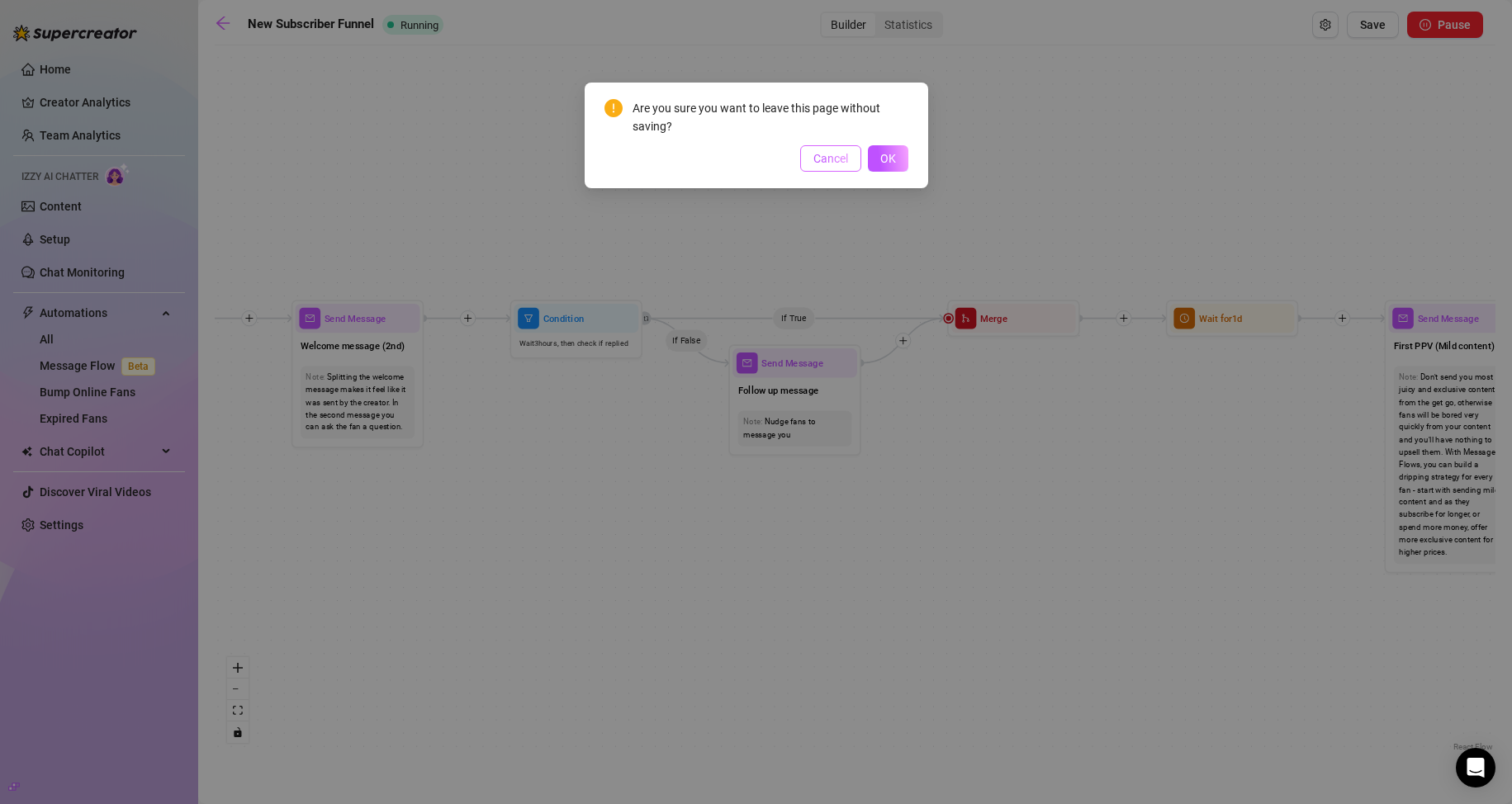 click on "Cancel" at bounding box center [831, 158] 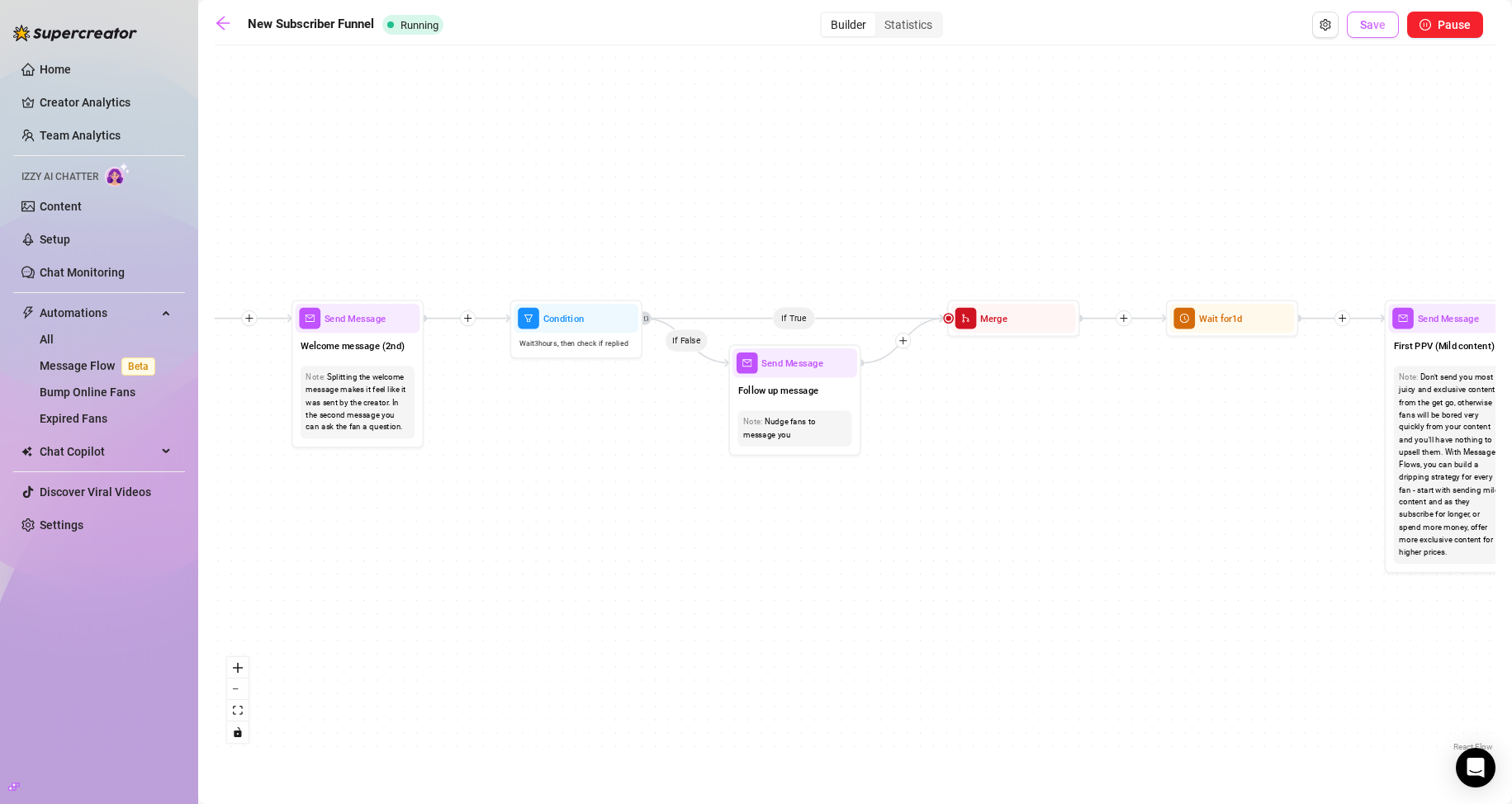 click on "Save" at bounding box center [1372, 25] 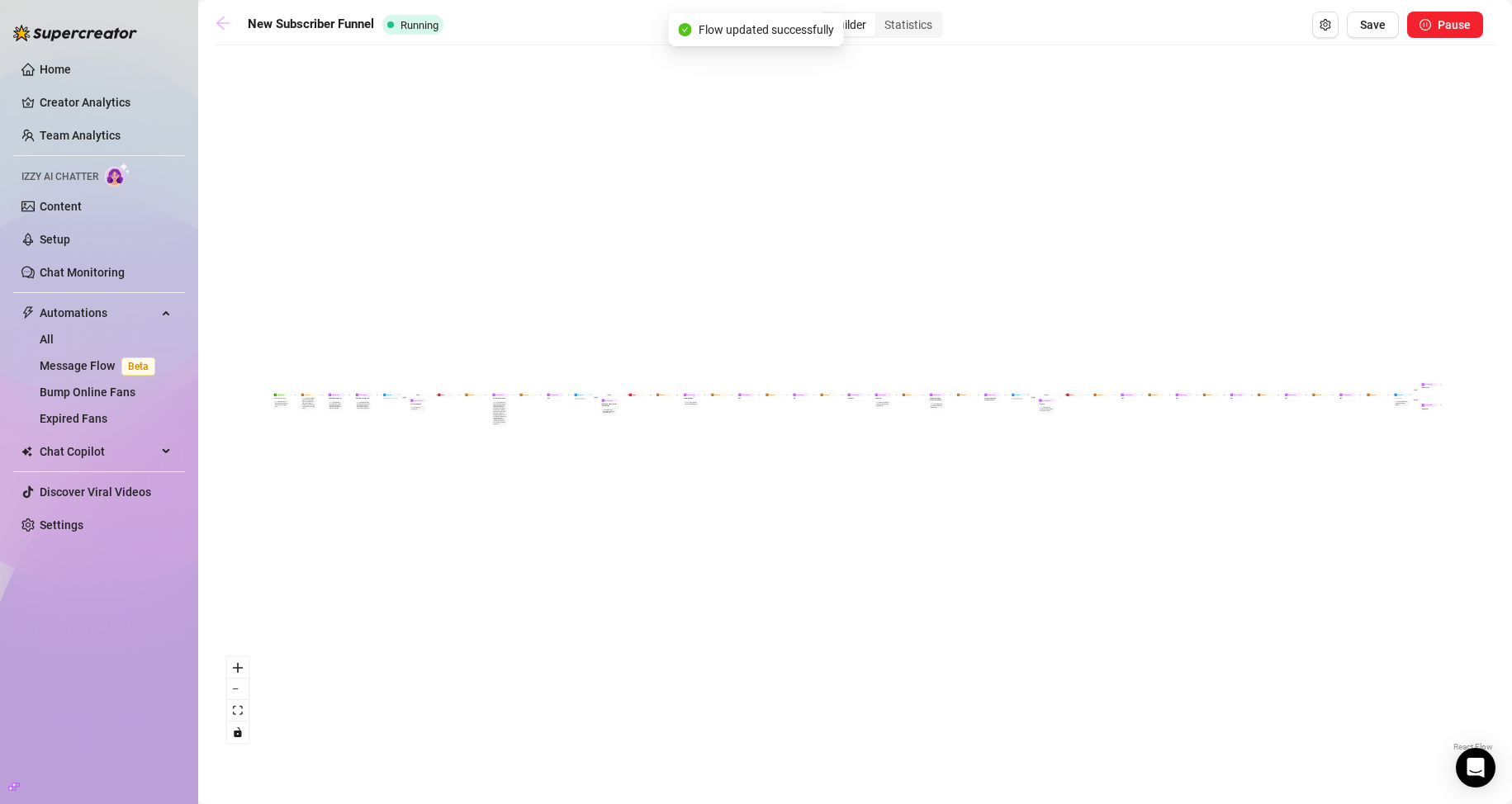 click 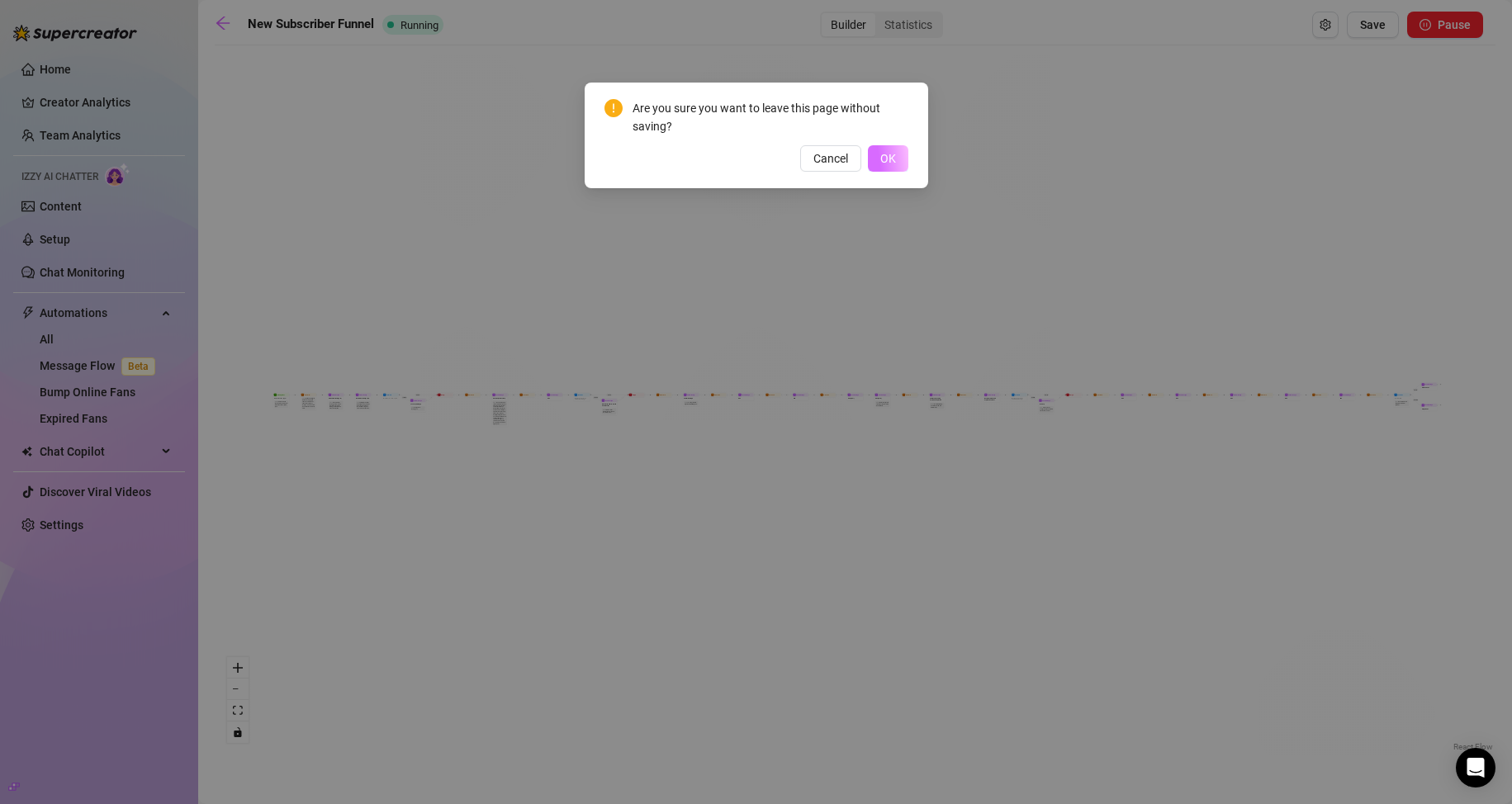 click on "OK" at bounding box center (888, 158) 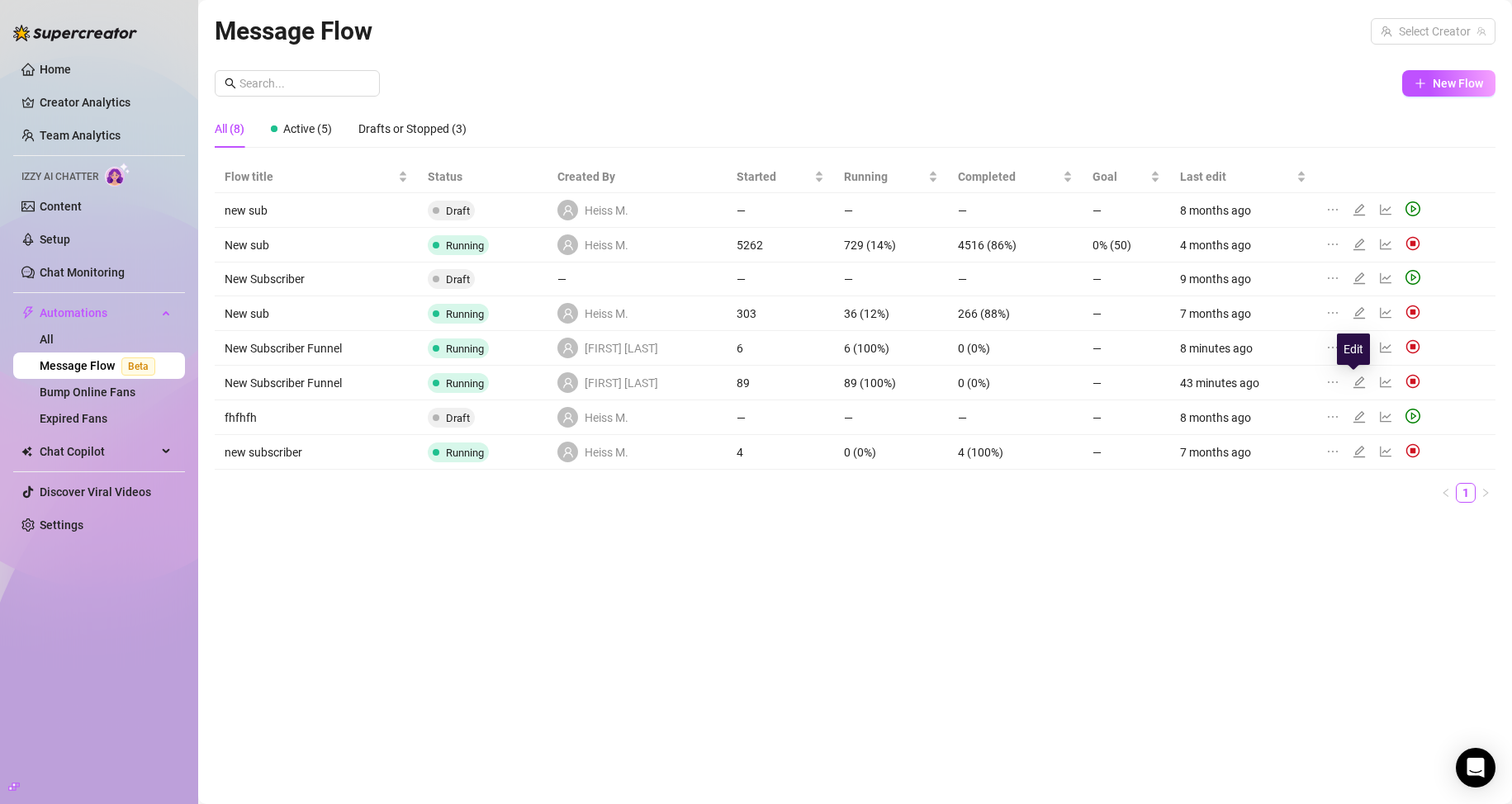 click 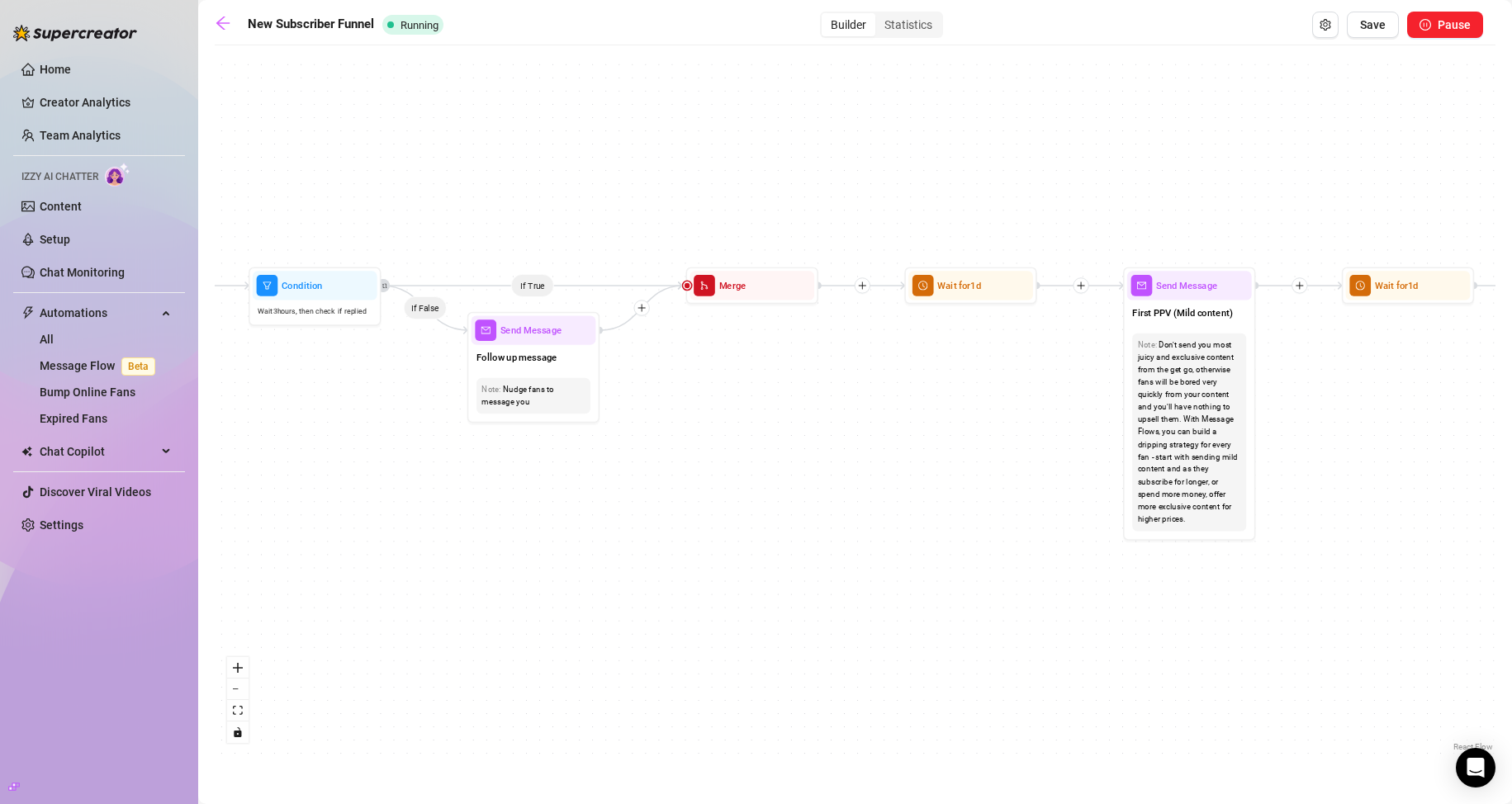 drag, startPoint x: 378, startPoint y: 414, endPoint x: 986, endPoint y: 505, distance: 614.7723 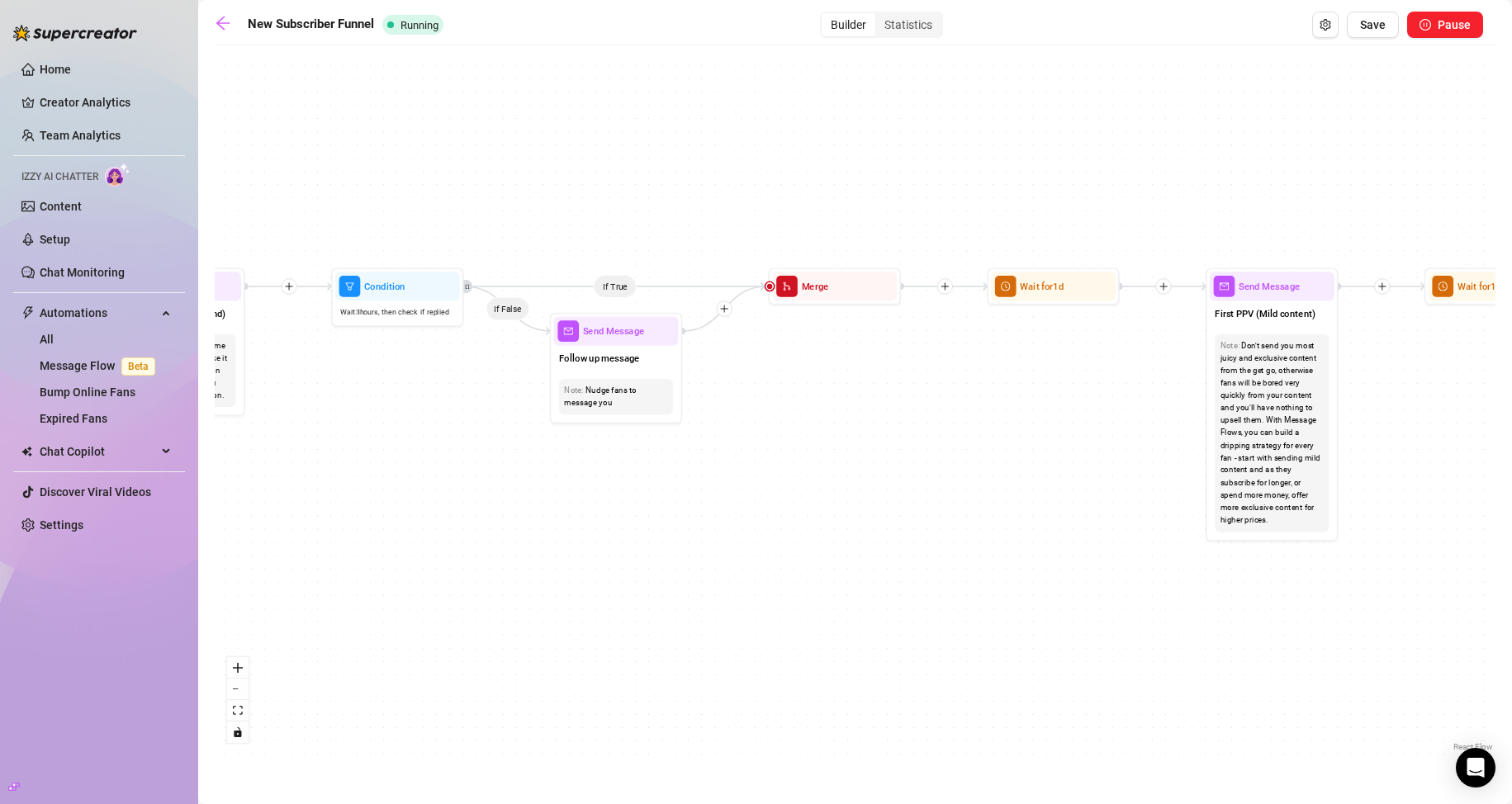 drag, startPoint x: 576, startPoint y: 530, endPoint x: 841, endPoint y: 533, distance: 265.01698 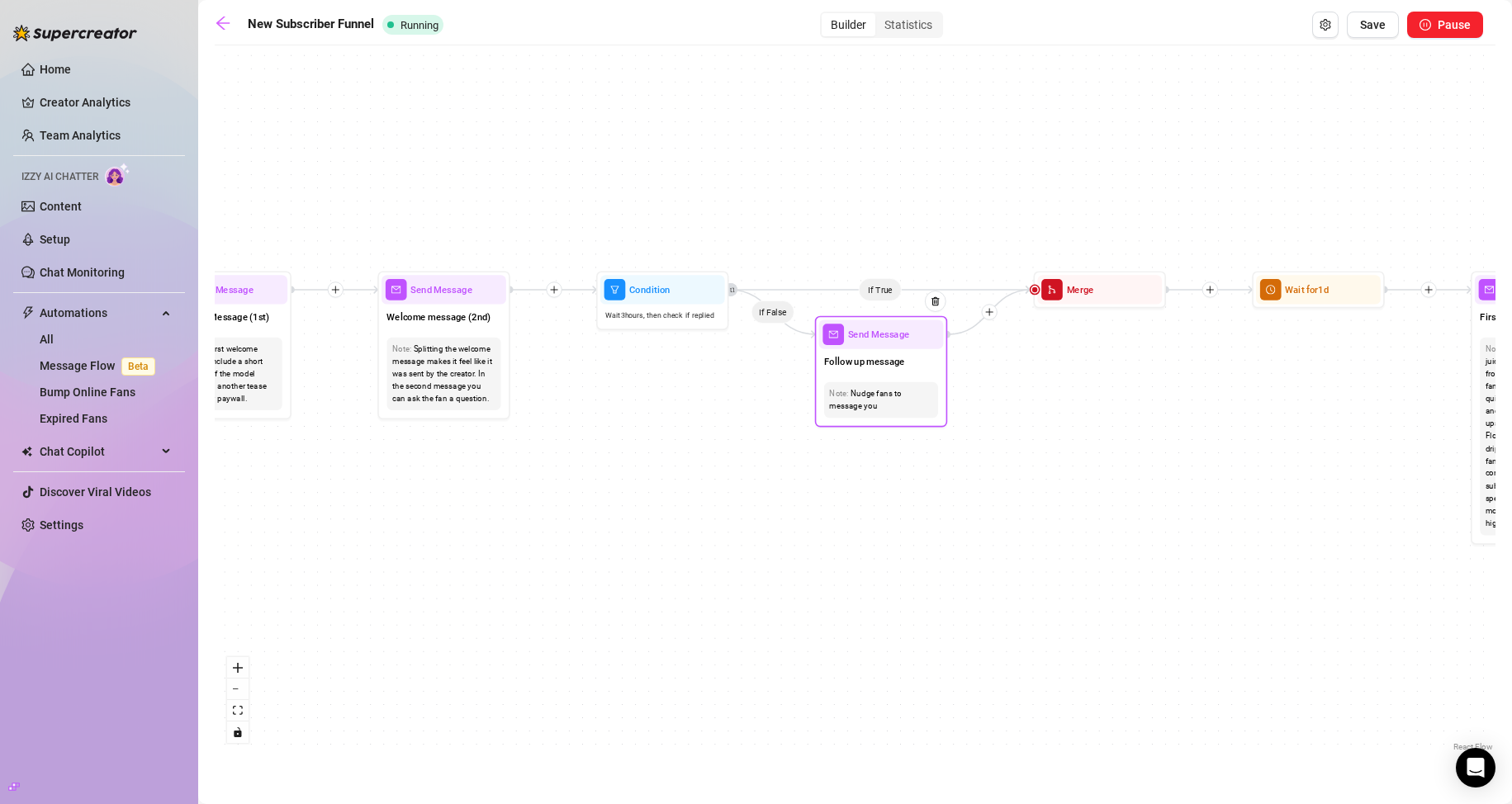 click on "Follow up message" at bounding box center (865, 362) 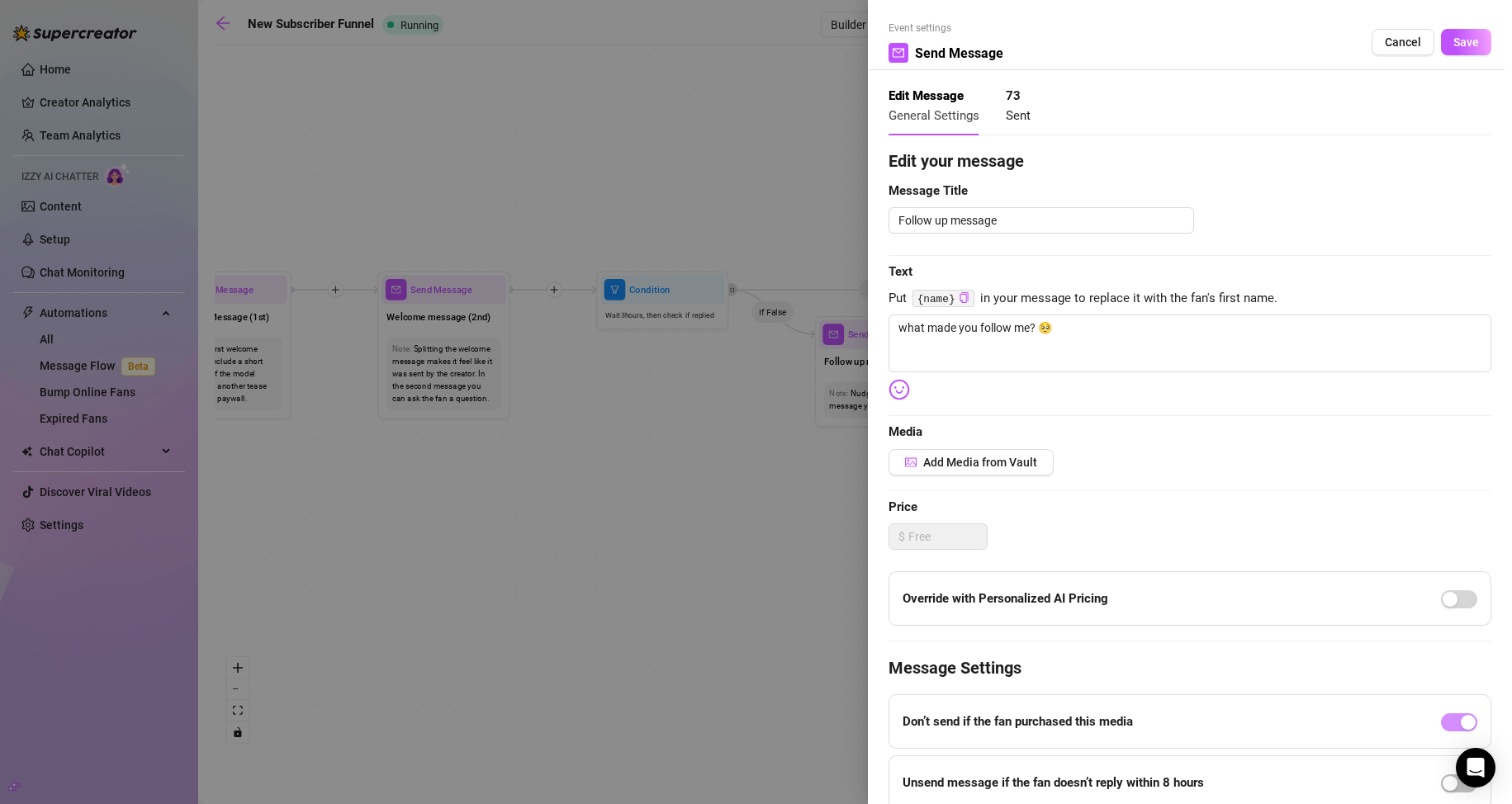 click at bounding box center [756, 402] 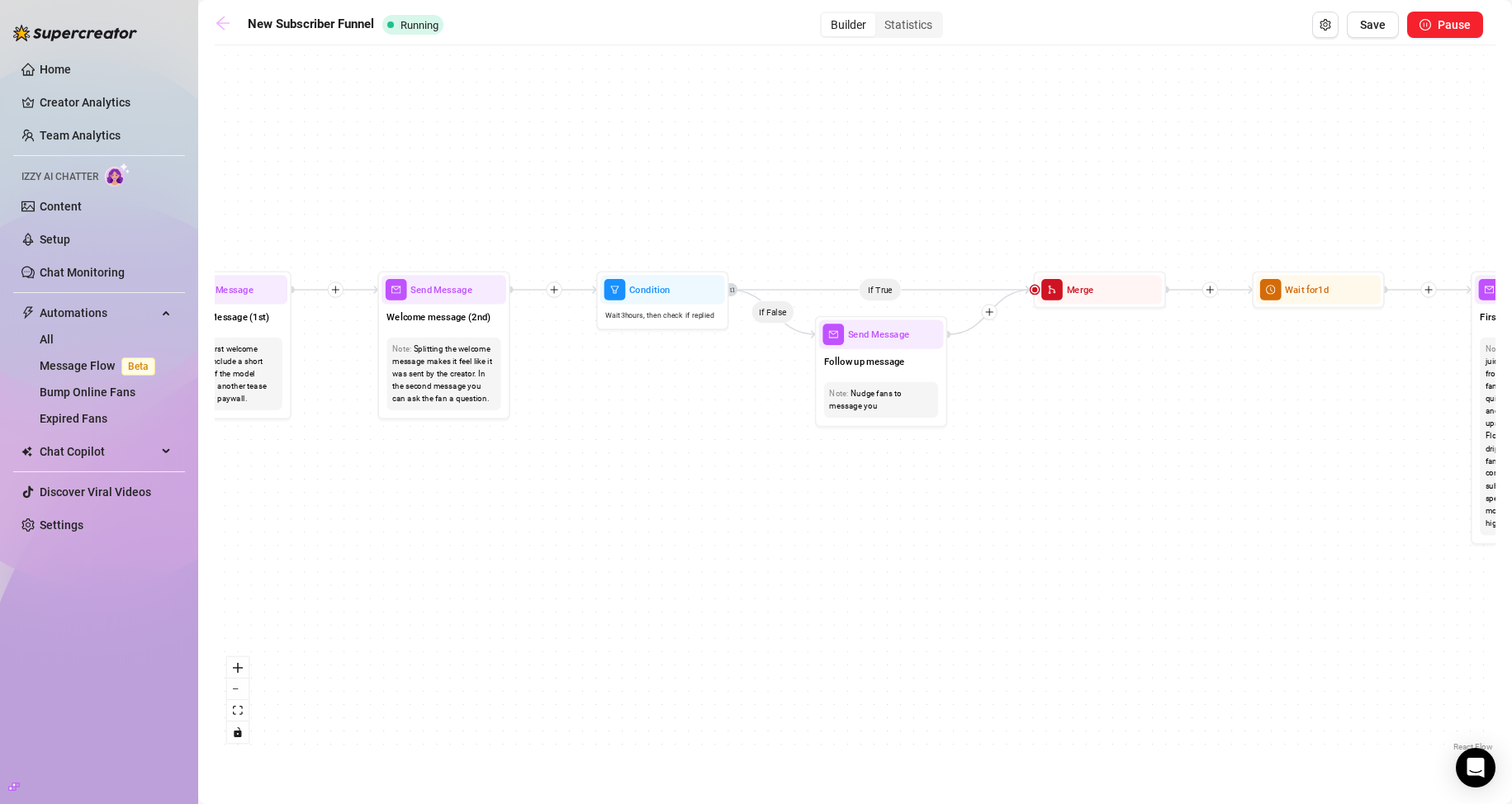 click 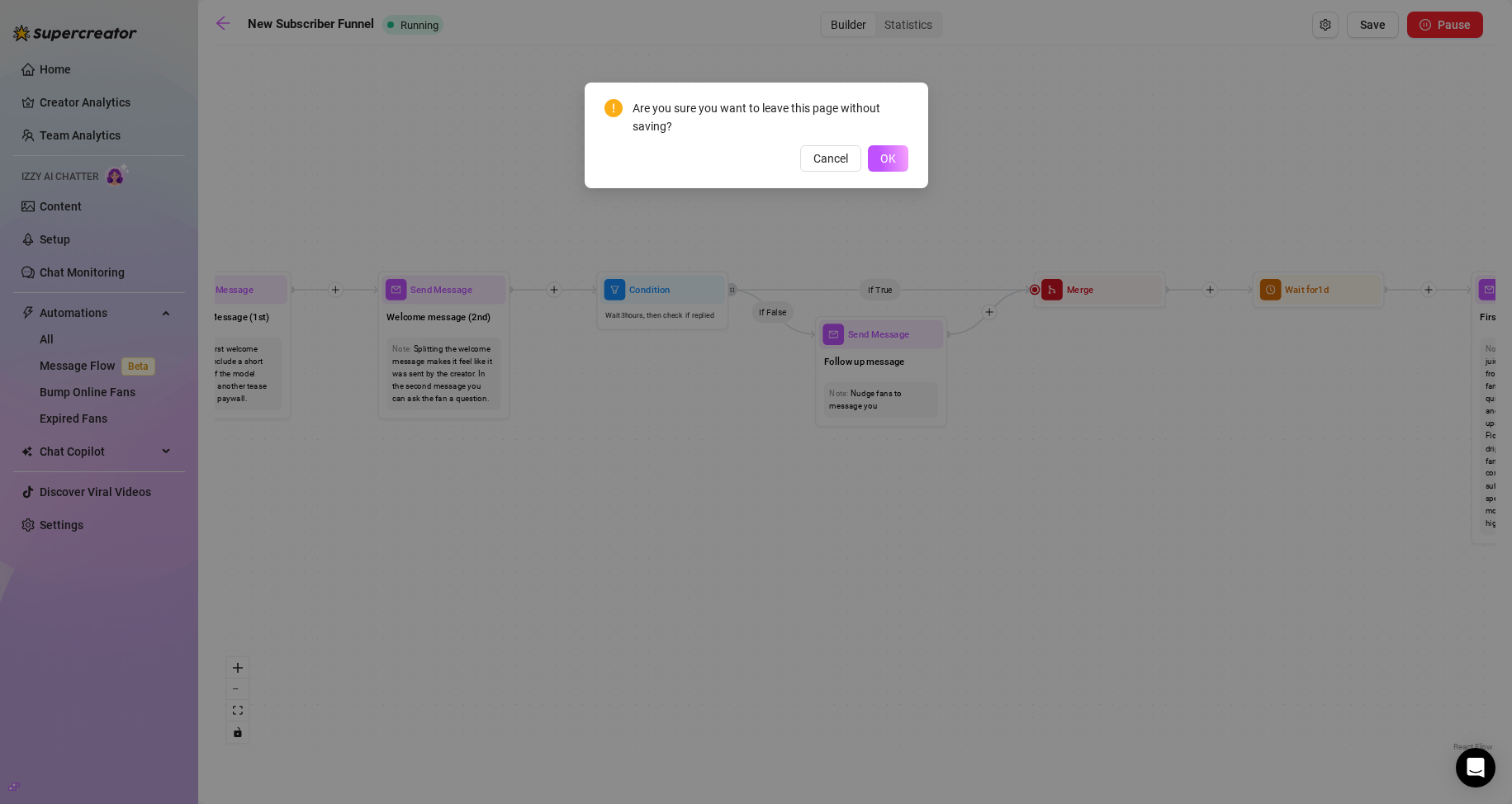 click on "OK" at bounding box center (888, 158) 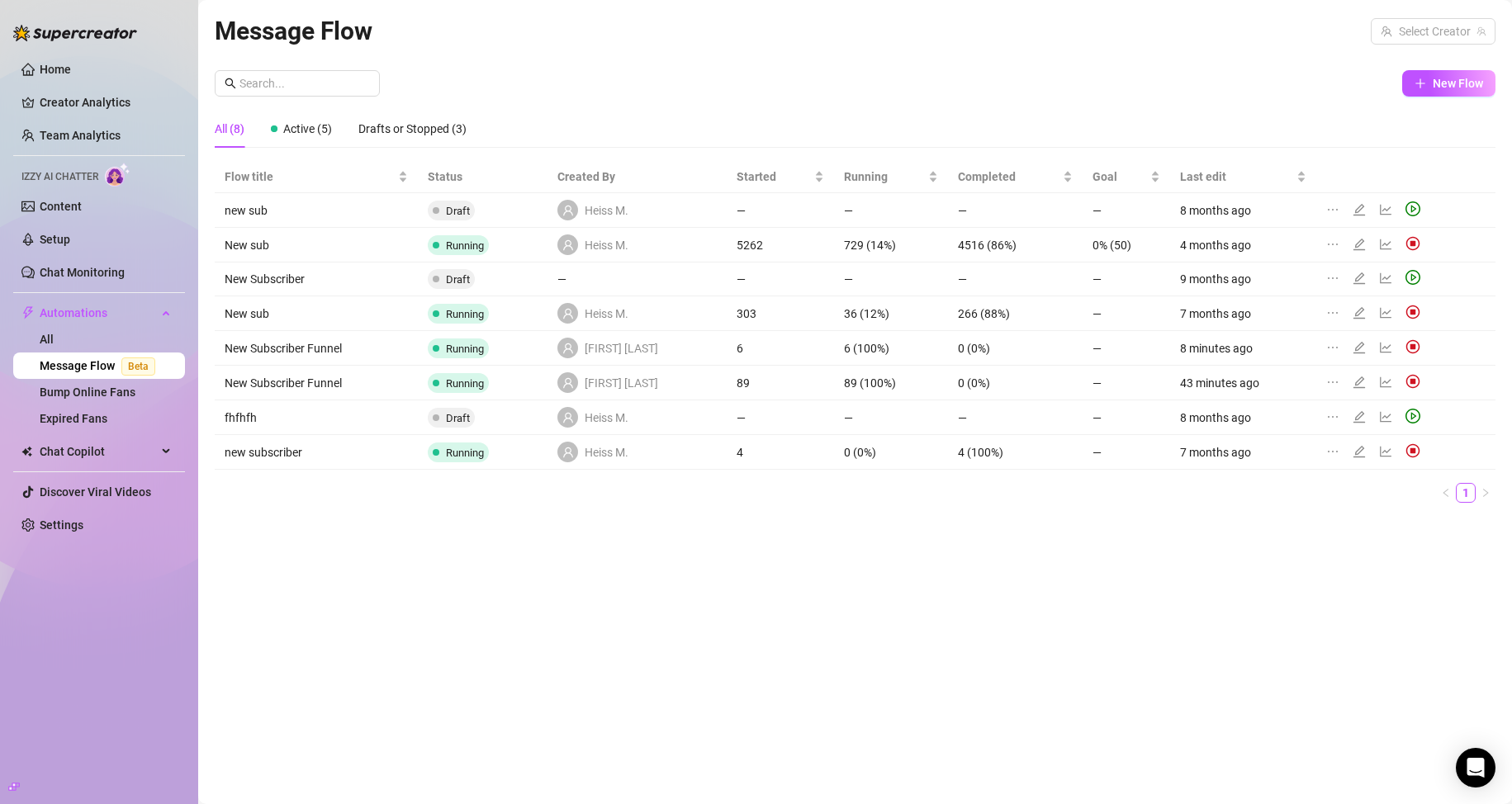 click on "Flow title Status Created By Started Running Completed Goal Last edit new sub Draft Heiss M. — — — — 8 months ago New sub Running Heiss M. 5262 729 (14%) 4516 (86%) 0% (50) 4 months ago New Subscriber Draft — — — — — 9 months ago New sub Running Heiss M. 303 36 (12%) 266 (88%) — 7 months ago New Subscriber Funnel Running Kyle M. 6 6 (100%) 0 (0%) — 8 minutes ago New Subscriber Funnel Running Kyle M. 89 89 (100%) 0 (0%) — 43 minutes ago fhfhfh Draft Heiss M. — — — — 8 months ago new subscriber Running Heiss M. 4 0 (0%) 4 (100%) — 7 months ago 1" at bounding box center [855, 338] 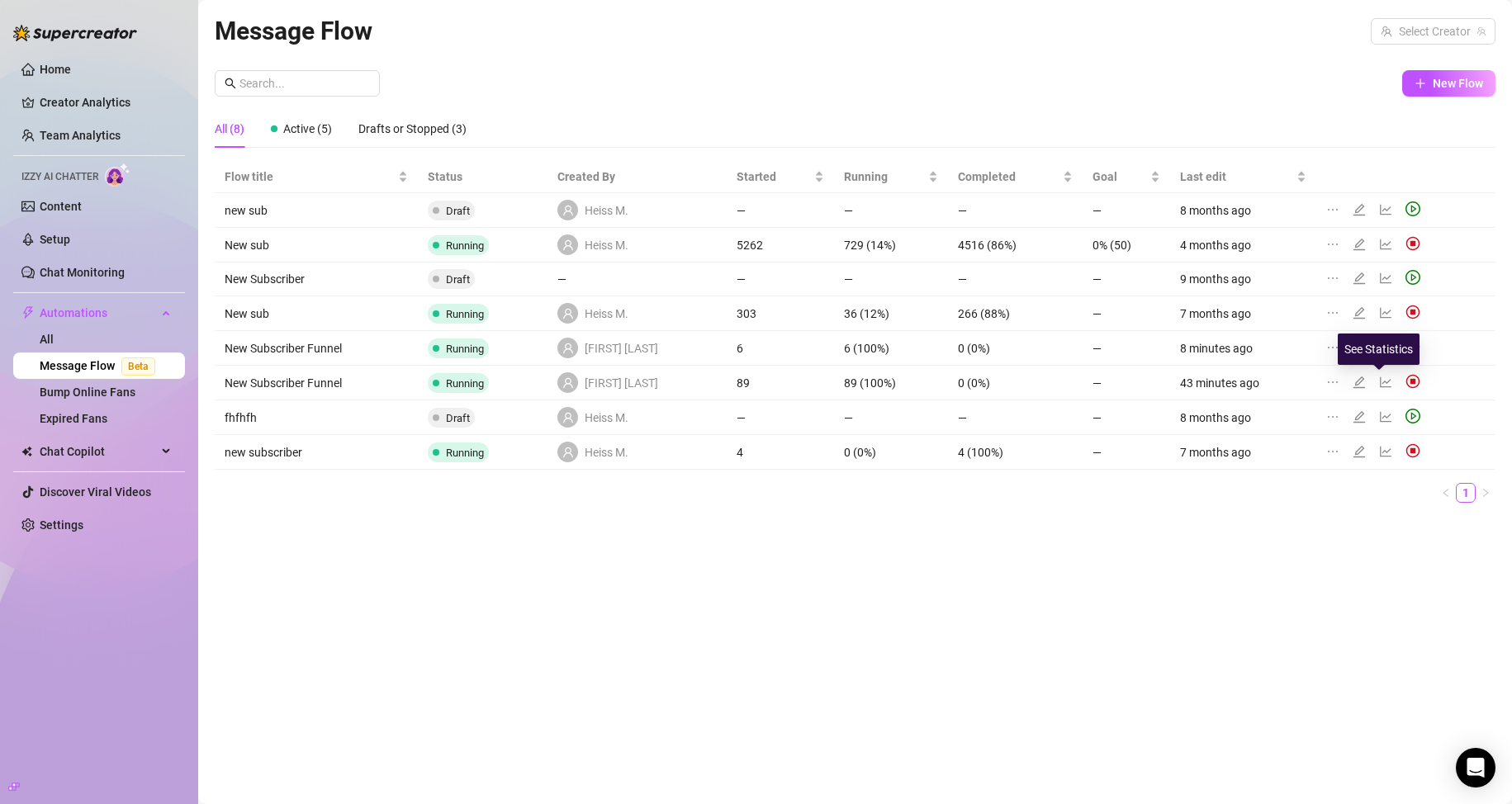 click 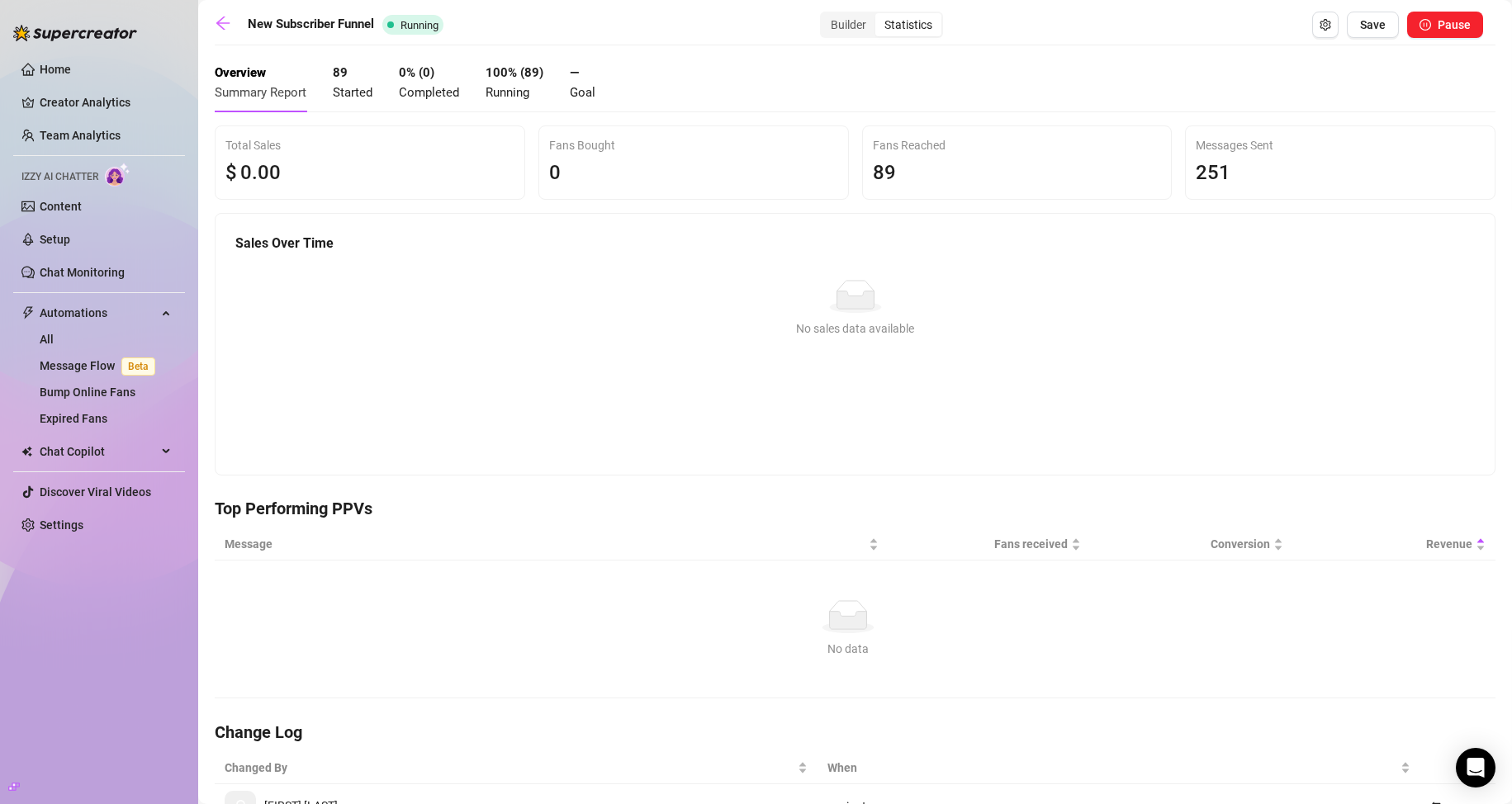 click on "89 Started" at bounding box center (353, 83) 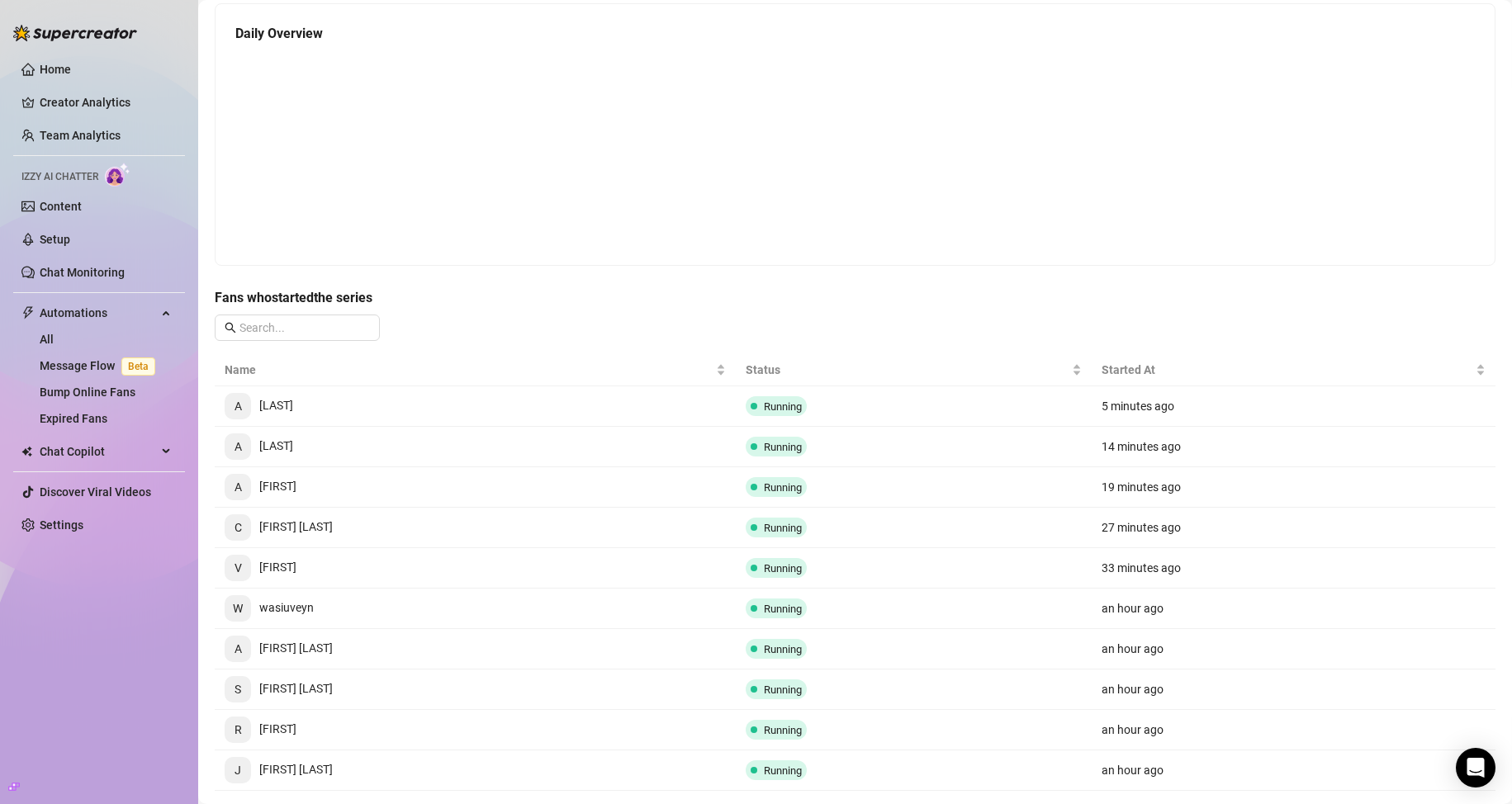 scroll, scrollTop: 205, scrollLeft: 0, axis: vertical 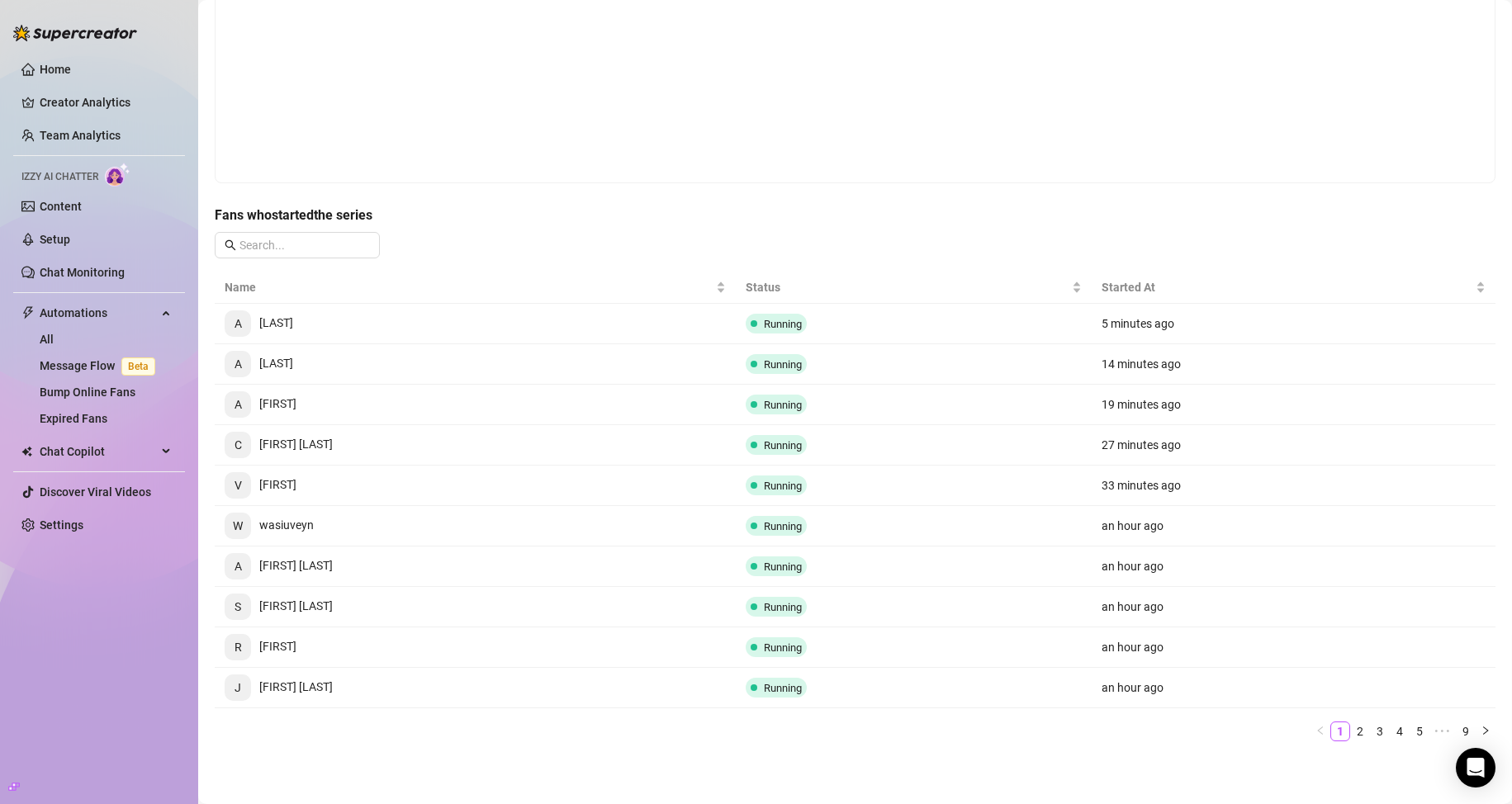 click on "Name Status Started At A Andrade Running 5 minutes ago A Allred Running 14 minutes ago A Andrélikerfitt Running 19 minutes ago C Camilo R. Running 27 minutes ago V VikorChad333 Running 33 minutes ago W wasiuveyn Running an hour ago A Arthur Souza Running an hour ago S Simen Jalla Running an hour ago R RyGuy22 Running an hour ago J juan jose Running an hour ago 1 2 3 4 5 ••• 9" at bounding box center [855, 513] 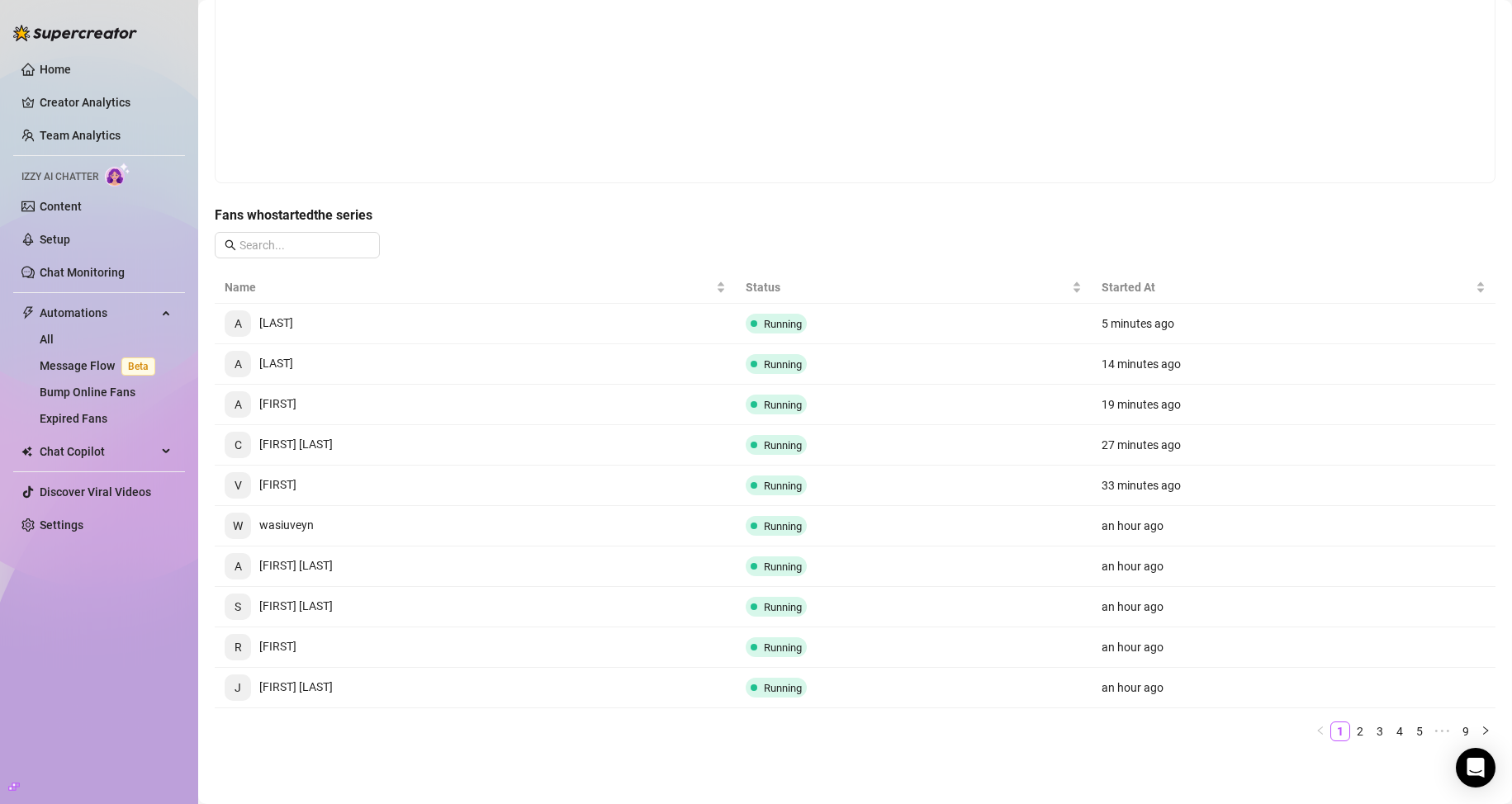 click on "New Subscriber Funnel Running Builder Statistics Save Pause Overview Summary Report 89 Started 0 % ( 0 ) Completed 100 % ( 89 ) Running — Goal Daily Overview Fans who  started  the series Name Status Started At A Andrade Running 5 minutes ago A Allred Running 14 minutes ago A Andrélikerfitt Running 19 minutes ago C Camilo R. Running 27 minutes ago V VikorChad333 Running 33 minutes ago W wasiuveyn Running an hour ago A Arthur Souza Running an hour ago S Simen Jalla Running an hour ago R RyGuy22 Running an hour ago J juan jose Running an hour ago 1 2 3 4 5 ••• 9" at bounding box center (855, 300) 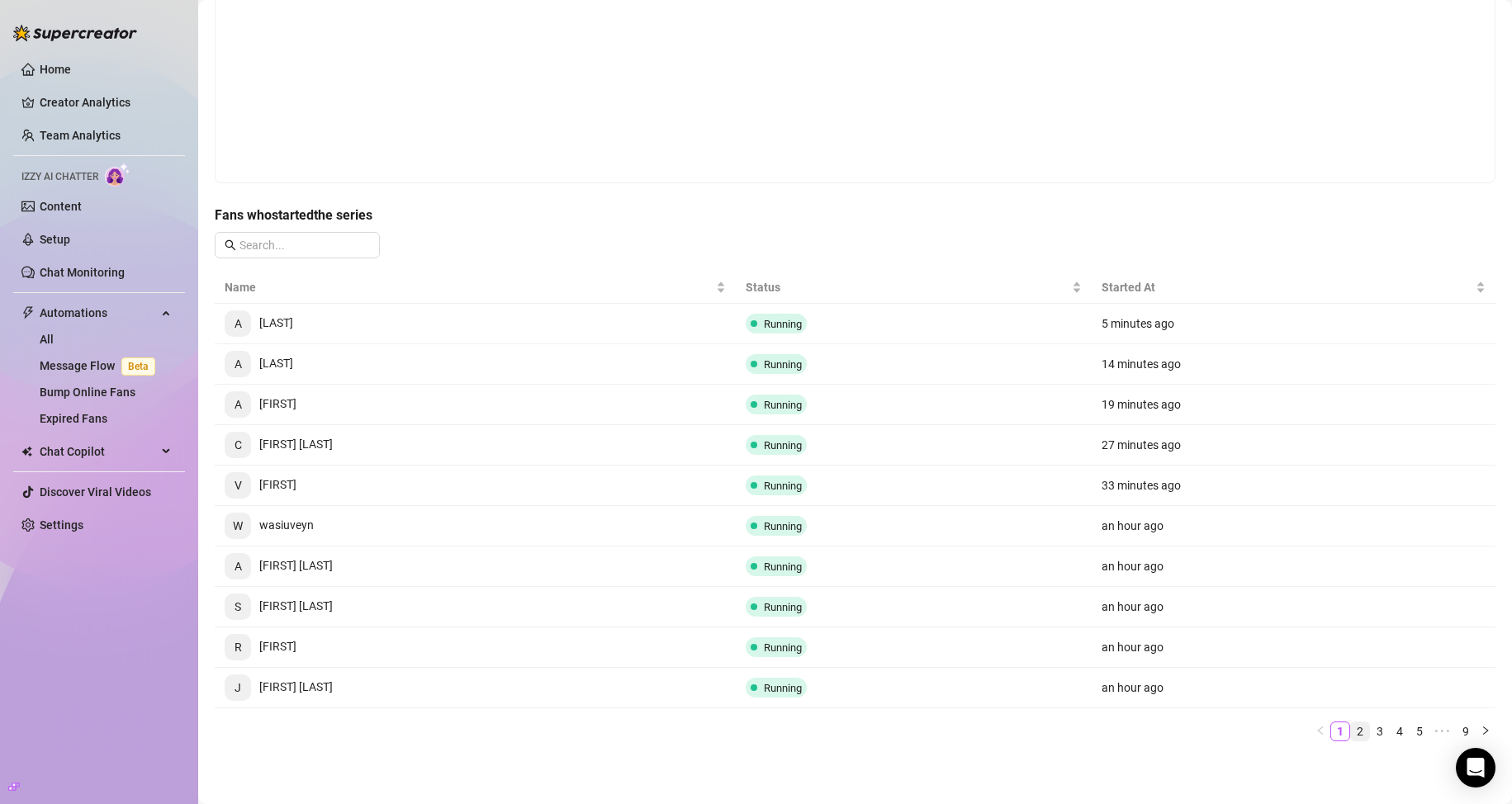 click on "2" at bounding box center (1360, 731) 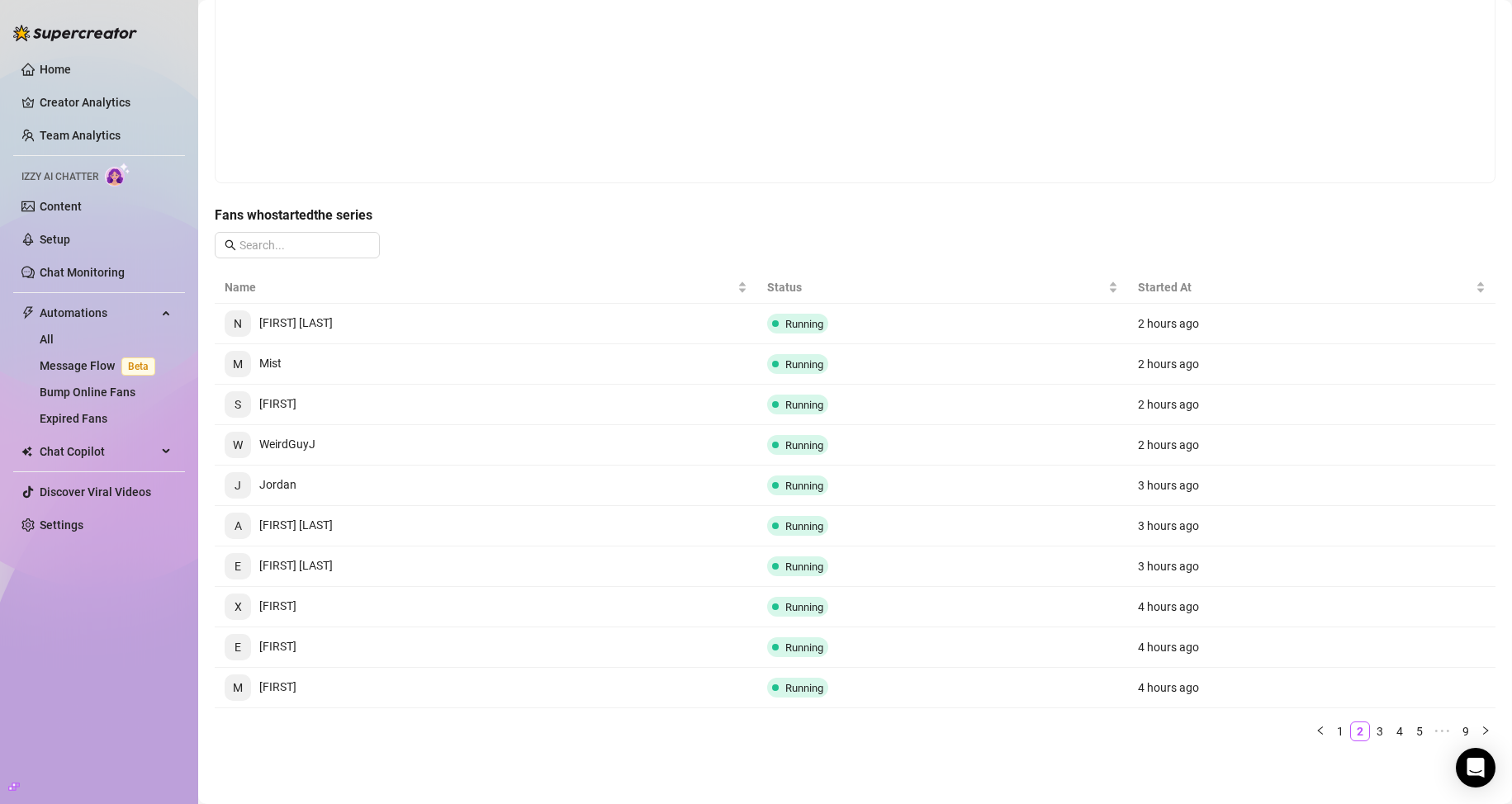 click on "New Subscriber Funnel Running Builder Statistics Save Pause Overview Summary Report 89 Started 0 % ( 0 ) Completed 100 % ( 89 ) Running — Goal Daily Overview Fans who  started  the series Name Status Started At N Nsb Jeke Running 2 hours ago M Mist Running 2 hours ago S Sebo Running 2 hours ago W WeirdGuyJ Running 2 hours ago J Jordan Running 3 hours ago A Alberto Castillo Running 3 hours ago E Edoardo Borla Running 3 hours ago X Xavier Running 4 hours ago E Evan Running 4 hours ago M mashmosh Running 4 hours ago 1 2 3 4 5 ••• 9" at bounding box center (855, 300) 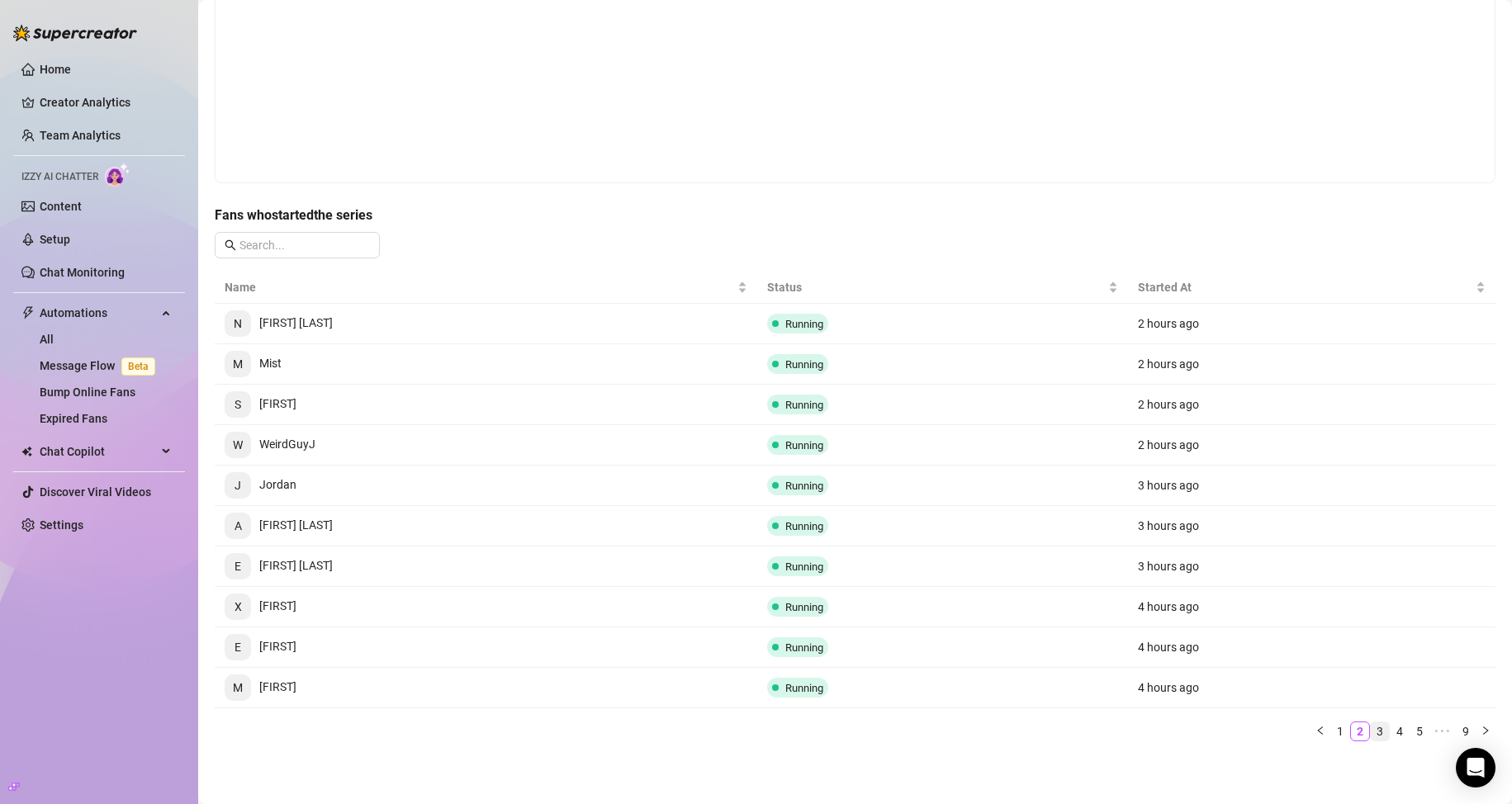 click on "3" at bounding box center (1380, 731) 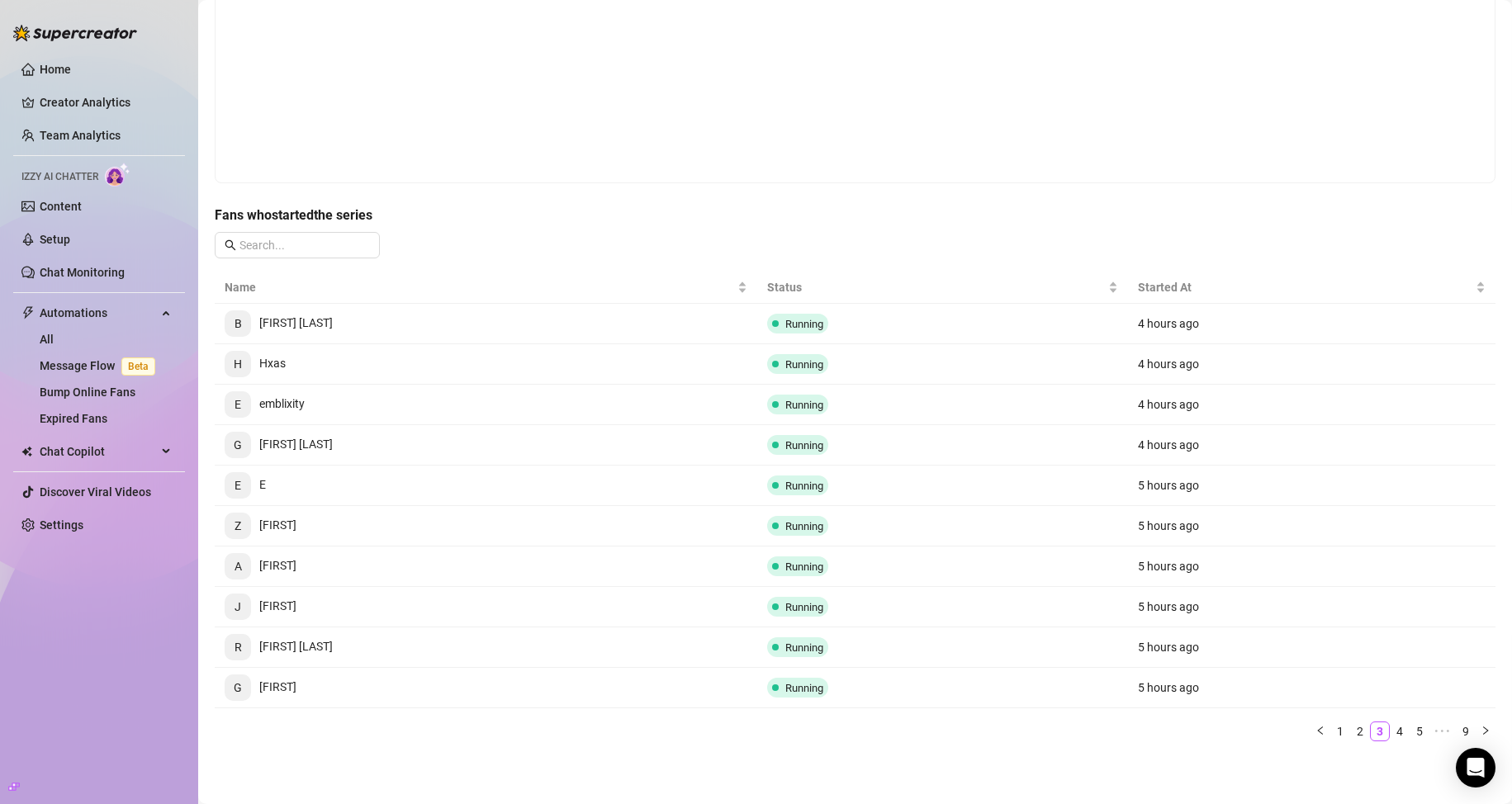 click on "New Subscriber Funnel Running Builder Statistics Save Pause Overview Summary Report 89 Started 0 % ( 0 ) Completed 100 % ( 89 ) Running — Goal Daily Overview Fans who  started  the series Name Status Started At B Brayam Uribe Running 4 hours ago H Hxas Running 4 hours ago E emblixity Running 4 hours ago G Gabriel Dark Running 4 hours ago E E Running 5 hours ago Z Zay Running 5 hours ago A Ale Running 5 hours ago J james Running 5 hours ago R Rosman Cuenca Running 5 hours ago G Gordo Running 5 hours ago 1 2 3 4 5 ••• 9" at bounding box center [855, 300] 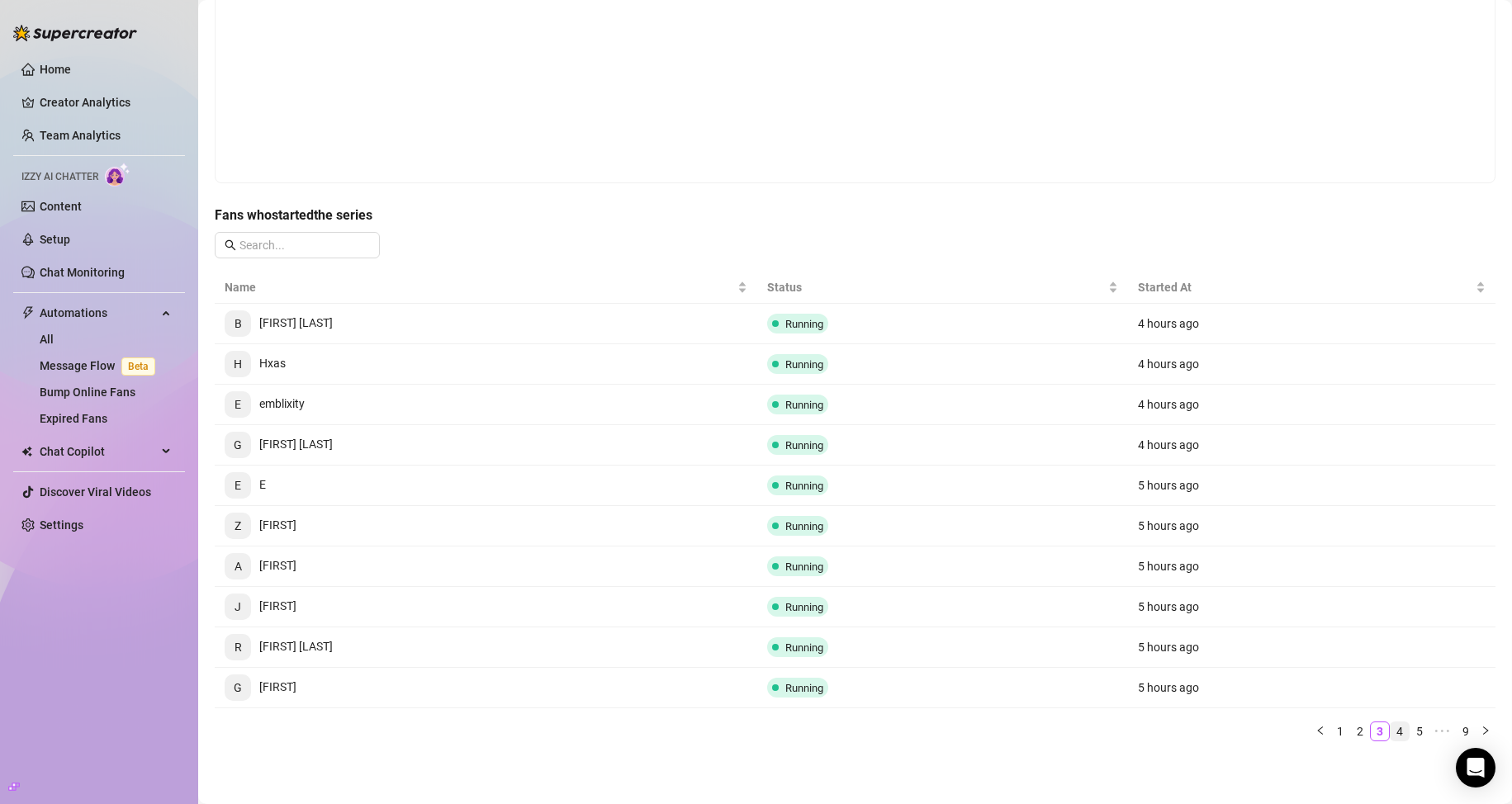 click on "4" at bounding box center [1400, 731] 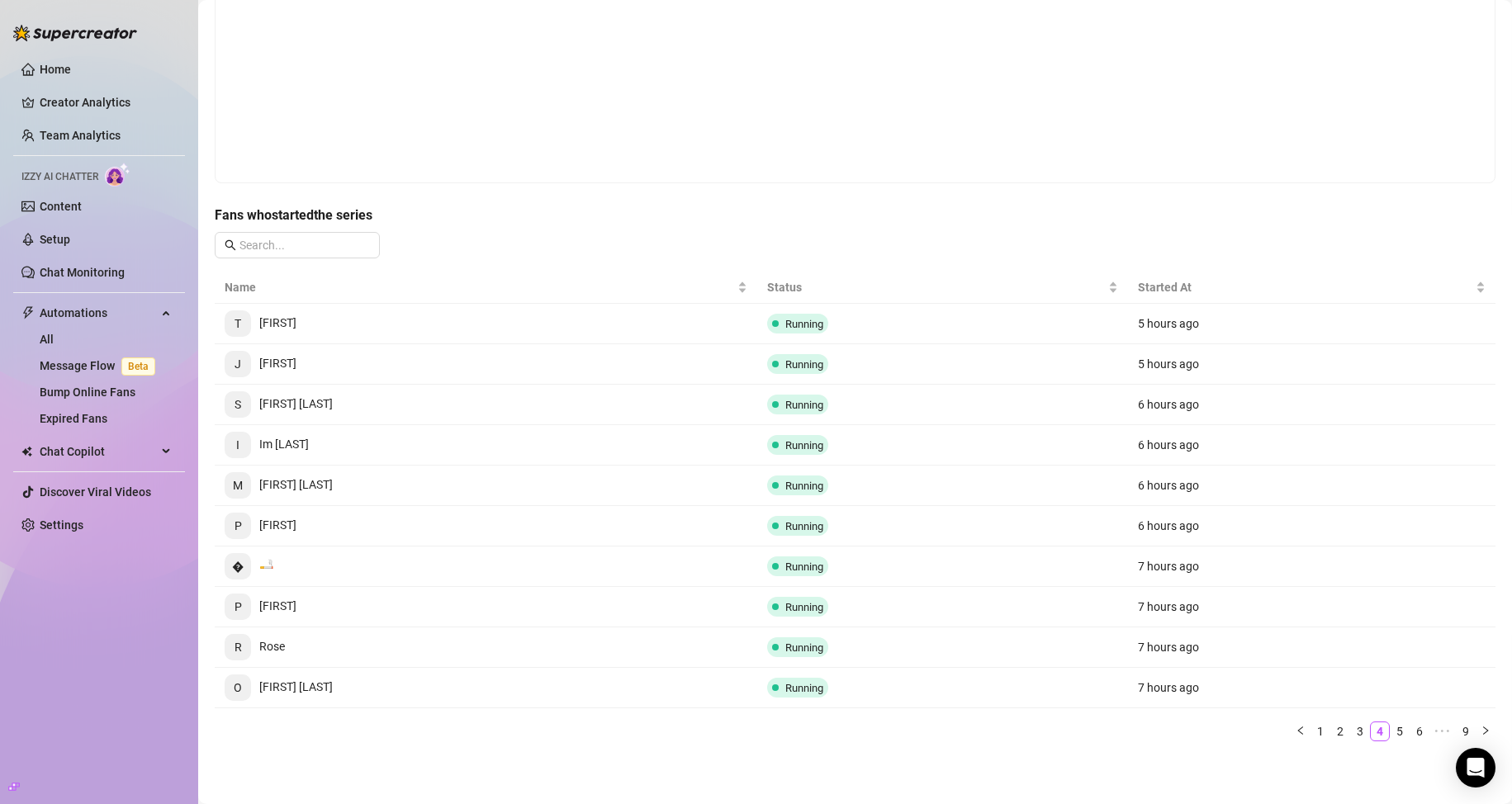 click on "New Subscriber Funnel Running Builder Statistics Save Pause Overview Summary Report 89 Started 0 % ( 0 ) Completed 100 % ( 89 ) Running — Goal Daily Overview Fans who  started  the series Name Status Started At T Teremo Running 5 hours ago J Jeremy Running 5 hours ago S sylis mcdevitt Running 6 hours ago I Im Nirex Running 6 hours ago M Mr nobody Running 6 hours ago P PRObro2y Running 6 hours ago  🚬 Running 7 hours ago P Poison Running 7 hours ago R Rose Running 7 hours ago O Ouroboros Yummy Running 7 hours ago 1 2 3 4 5 6 ••• 9" at bounding box center (855, 300) 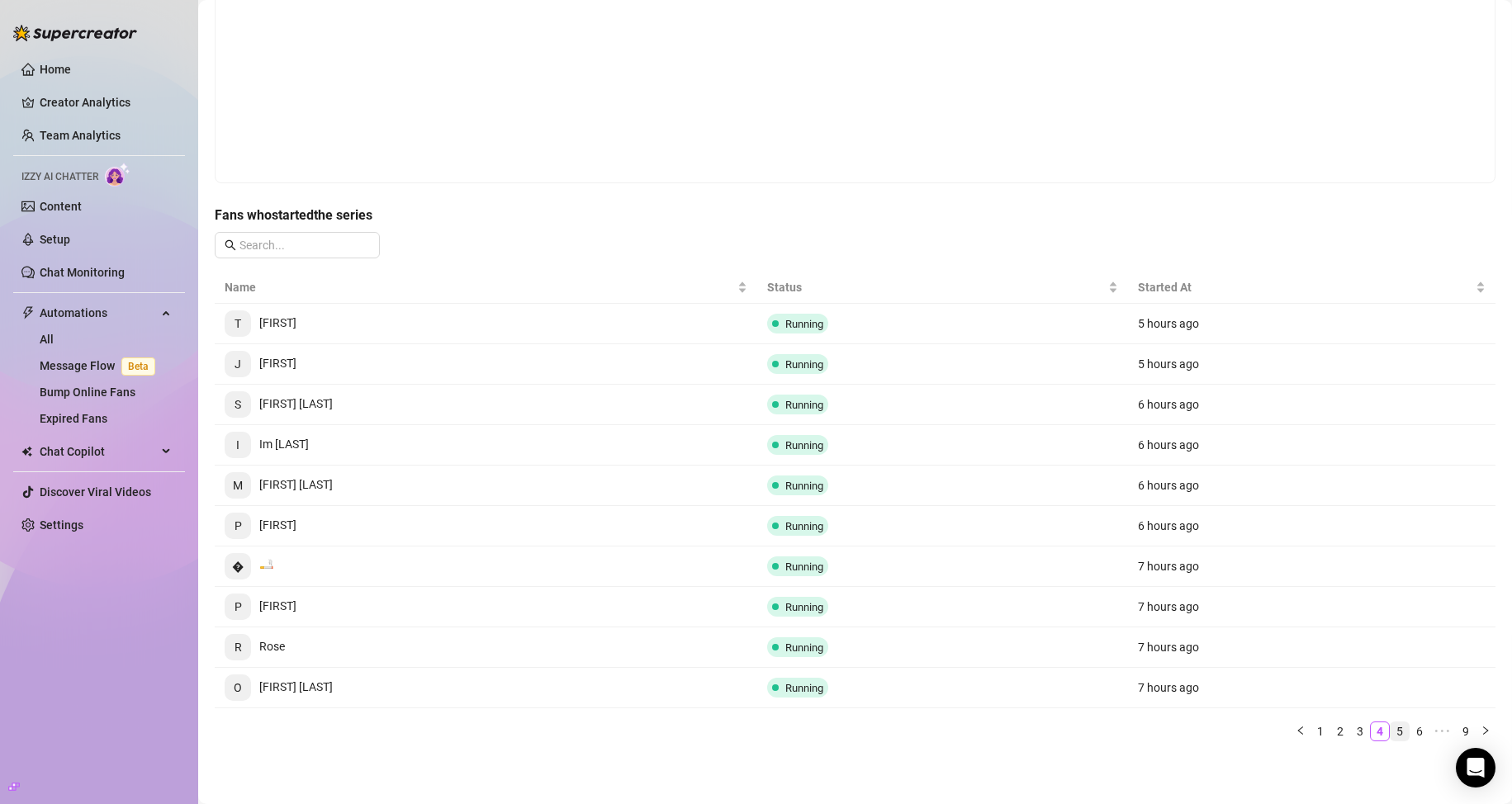 click on "5" at bounding box center (1400, 731) 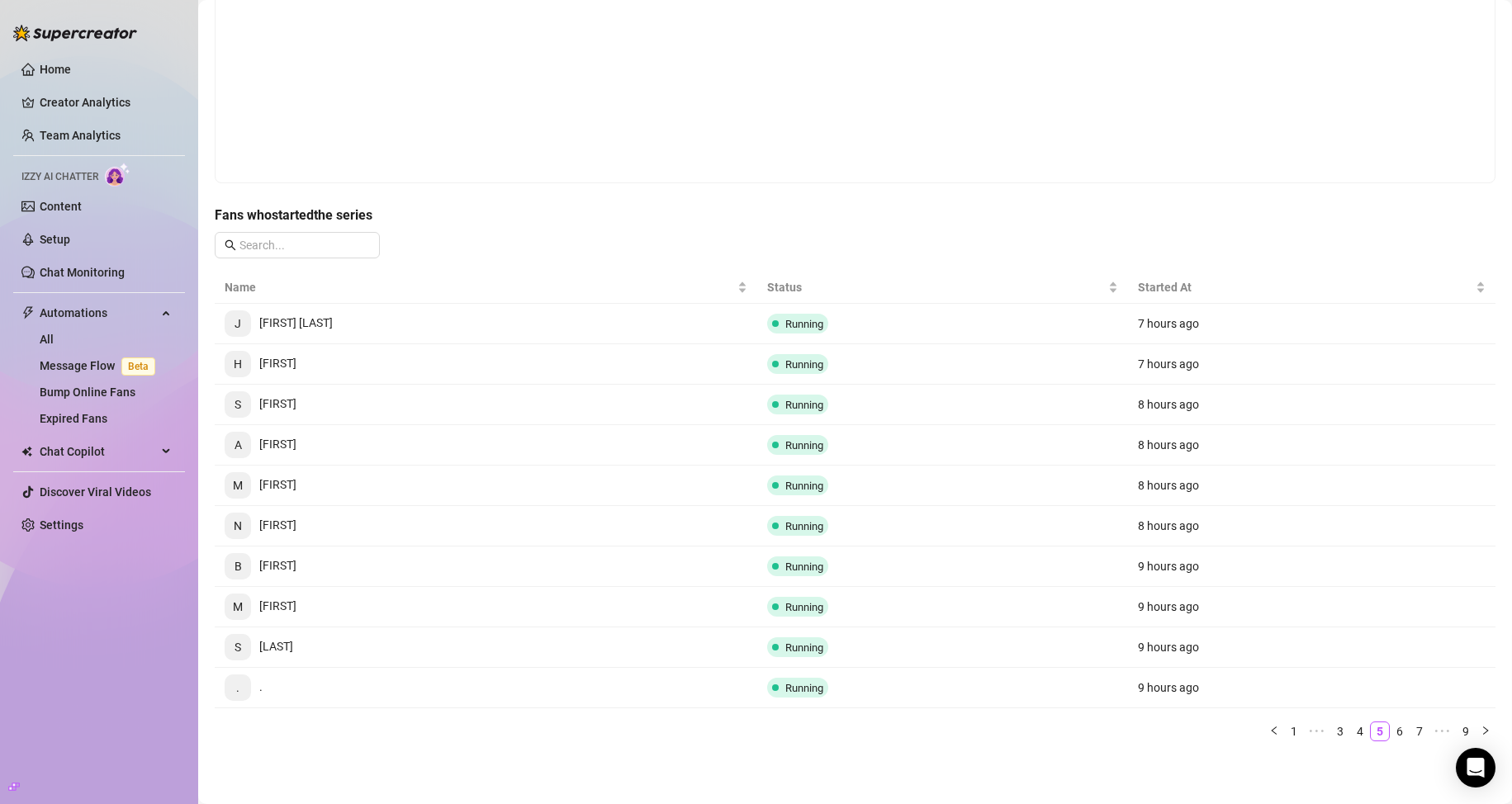 click on "New Subscriber Funnel Running Builder Statistics Save Pause Overview Summary Report 89 Started 0 % ( 0 ) Completed 100 % ( 89 ) Running — Goal Daily Overview Fans who  started  the series Name Status Started At J Justin Galer Running 7 hours ago H Hedonist Running 7 hours ago S Scott Running 8 hours ago A Akakabbq Running 8 hours ago M Marko Running 8 hours ago N Nathan Running 8 hours ago B Brian Running 9 hours ago M Michael Running 9 hours ago S Sdda Running 9 hours ago . . Running 9 hours ago 1 ••• 3 4 5 6 7 ••• 9" at bounding box center (855, 300) 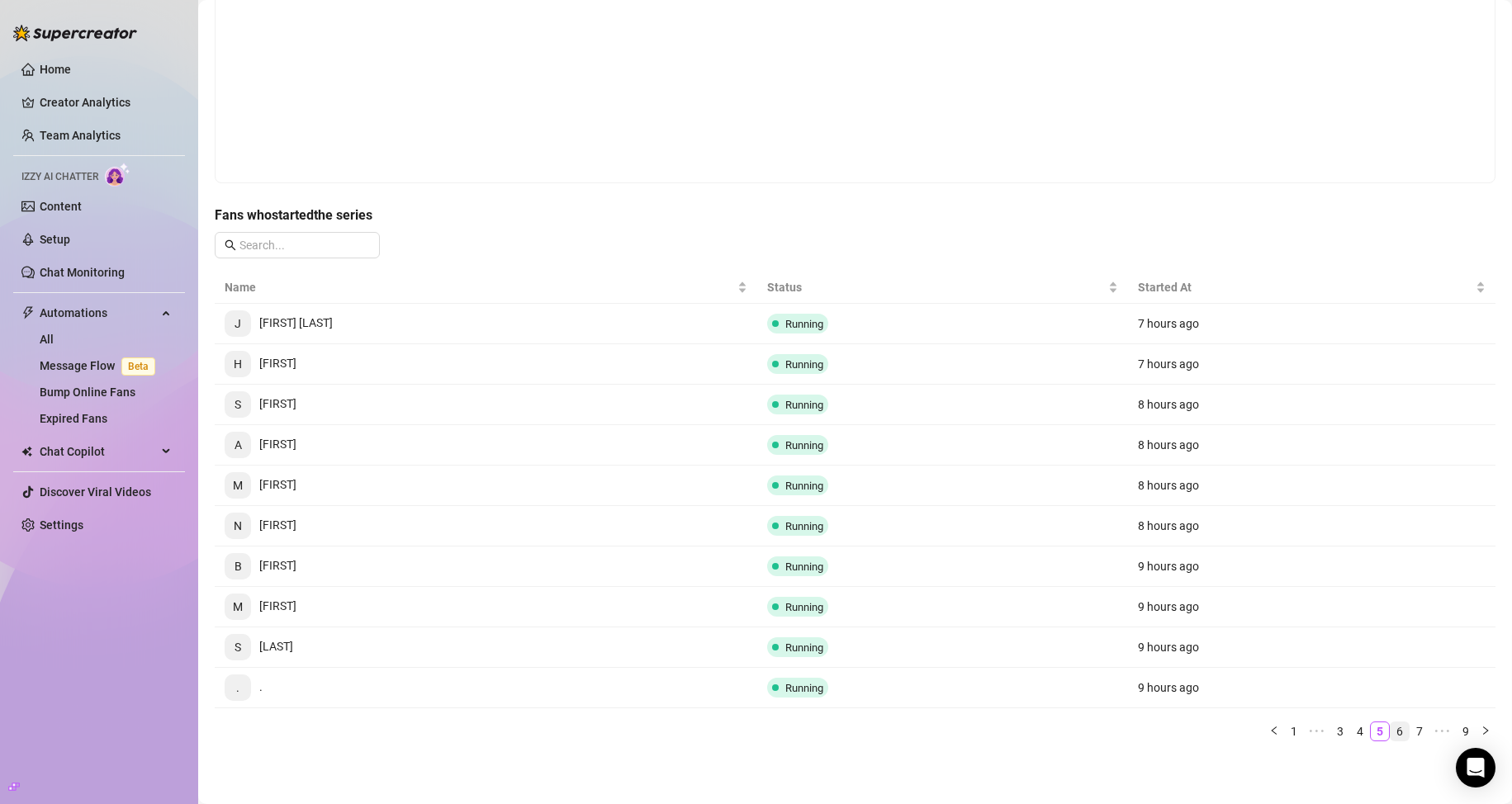 click on "6" at bounding box center (1400, 731) 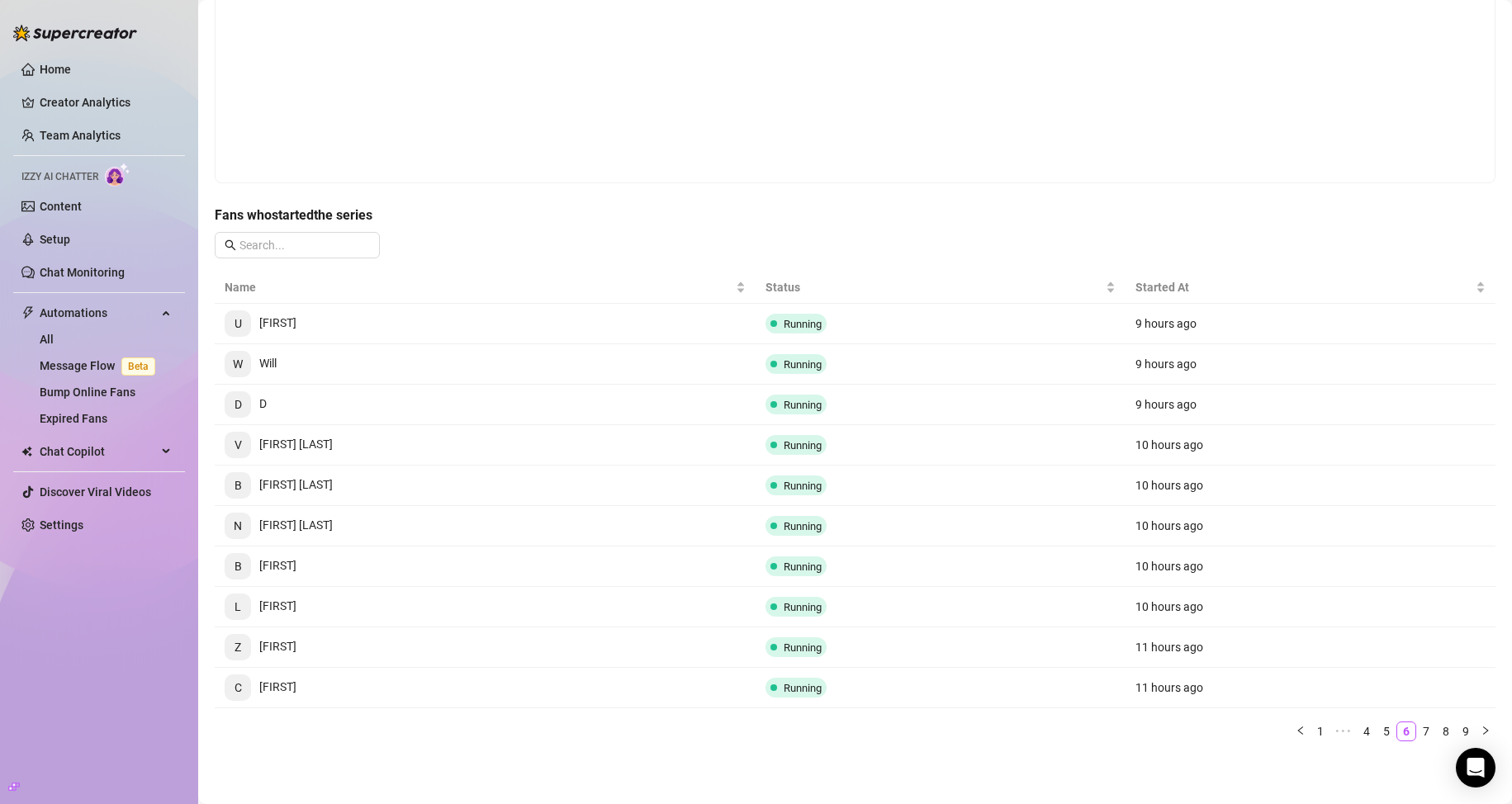 click on "New Subscriber Funnel Running Builder Statistics Save Pause Overview Summary Report 89 Started 0 % ( 0 ) Completed 100 % ( 89 ) Running — Goal Daily Overview Fans who  started  the series Name Status Started At U User4372 Running 9 hours ago W Will Running 9 hours ago D D Running 9 hours ago V Vojo cs Running 10 hours ago B Brandon Rodas Running 10 hours ago N Naif Nms26m Running 10 hours ago B Bob Running 10 hours ago L Luke Running 10 hours ago Z Zah Running 11 hours ago C Constantin Running 11 hours ago 1 ••• 4 5 6 7 8 9" at bounding box center (855, 300) 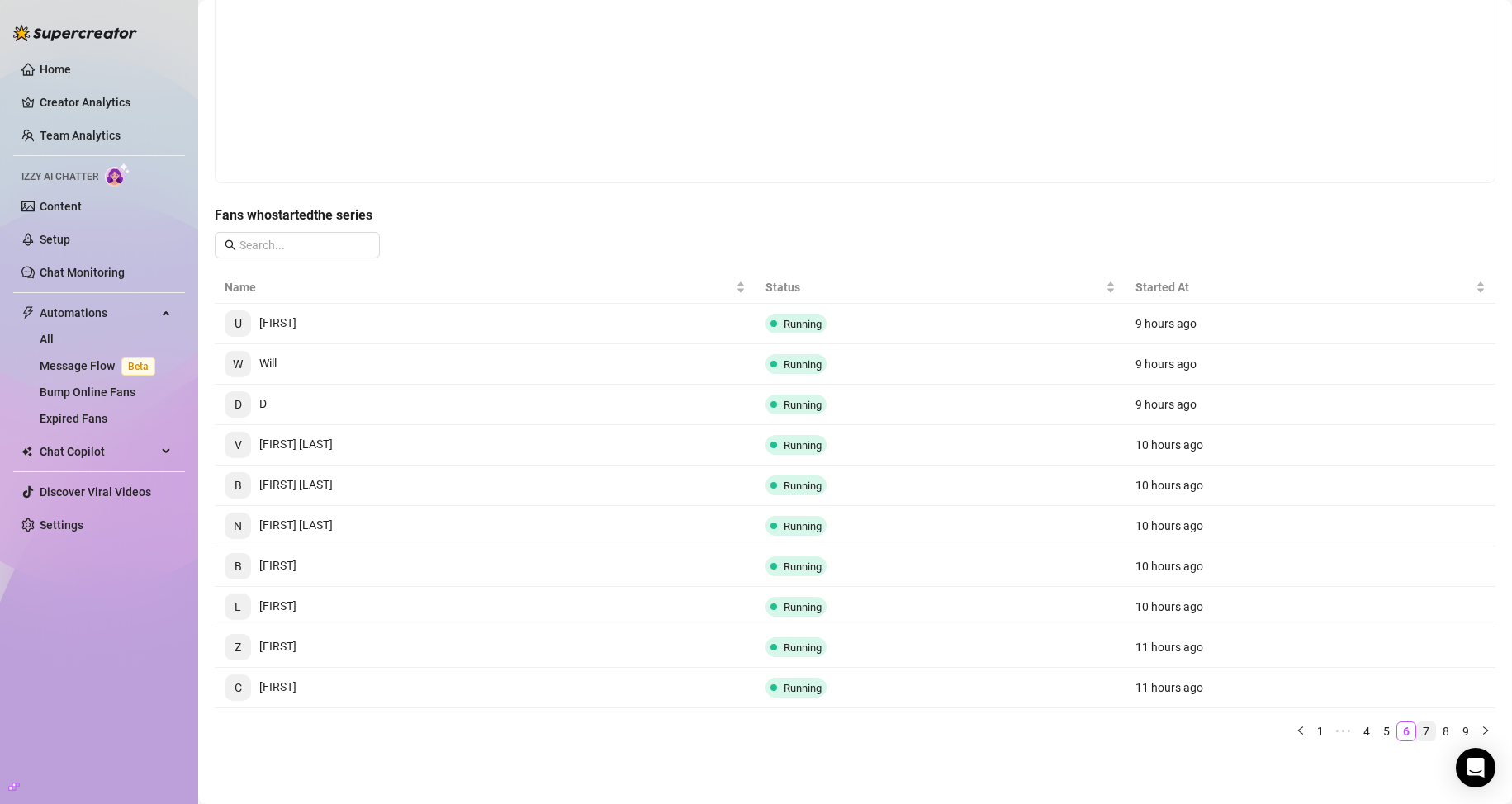 click on "7" at bounding box center [1426, 731] 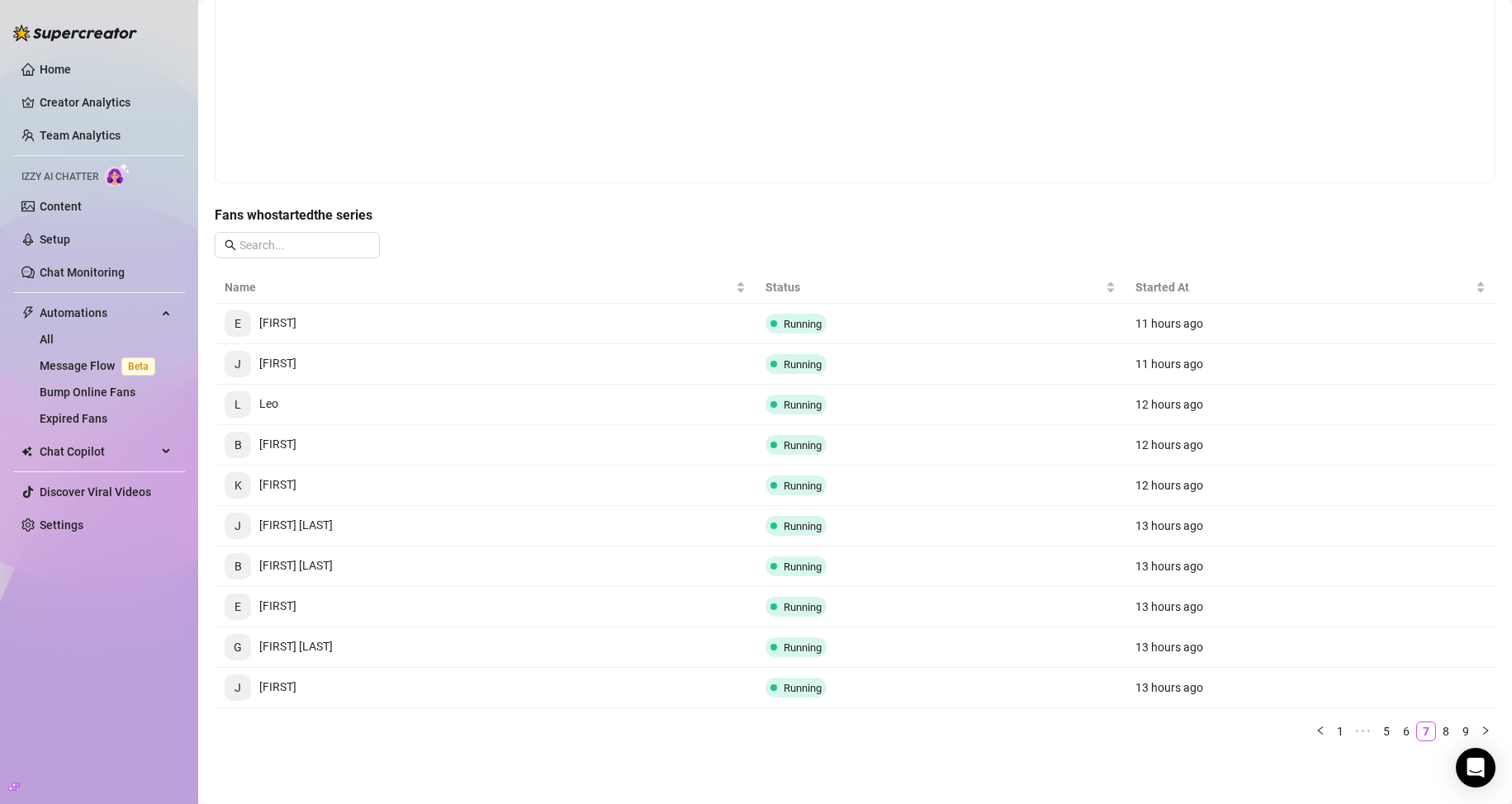 drag, startPoint x: 879, startPoint y: 760, endPoint x: 895, endPoint y: 754, distance: 17.088007 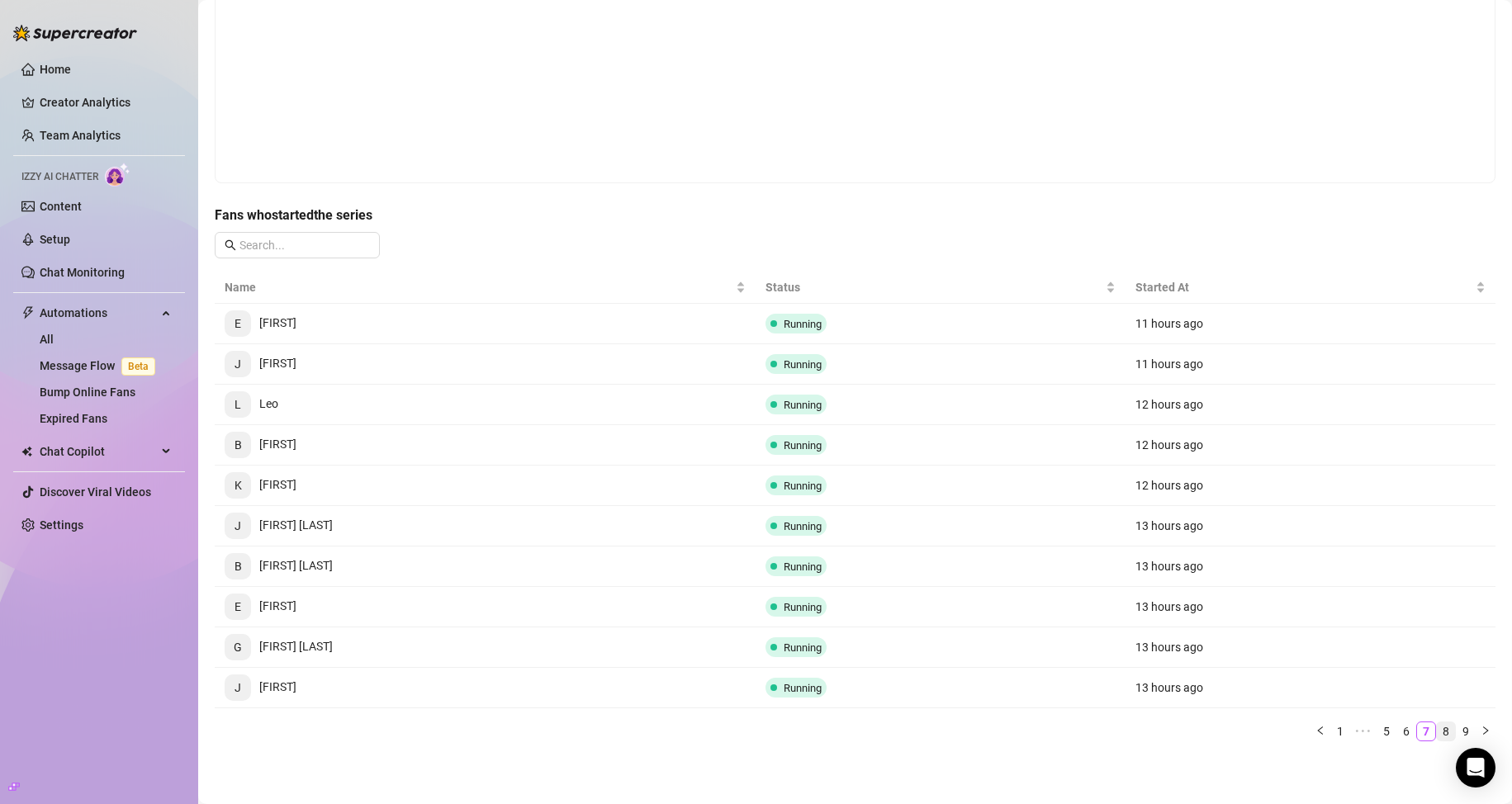click on "8" at bounding box center [1446, 731] 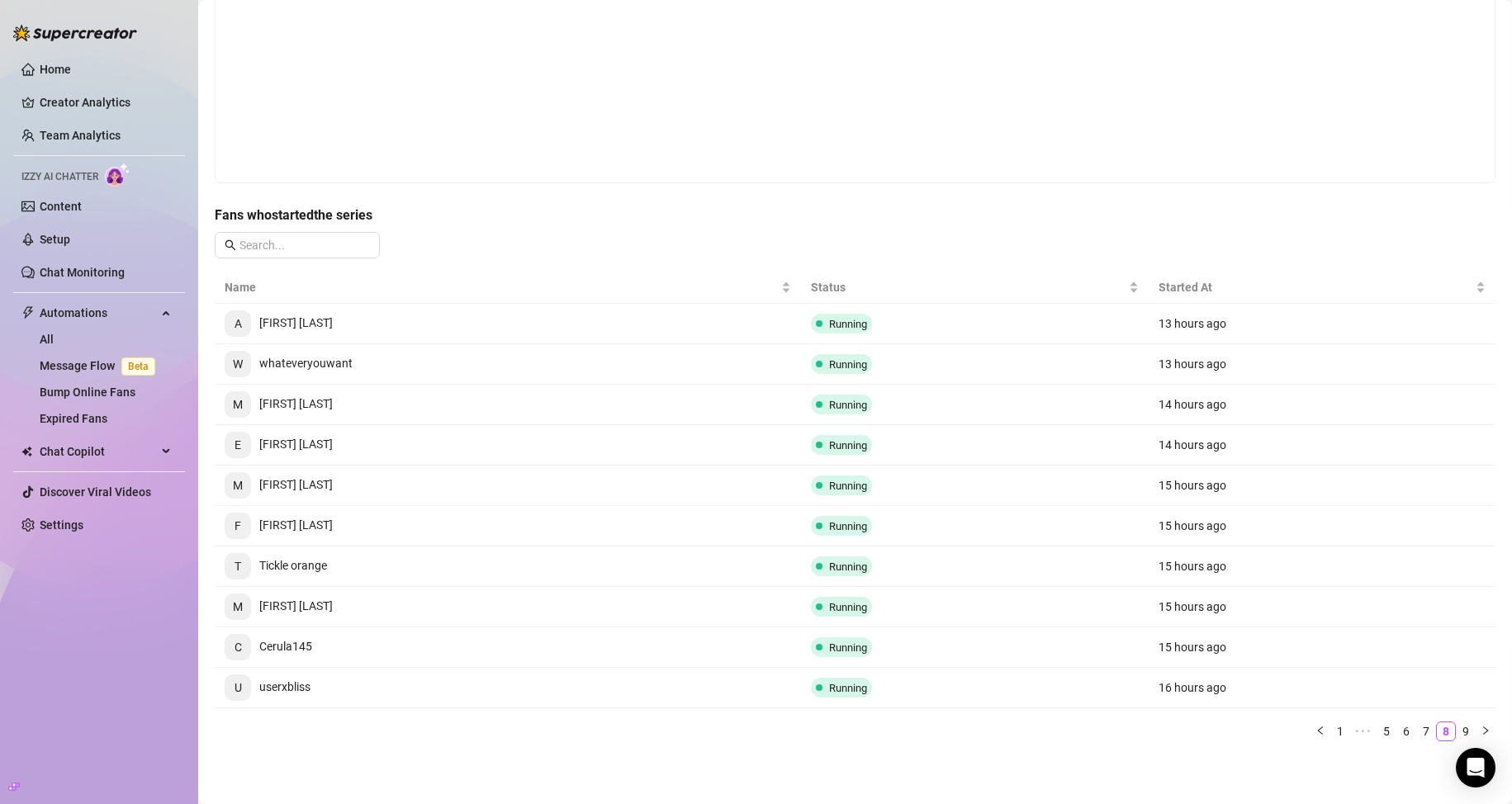 click on "1 ••• 5 6 7 8 9" at bounding box center [855, 731] 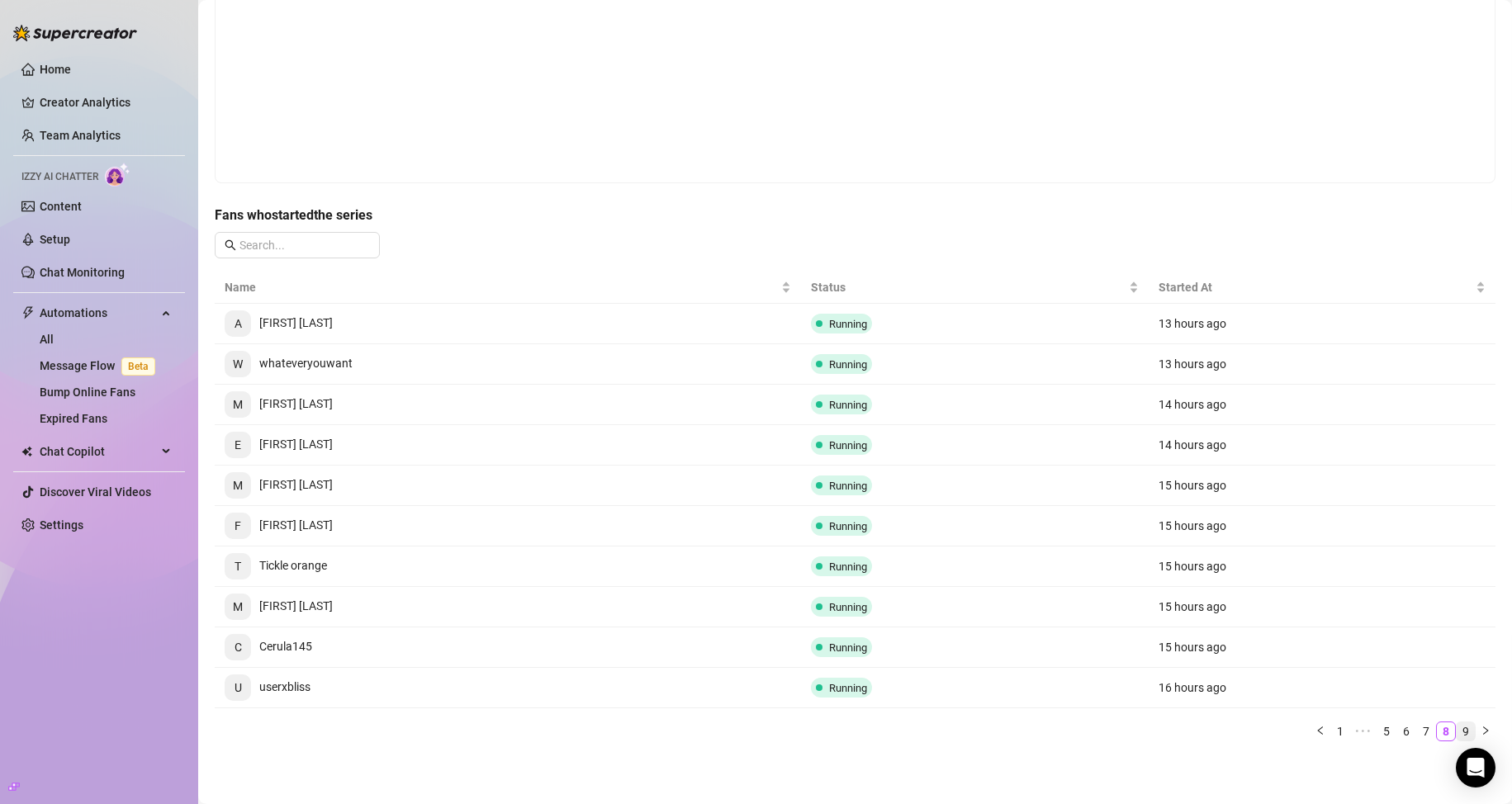 click on "9" at bounding box center (1466, 731) 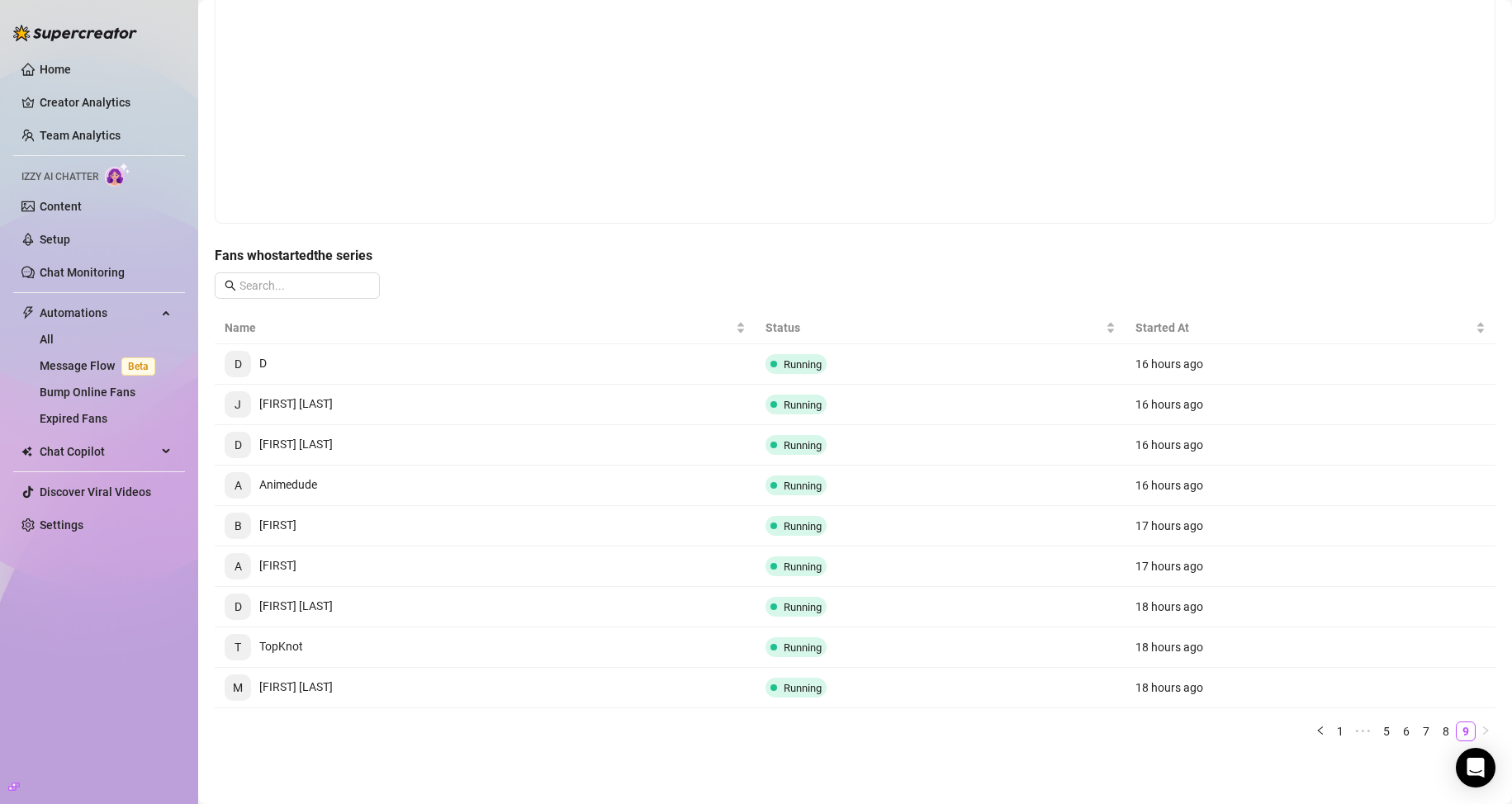 click at bounding box center [848, 112] 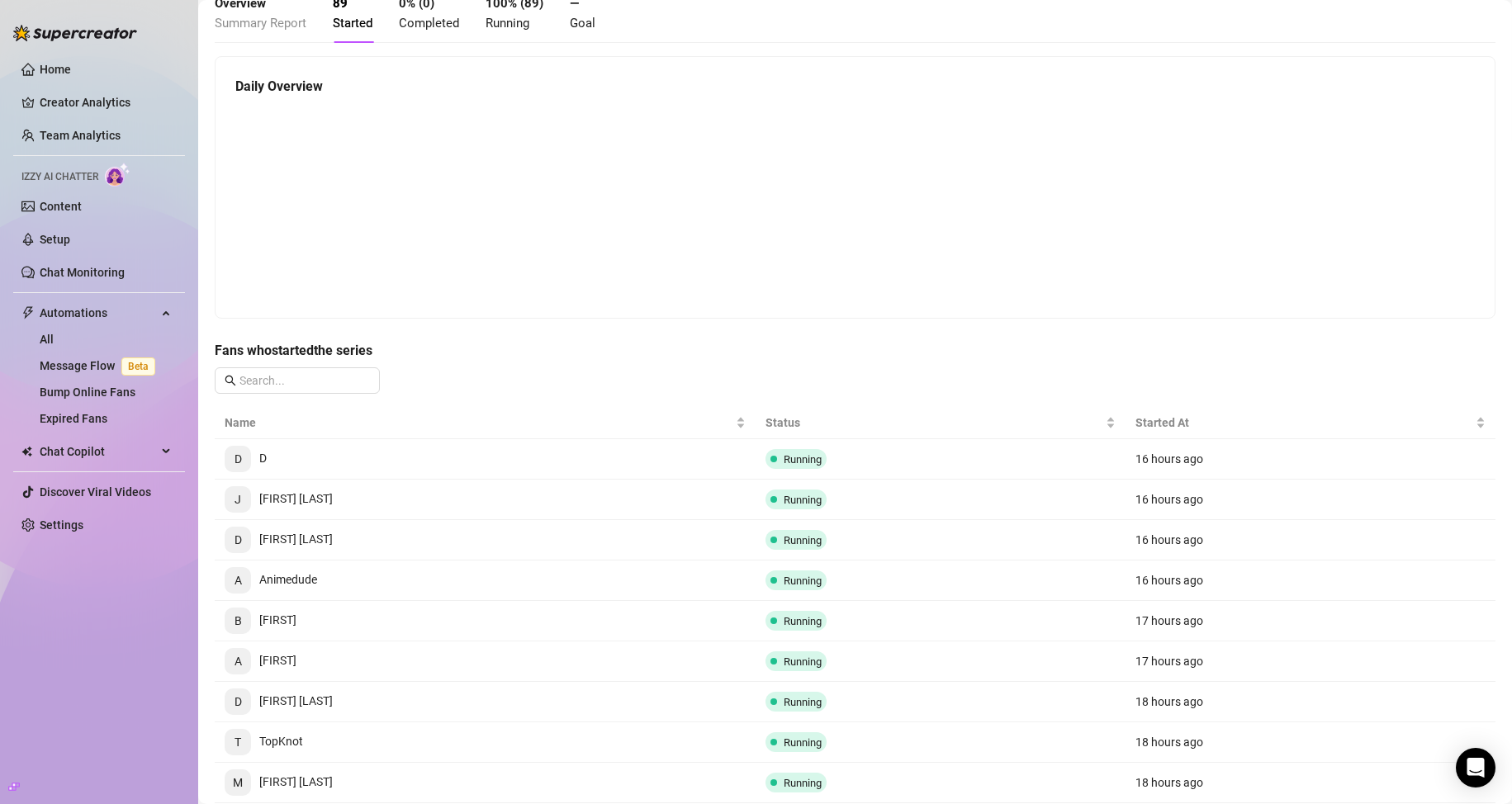 scroll, scrollTop: 0, scrollLeft: 0, axis: both 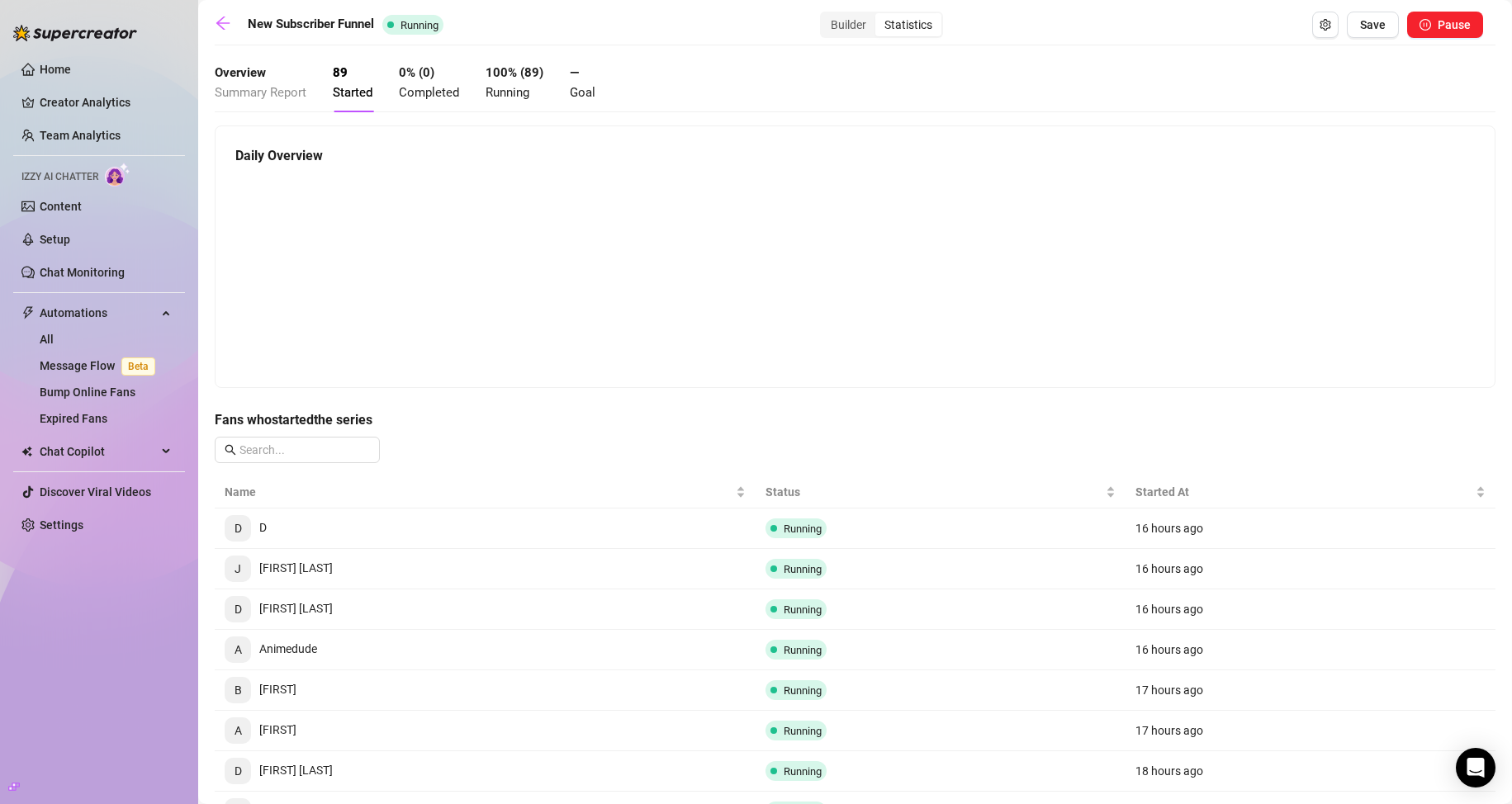 click on "Running" at bounding box center [507, 92] 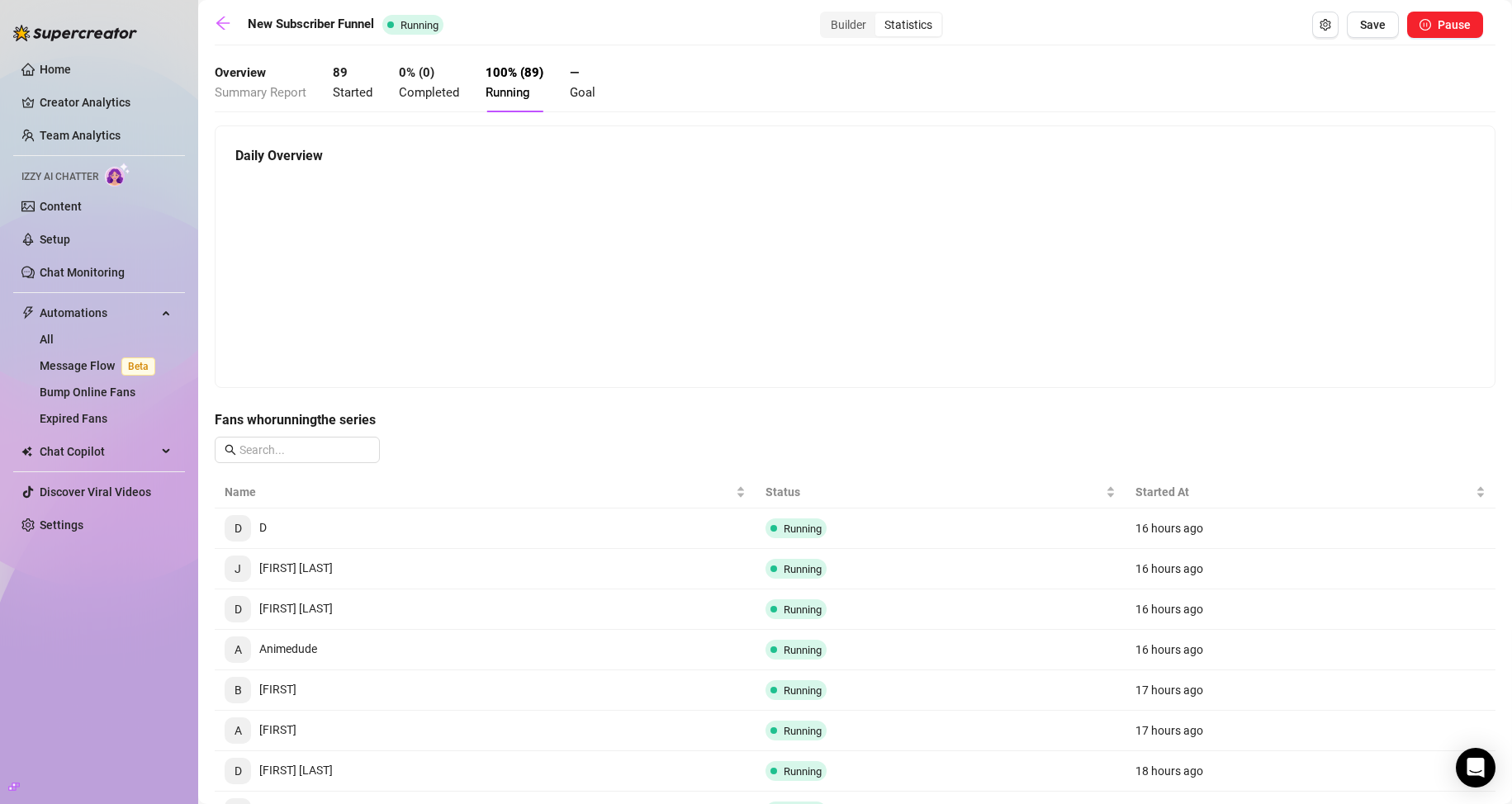 click on "Completed" at bounding box center [429, 92] 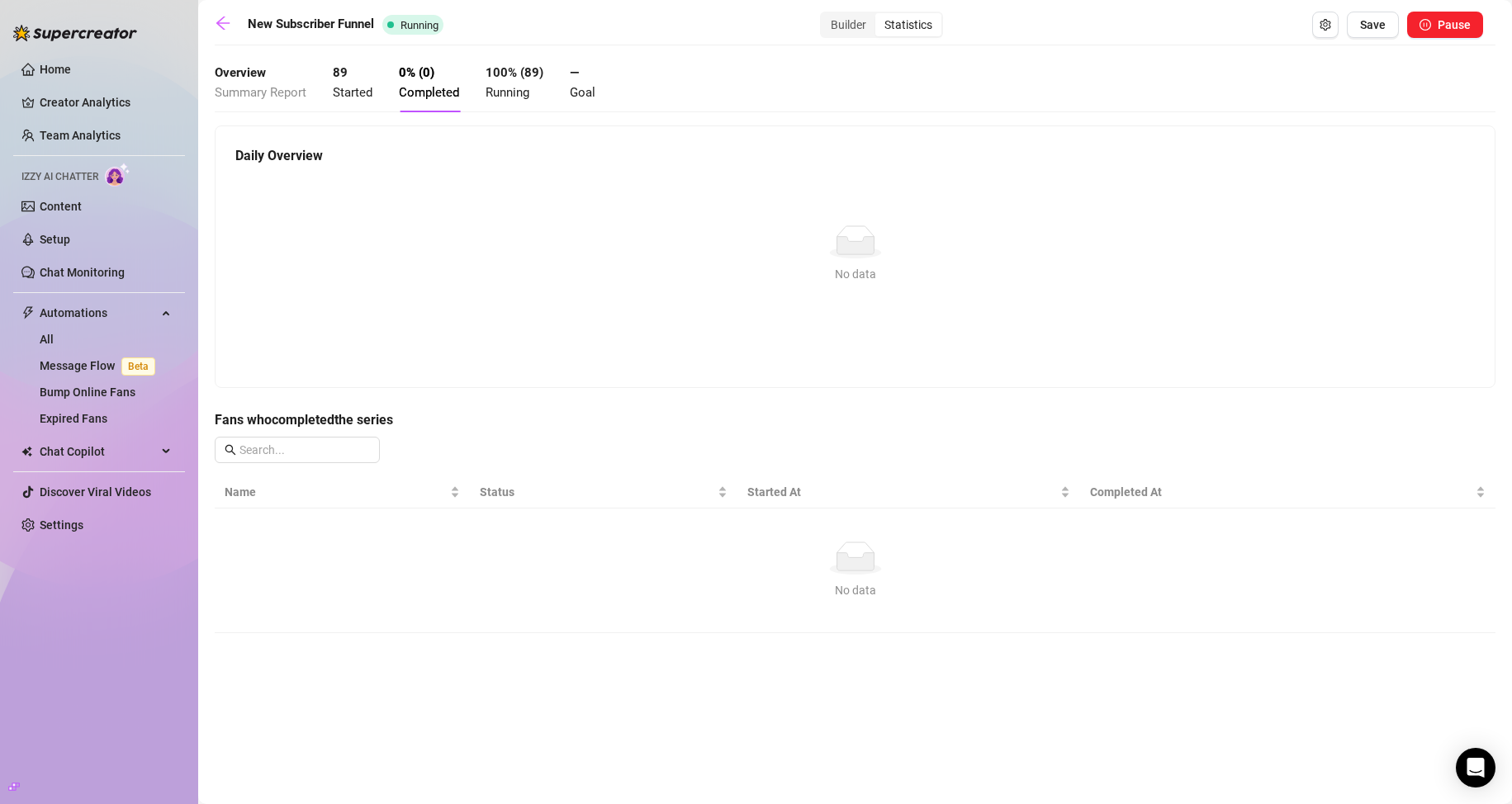 drag, startPoint x: 850, startPoint y: 23, endPoint x: 898, endPoint y: 21, distance: 48.041649 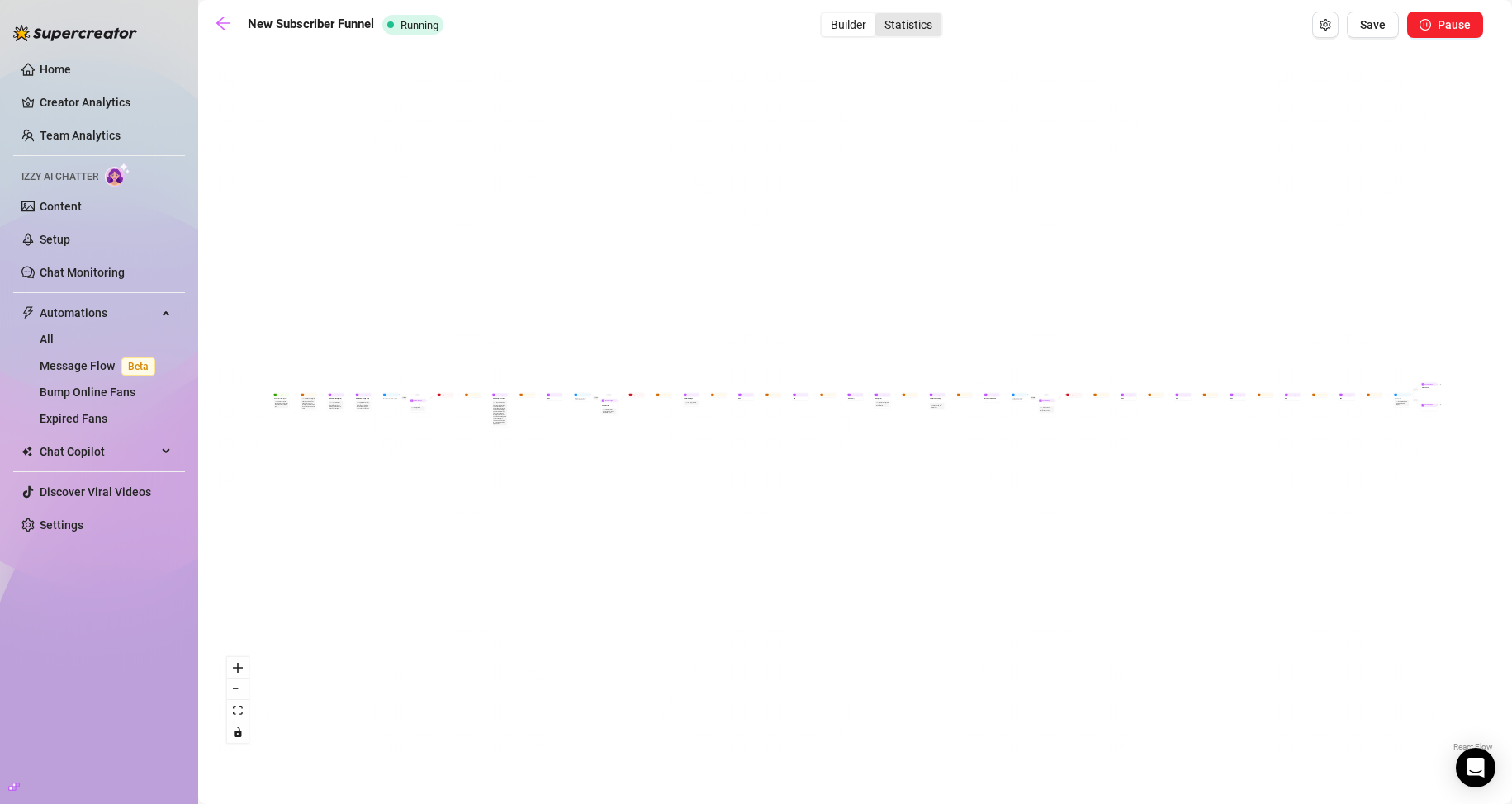 click on "Statistics" at bounding box center [908, 25] 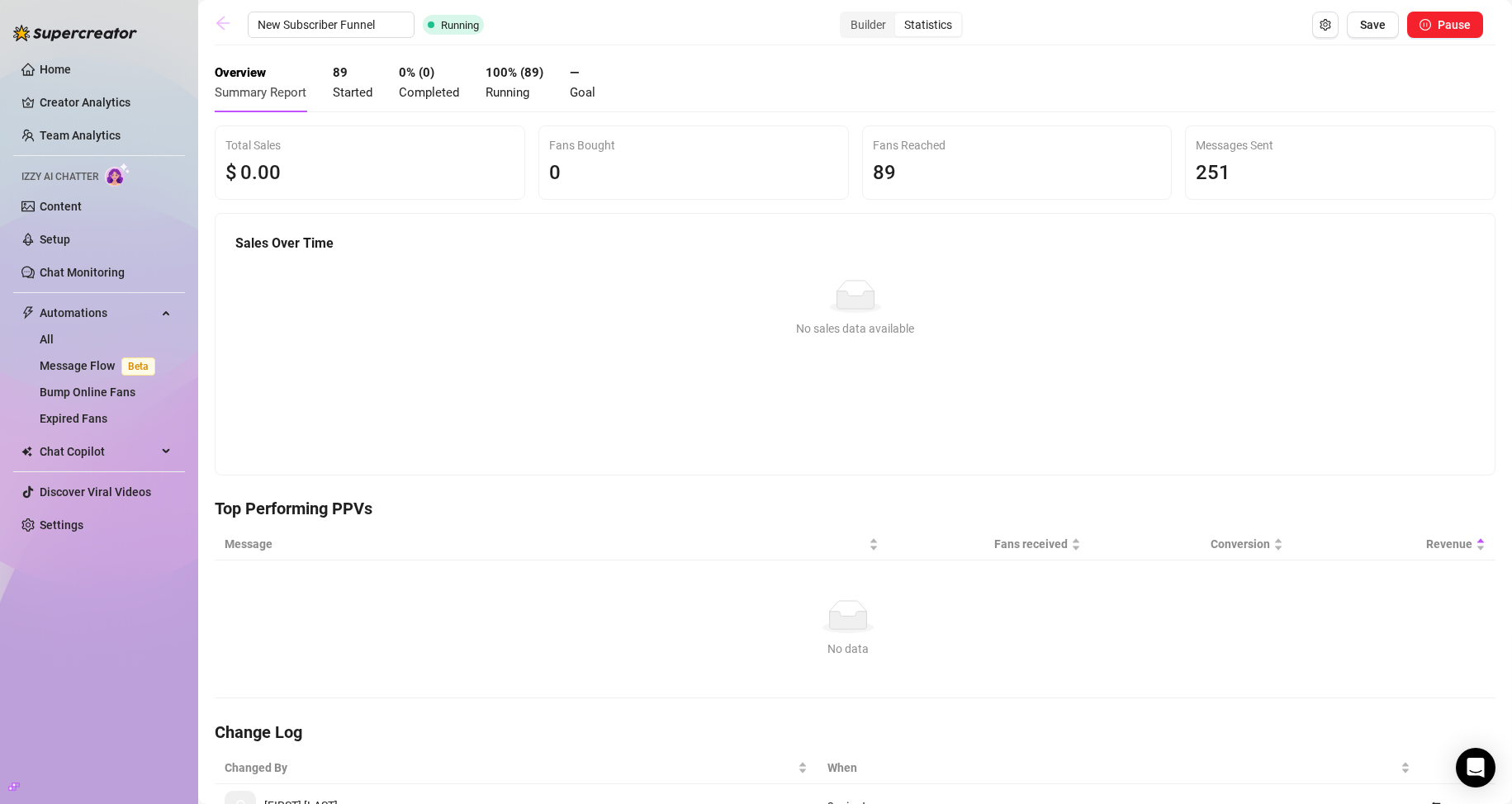 click 